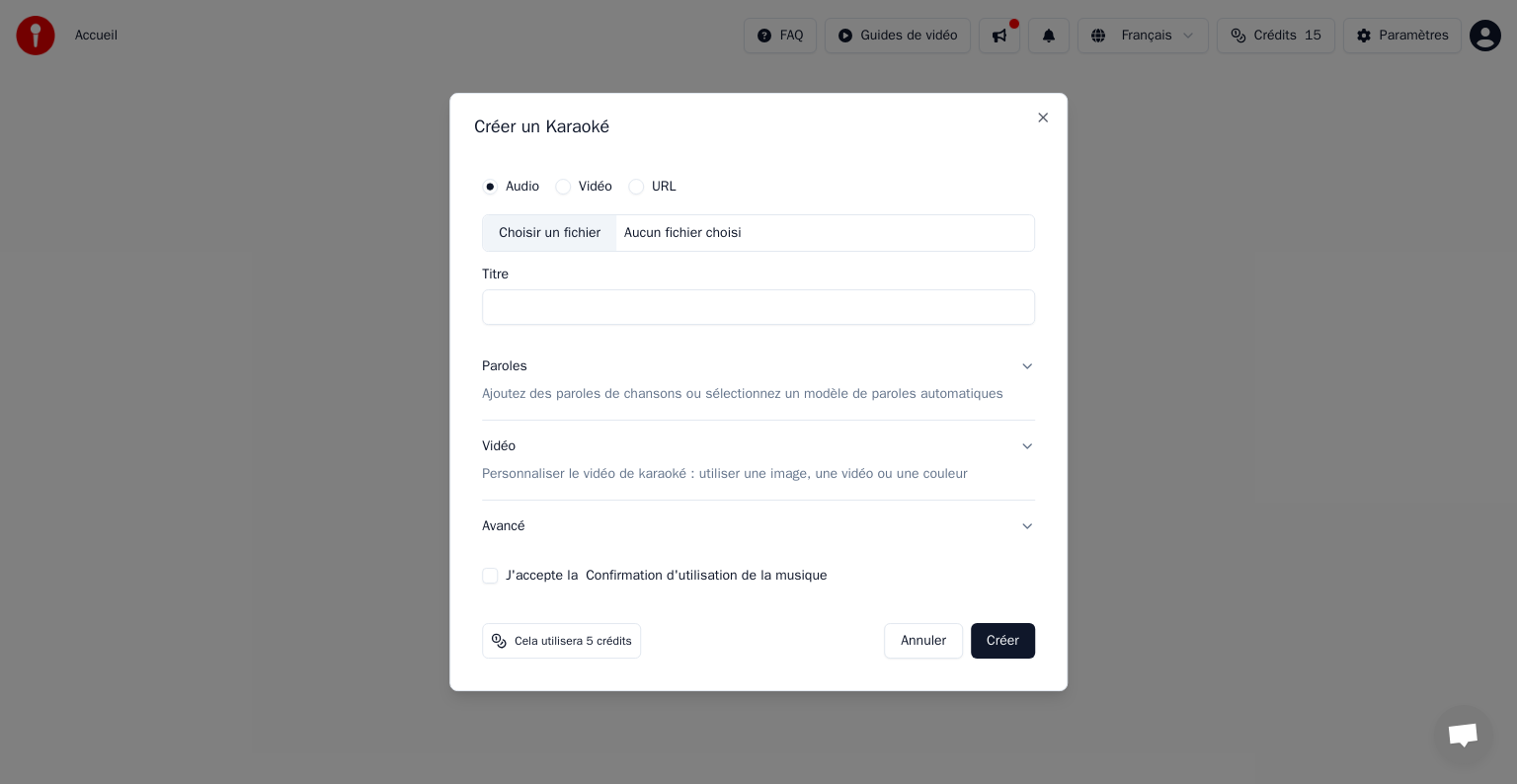 scroll, scrollTop: 0, scrollLeft: 0, axis: both 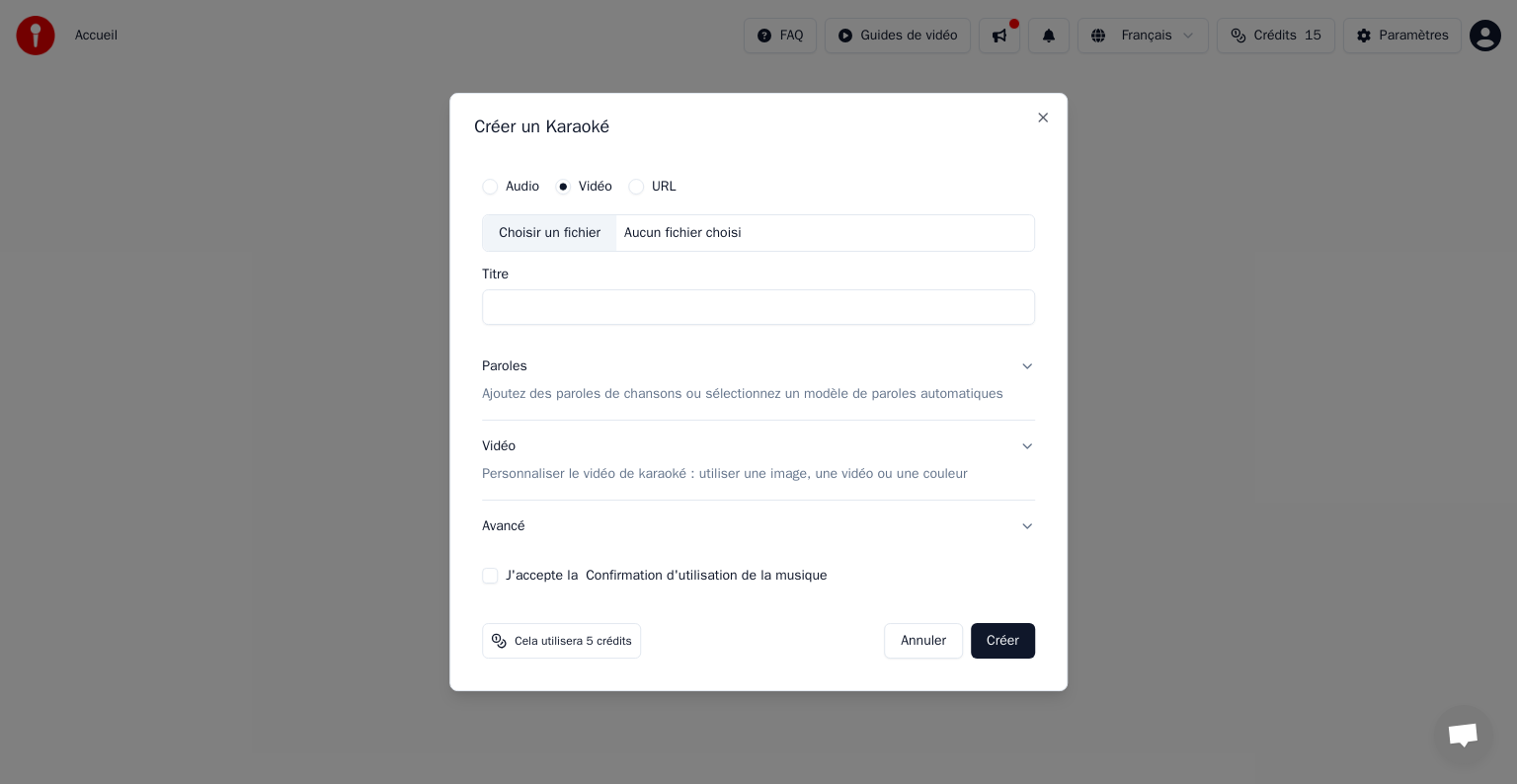 click on "Audio" at bounding box center [511, 187] 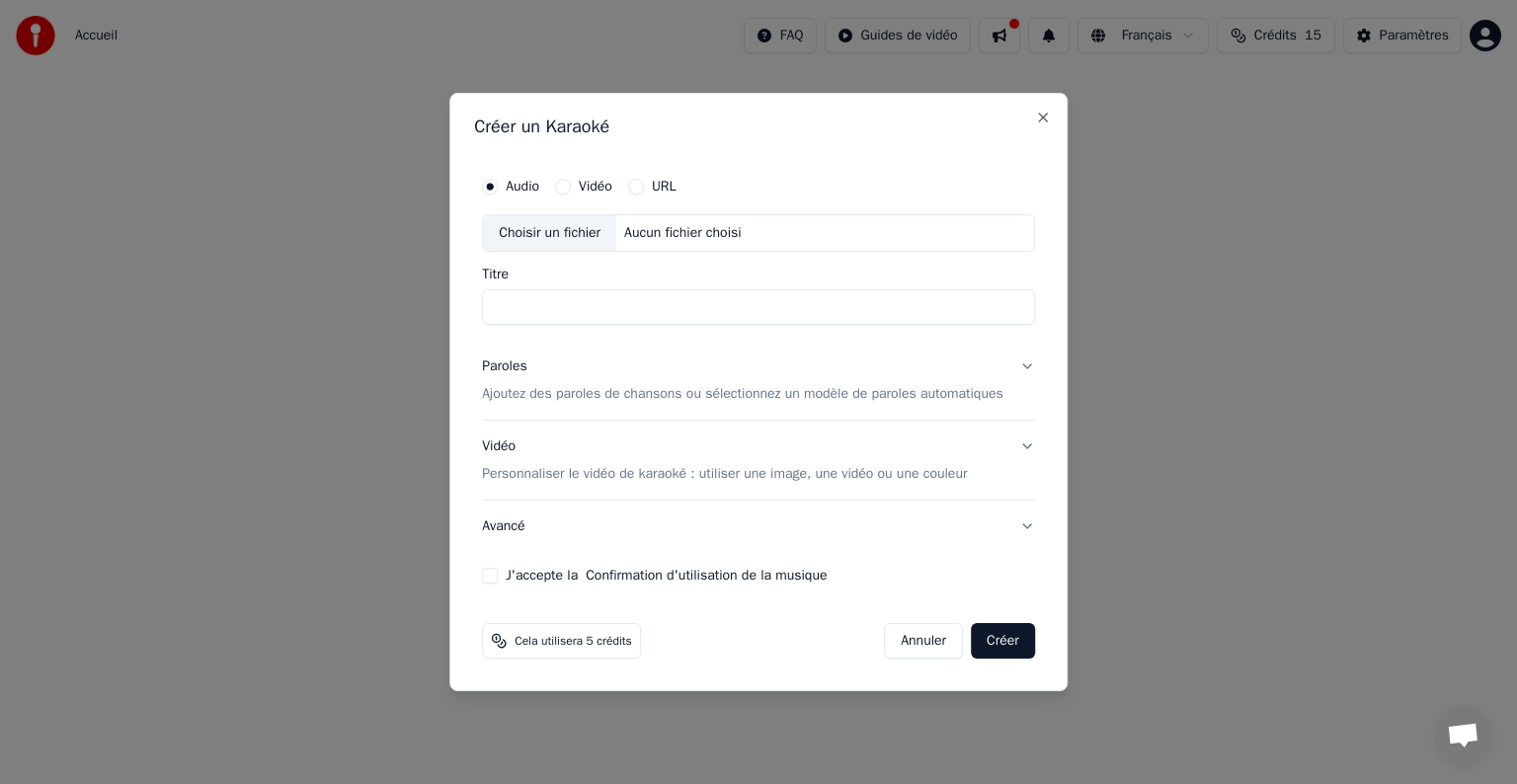 click on "Choisir un fichier" at bounding box center (549, 233) 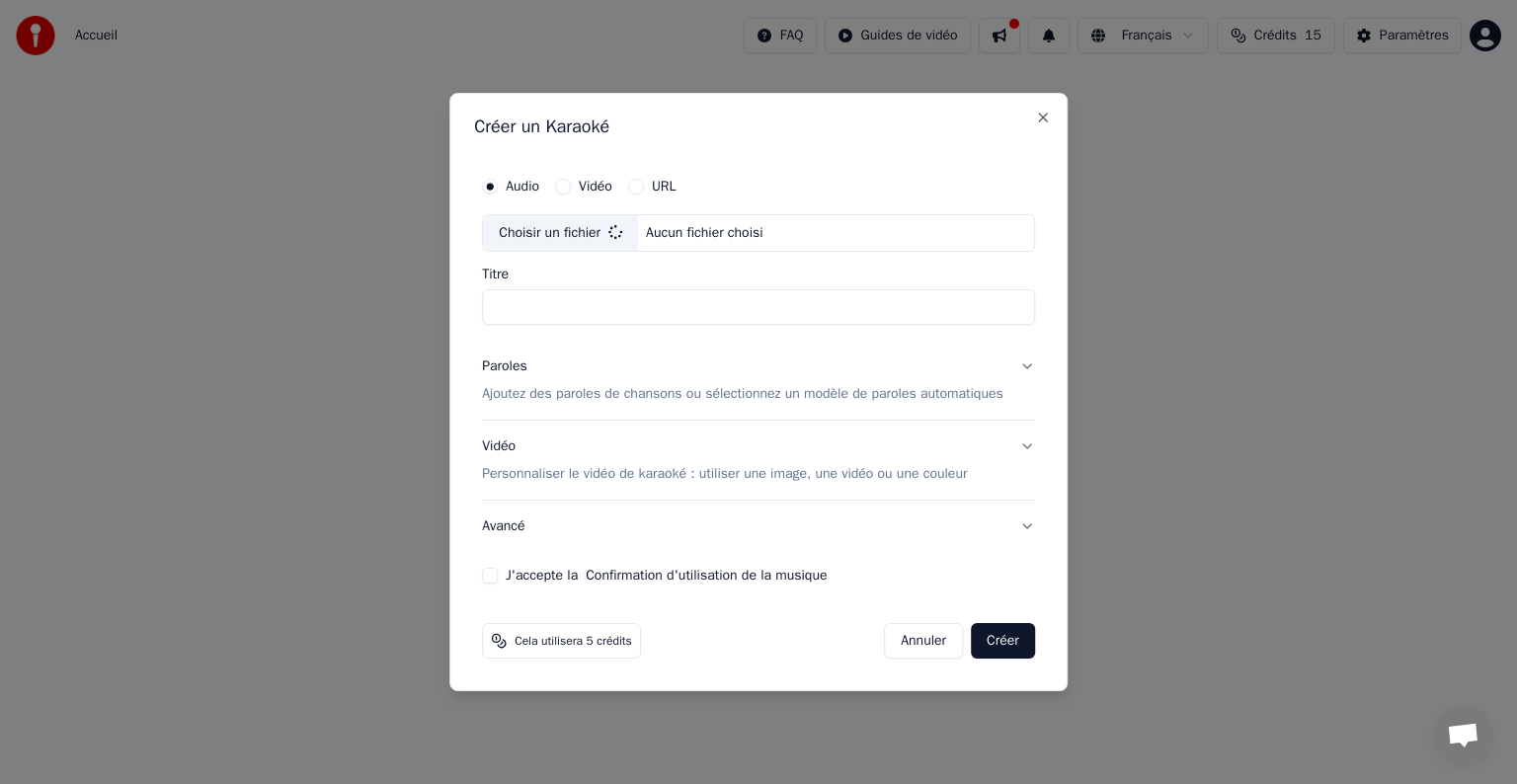 type on "**********" 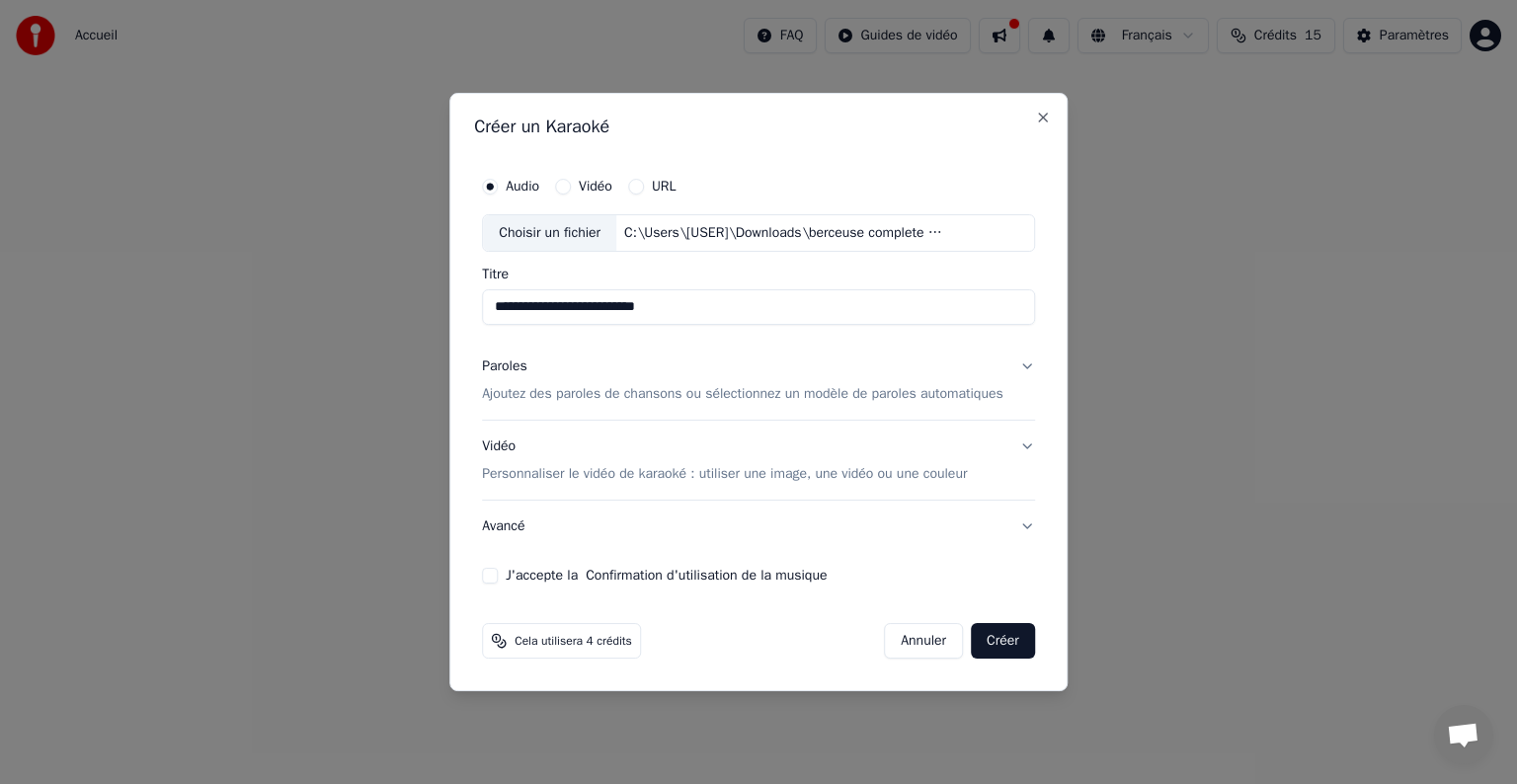 click on "Ajoutez des paroles de chansons ou sélectionnez un modèle de paroles automatiques" at bounding box center (743, 394) 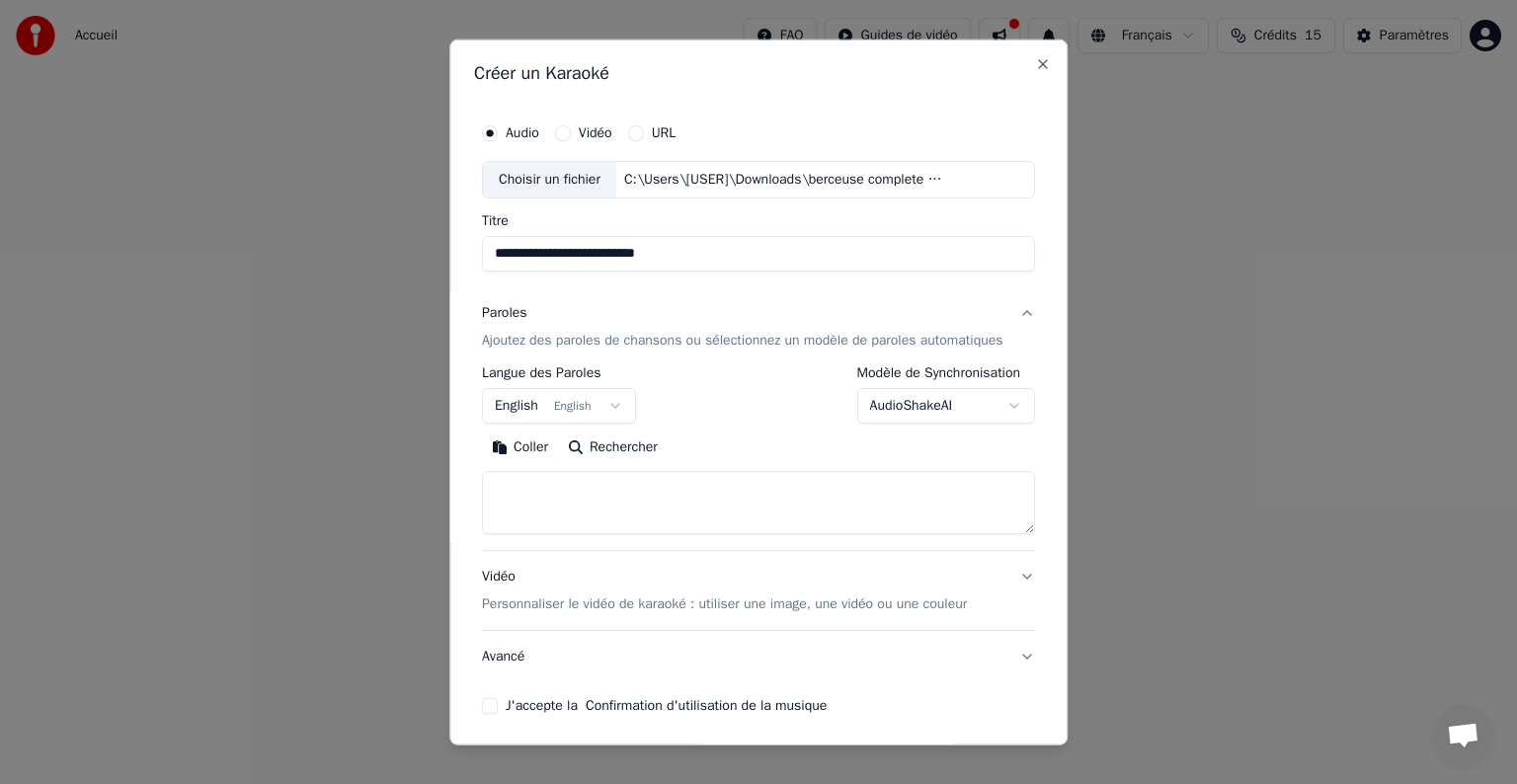 click on "**********" at bounding box center (758, 395) 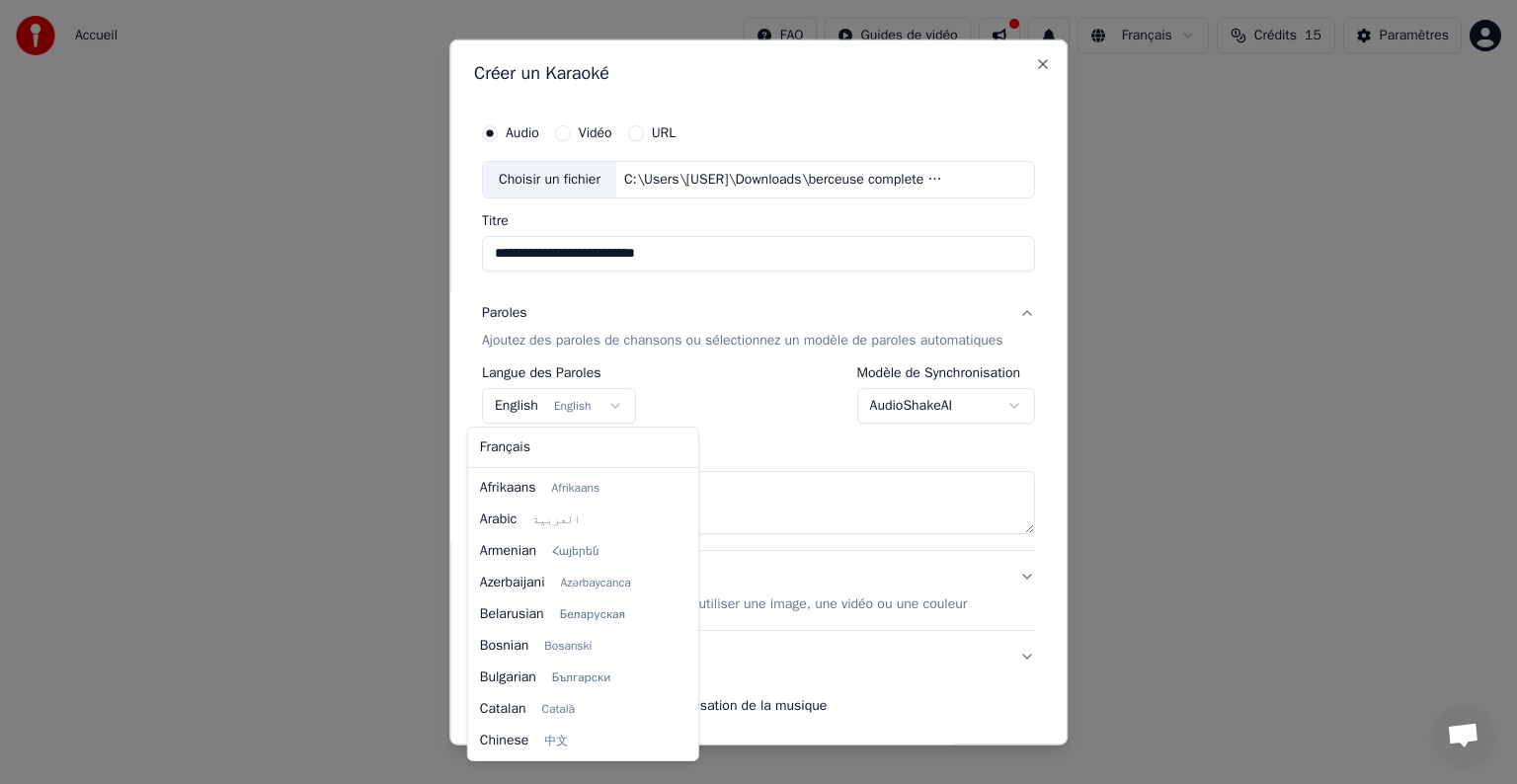scroll, scrollTop: 158, scrollLeft: 0, axis: vertical 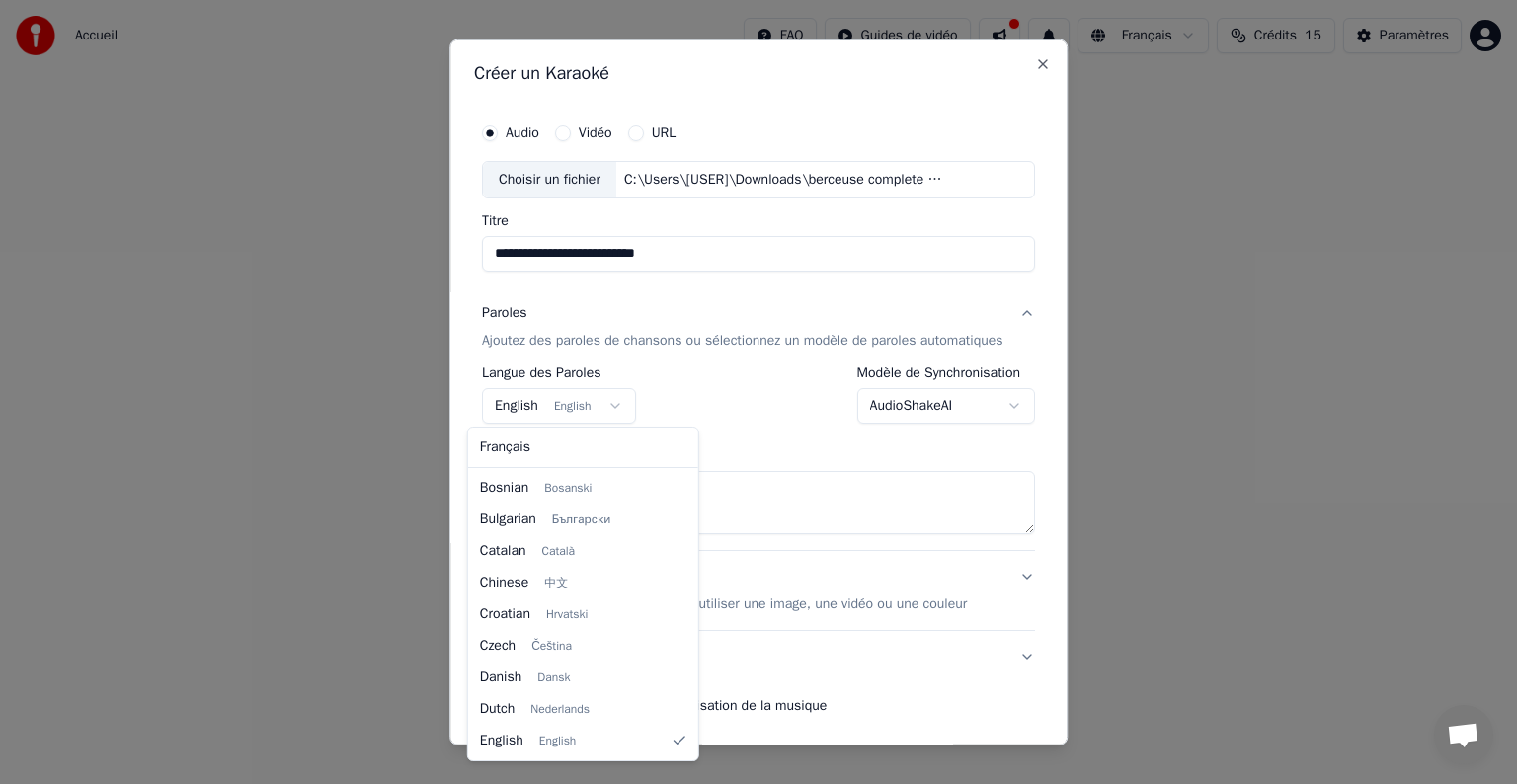 select on "**" 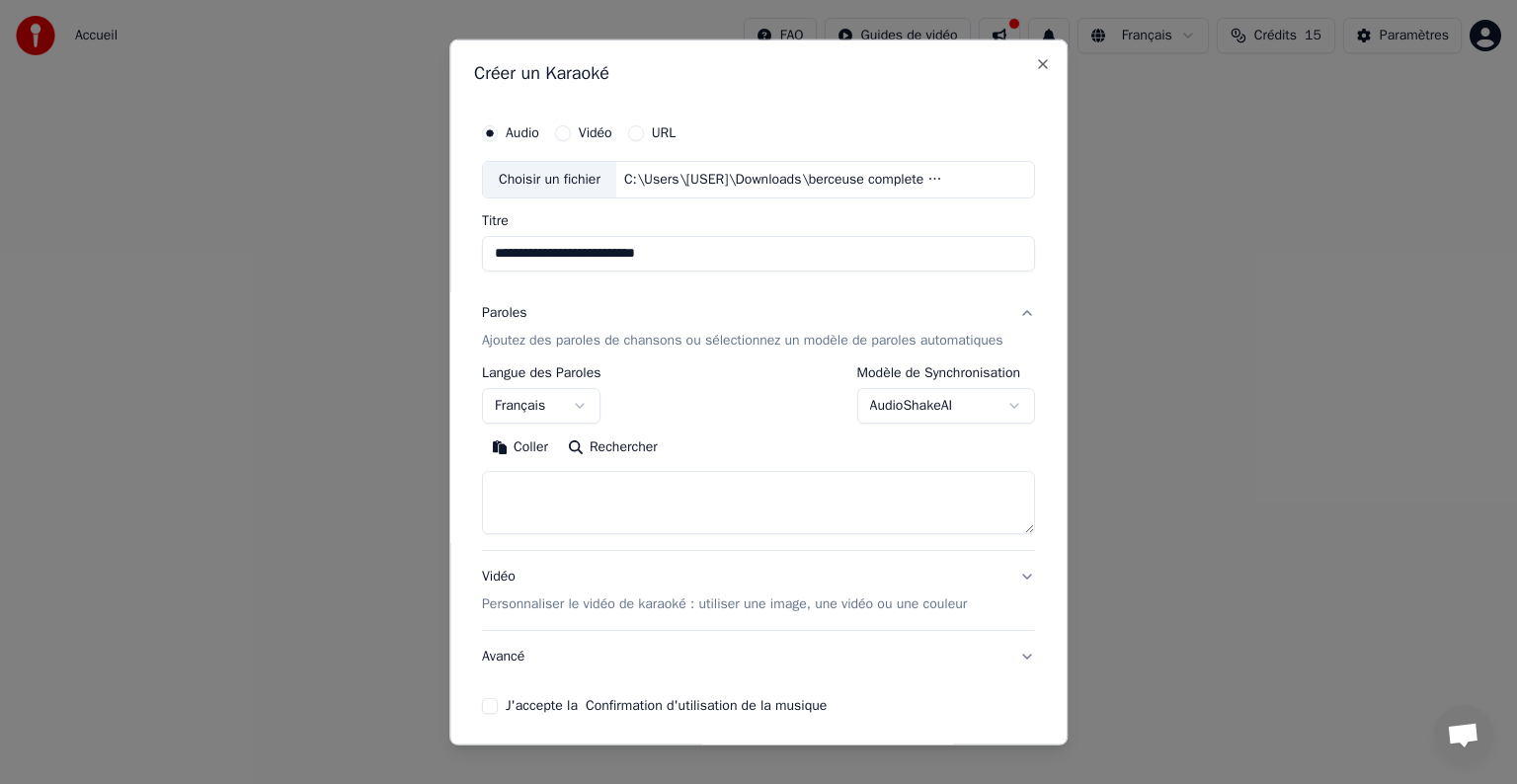 click at bounding box center [758, 503] 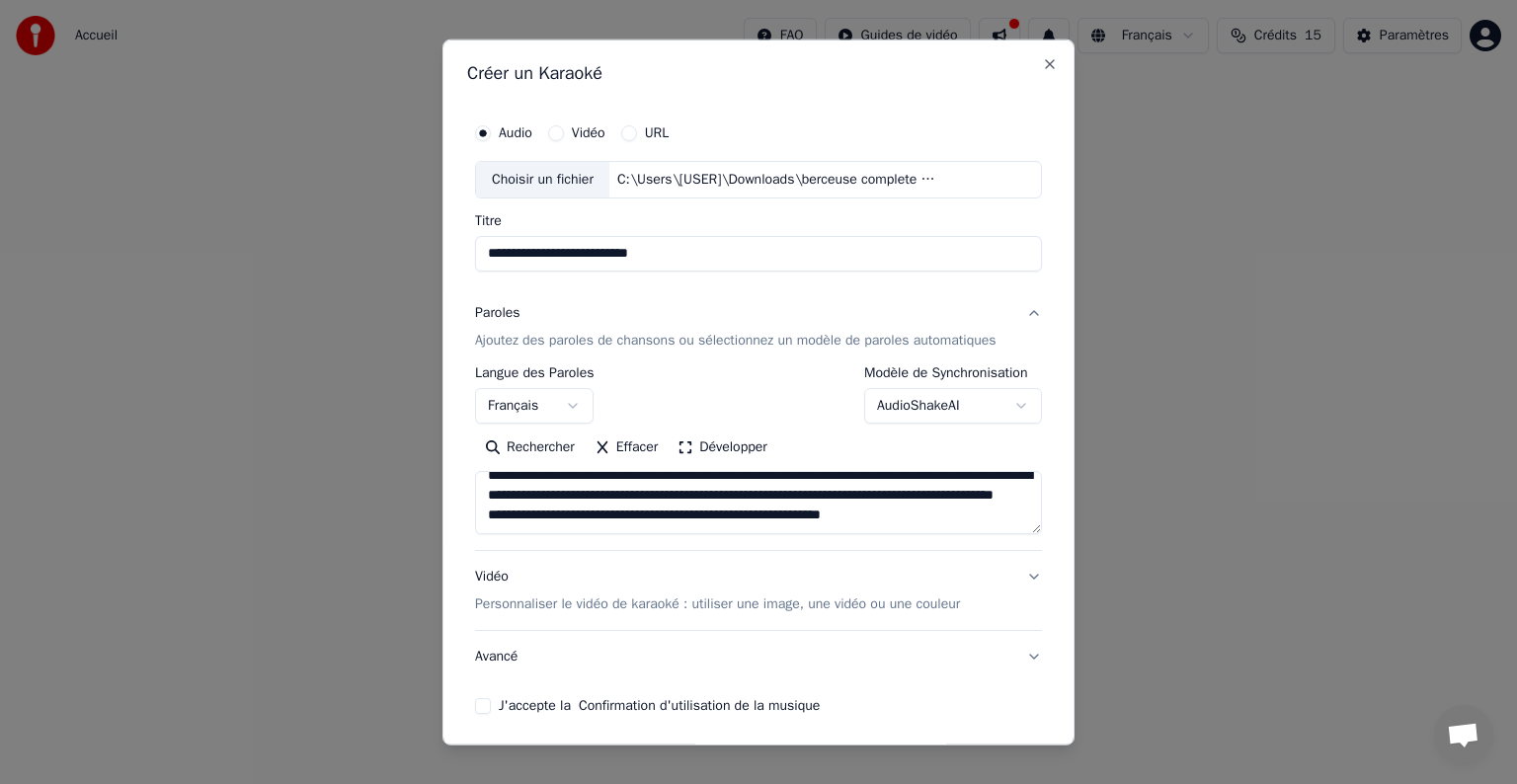 scroll, scrollTop: 270, scrollLeft: 0, axis: vertical 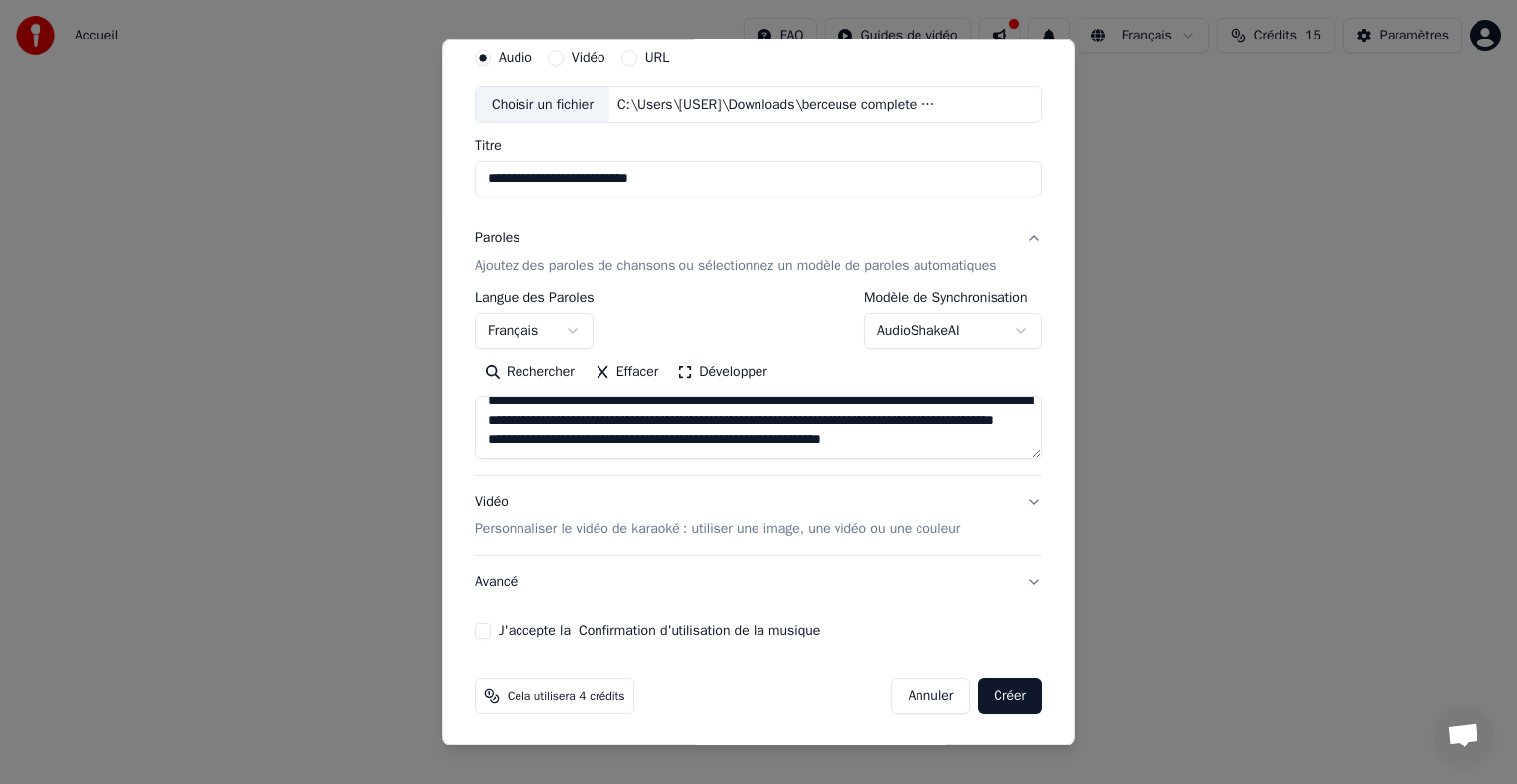 type on "**********" 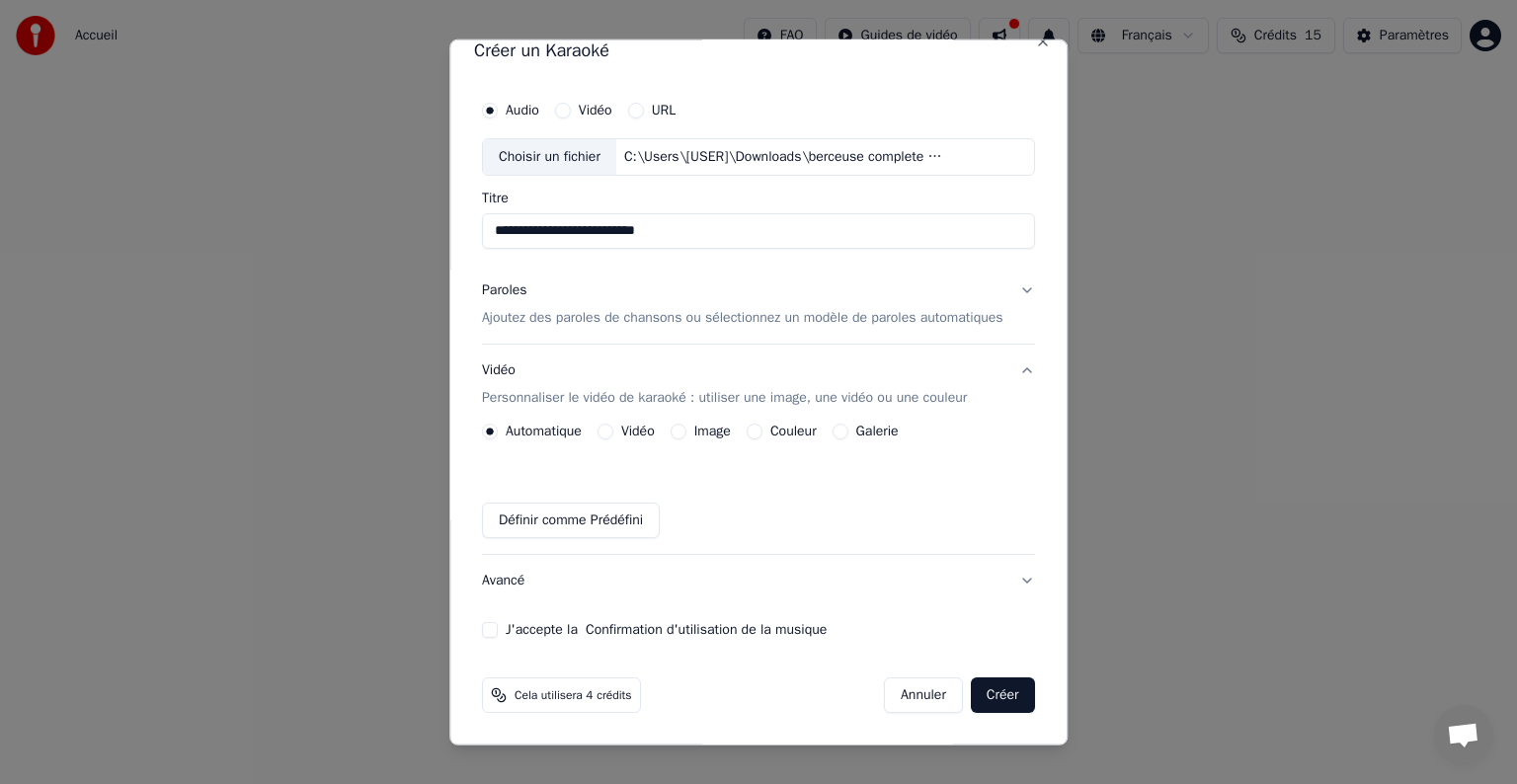 scroll, scrollTop: 22, scrollLeft: 0, axis: vertical 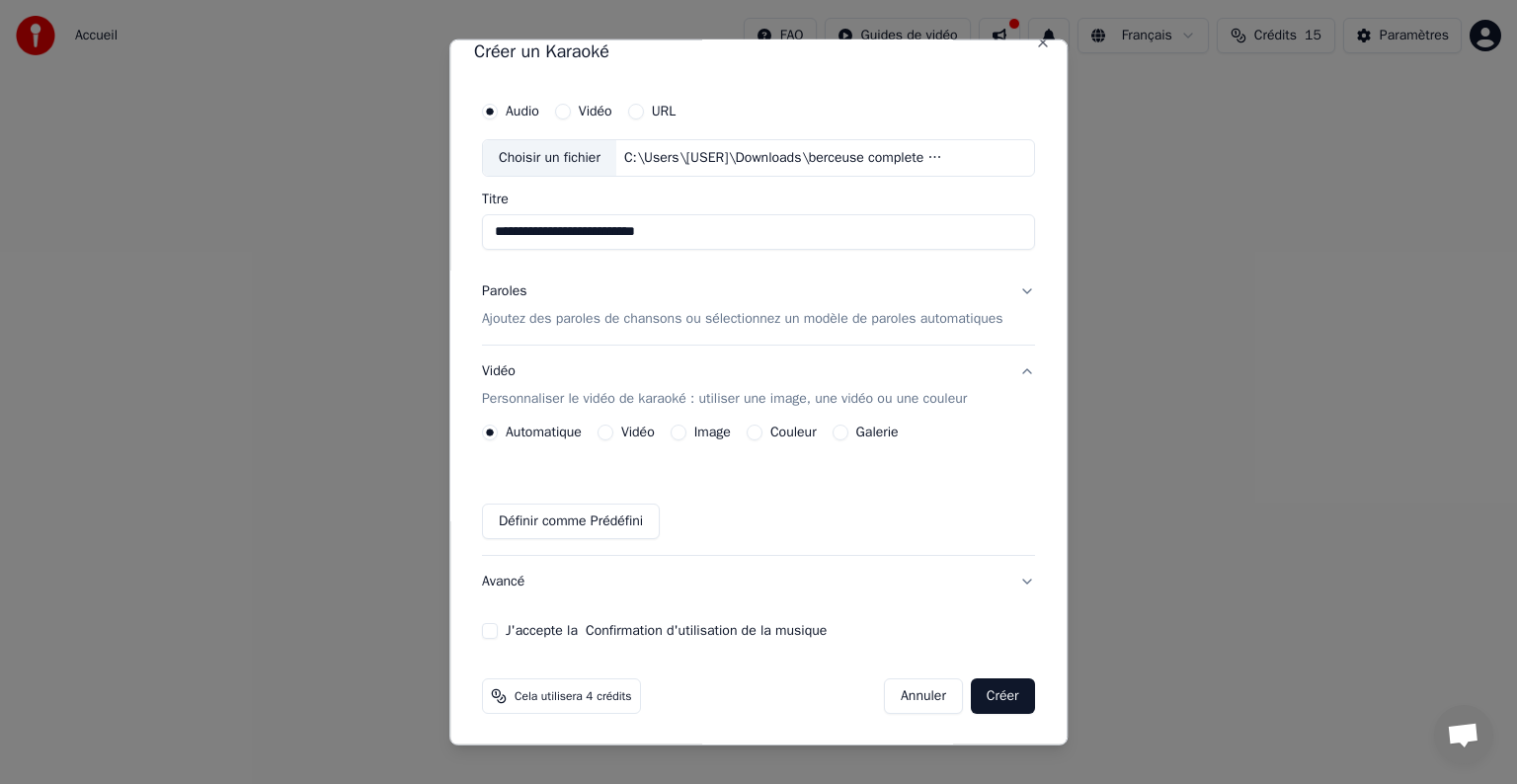 click on "Image" at bounding box center (712, 432) 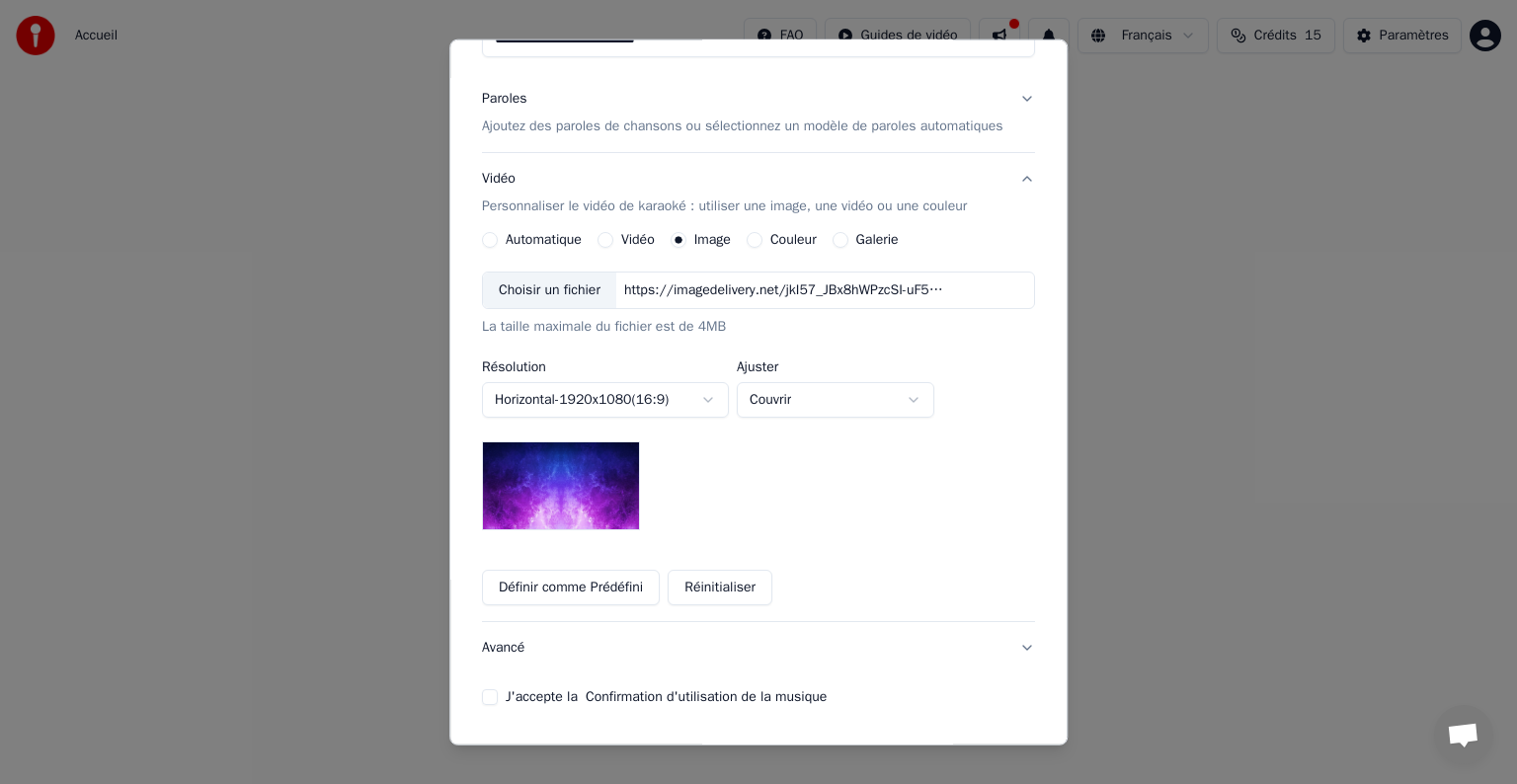 scroll, scrollTop: 182, scrollLeft: 0, axis: vertical 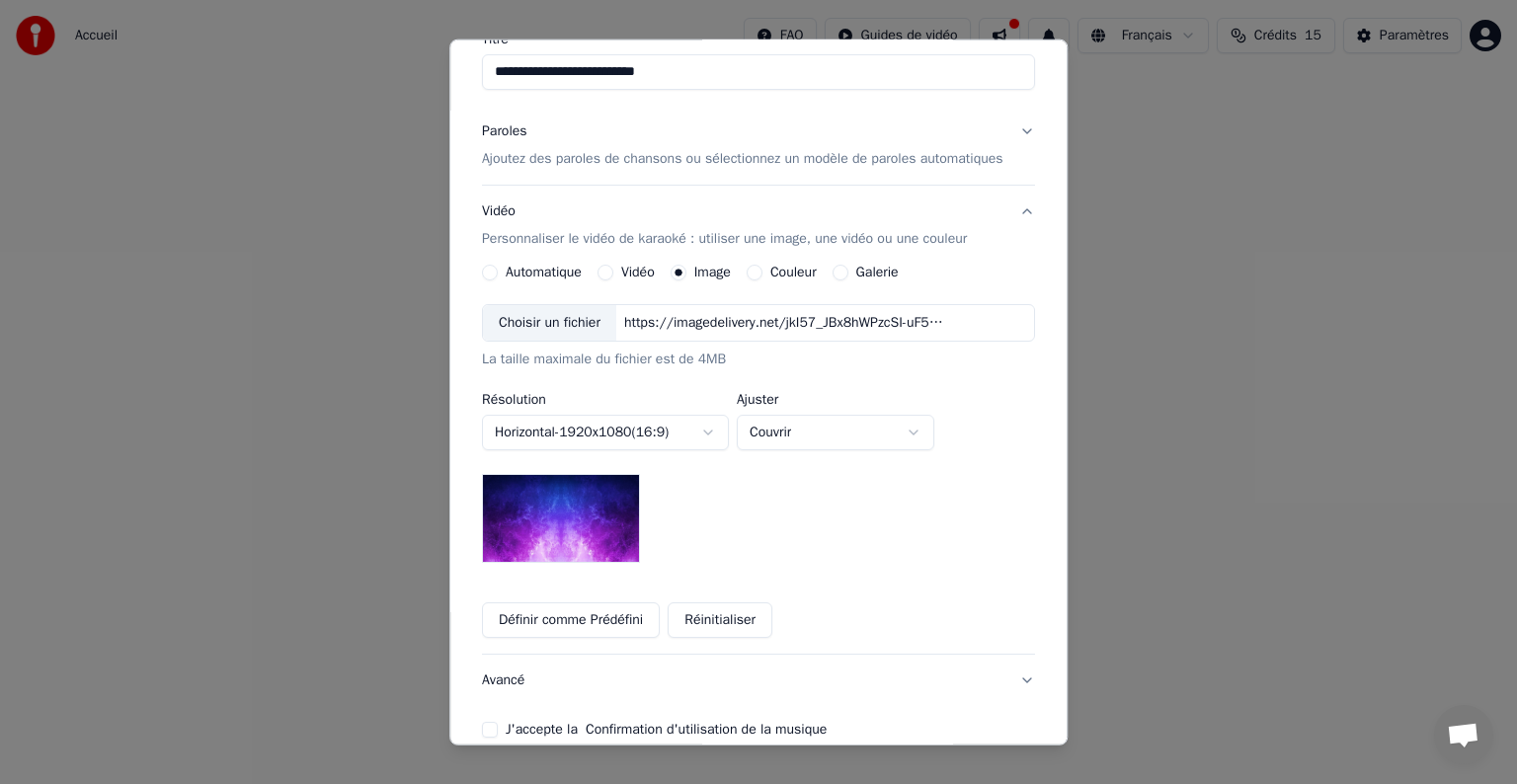 click on "Galerie" at bounding box center (877, 273) 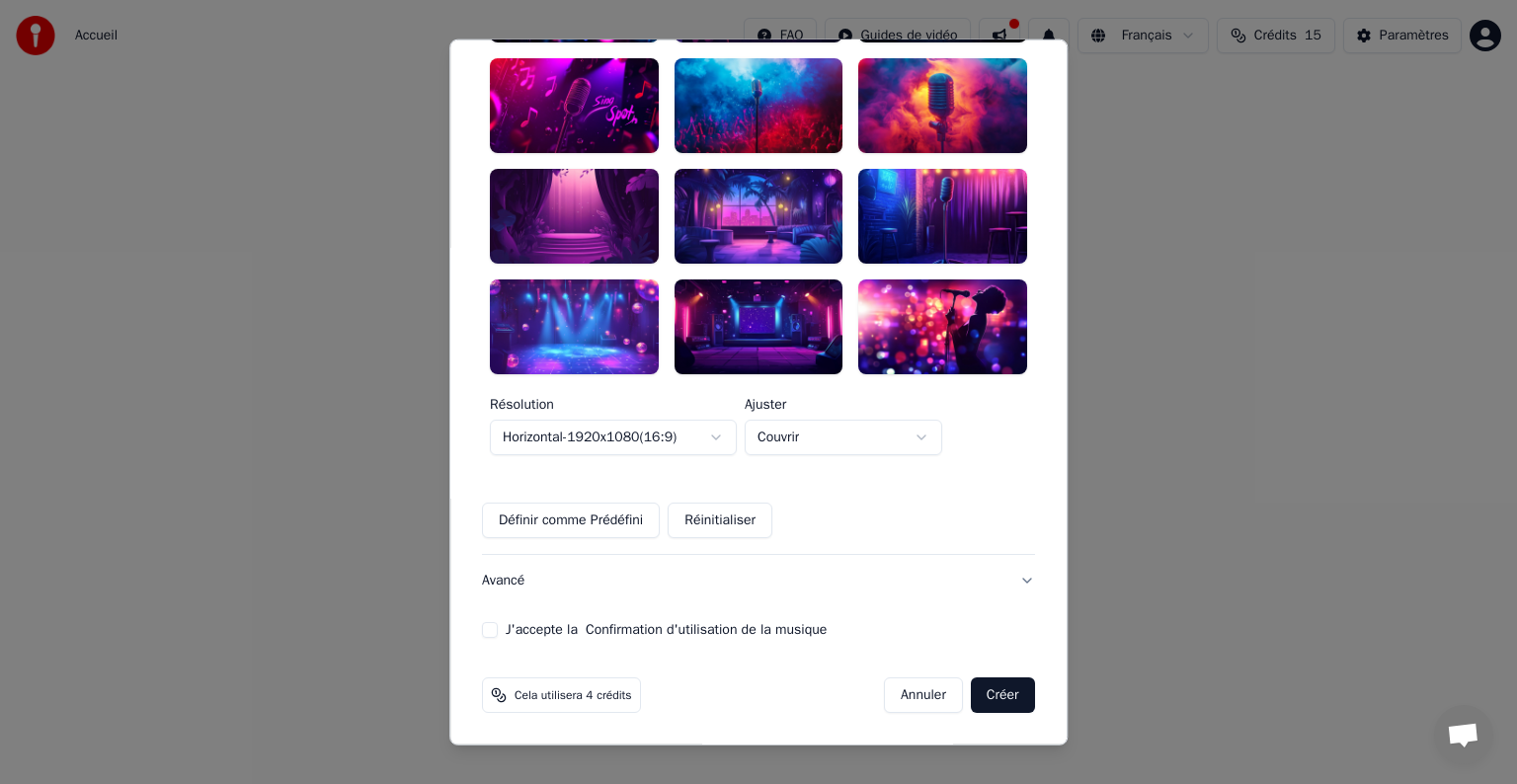 scroll, scrollTop: 555, scrollLeft: 0, axis: vertical 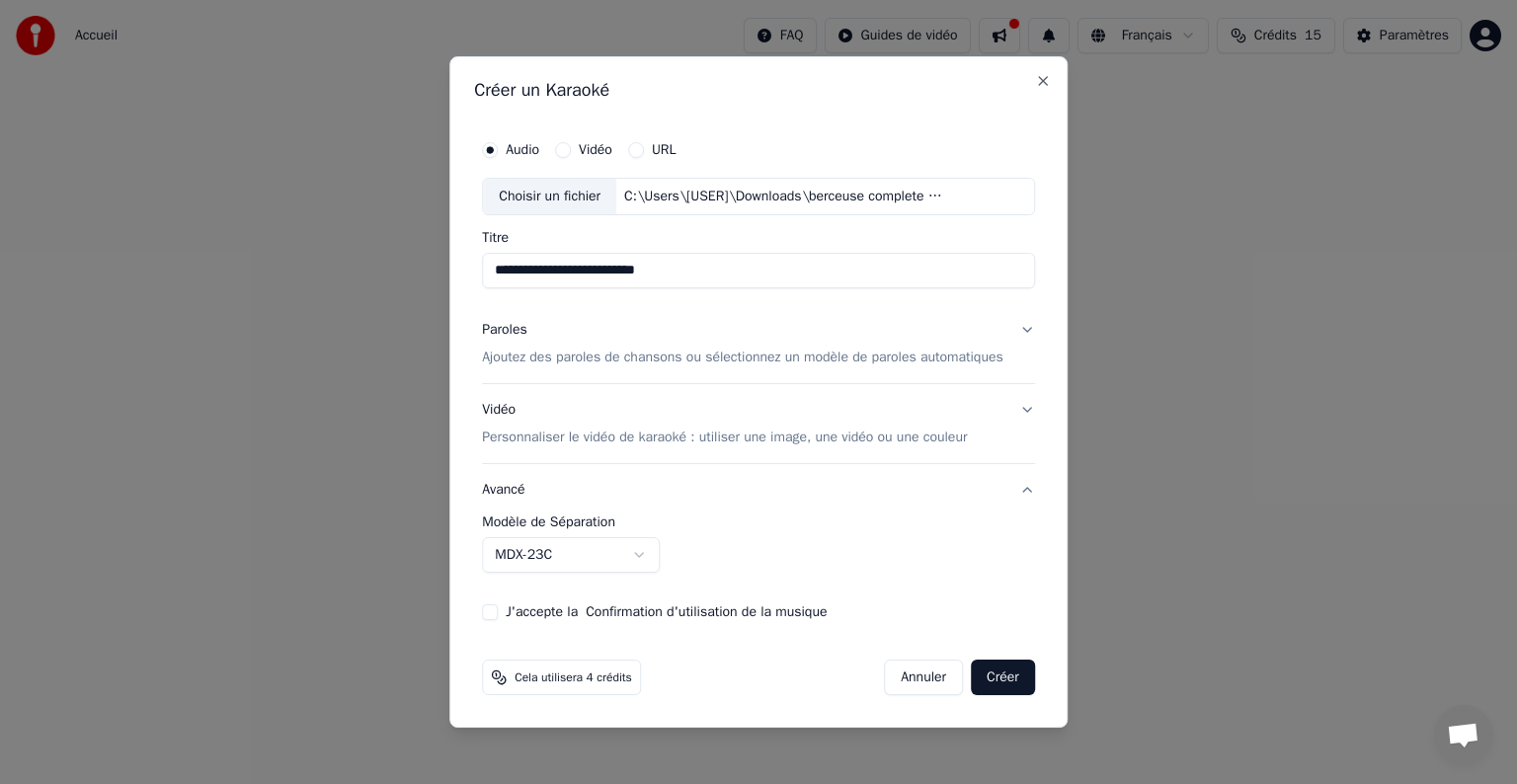 click on "Créer" at bounding box center (1002, 677) 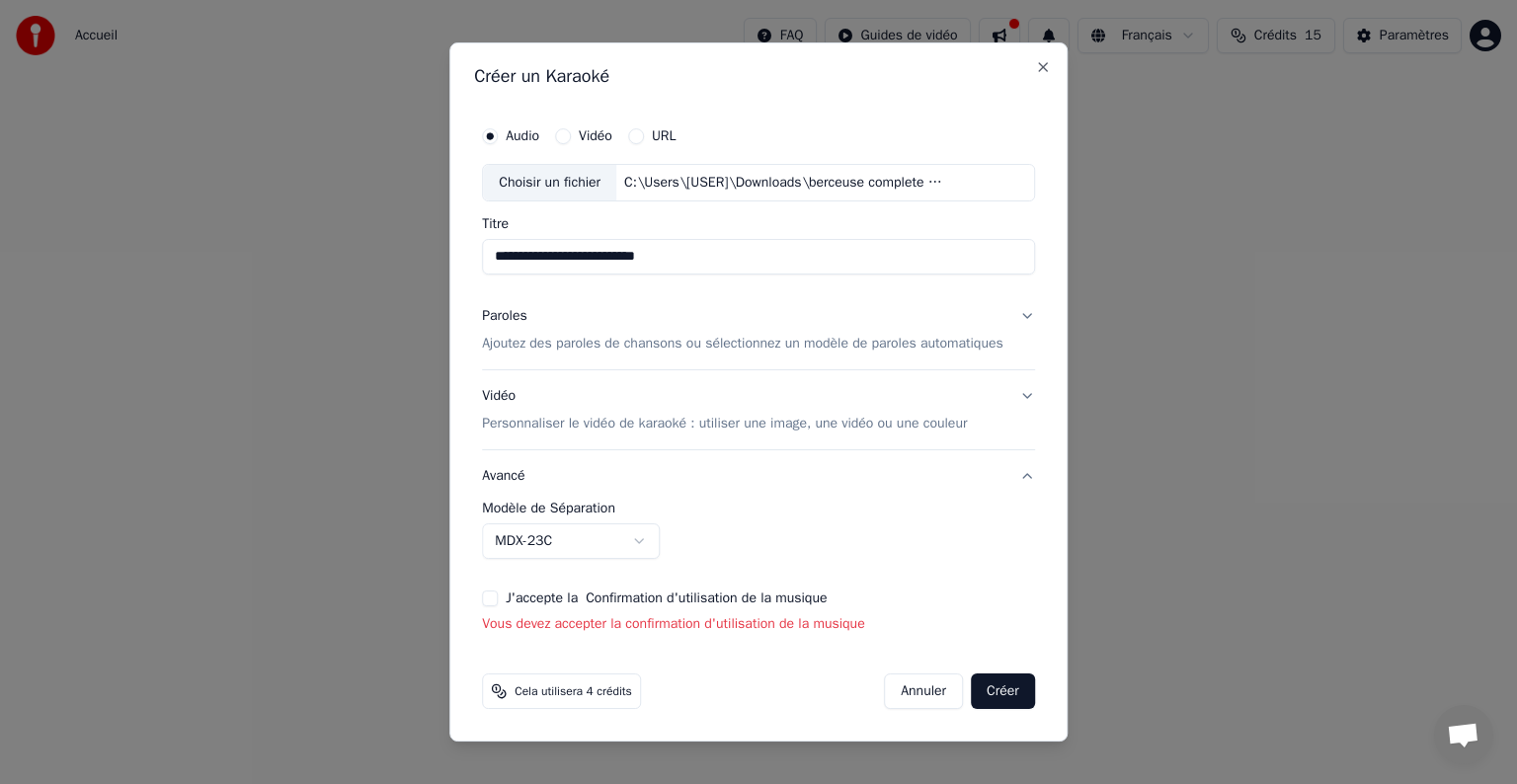 click on "J'accepte la   Confirmation d'utilisation de la musique" at bounding box center (490, 598) 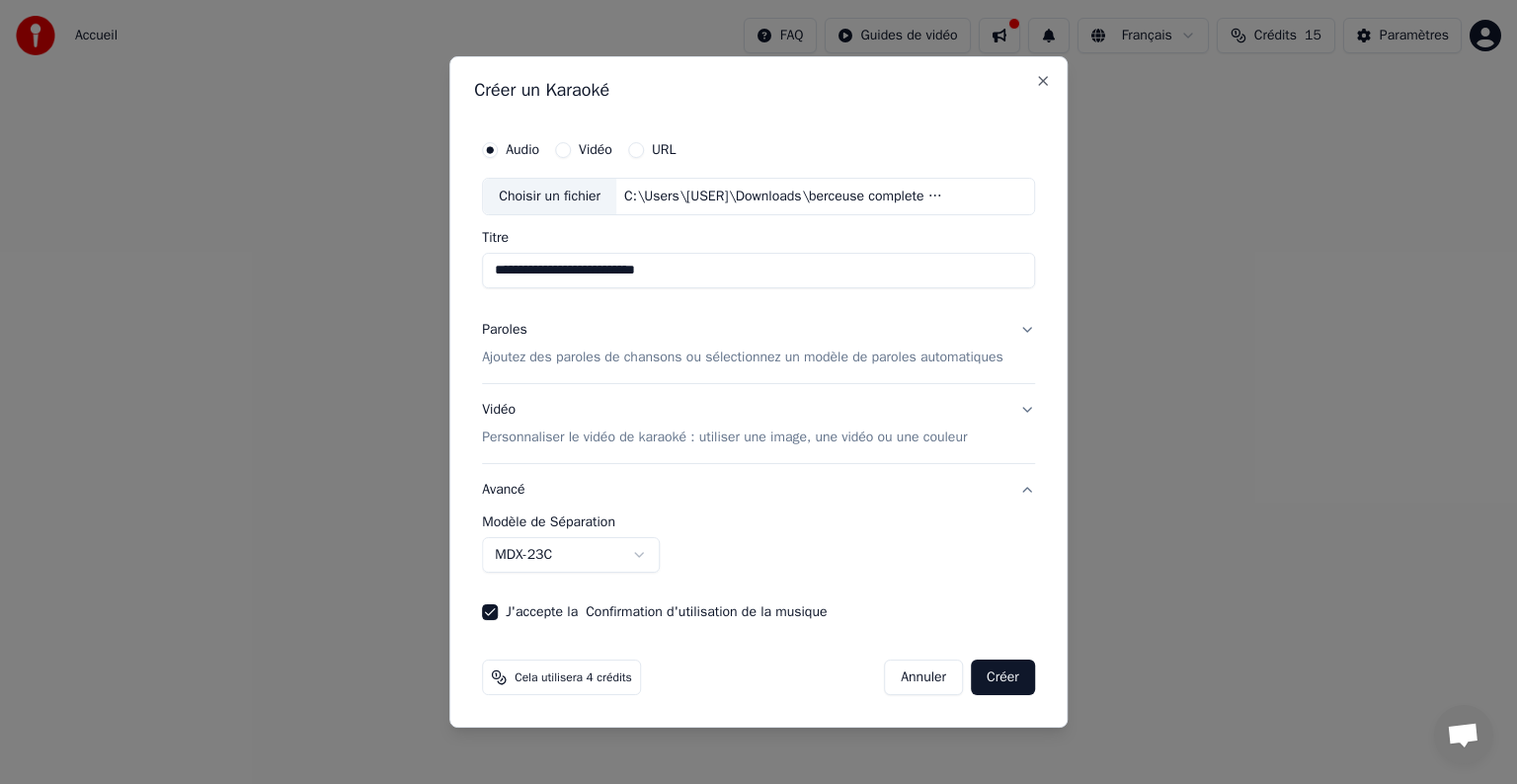 click on "Créer" at bounding box center [1002, 677] 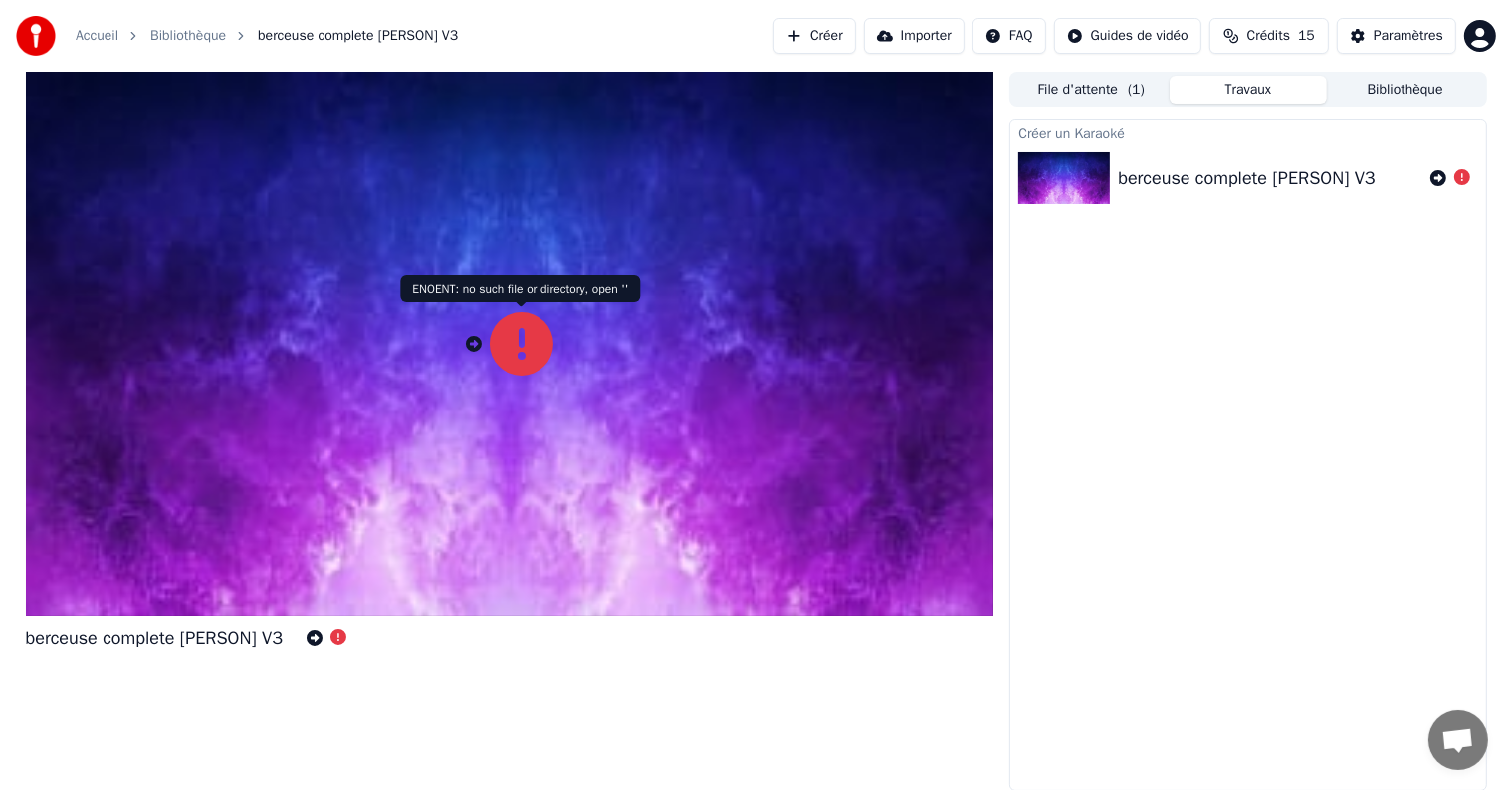 click 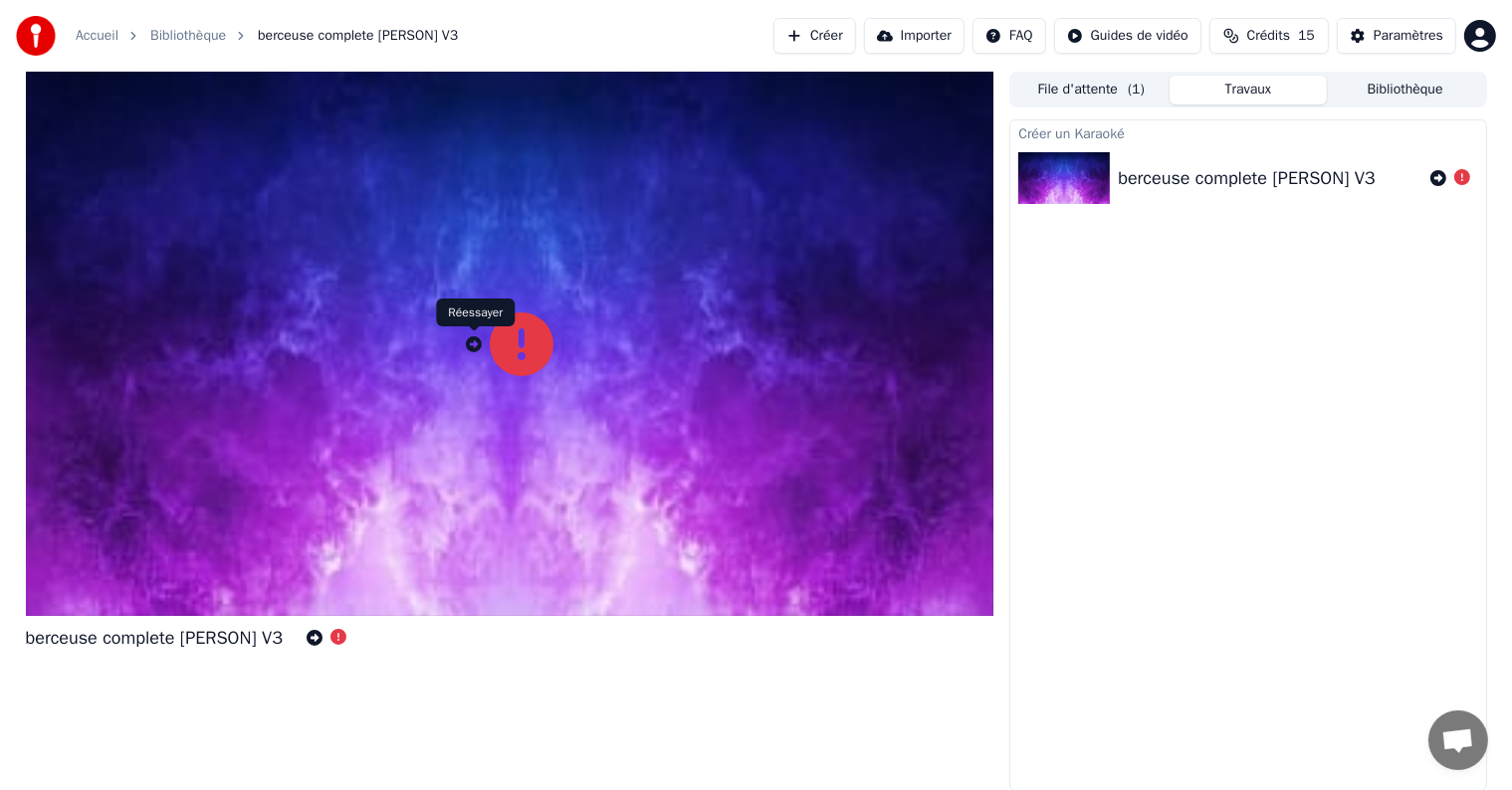 click 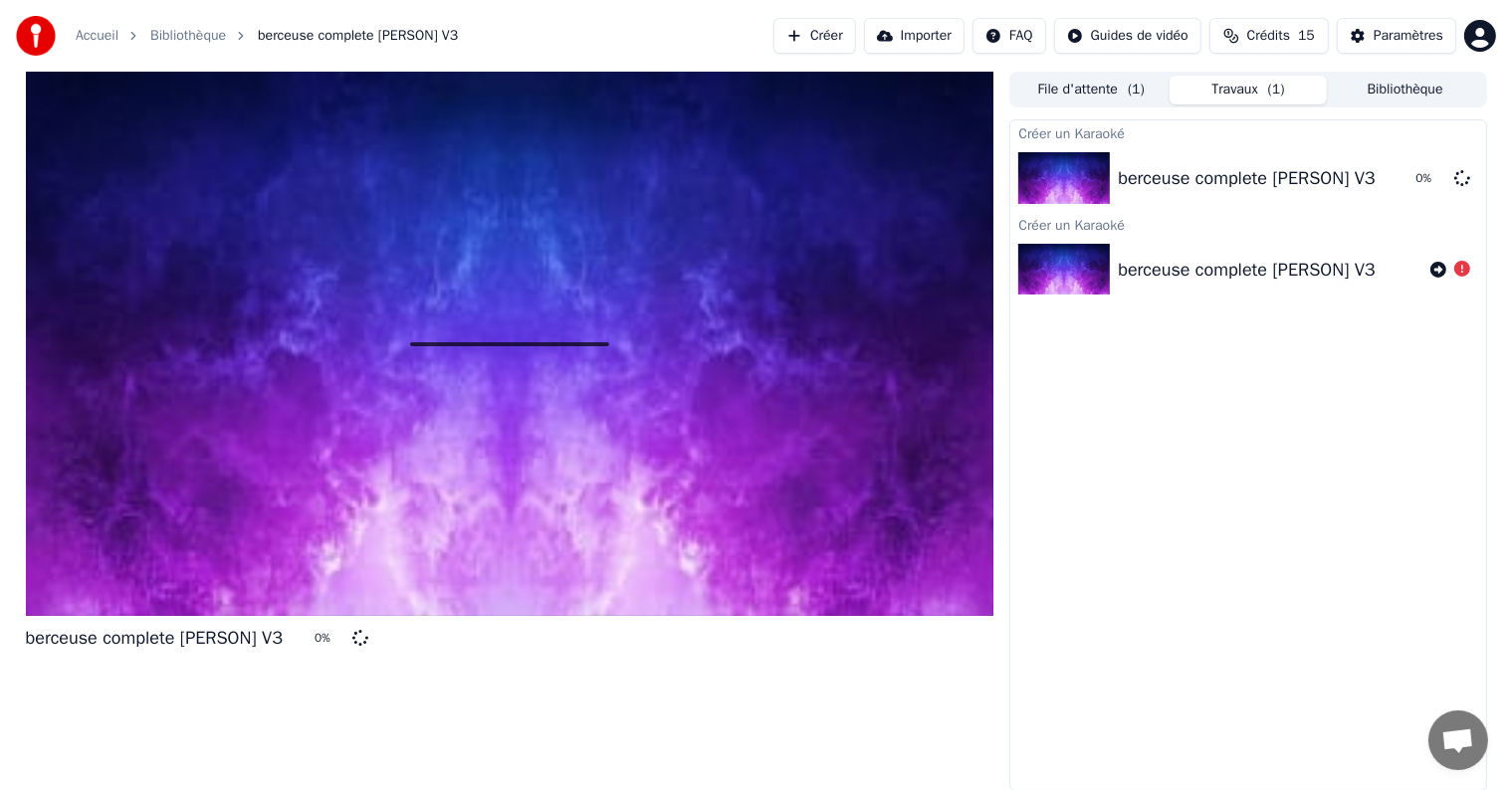 click on "Créer" at bounding box center [814, 36] 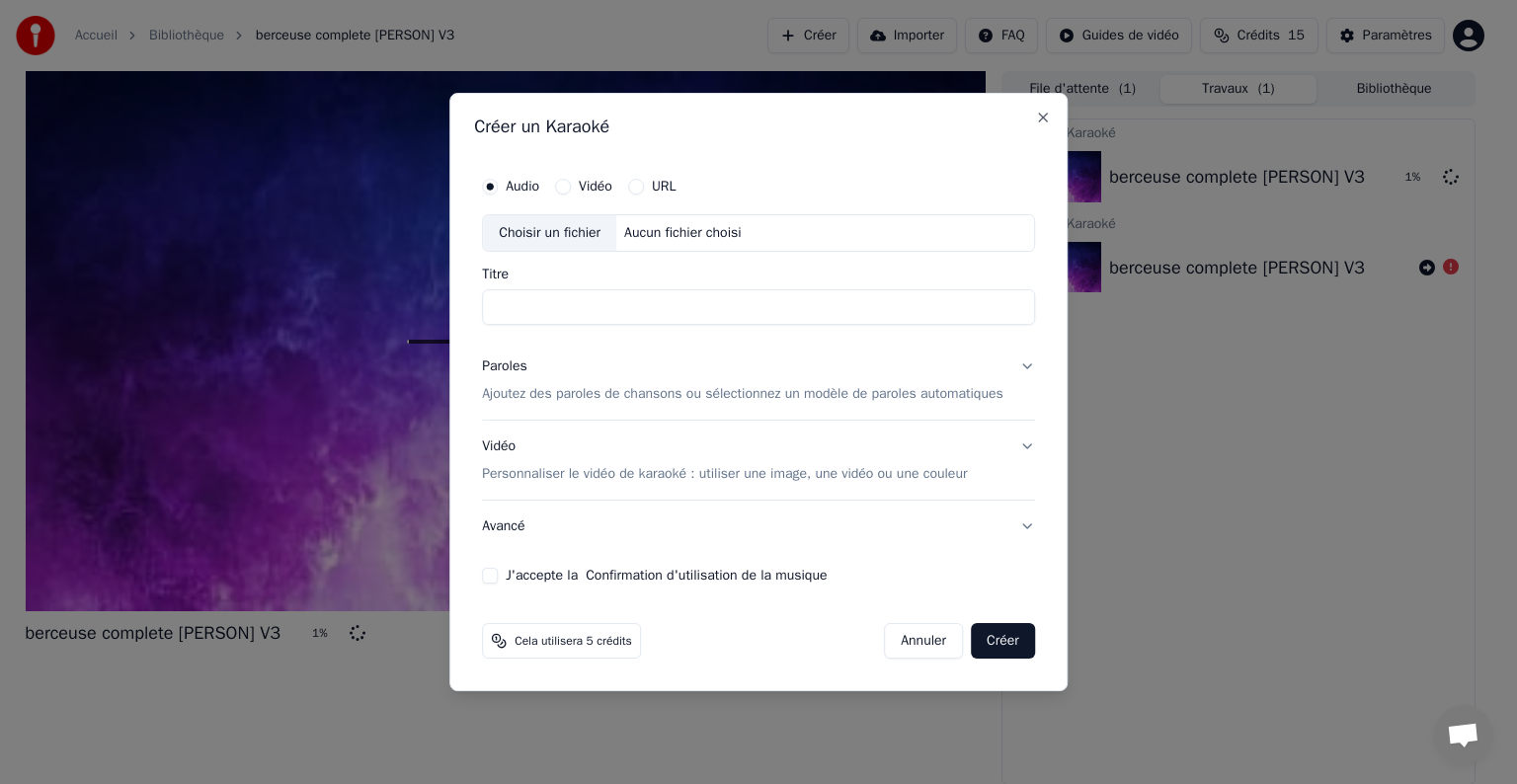click on "Choisir un fichier" at bounding box center (549, 233) 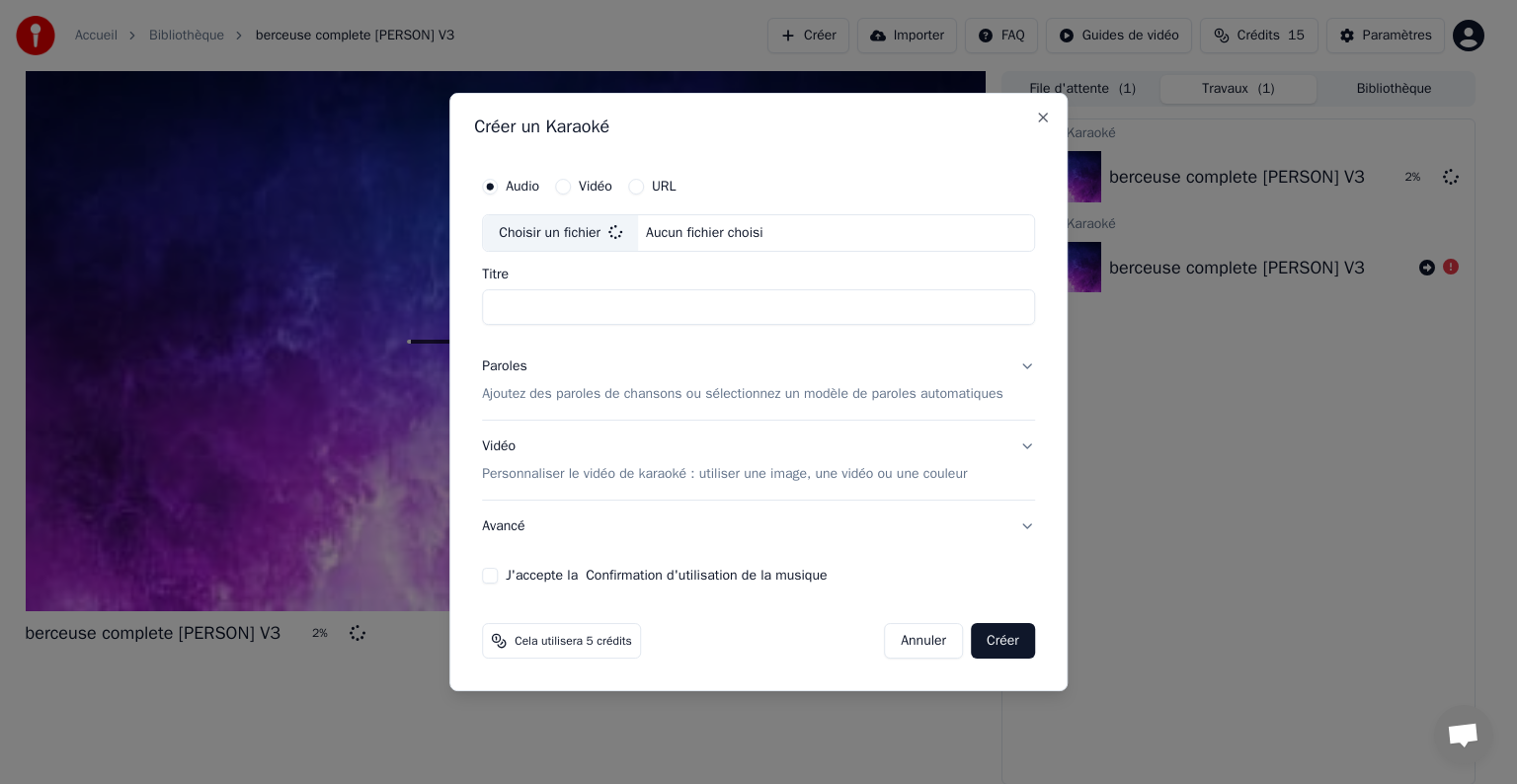 type on "**********" 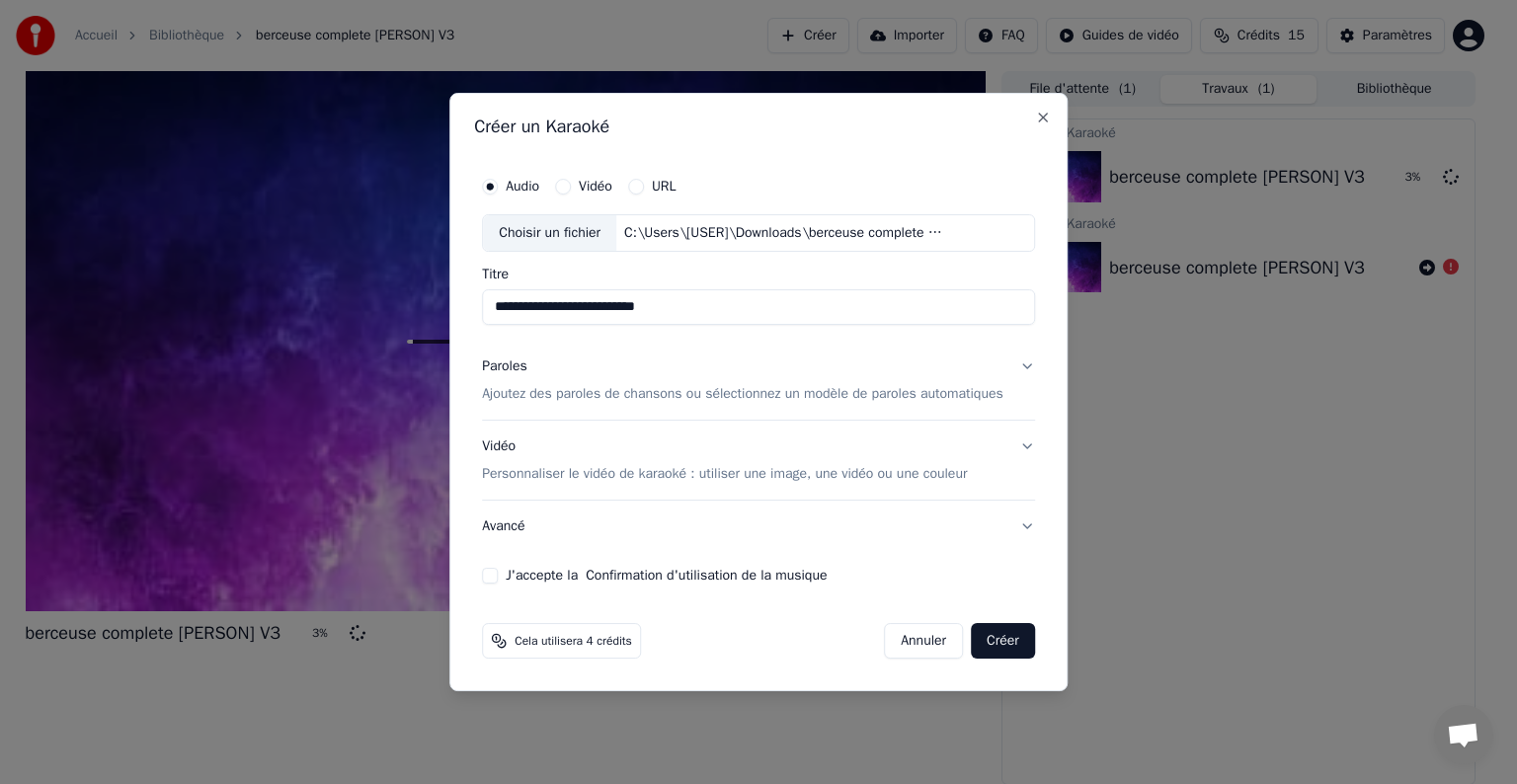 click on "Ajoutez des paroles de chansons ou sélectionnez un modèle de paroles automatiques" at bounding box center (743, 394) 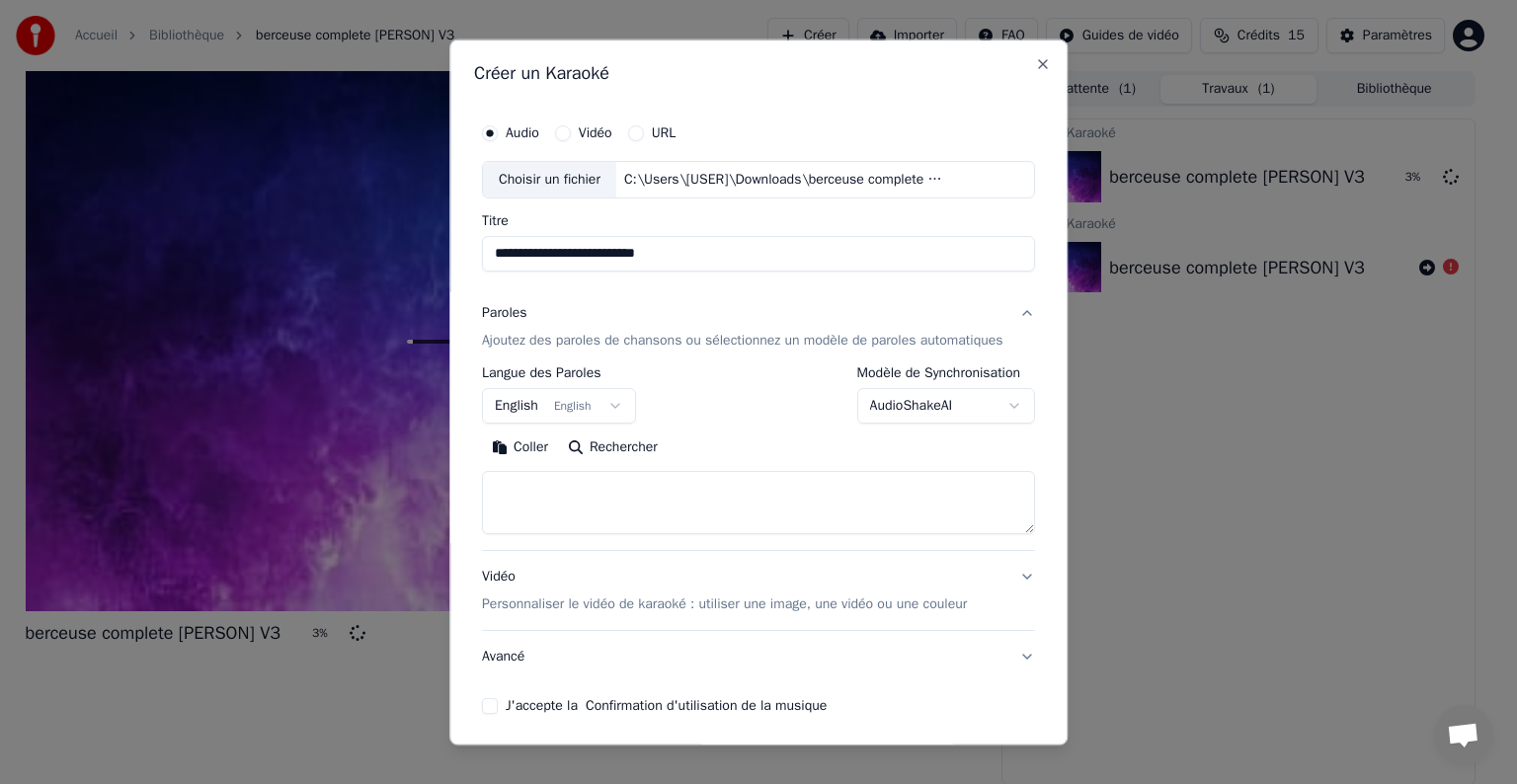 click at bounding box center [758, 503] 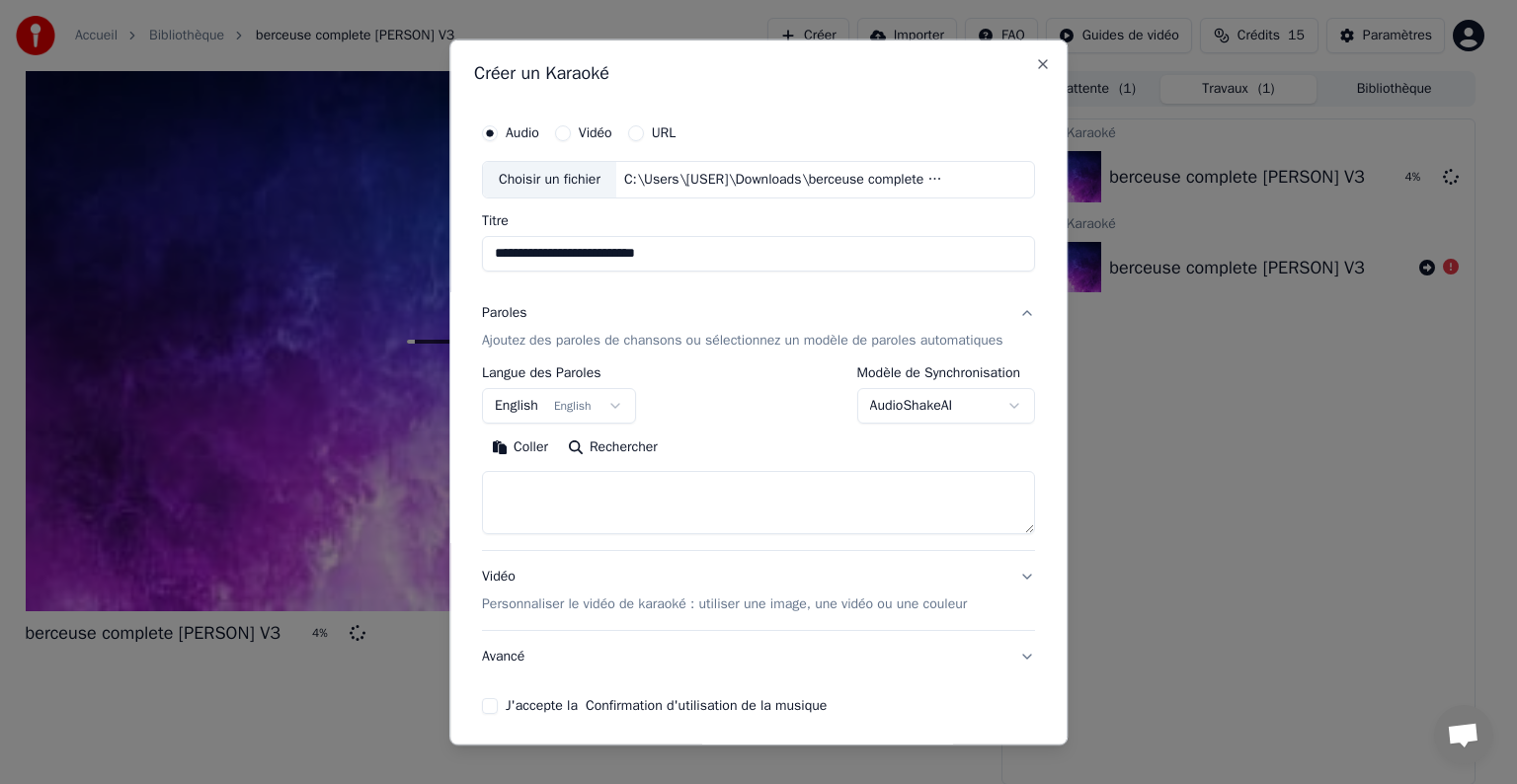 click on "Coller" at bounding box center [519, 447] 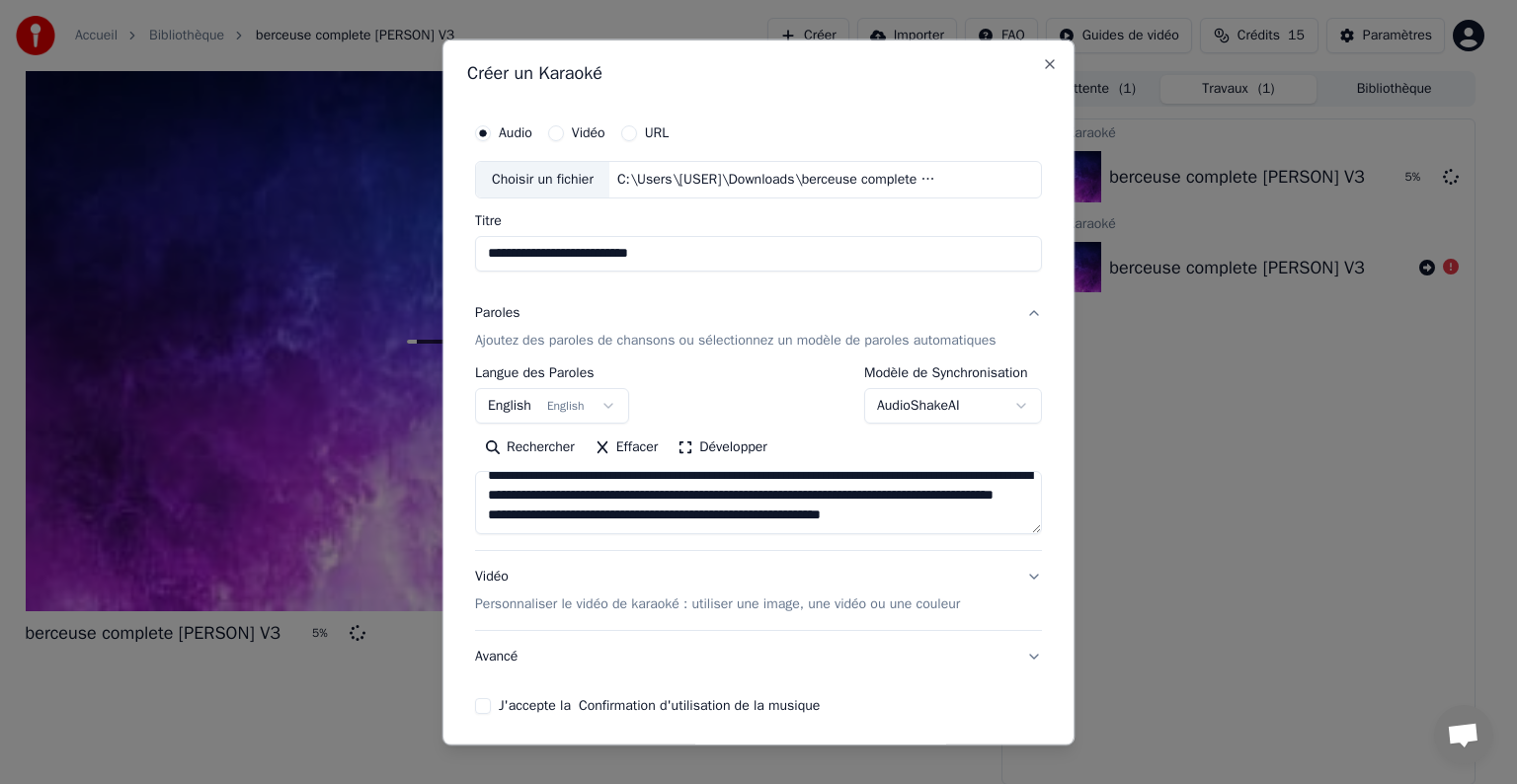 scroll, scrollTop: 0, scrollLeft: 0, axis: both 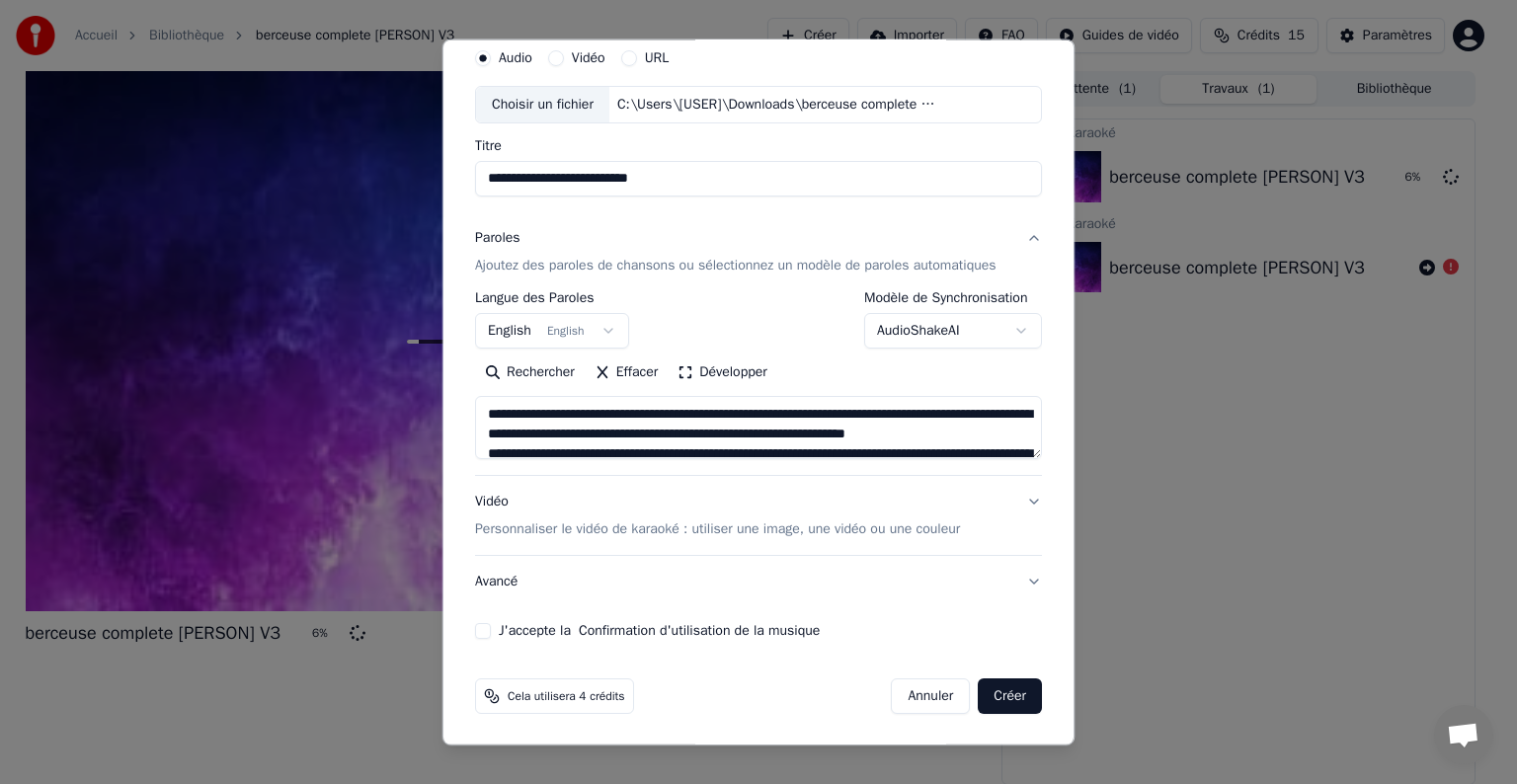 click on "Personnaliser le vidéo de karaoké : utiliser une image, une vidéo ou une couleur" at bounding box center [717, 529] 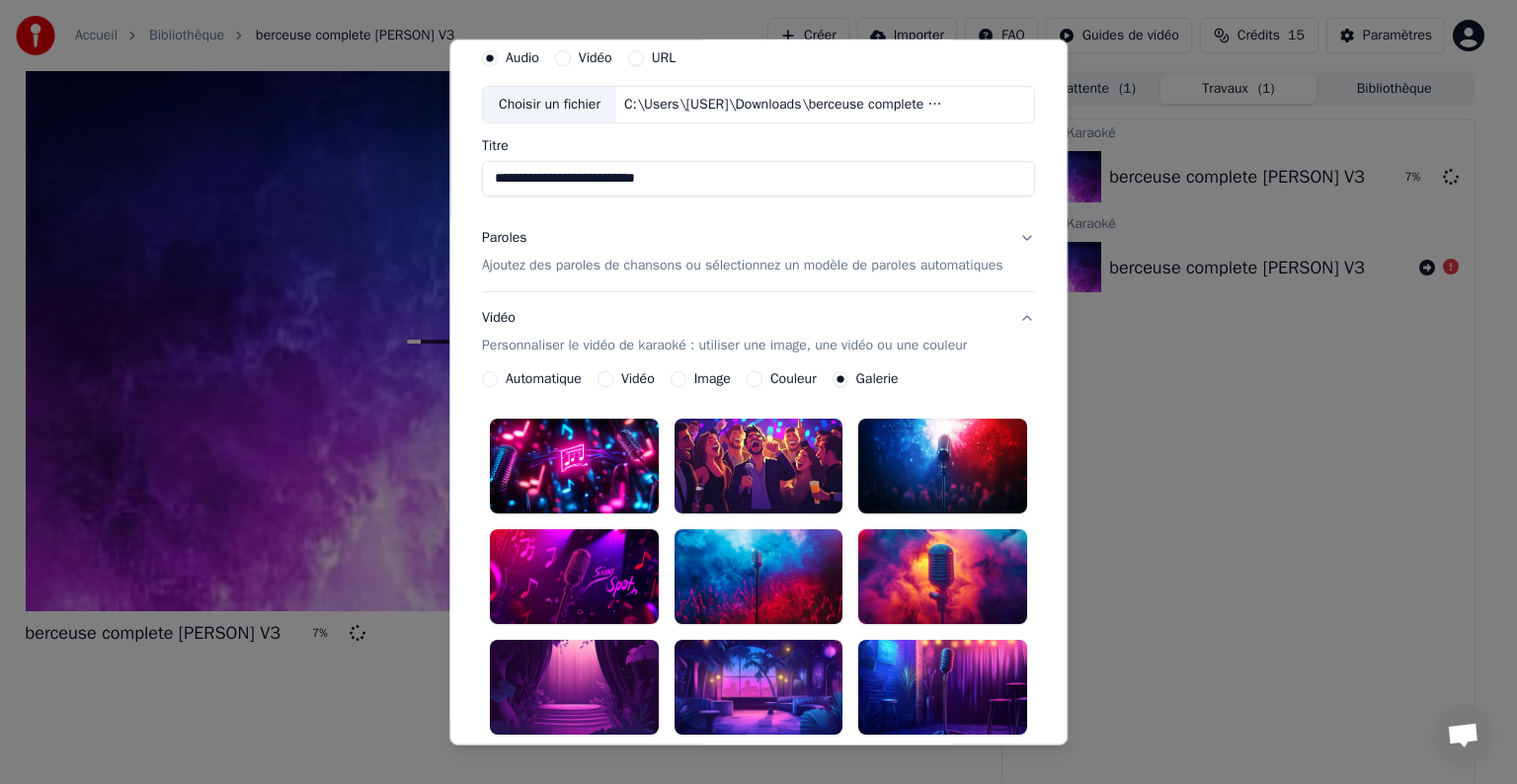 click on "Image" at bounding box center [712, 379] 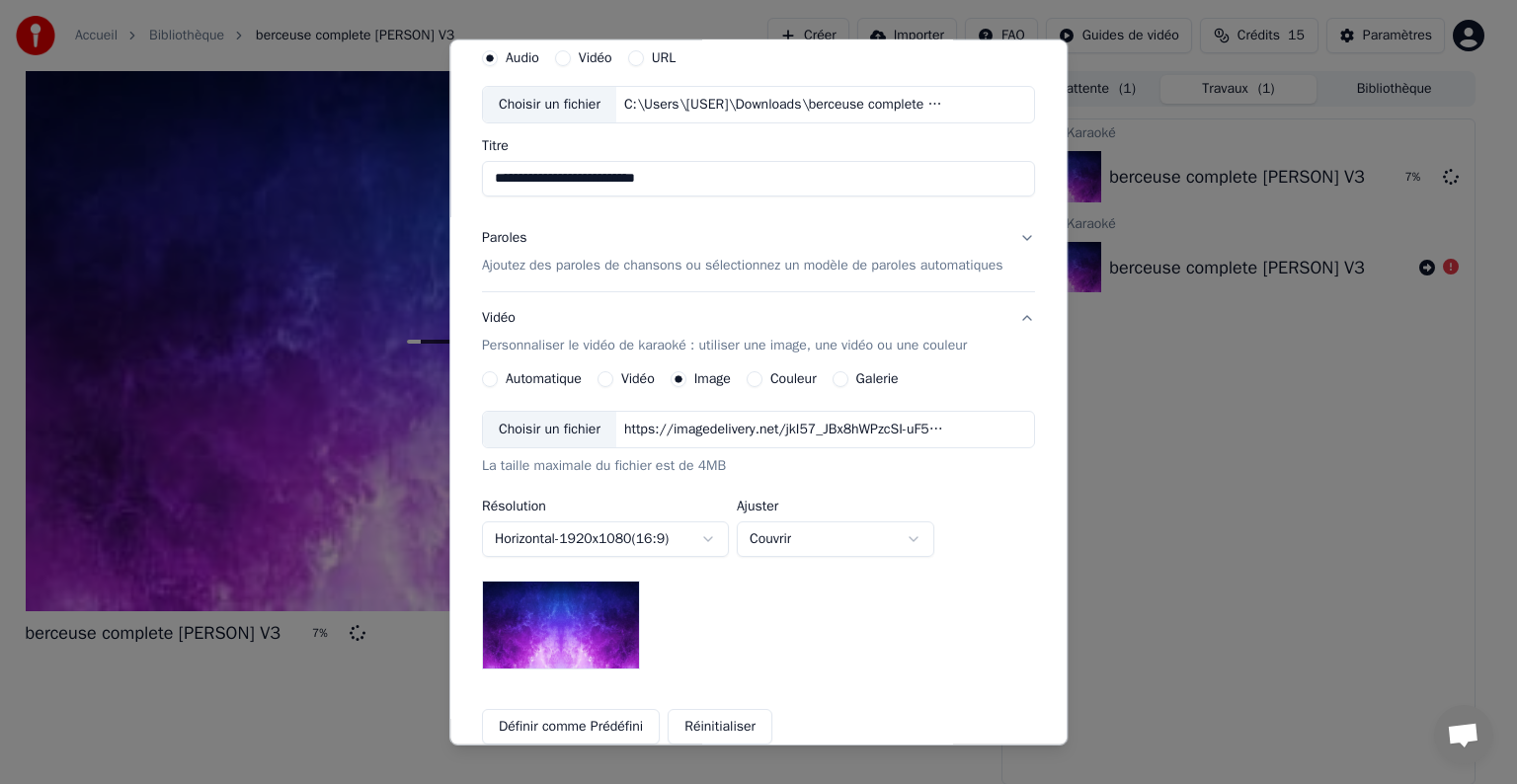 click on "Galerie" at bounding box center (877, 379) 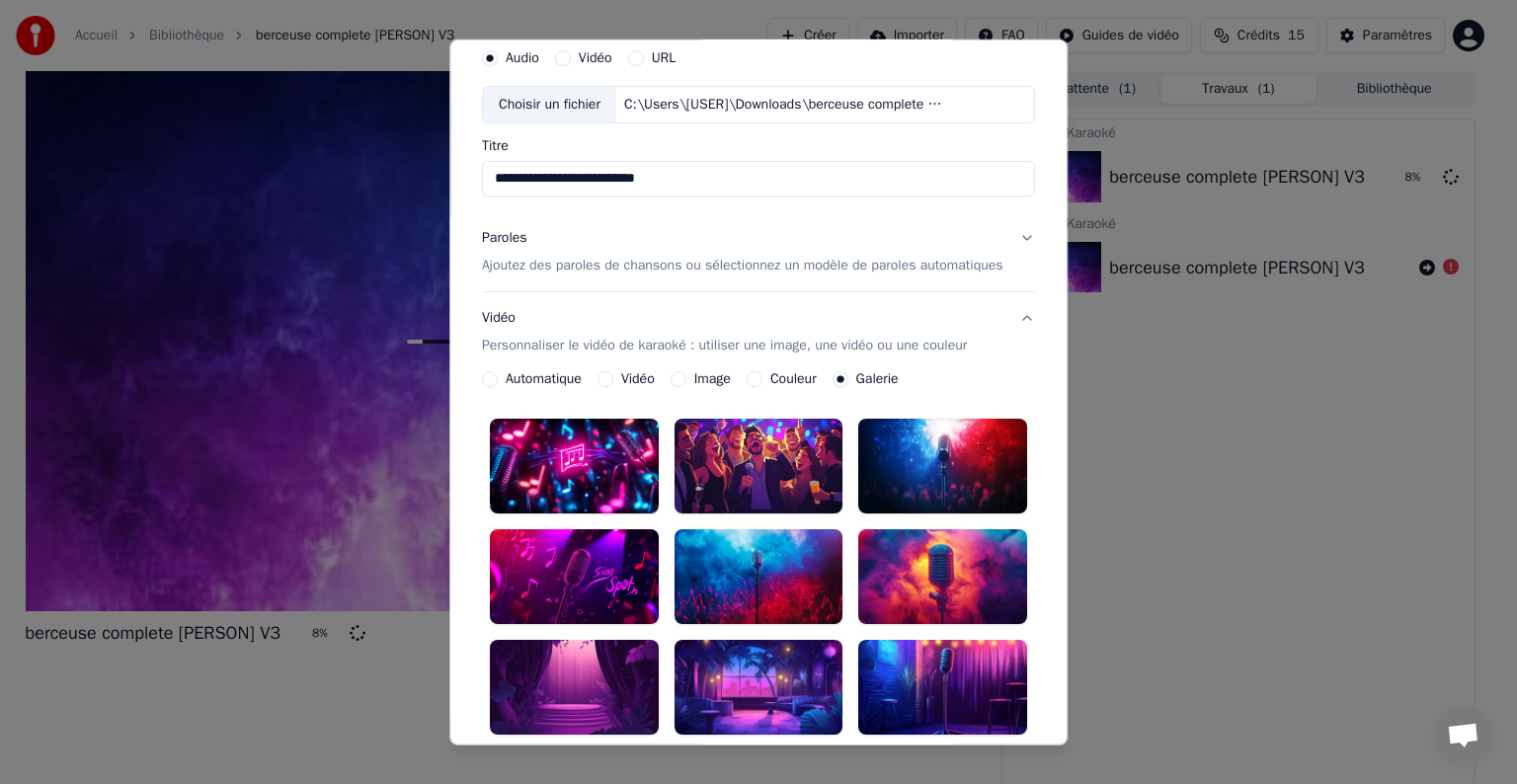 click on "Image" at bounding box center [712, 379] 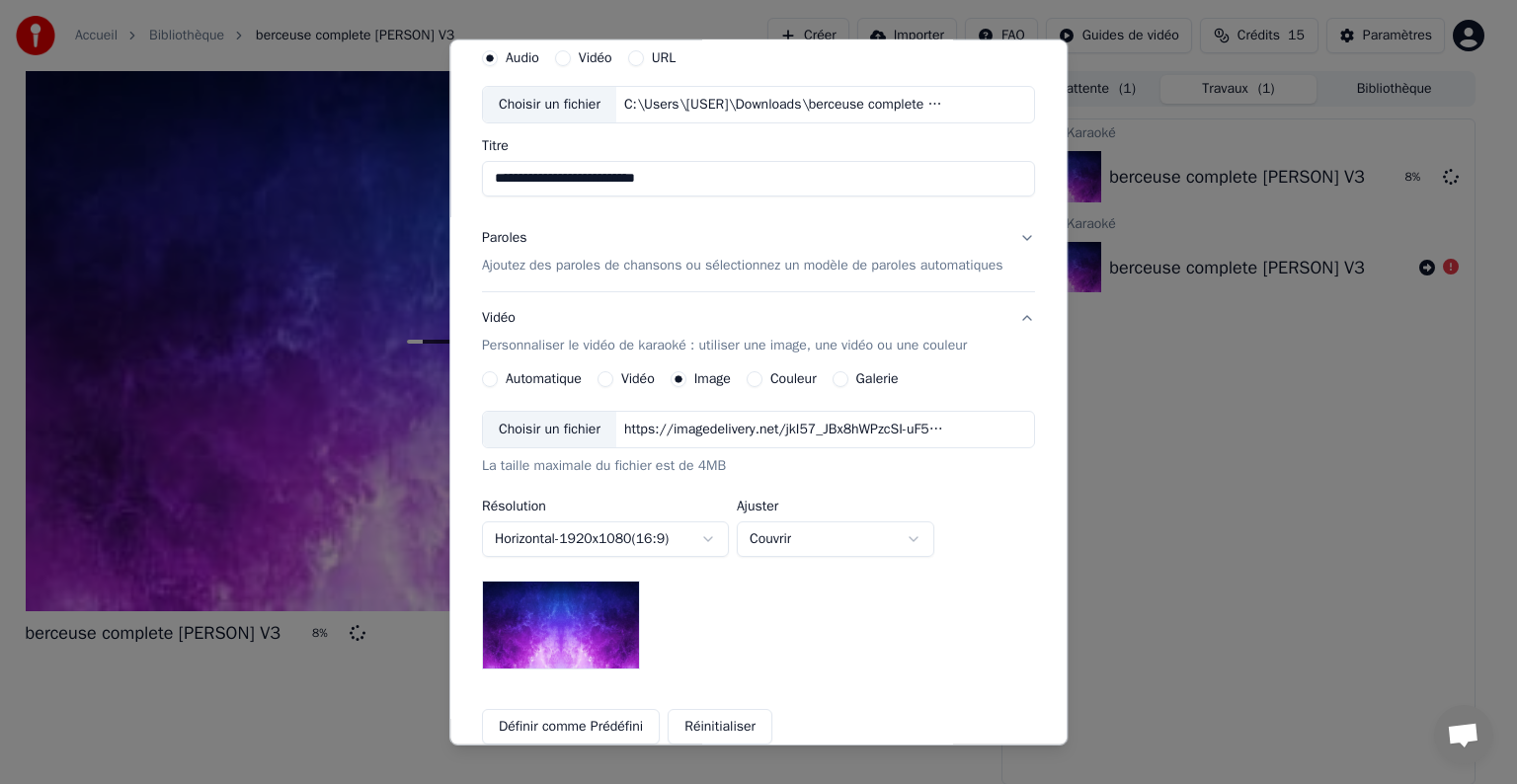 click on "https://imagedelivery.net/jkI57_JBx8hWPzcSI-uF5w/c7639807-3f76-4ea5-9112-66e75e03d200/16x9" at bounding box center [784, 430] 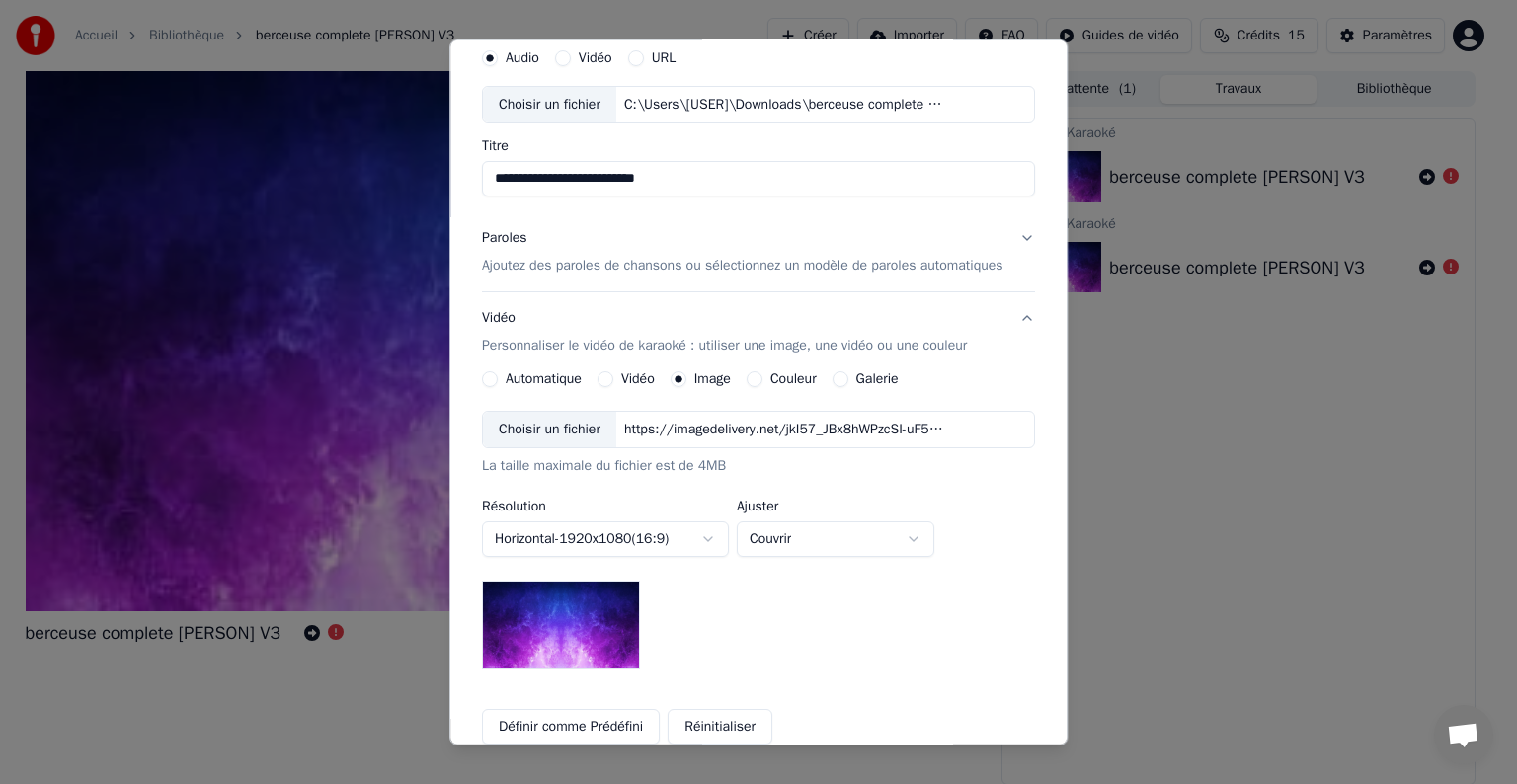 click on "https://imagedelivery.net/jkI57_JBx8hWPzcSI-uF5w/c7639807-3f76-4ea5-9112-66e75e03d200/16x9" at bounding box center (784, 430) 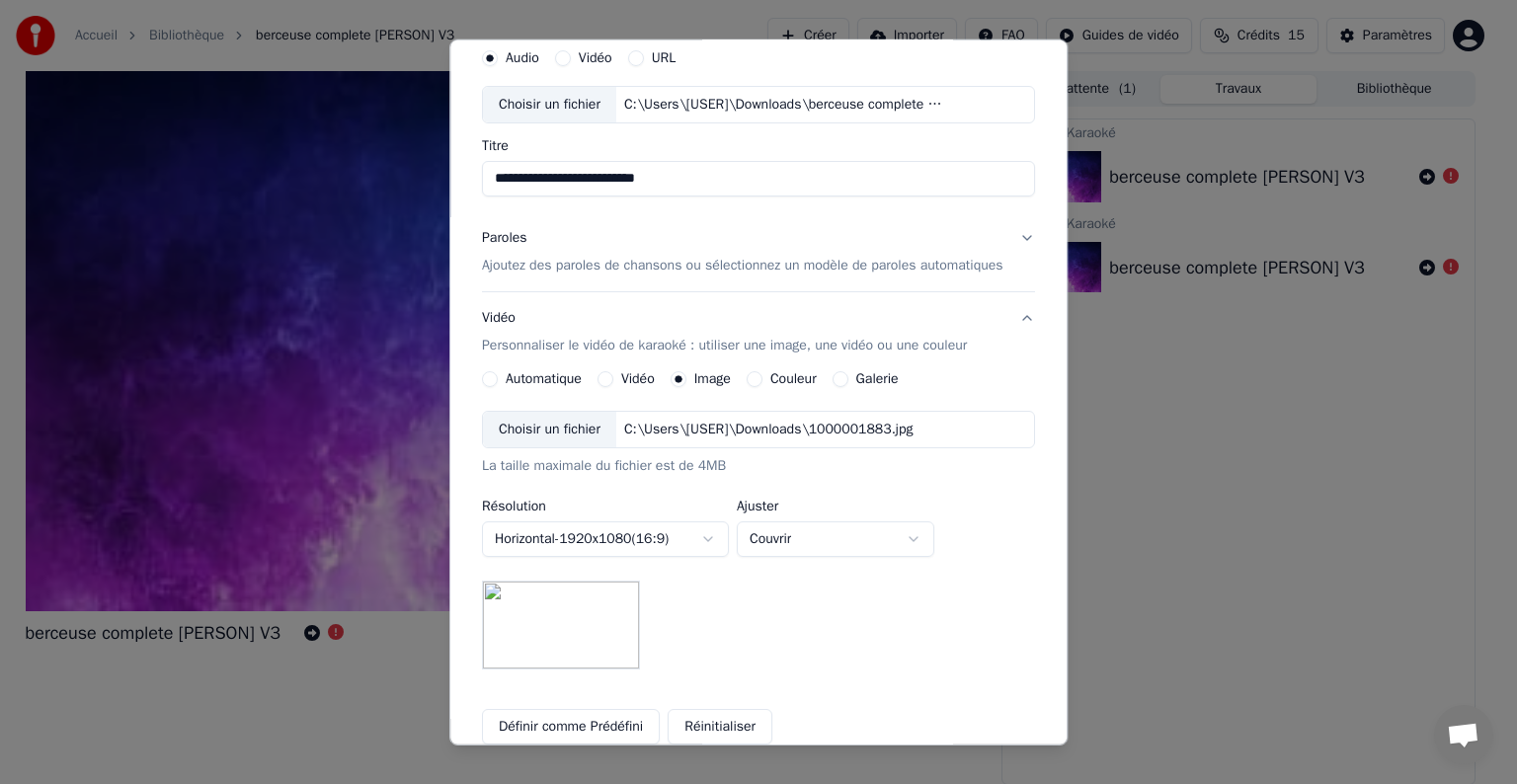click on "**********" at bounding box center [750, 392] 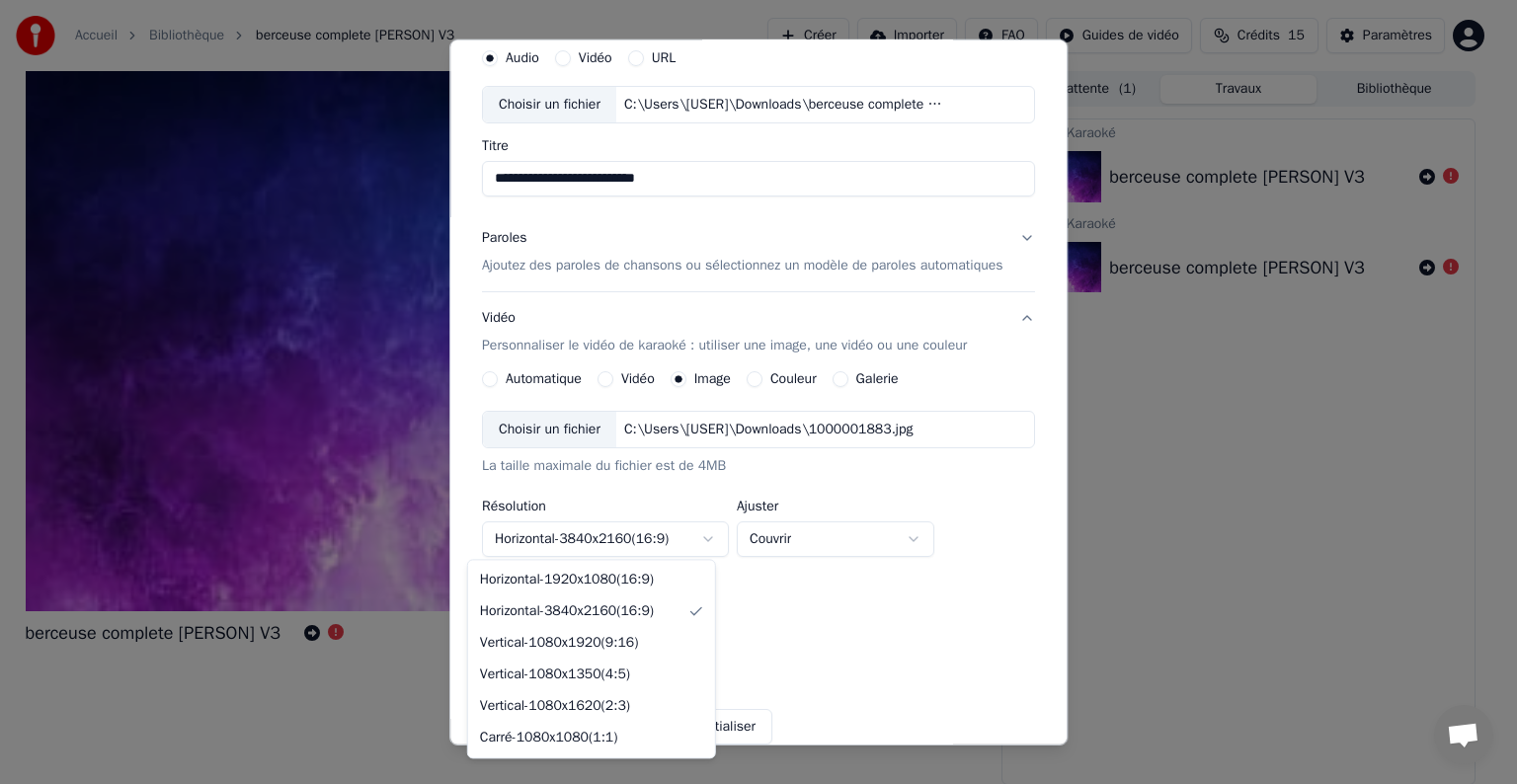 click on "**********" at bounding box center (750, 392) 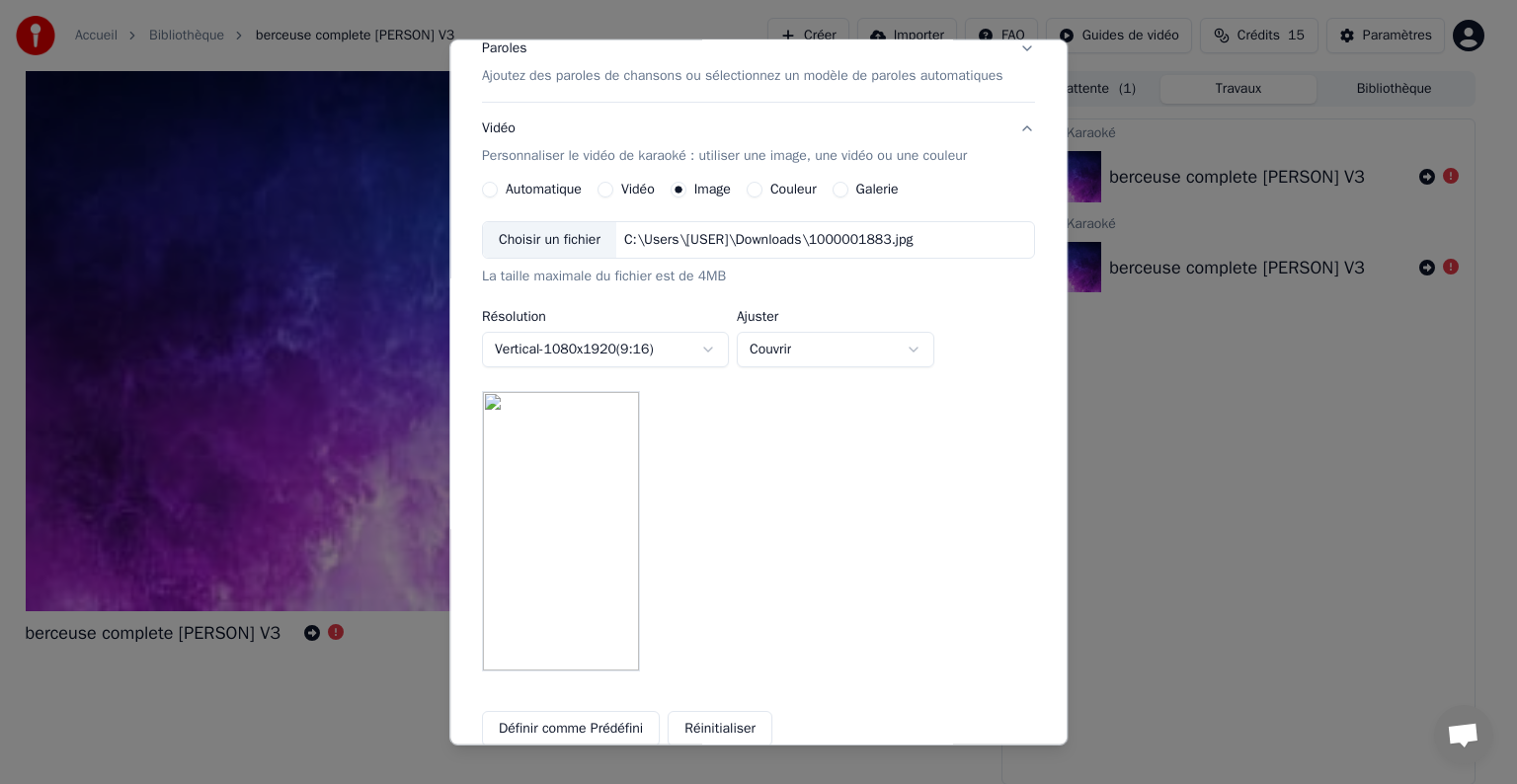 scroll, scrollTop: 273, scrollLeft: 0, axis: vertical 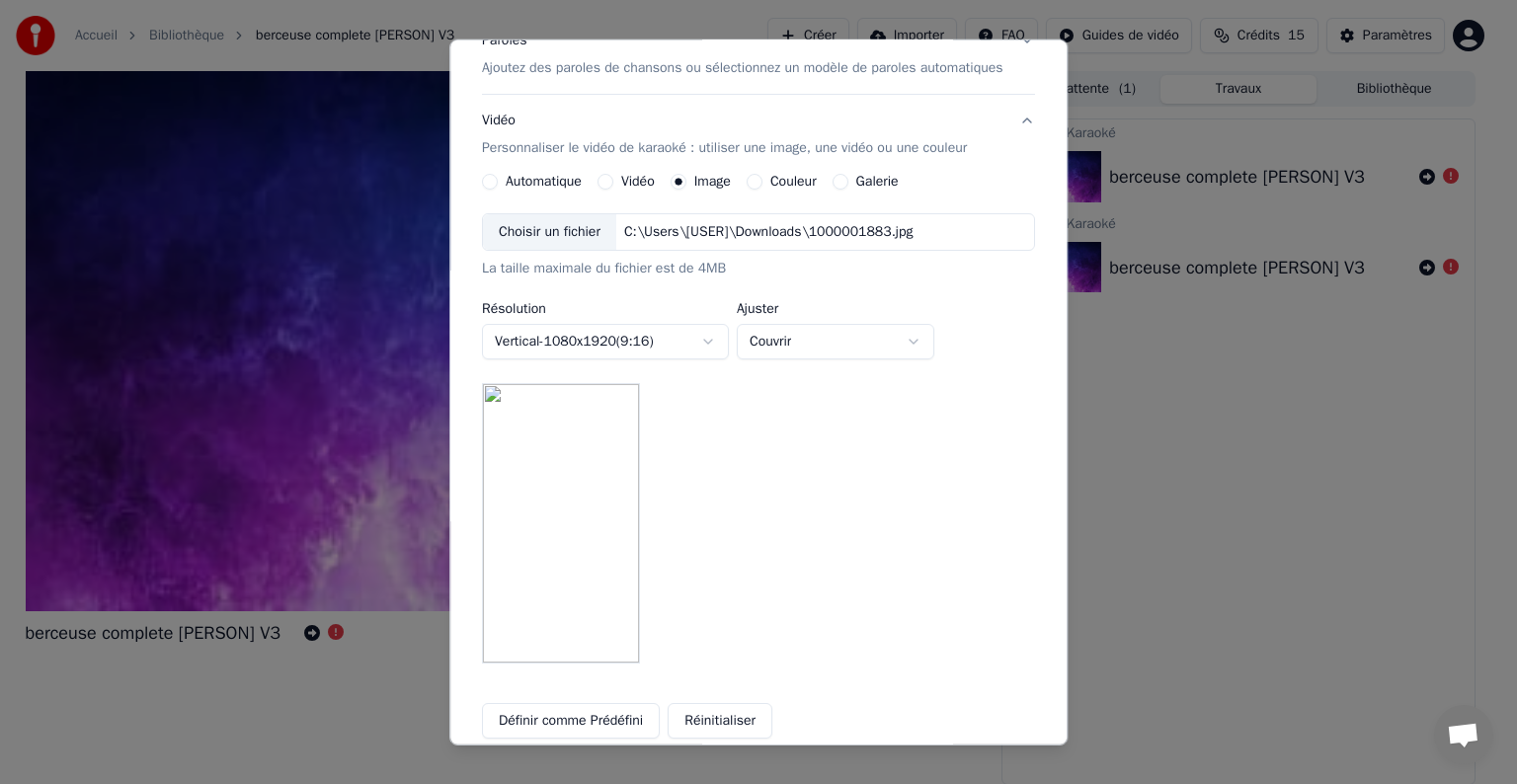 click on "**********" at bounding box center [750, 392] 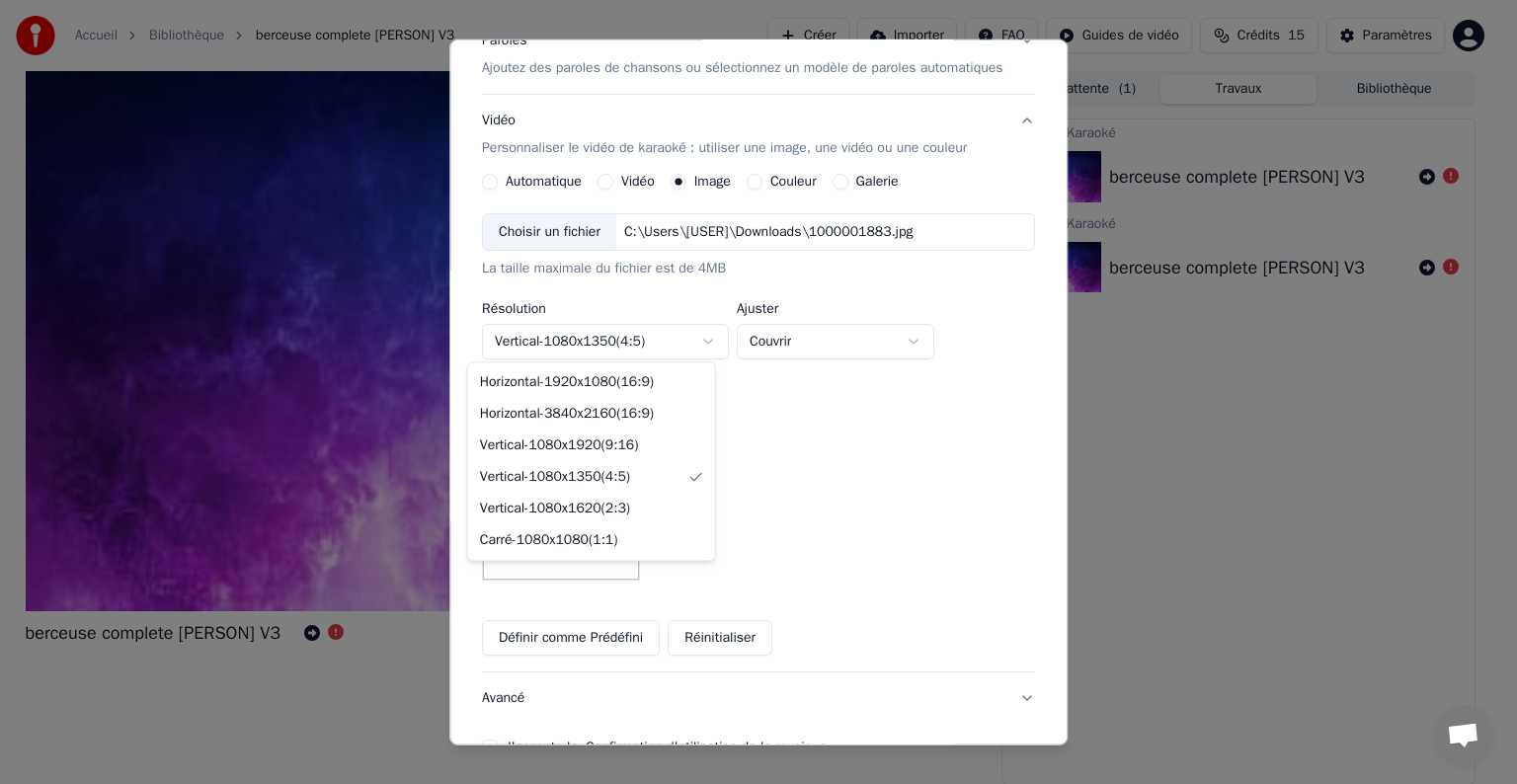 click on "**********" at bounding box center (750, 392) 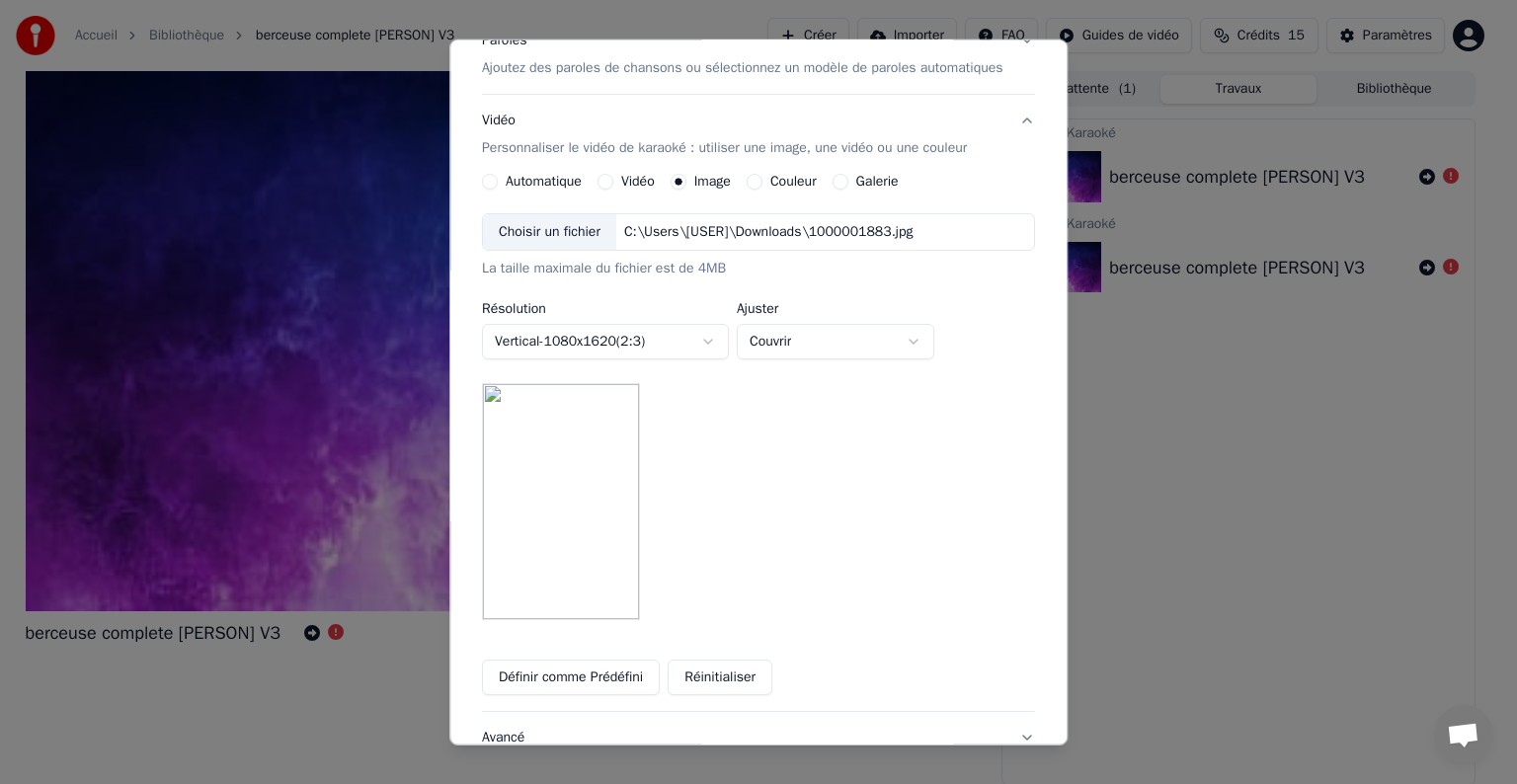 click on "**********" at bounding box center (750, 392) 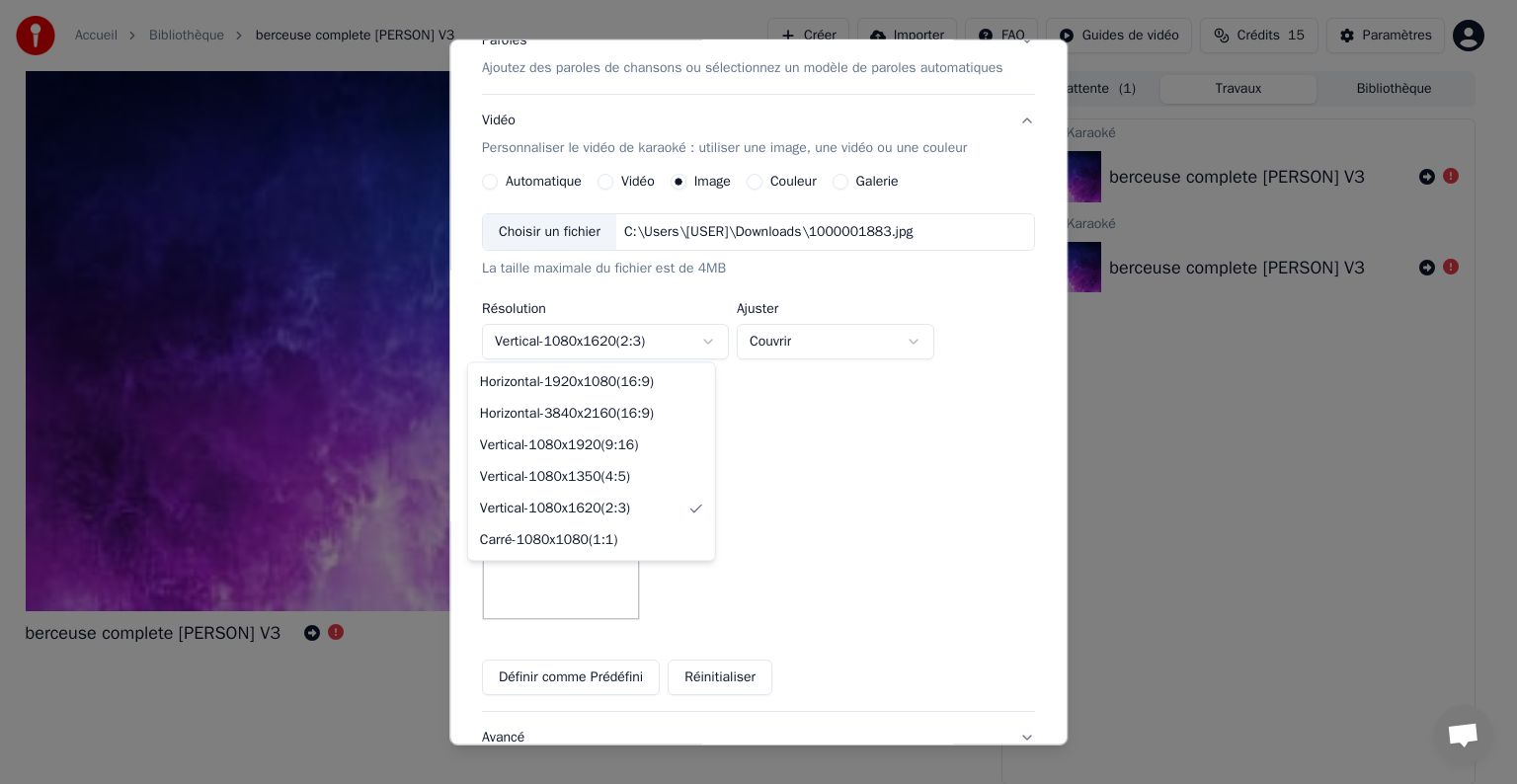 select on "*********" 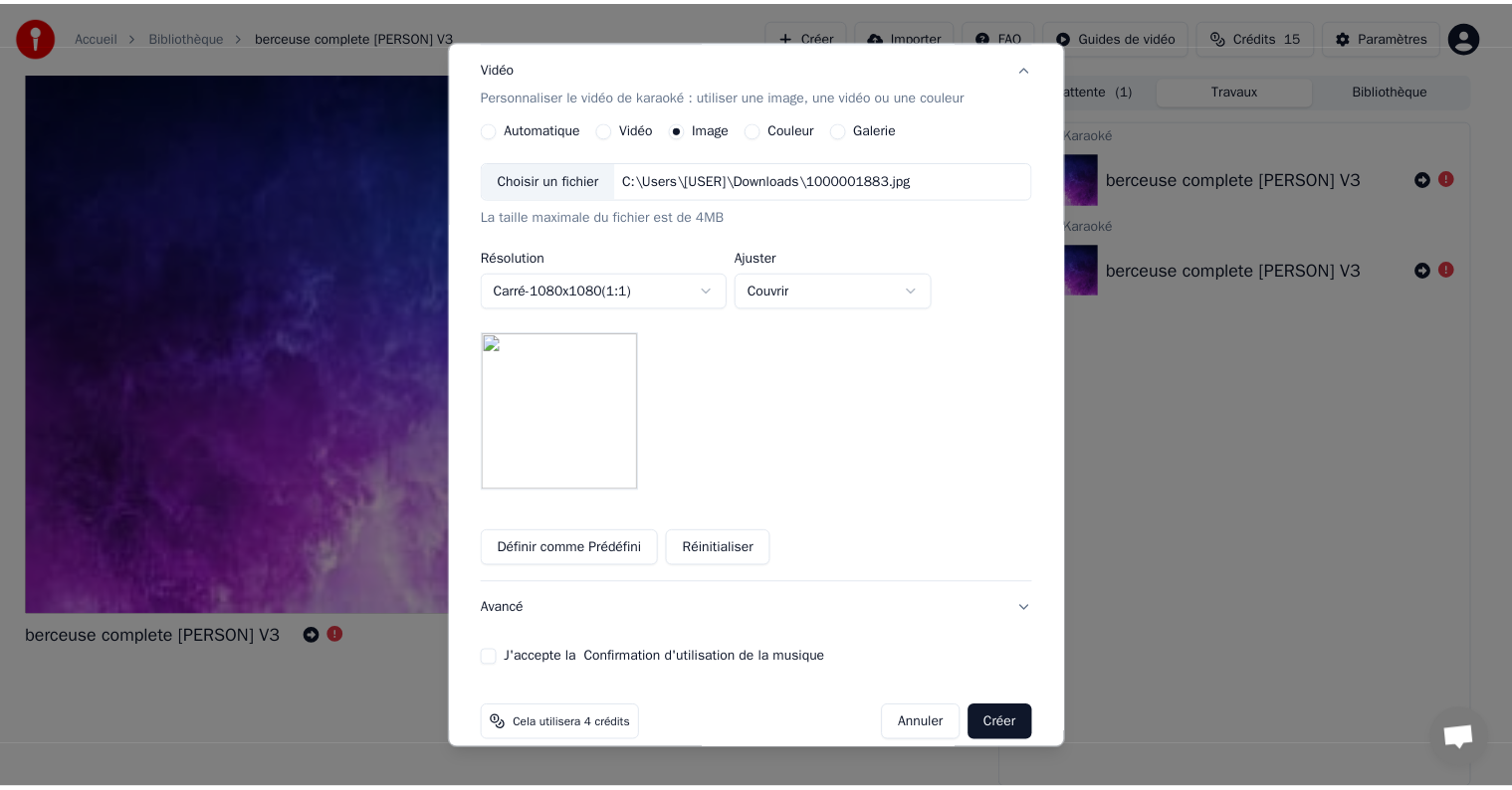 scroll, scrollTop: 351, scrollLeft: 0, axis: vertical 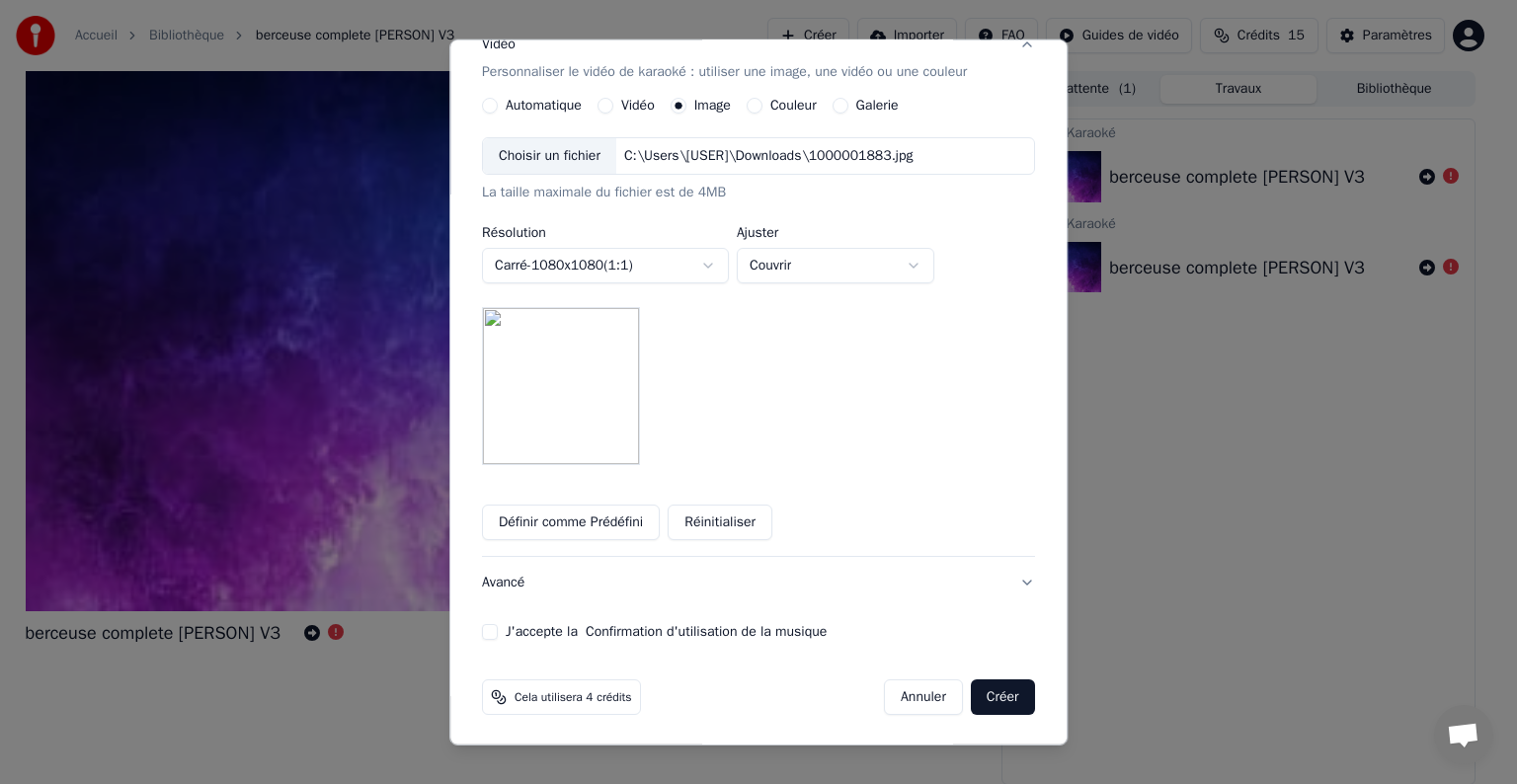 click on "**********" at bounding box center (758, 202) 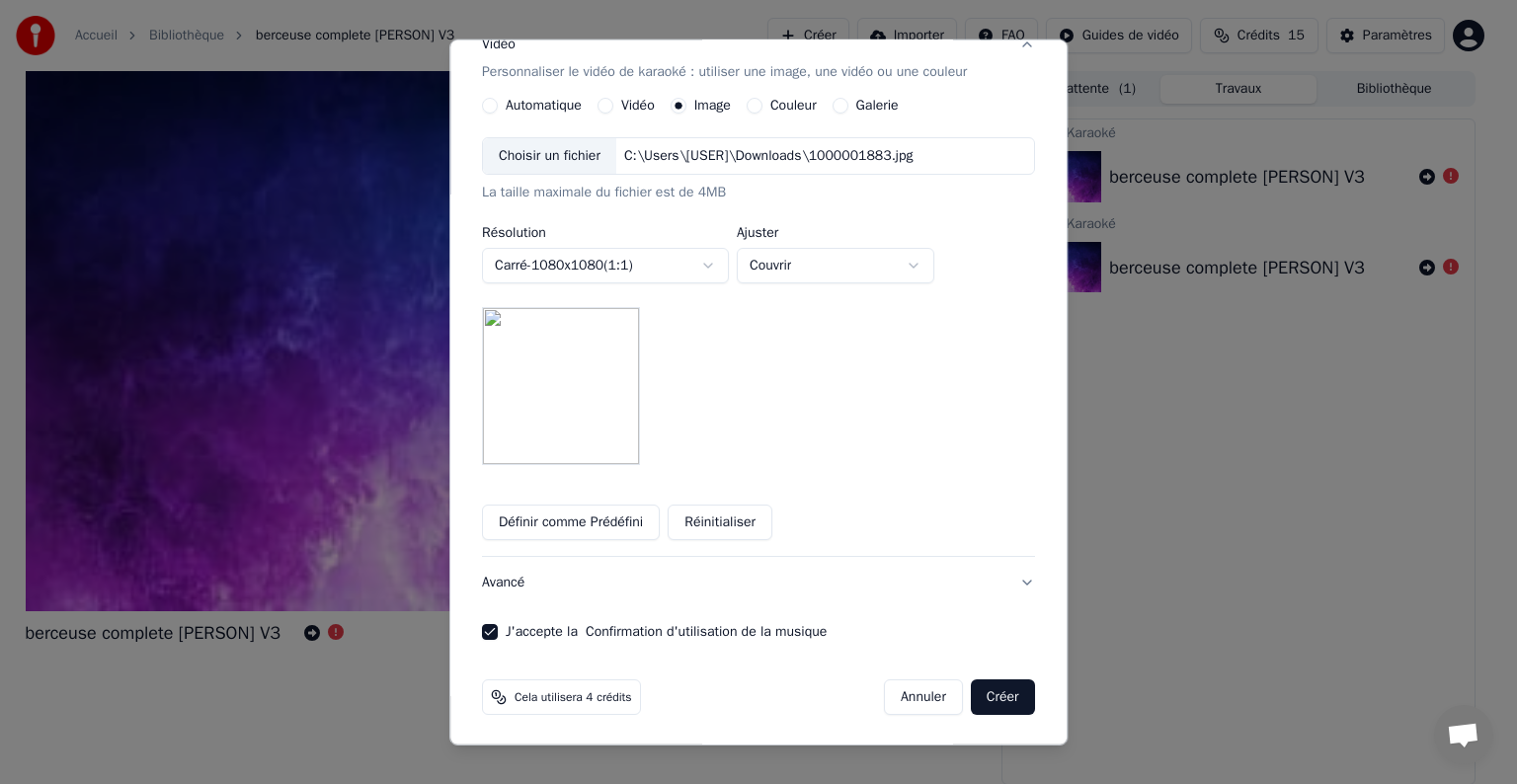 click on "Créer" at bounding box center (1002, 697) 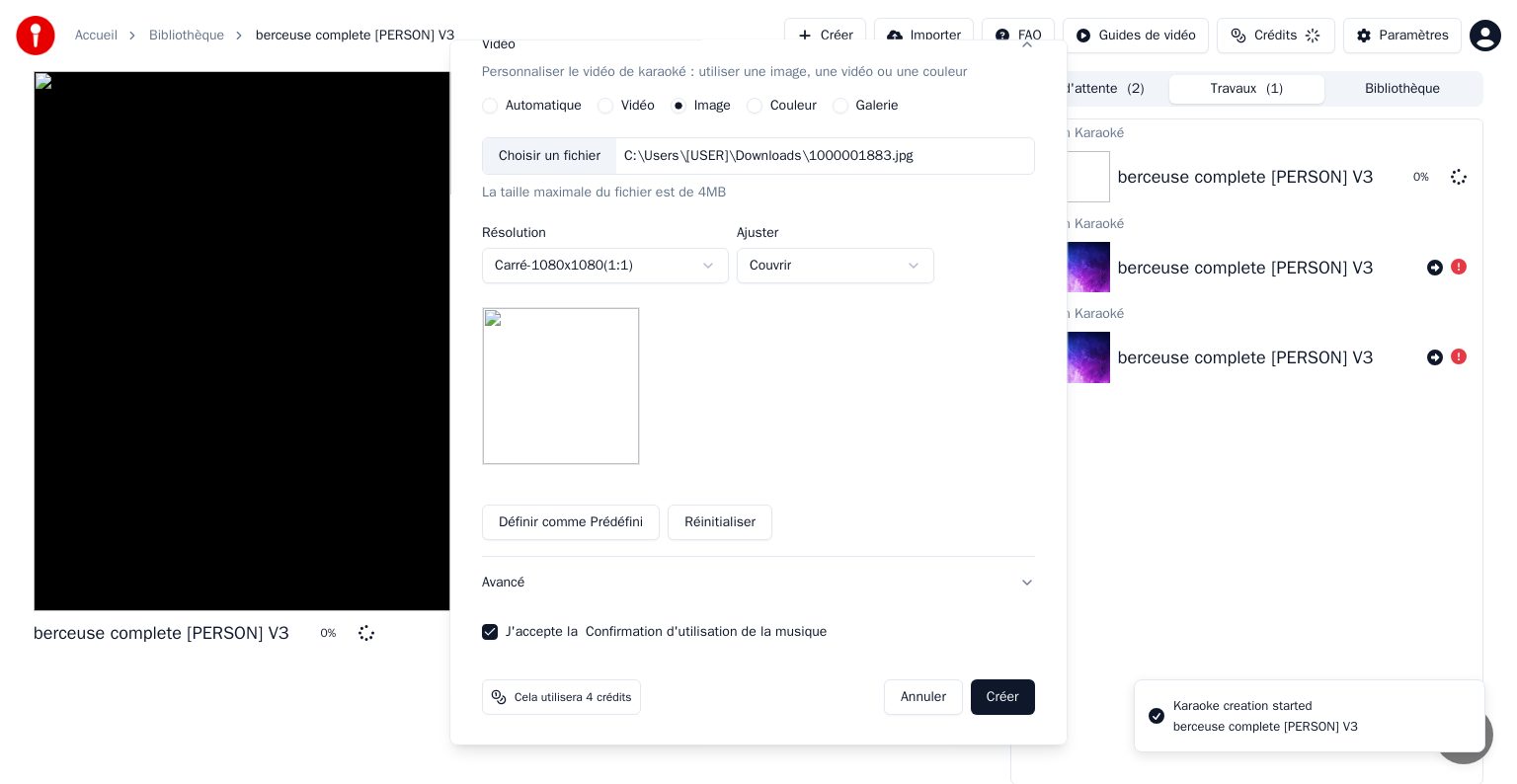 type 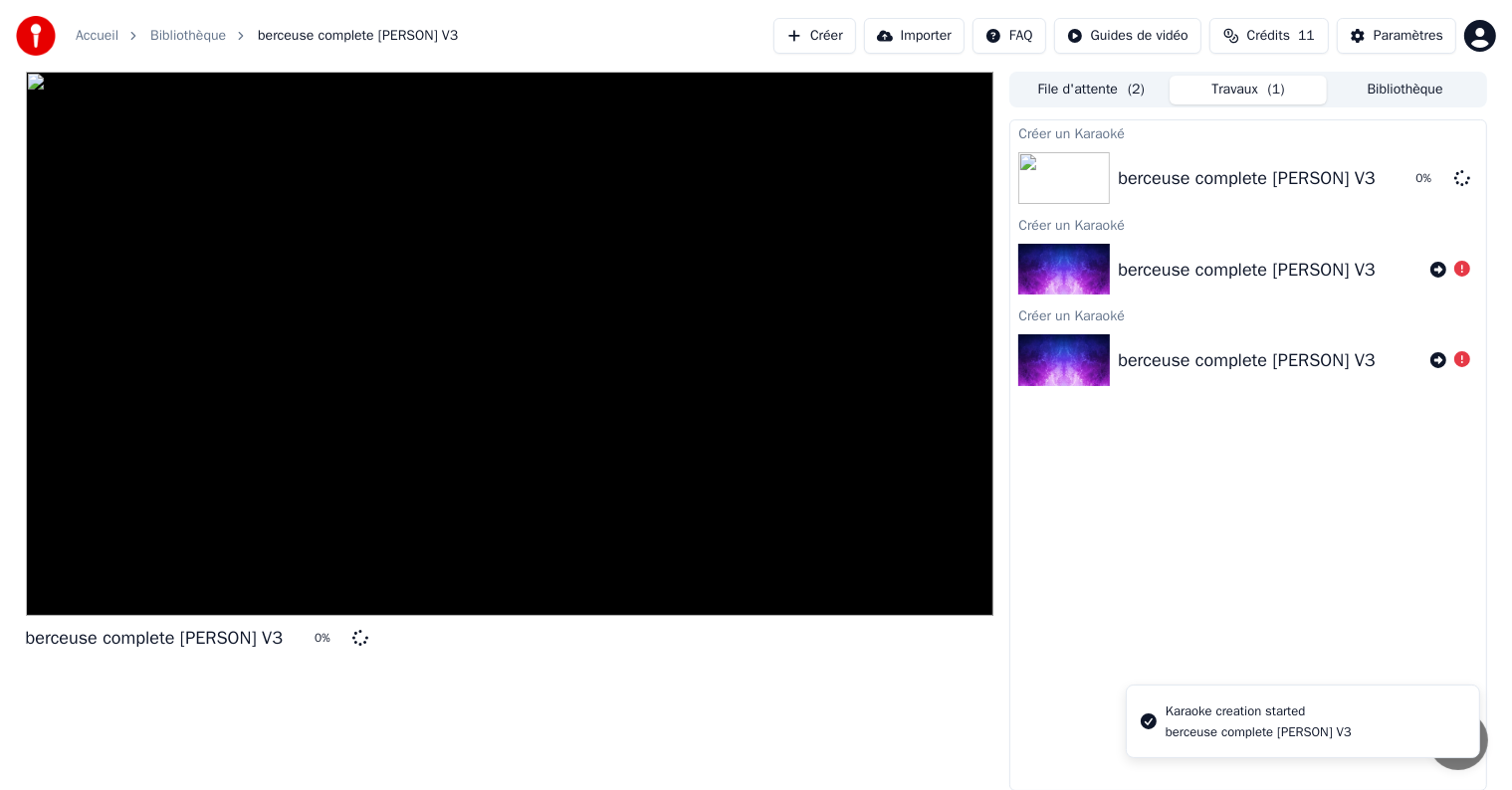 drag, startPoint x: 531, startPoint y: 228, endPoint x: 535, endPoint y: 442, distance: 214.0374 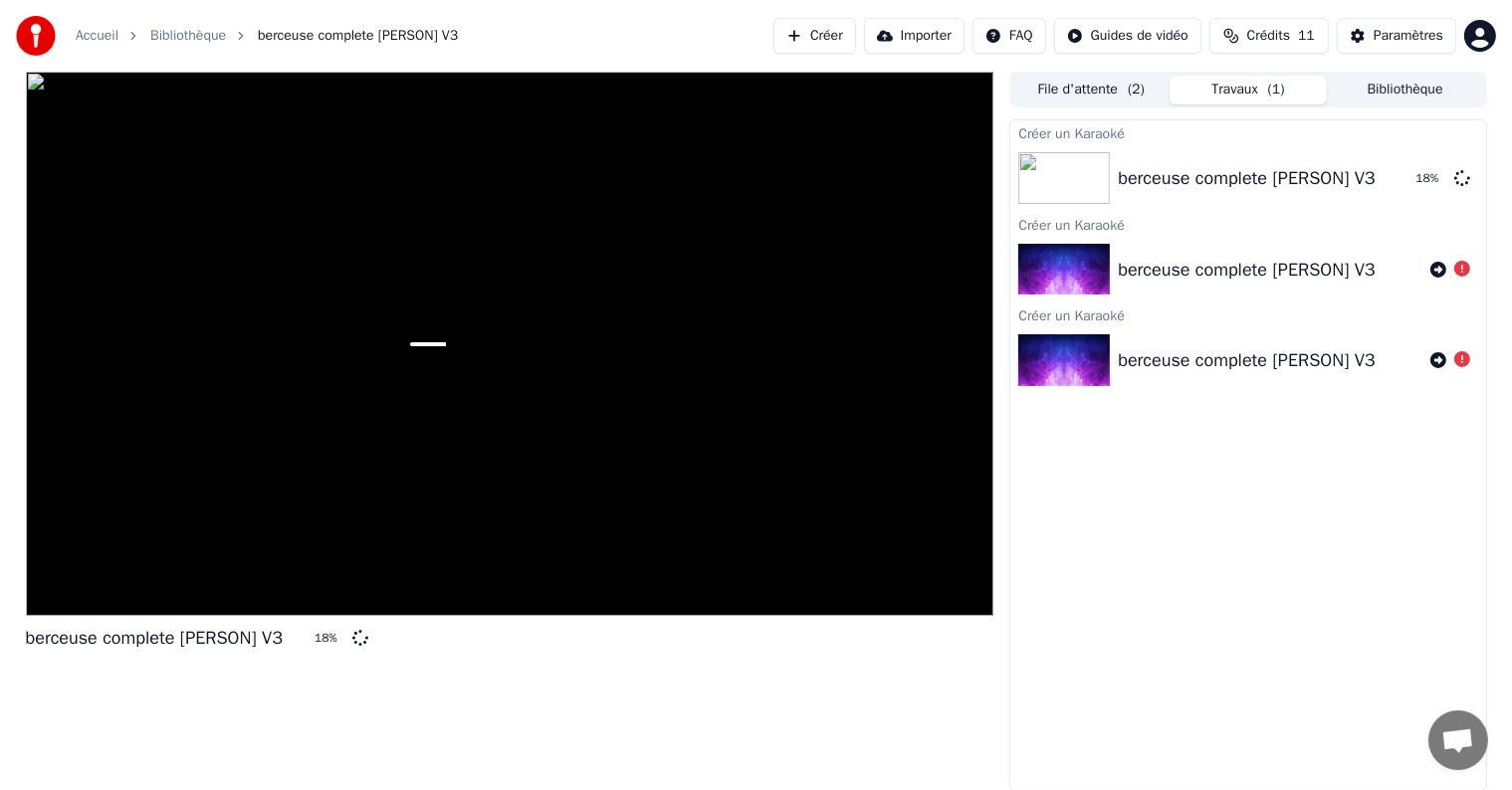 scroll, scrollTop: 0, scrollLeft: 0, axis: both 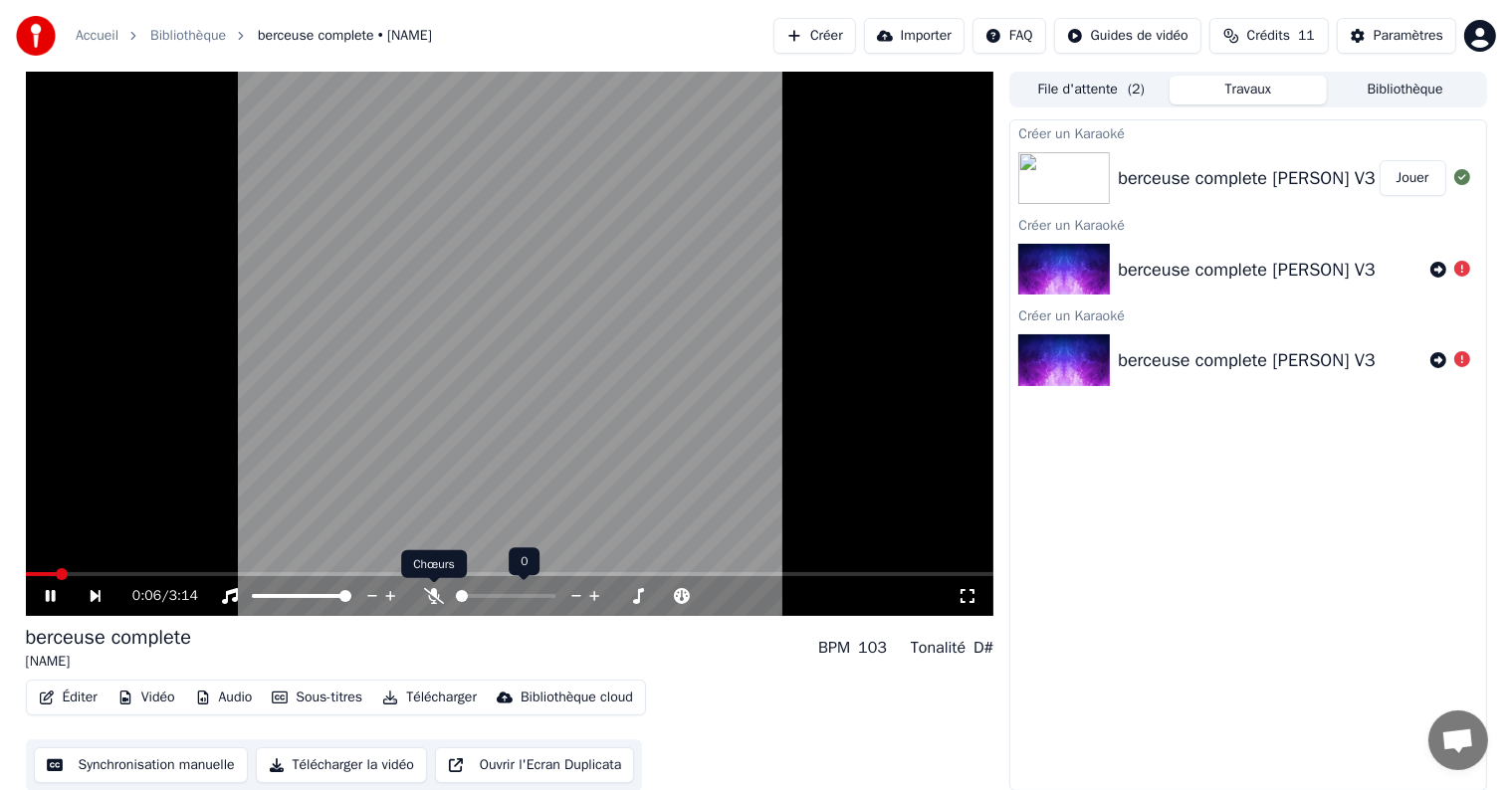 click 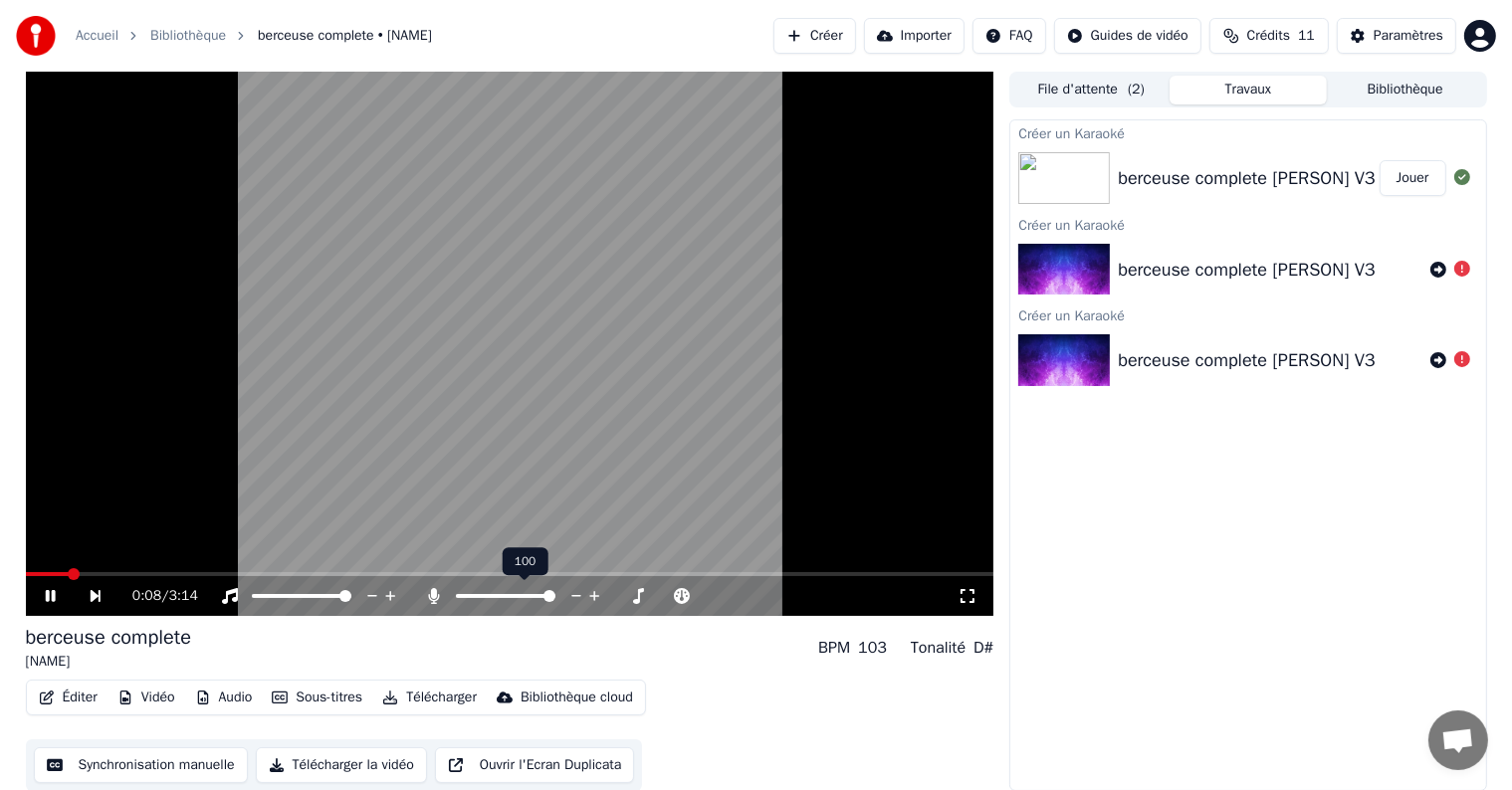 click 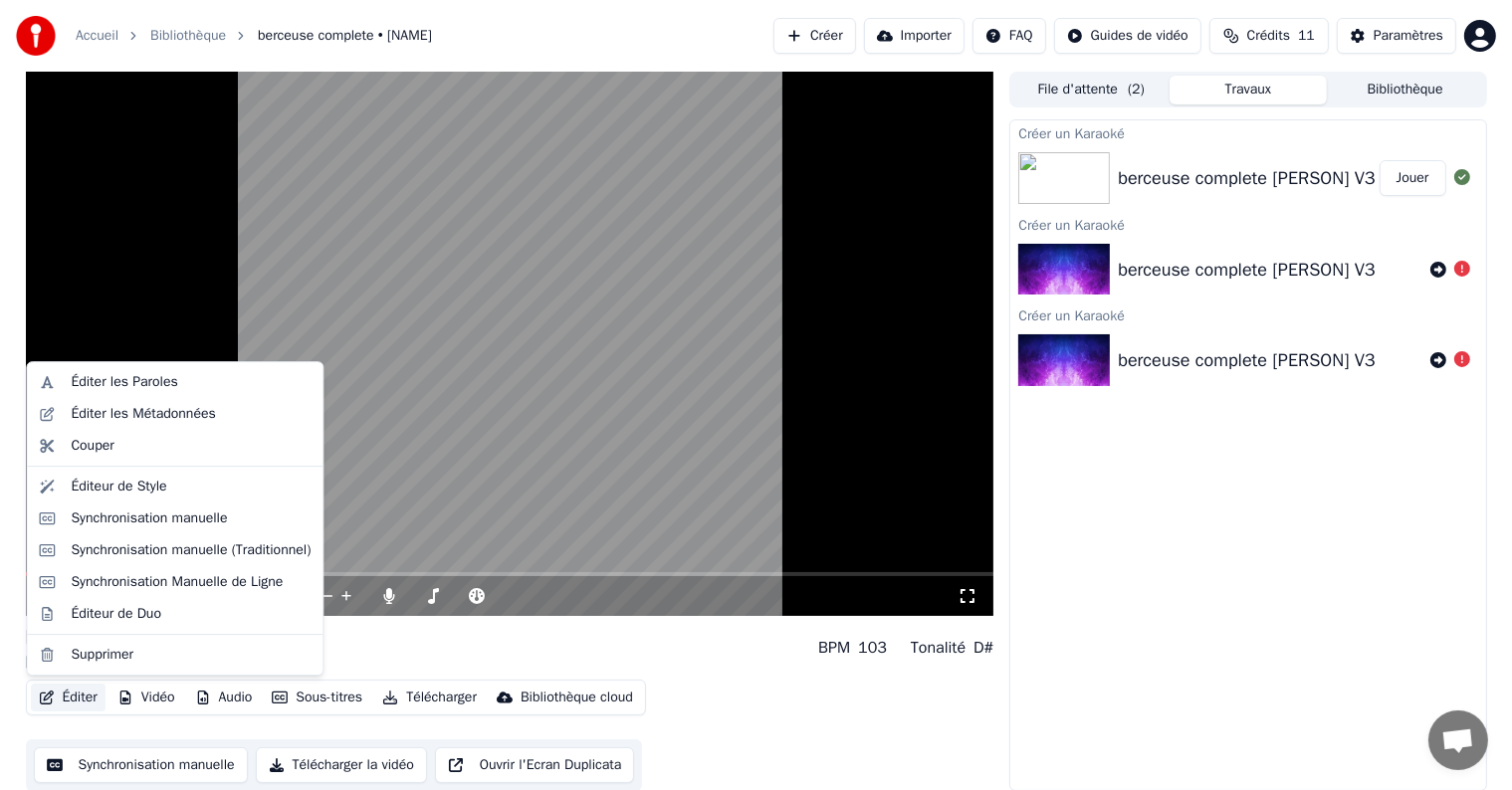click on "Éditer" at bounding box center [68, 697] 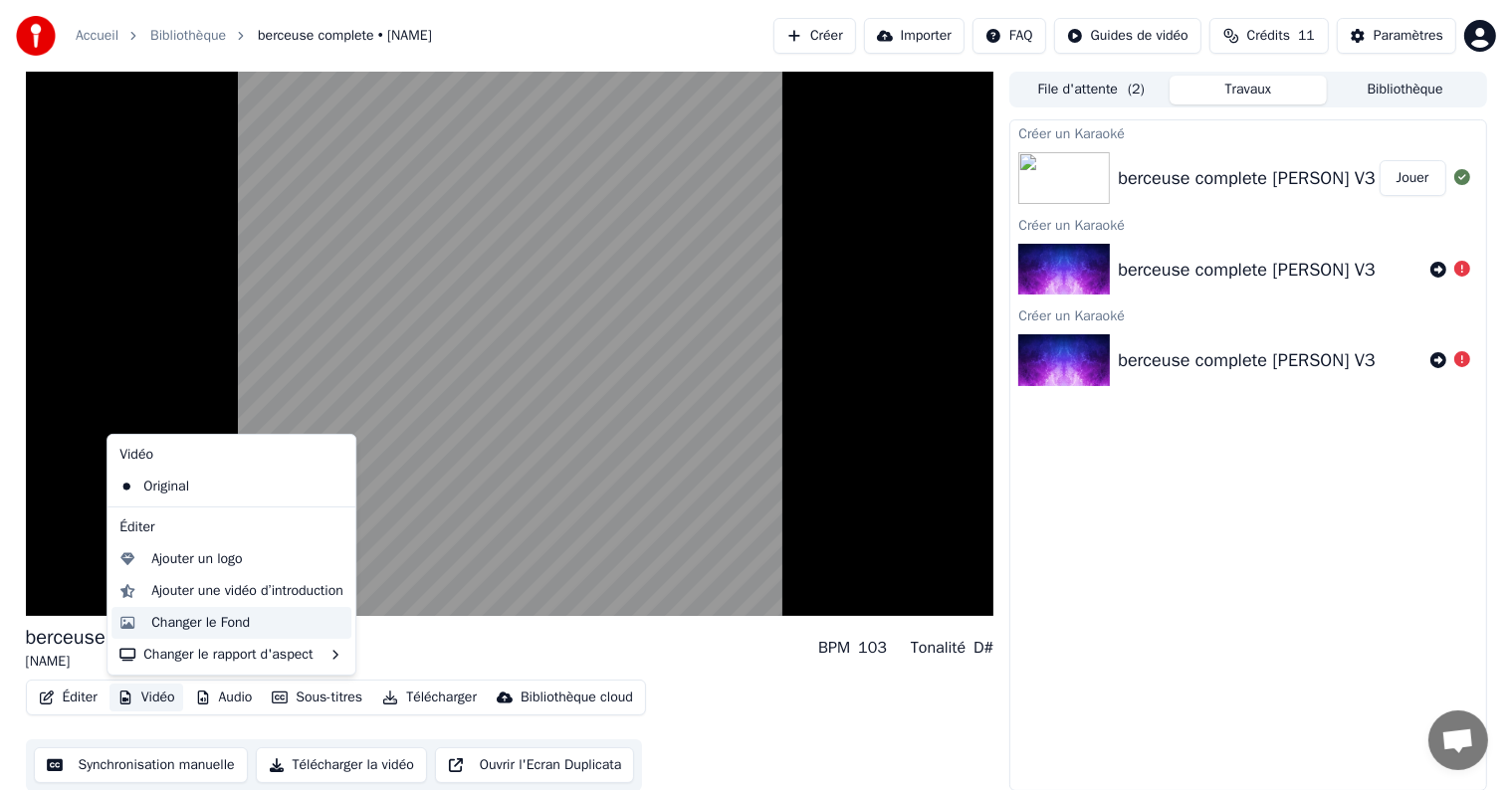 click on "Changer le Fond" at bounding box center (200, 623) 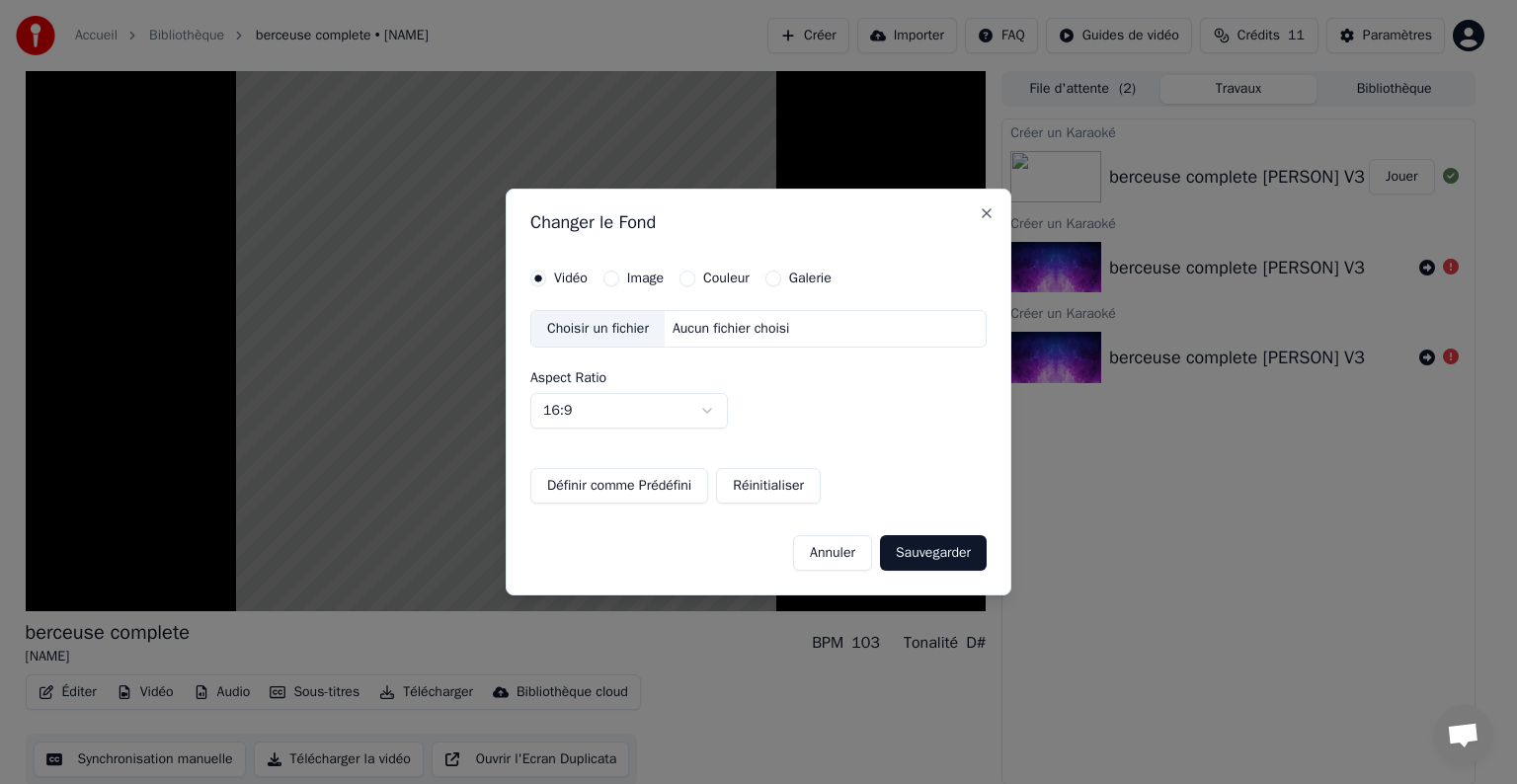click on "Accueil Bibliothèque berceuse complete • Marilou Créer Importer FAQ Guides de vidéo Crédits 11 Paramètres berceuse complete Marilou BPM 103 Tonalité D# Éditer Vidéo Audio Sous-titres Télécharger Bibliothèque cloud Synchronisation manuelle Télécharger la vidéo Ouvrir l'Ecran Duplicata File d'attente ( 2 ) Travaux Bibliothèque Créer un Karaoké berceuse complete Marilou V3 Jouer Créer un Karaoké berceuse complete Marilou V3 Créer un Karaoké berceuse complete Marilou V3
Changer le Fond Vidéo Image Couleur Galerie Choisir un fichier Aucun fichier choisi Aspect Ratio 16:9 **** **** *** *** *** Définir comme Prédéfini Réinitialiser Annuler Sauvegarder Close" at bounding box center [750, 392] 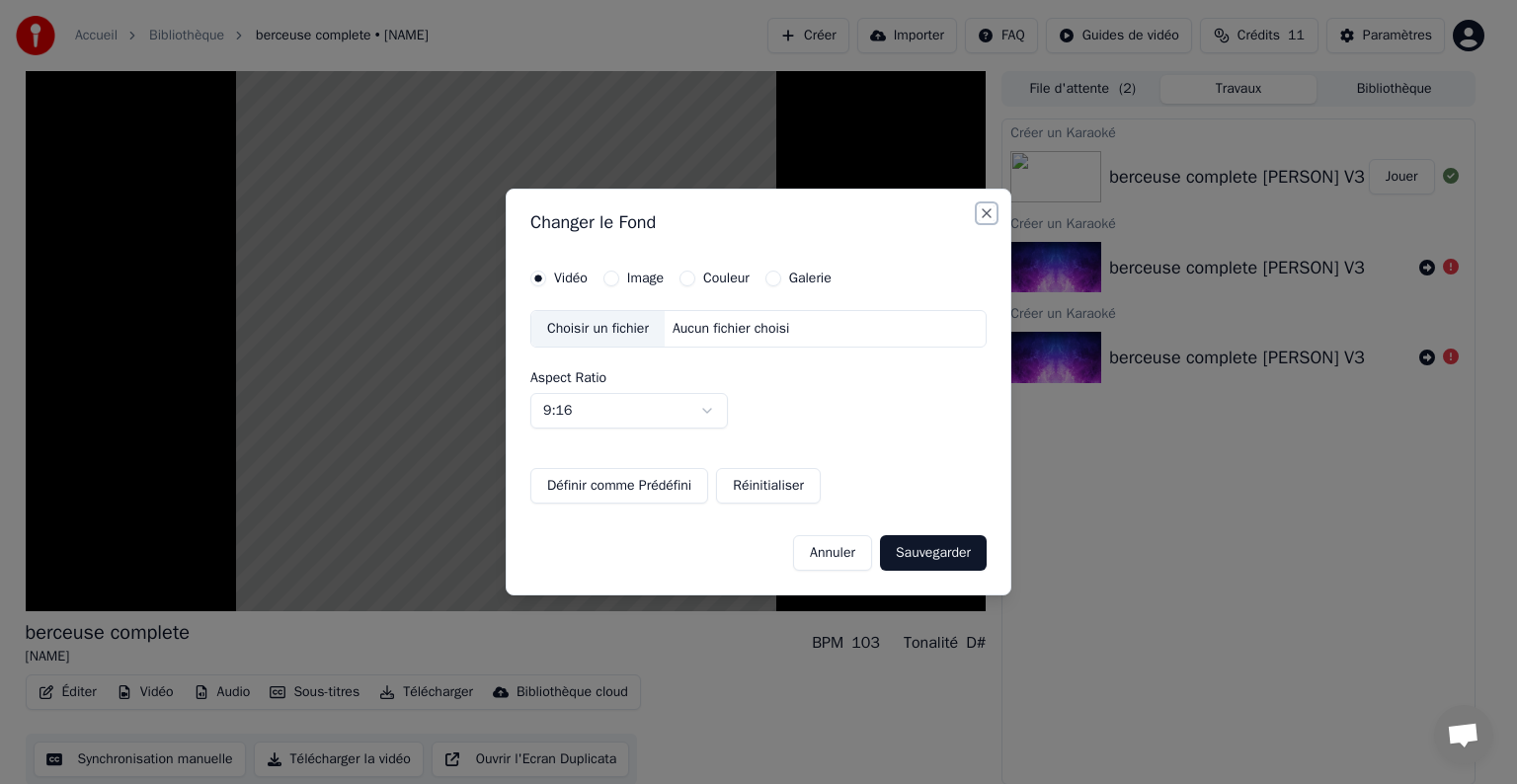 click on "Close" at bounding box center [987, 213] 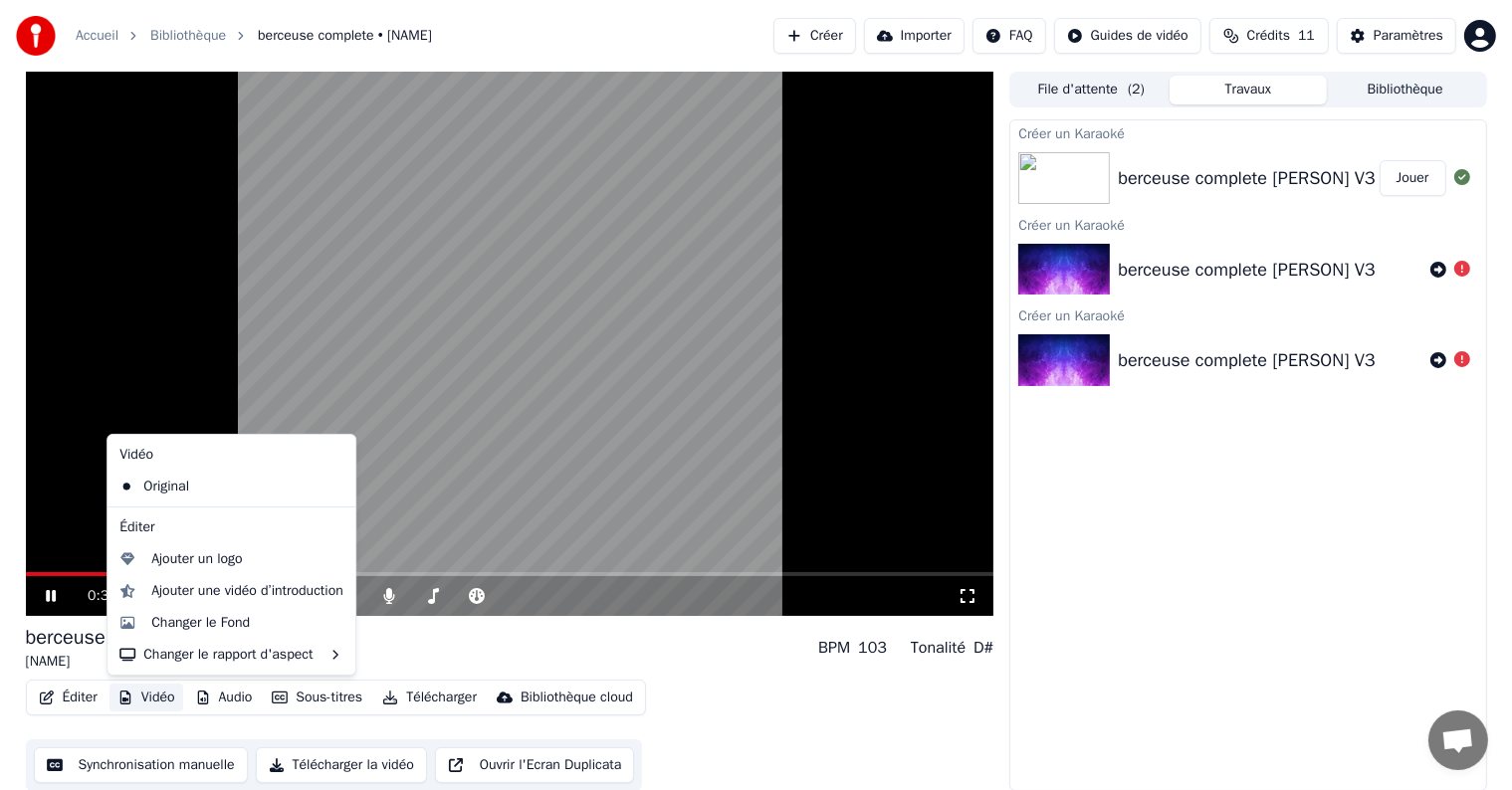 click on "Vidéo" at bounding box center [146, 697] 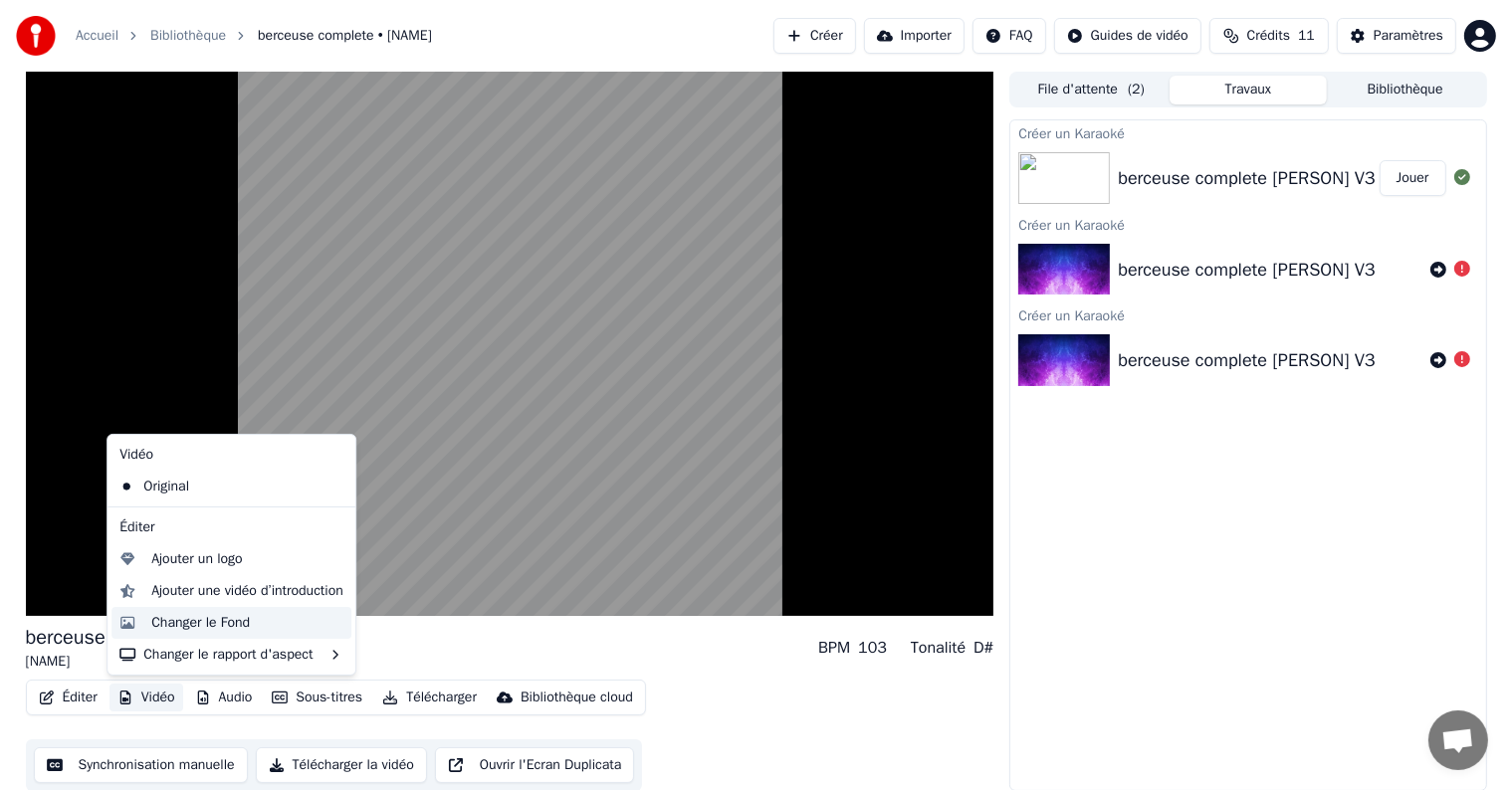 click on "Changer le Fond" at bounding box center [200, 623] 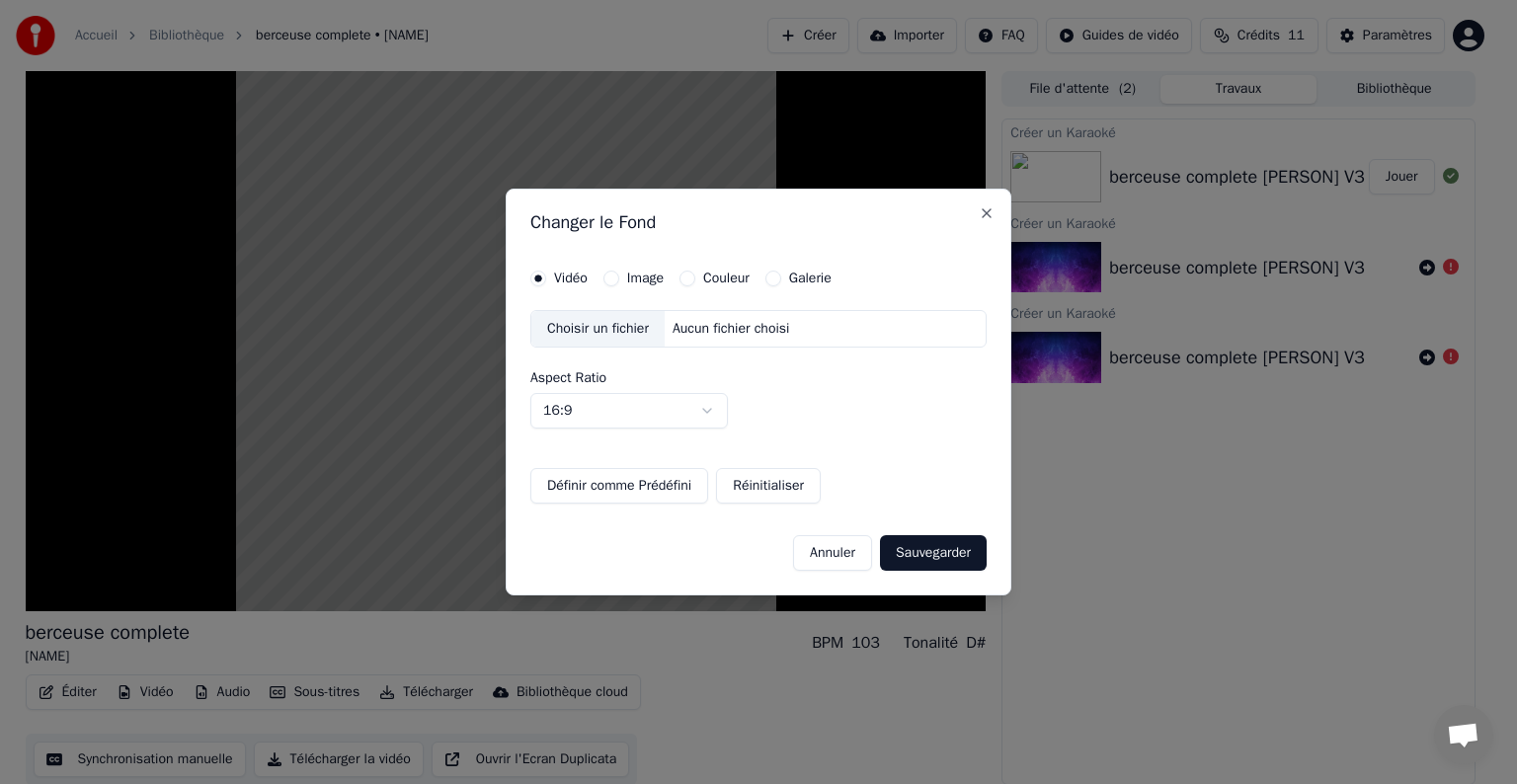click on "Image" at bounding box center [645, 278] 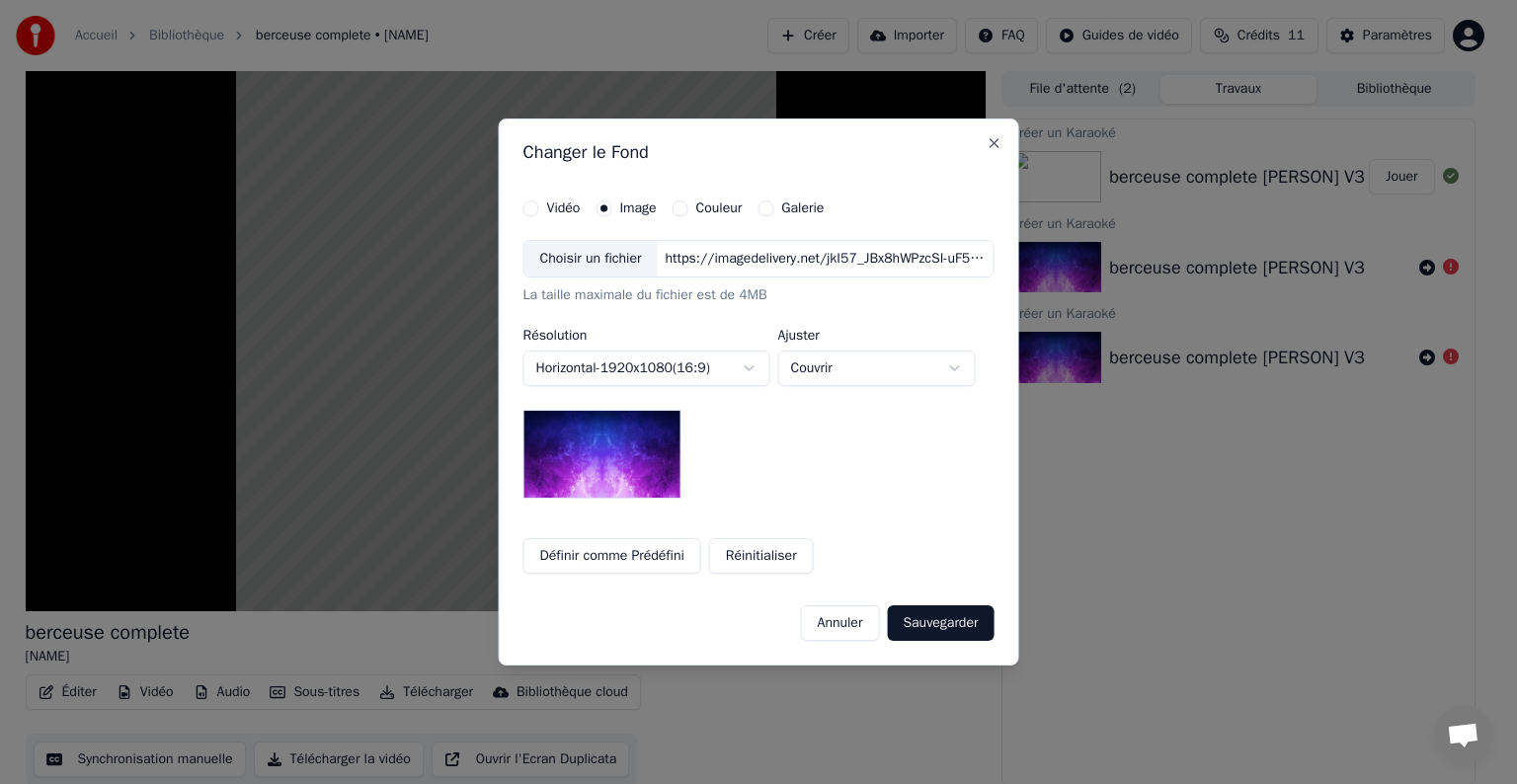 click on "https://imagedelivery.net/jkI57_JBx8hWPzcSI-uF5w/c7639807-3f76-4ea5-9112-66e75e03d200/16x9" at bounding box center (825, 259) 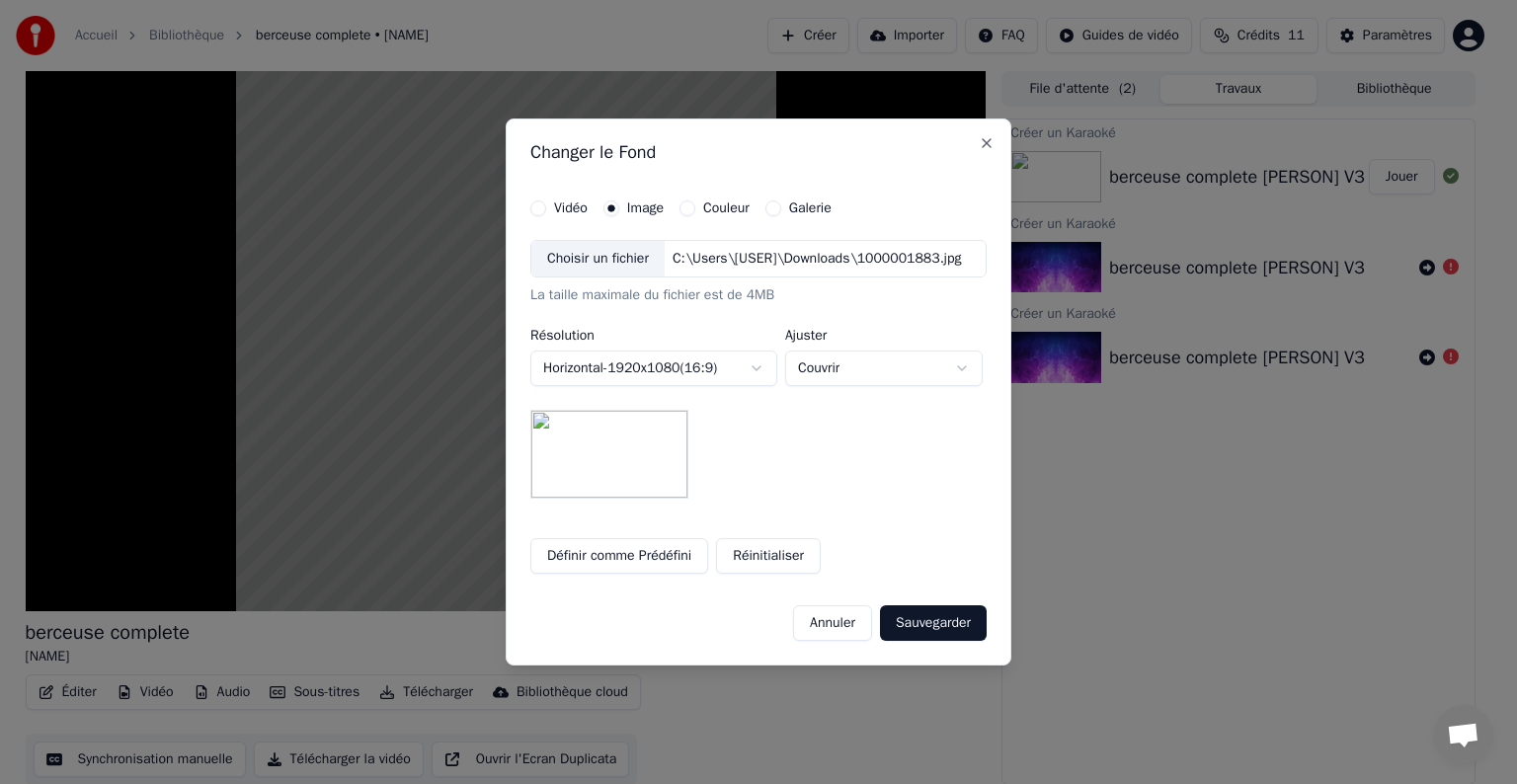 click on "**********" at bounding box center (750, 392) 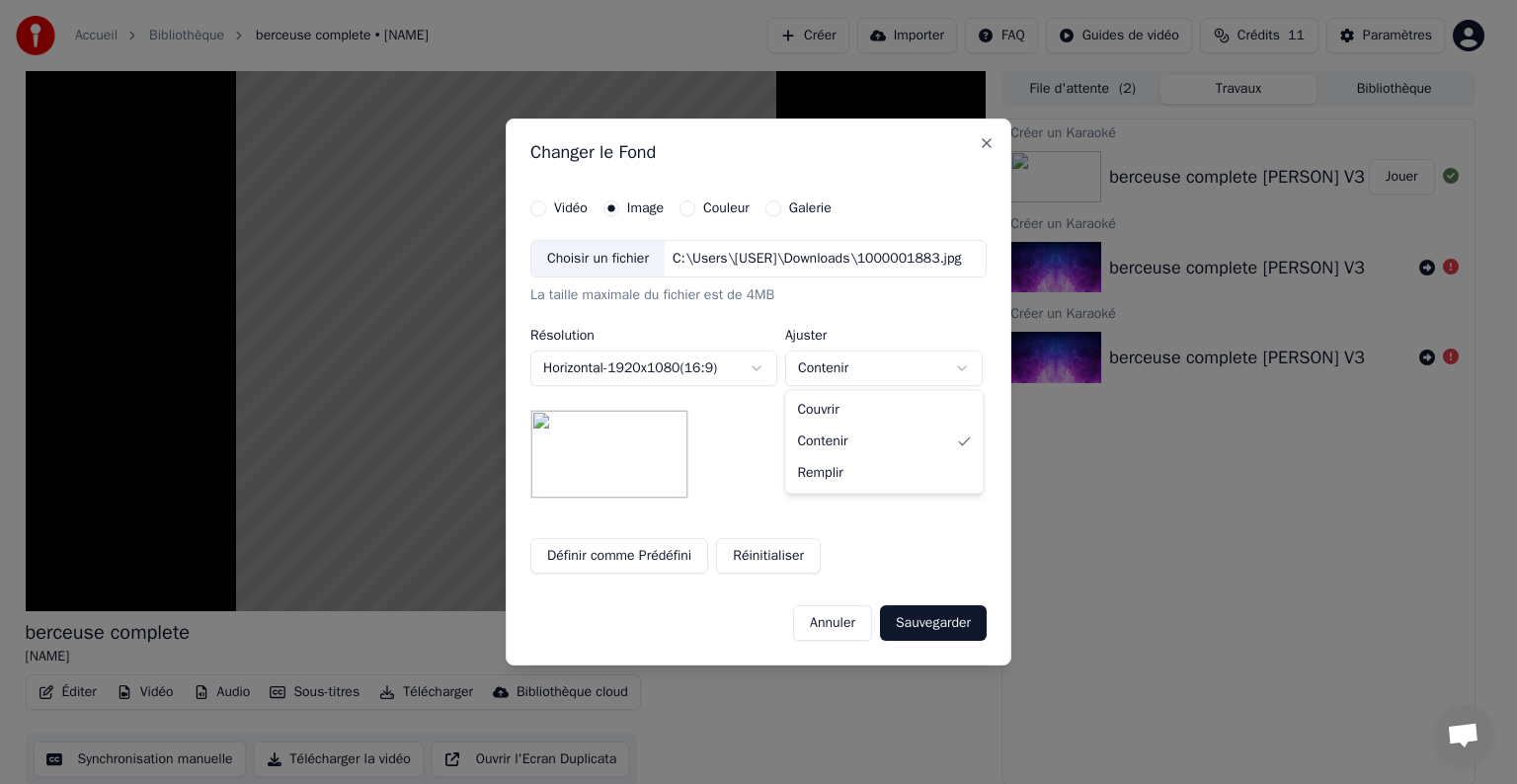 click on "**********" at bounding box center (750, 392) 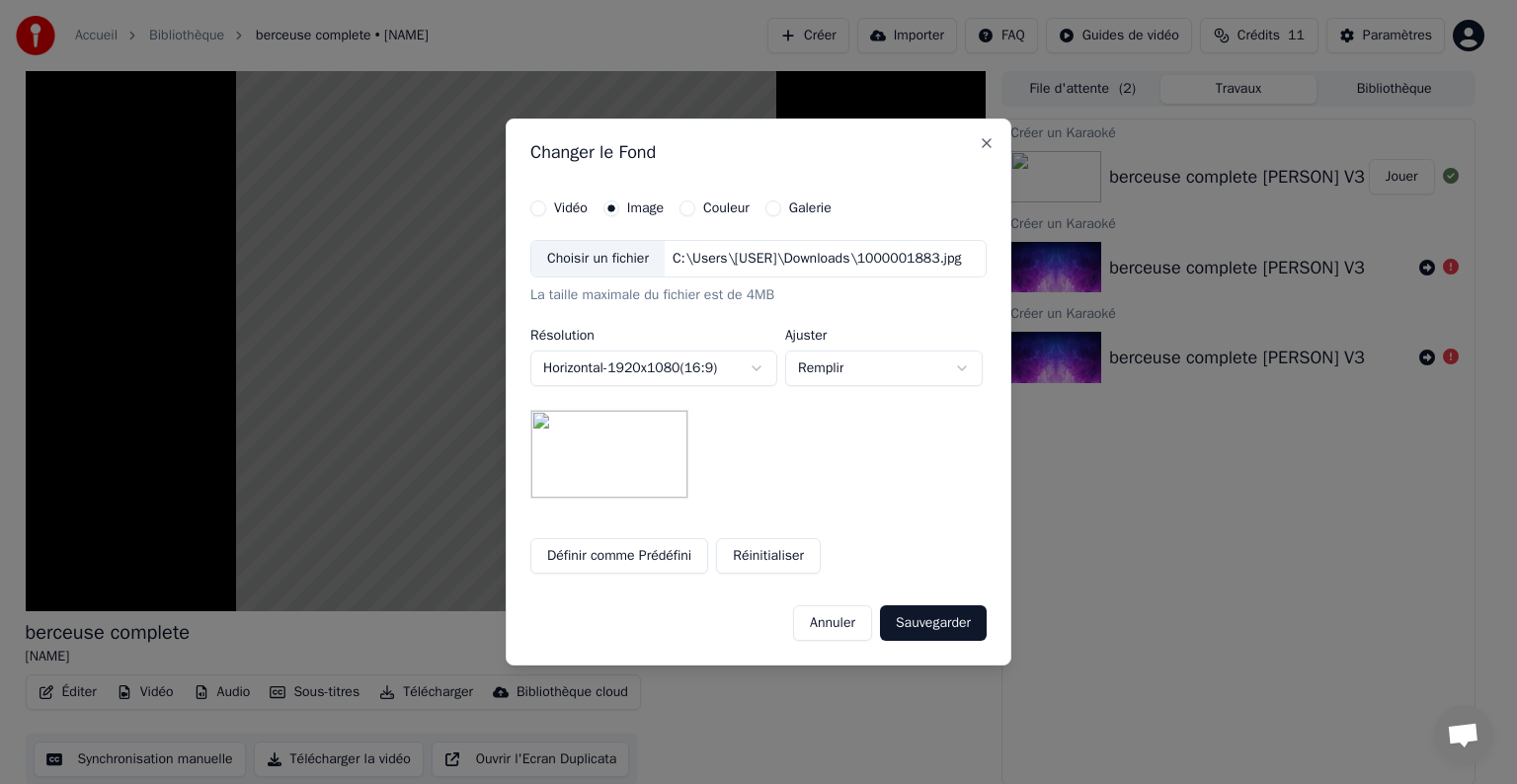 click on "**********" at bounding box center [750, 392] 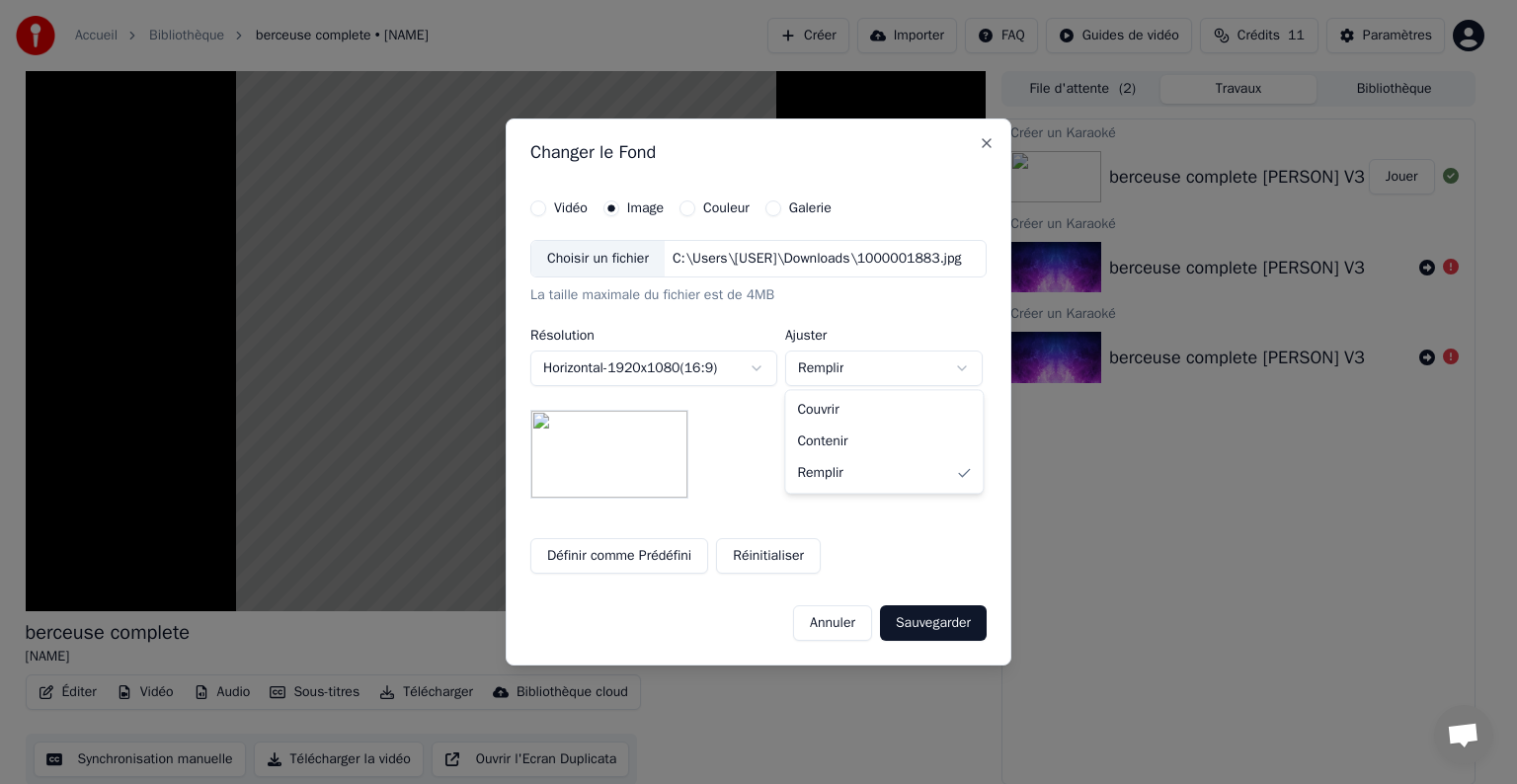 click on "**********" at bounding box center (750, 392) 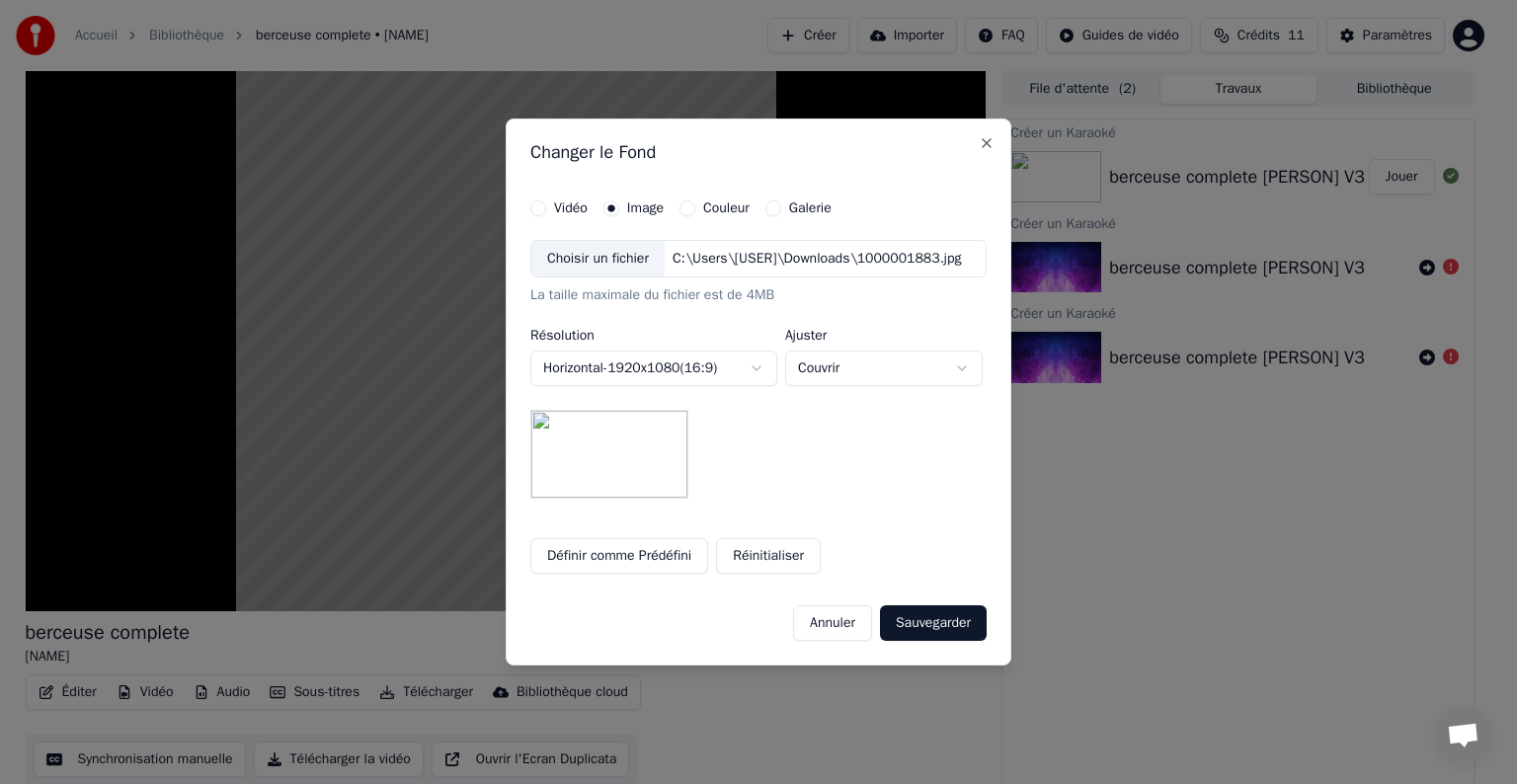 click on "**********" at bounding box center (750, 392) 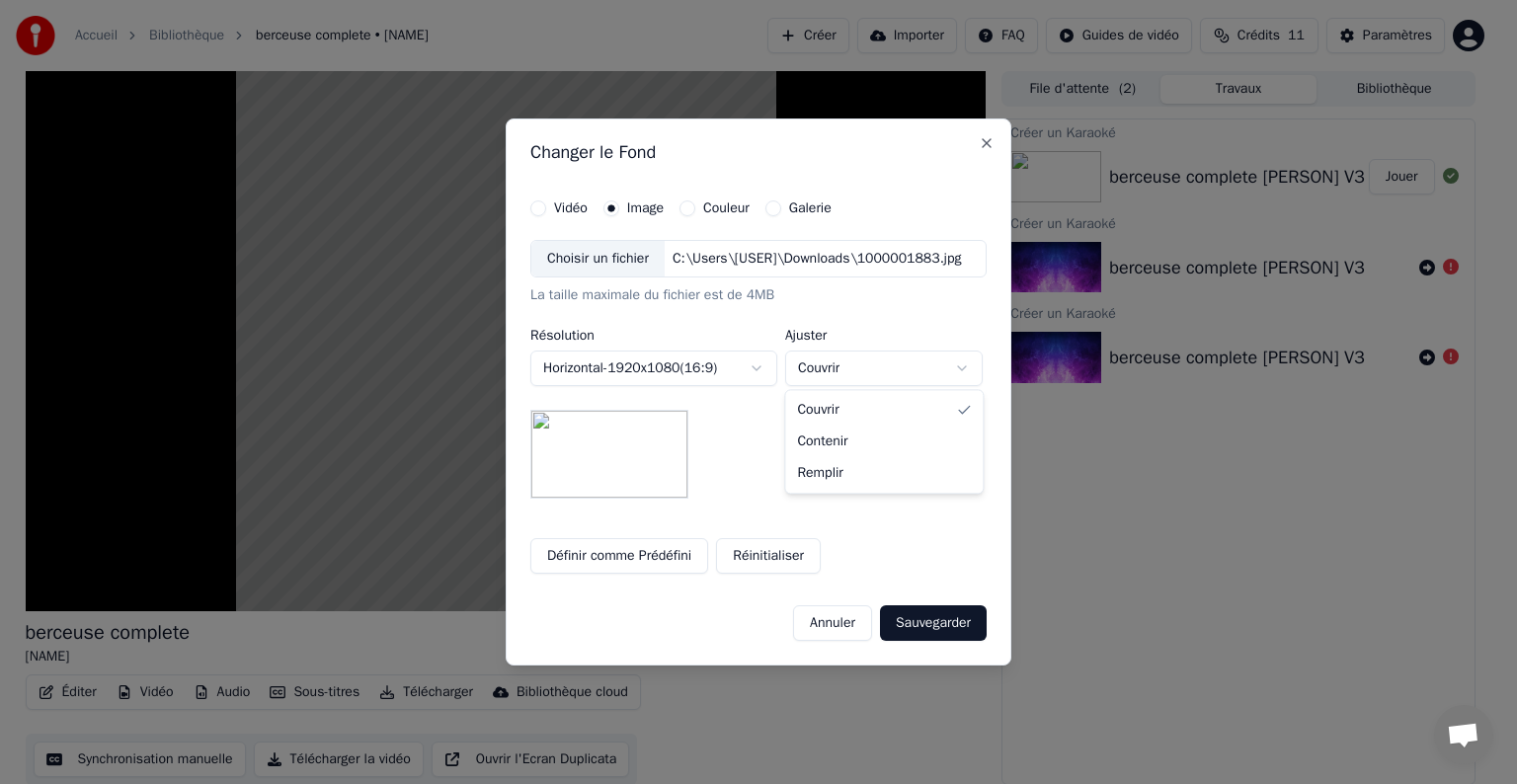 select on "*******" 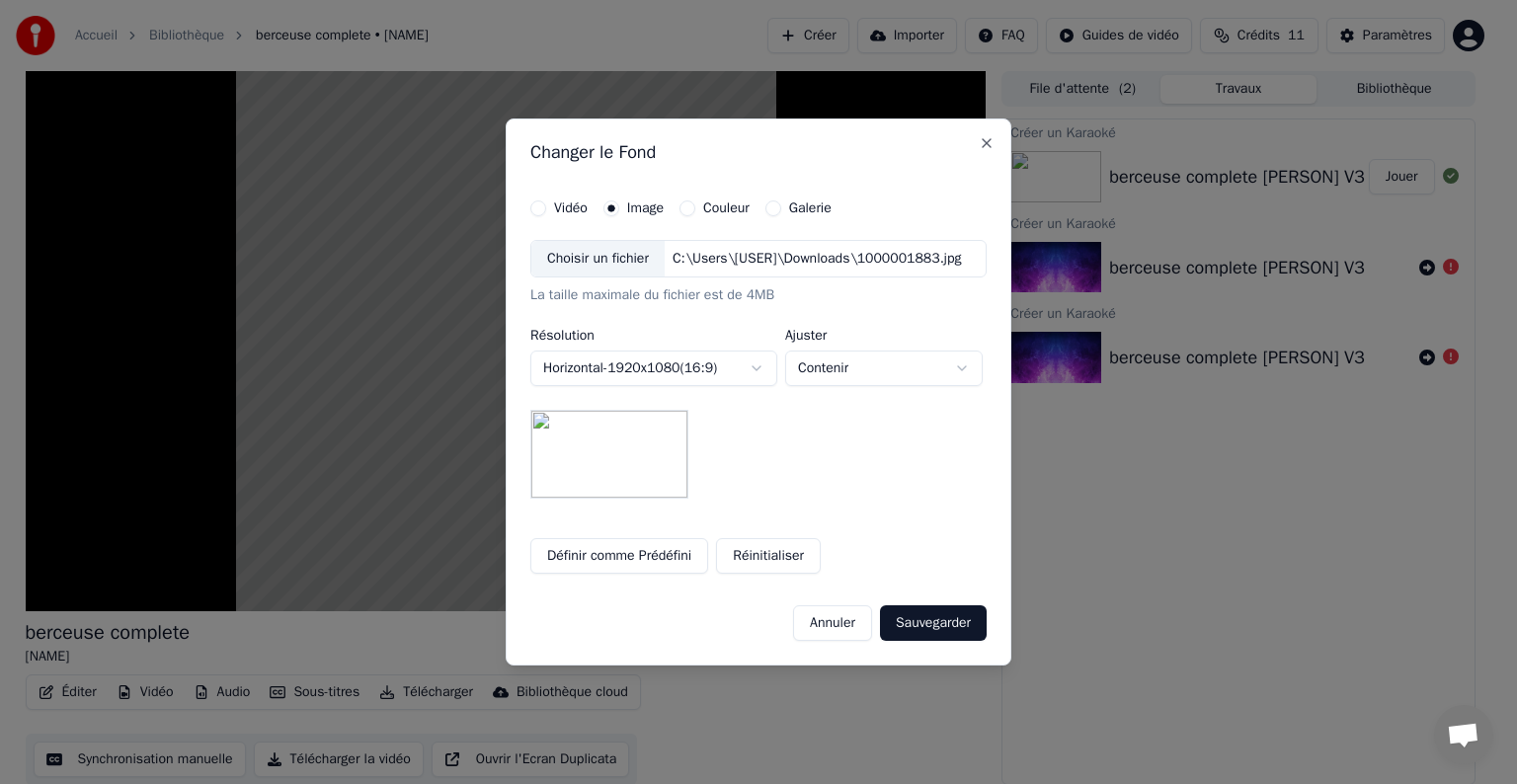 click on "**********" at bounding box center [750, 392] 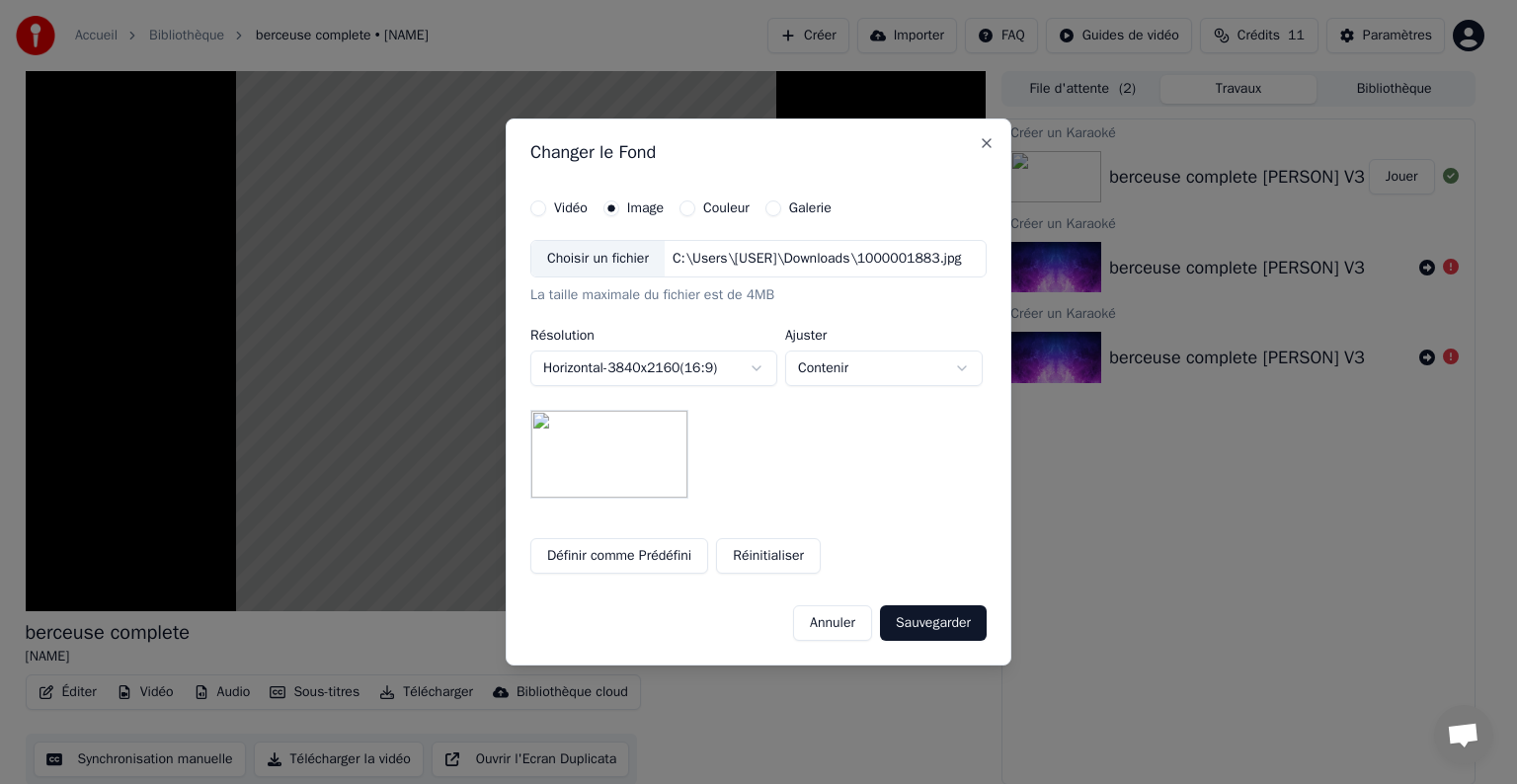 click on "**********" at bounding box center (750, 392) 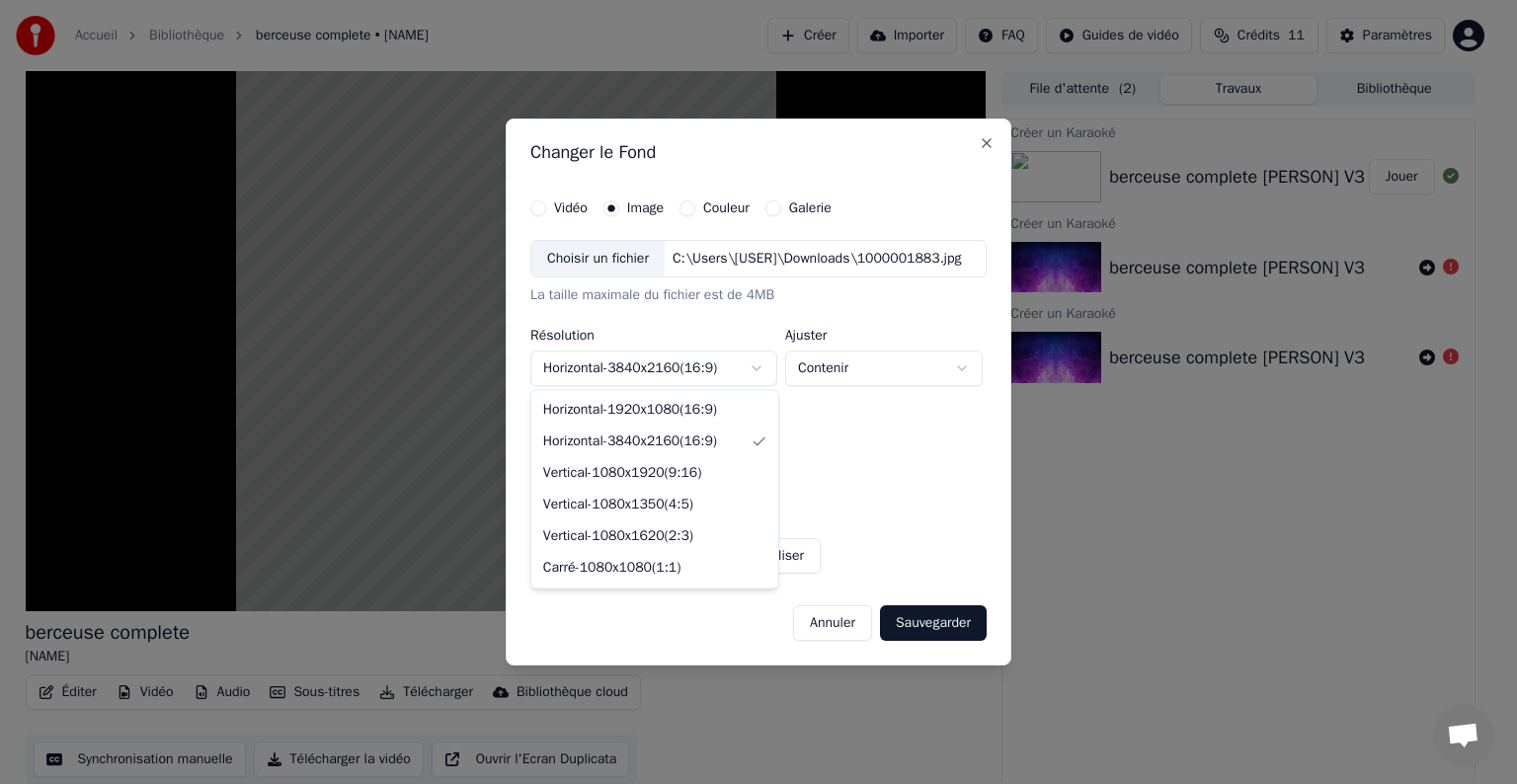 select on "*********" 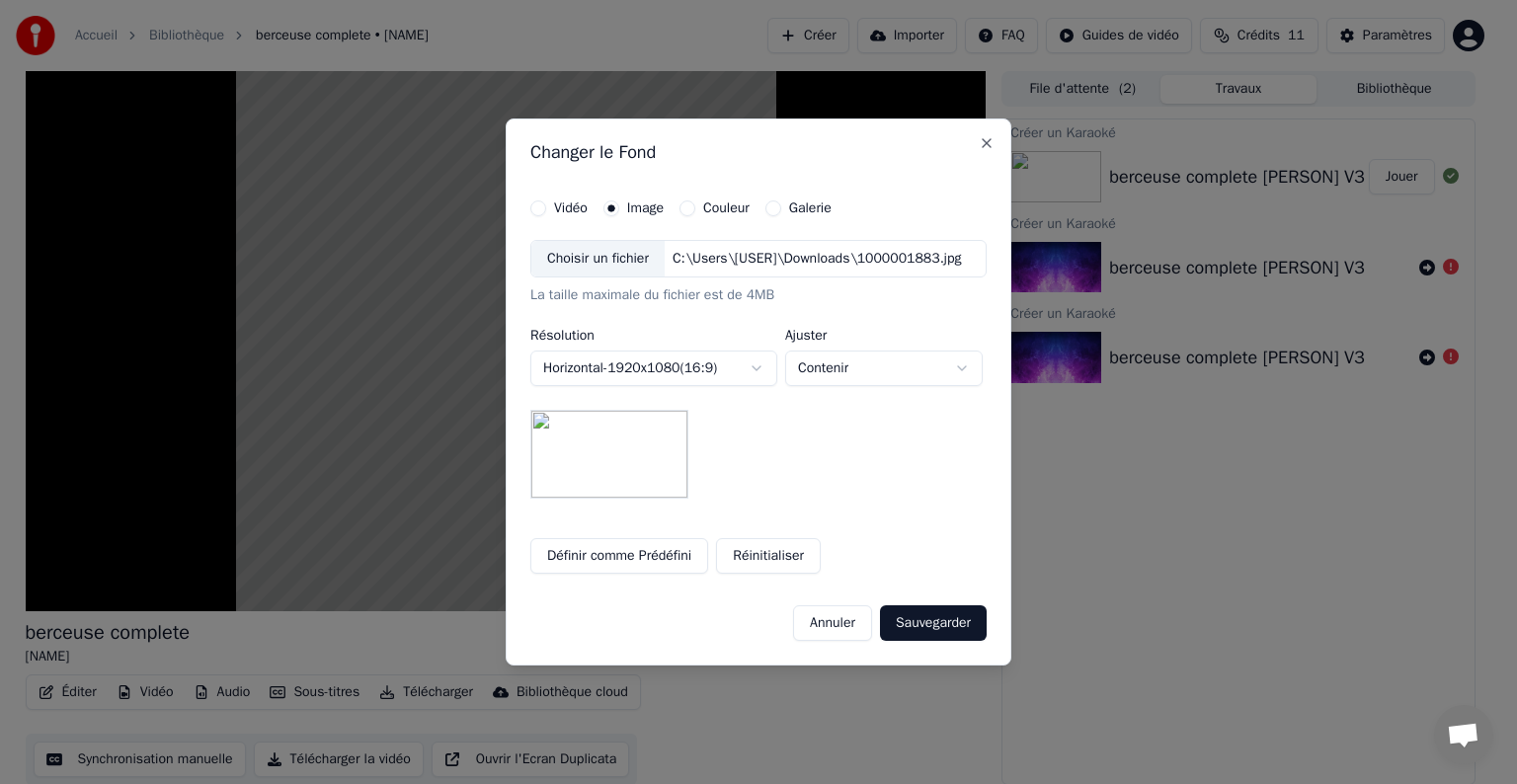 click on "Sauvegarder" at bounding box center [933, 623] 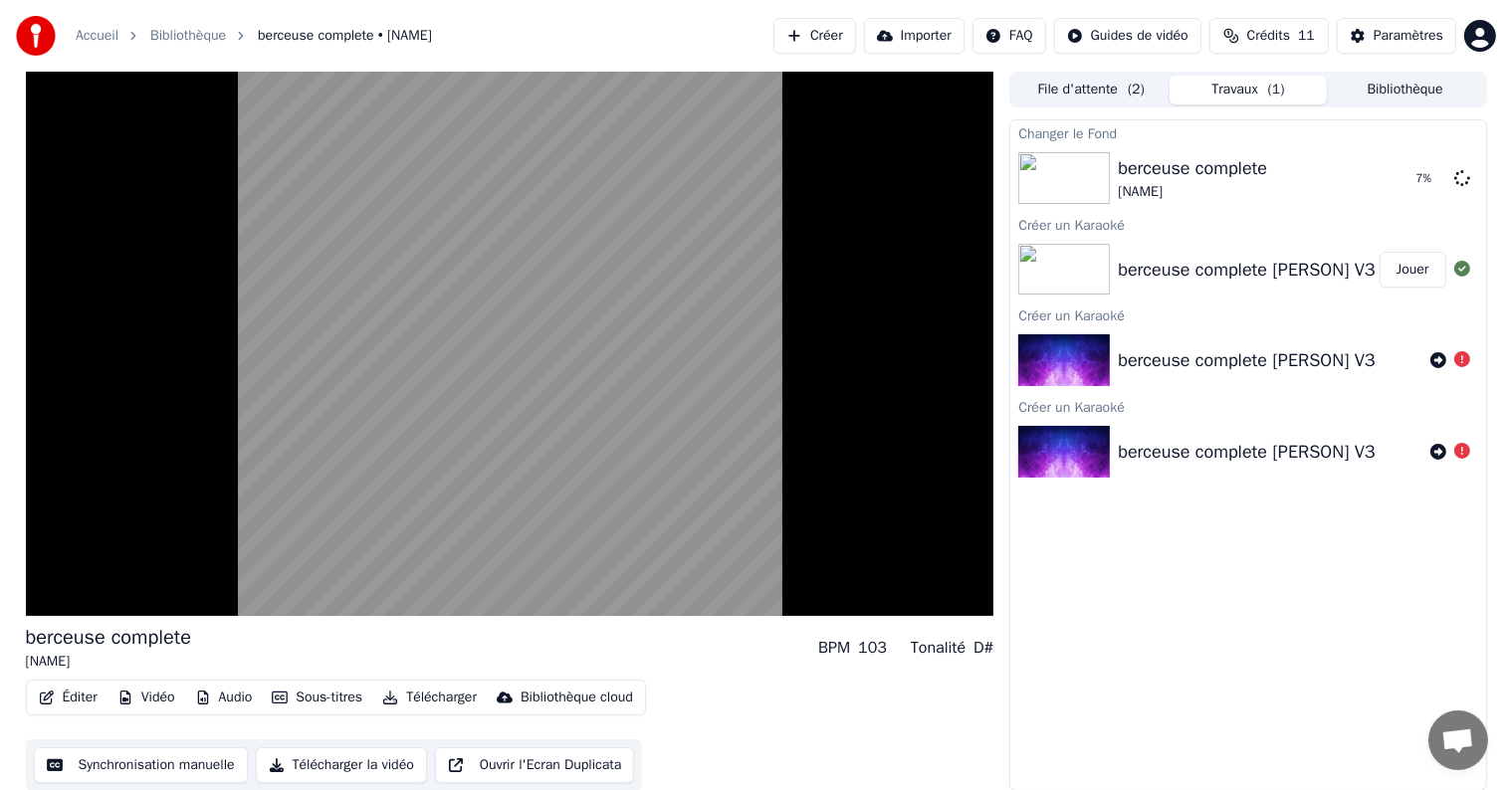 click on "D#" at bounding box center (983, 648) 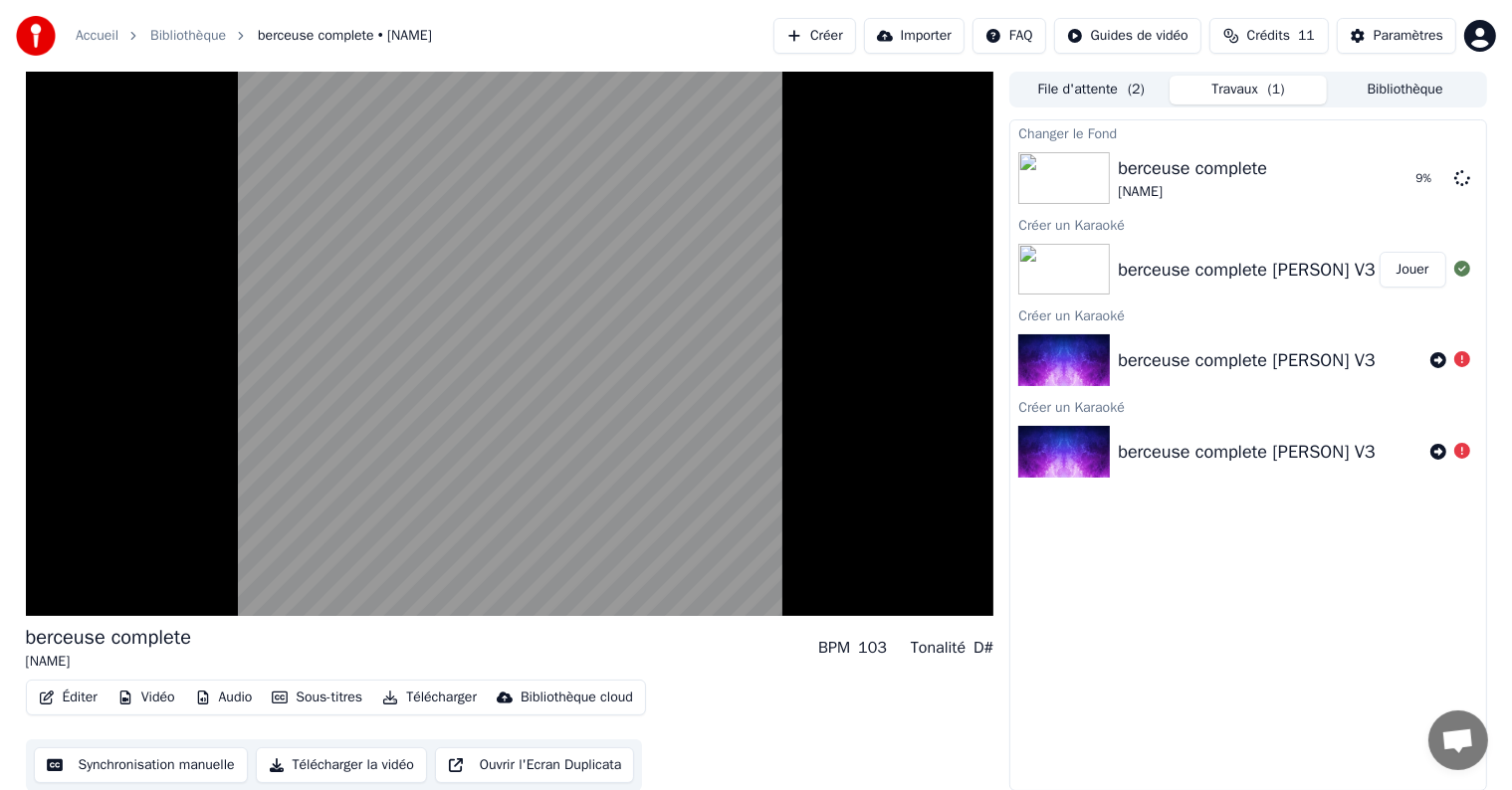 scroll, scrollTop: 1, scrollLeft: 0, axis: vertical 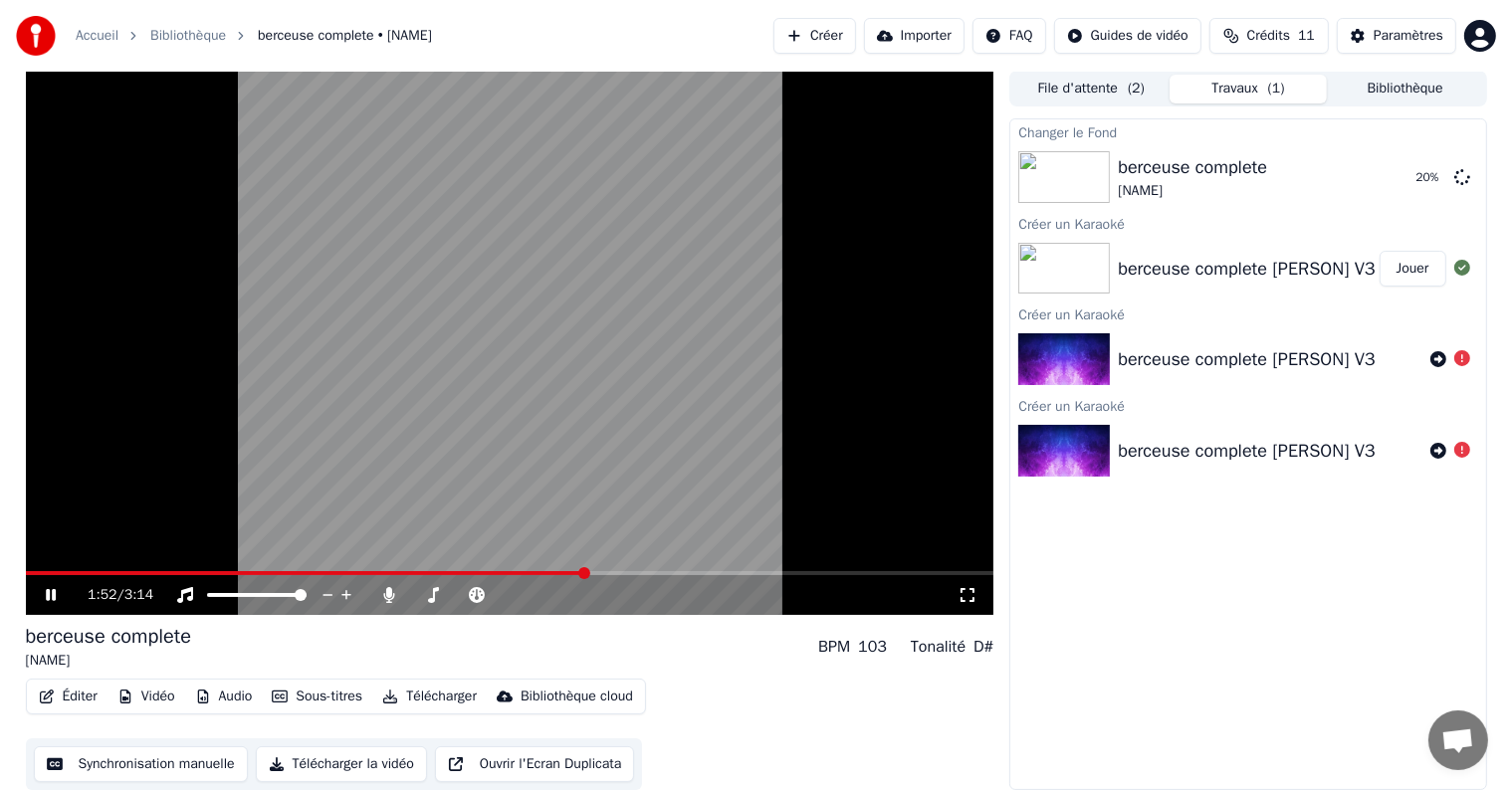 click 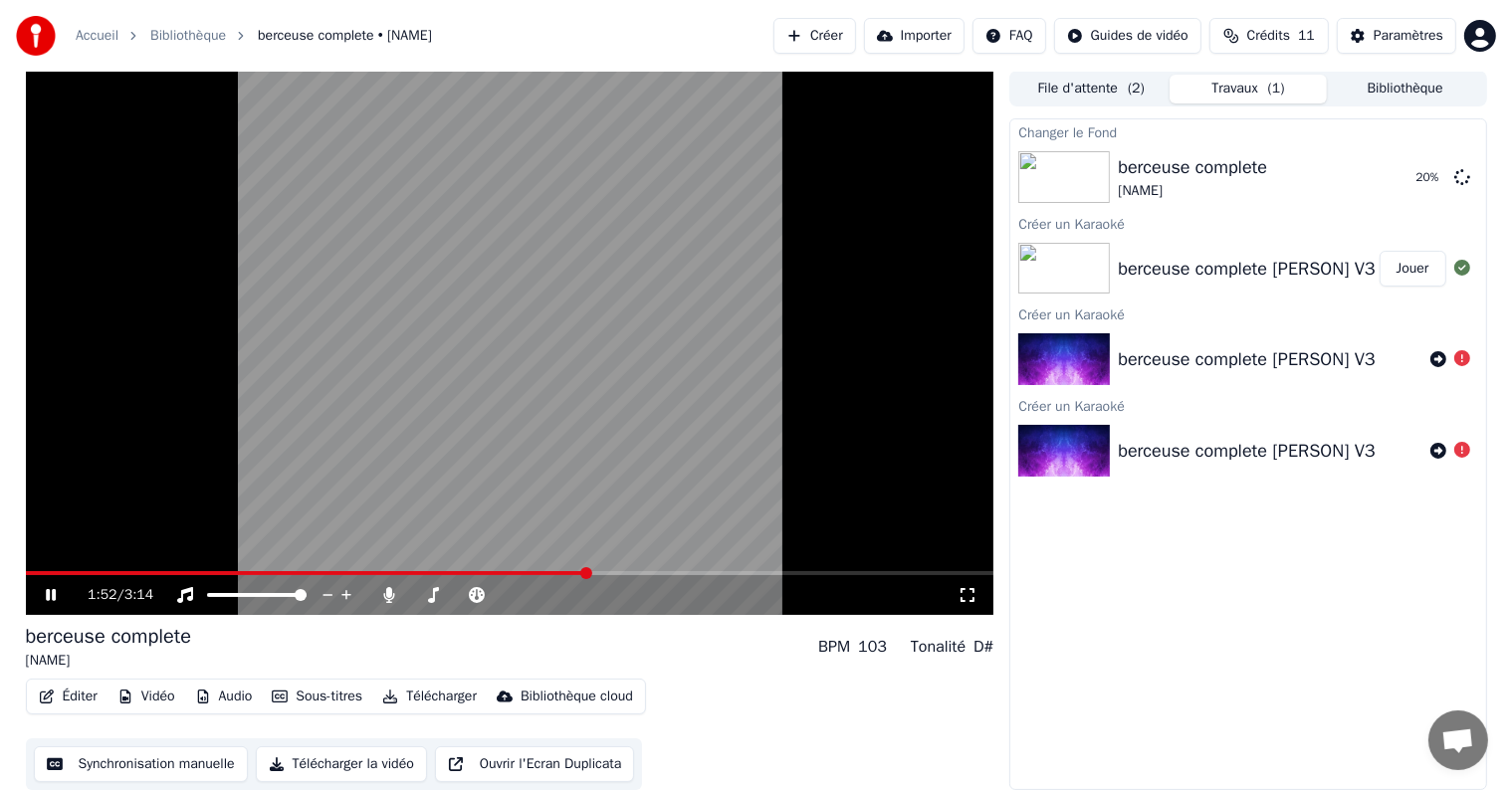 scroll, scrollTop: 0, scrollLeft: 0, axis: both 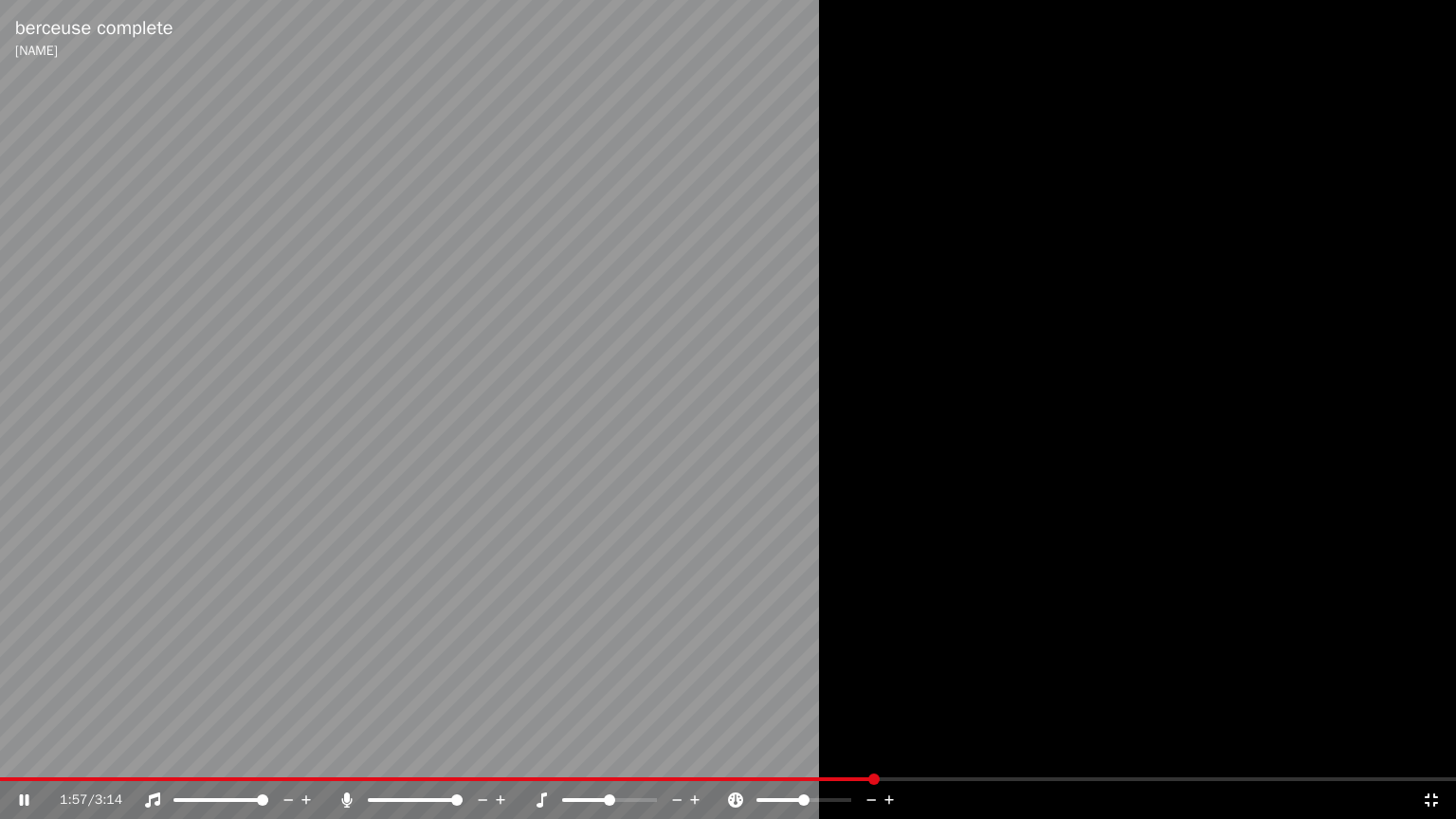 click at bounding box center (728, 410) 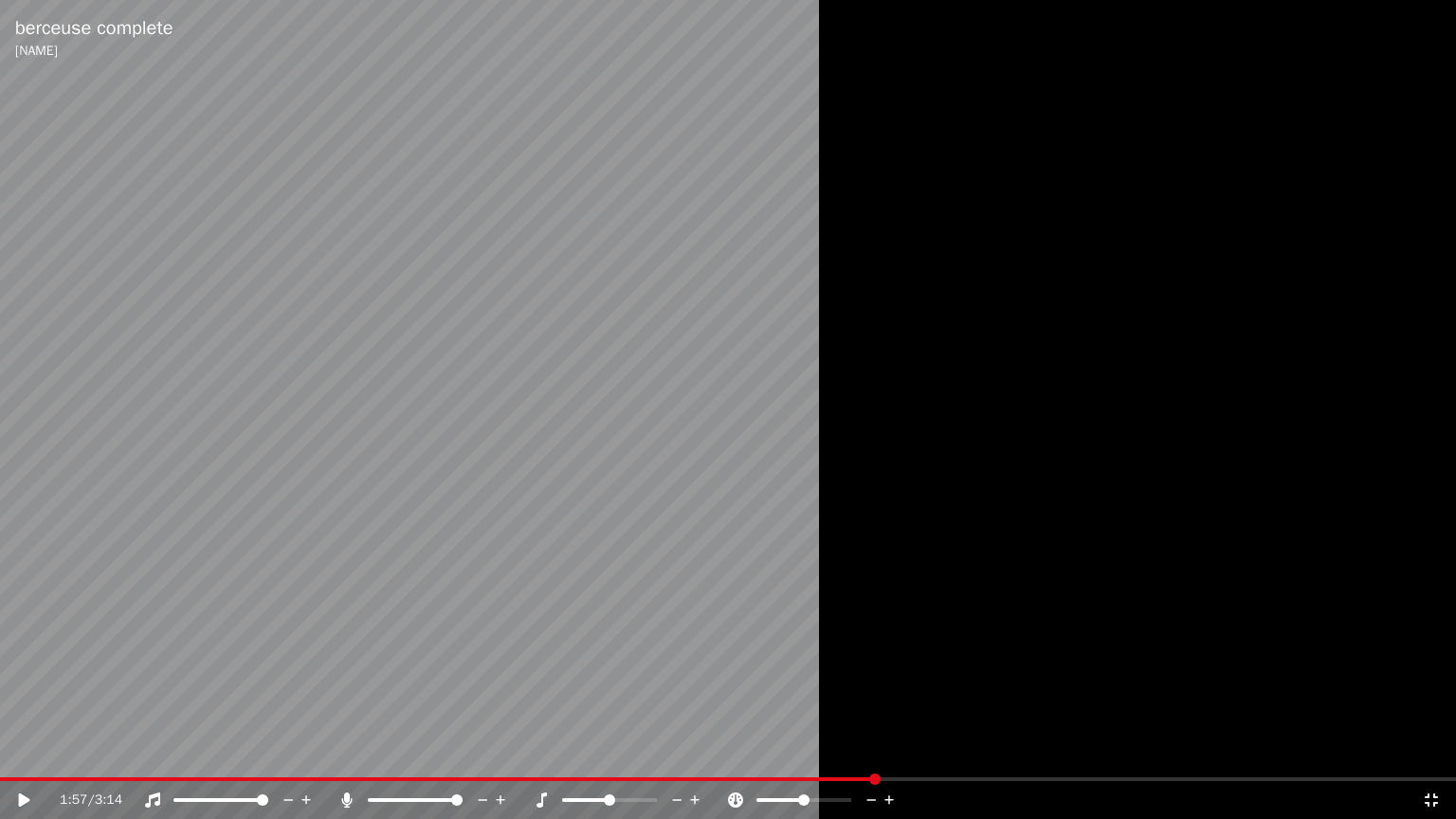 click 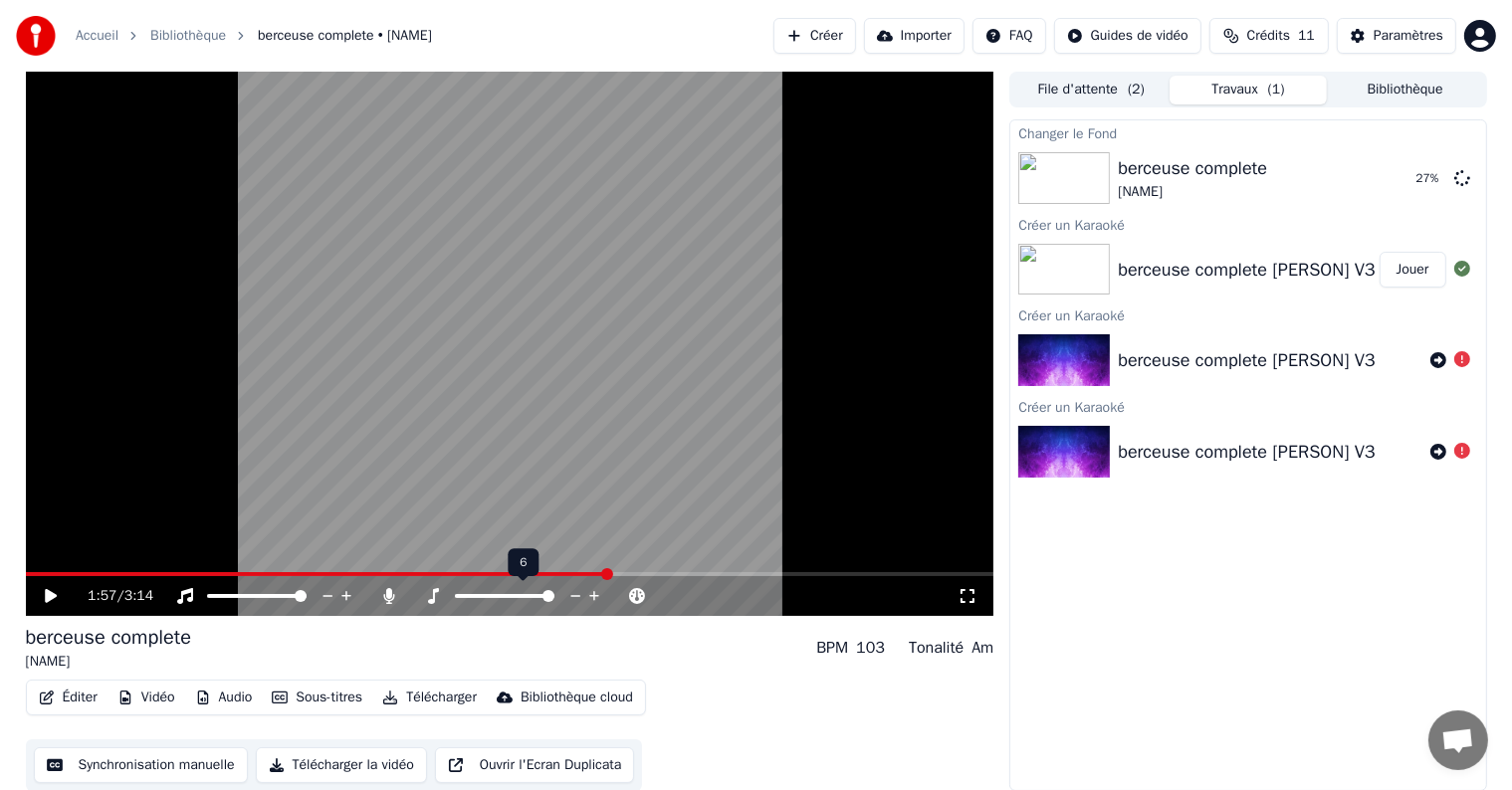click at bounding box center [505, 596] 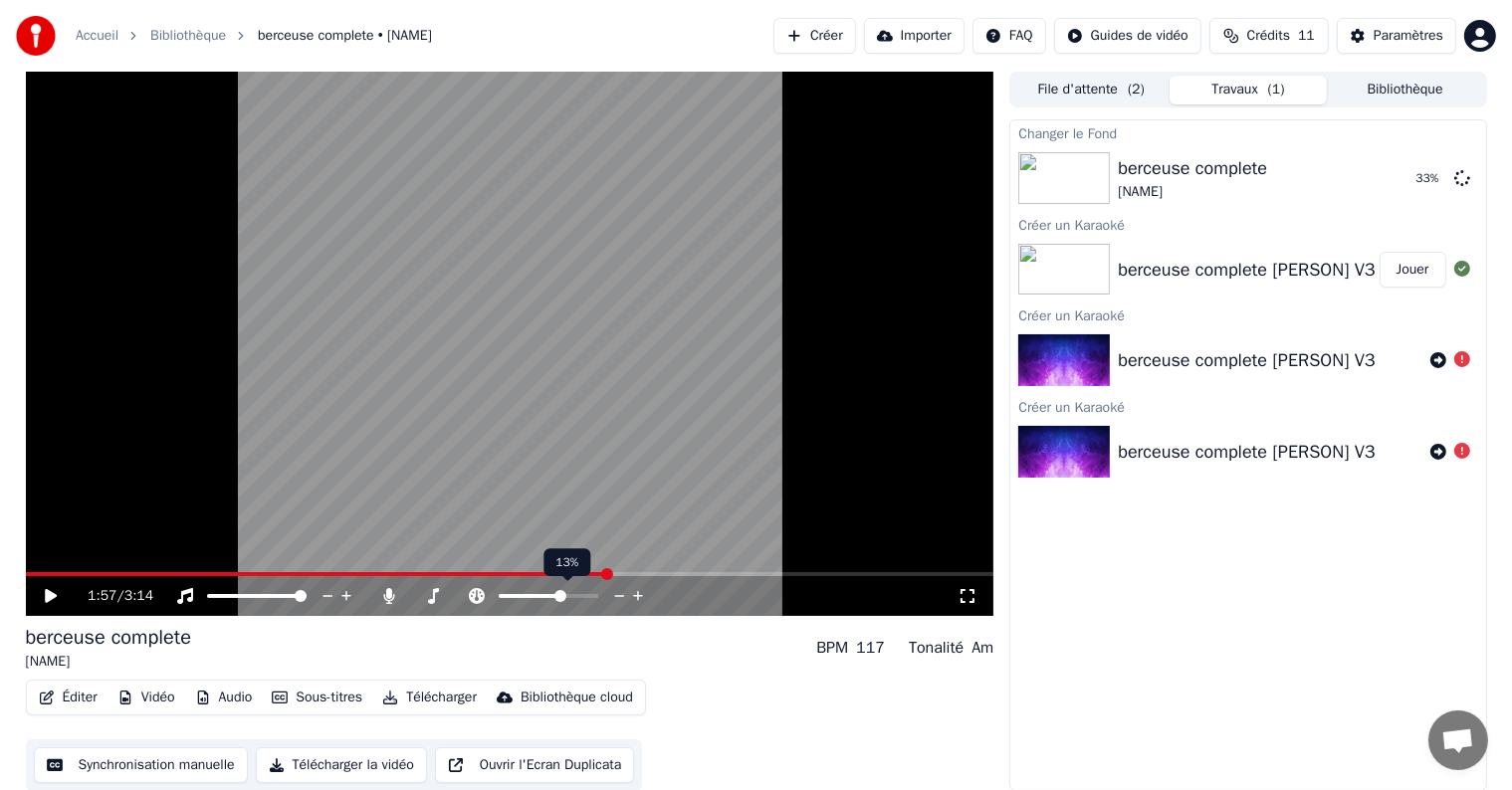 click at bounding box center [560, 596] 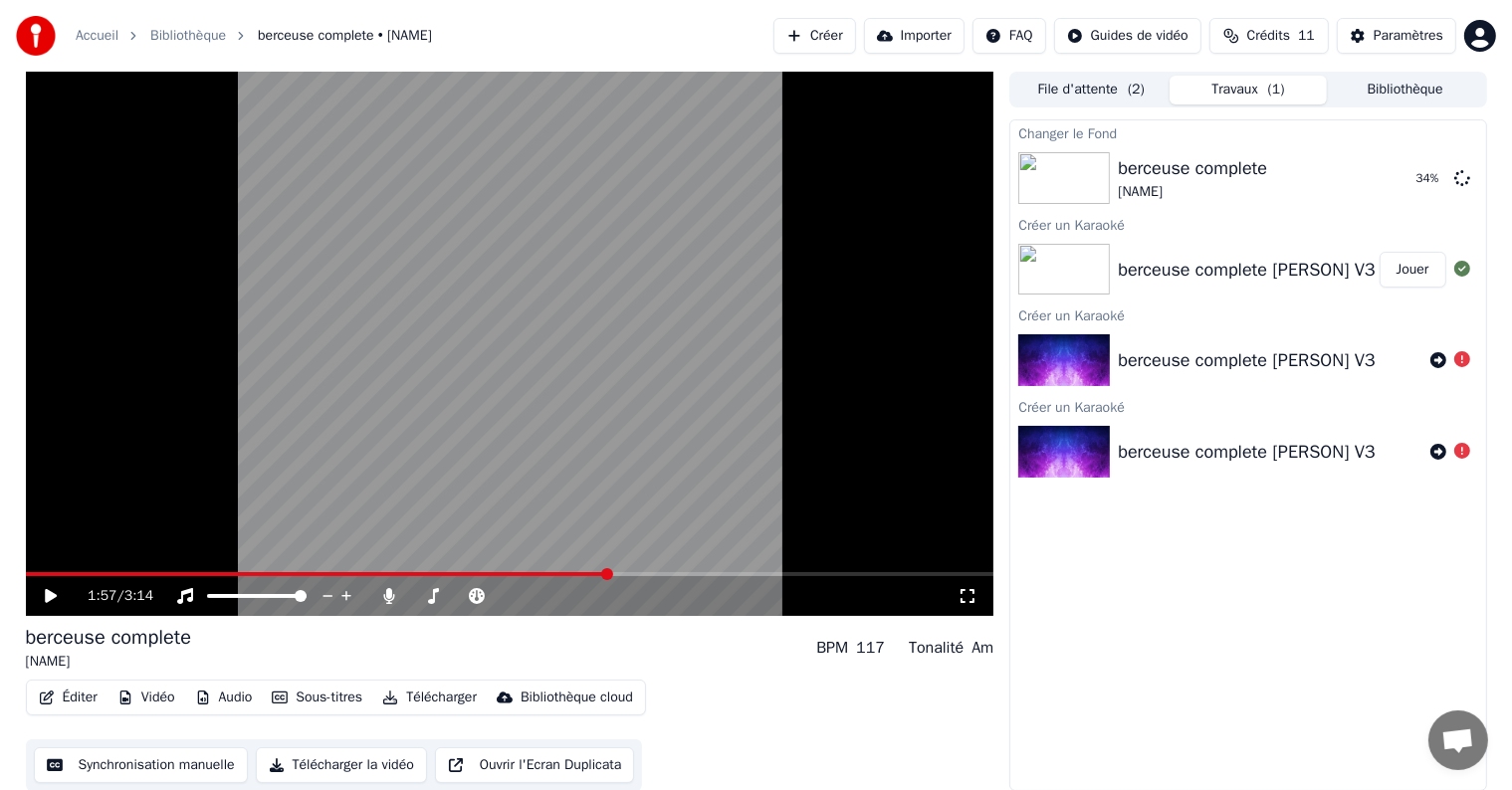 click 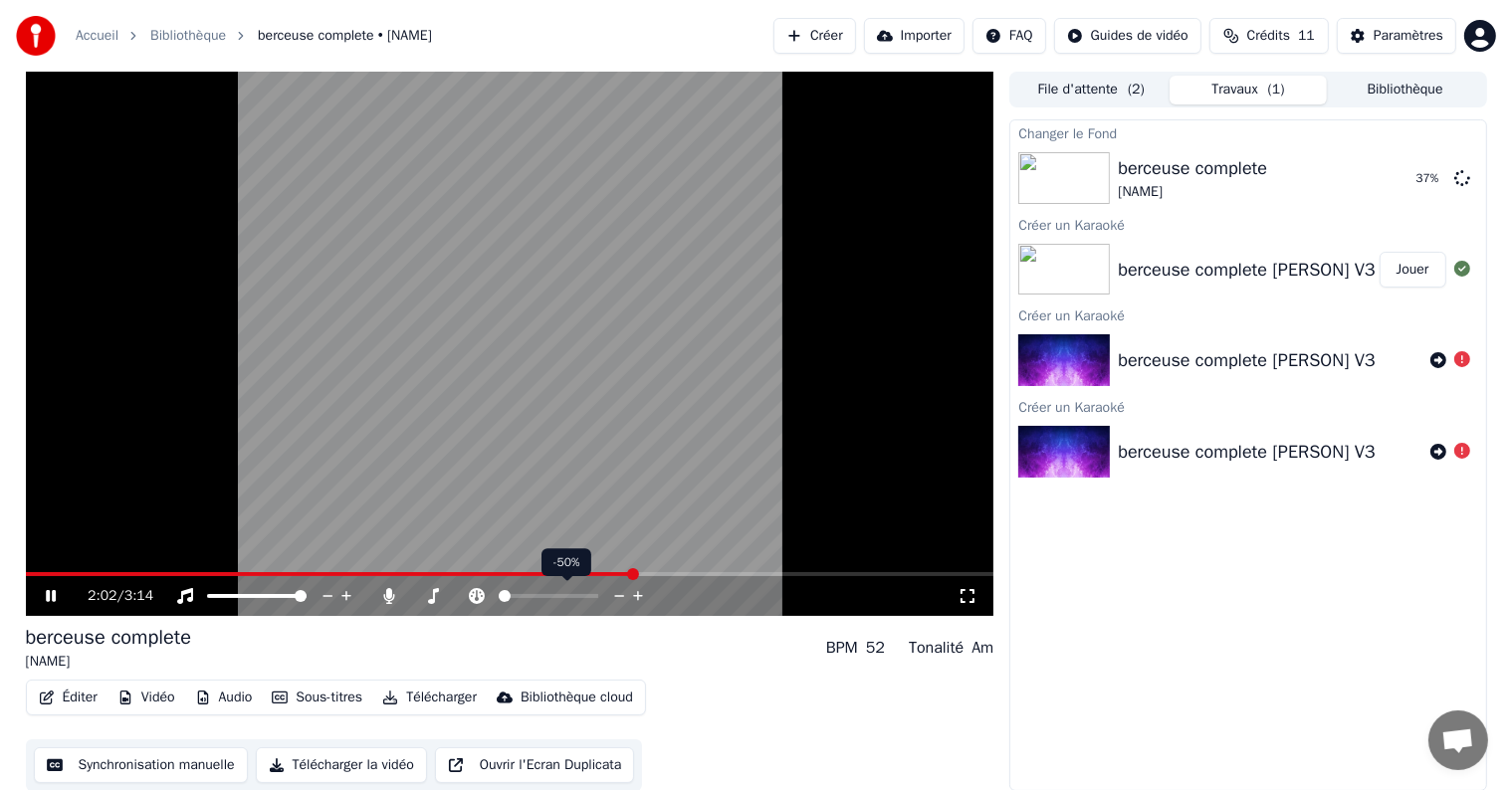 click at bounding box center [505, 596] 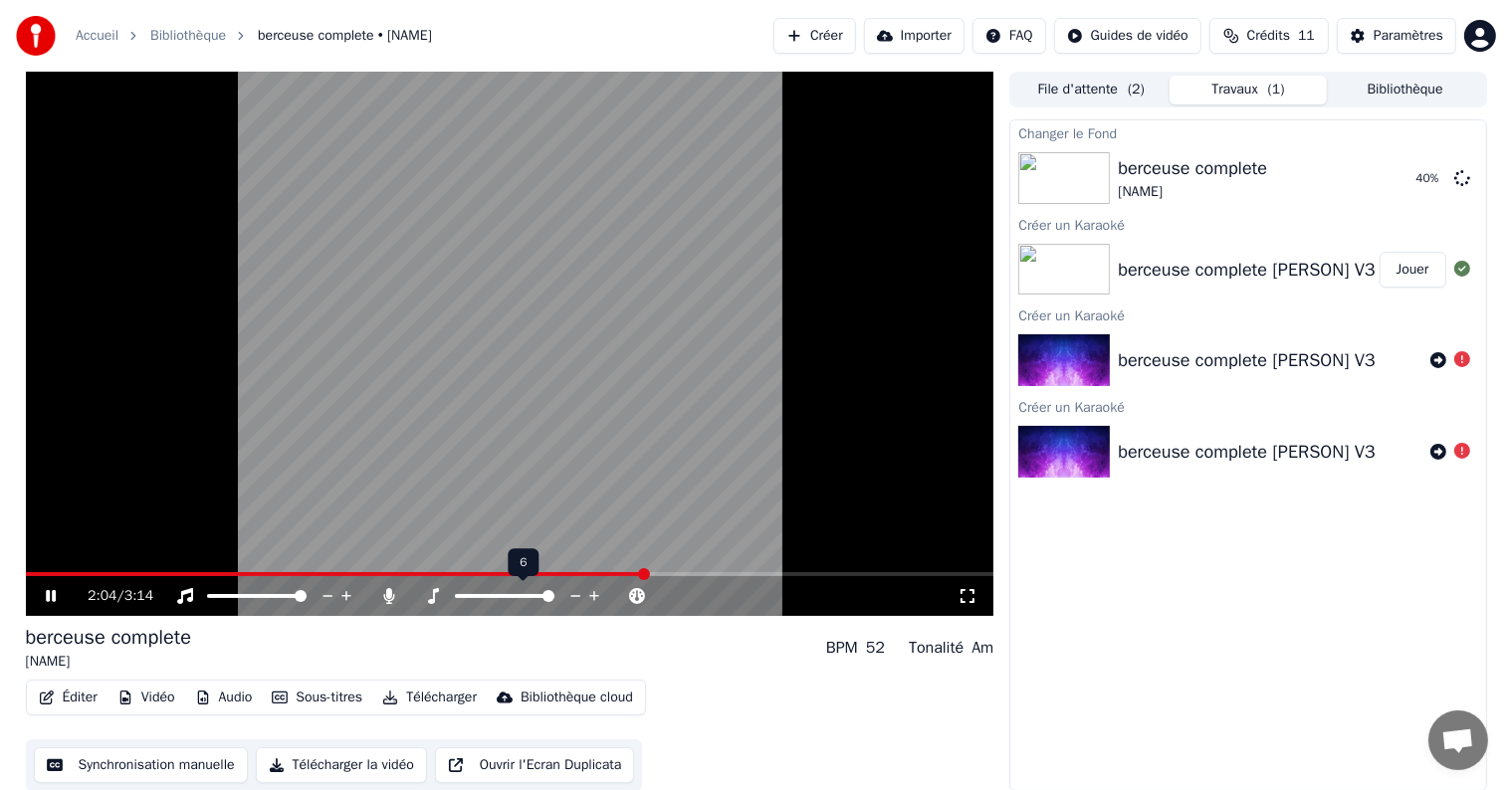 click 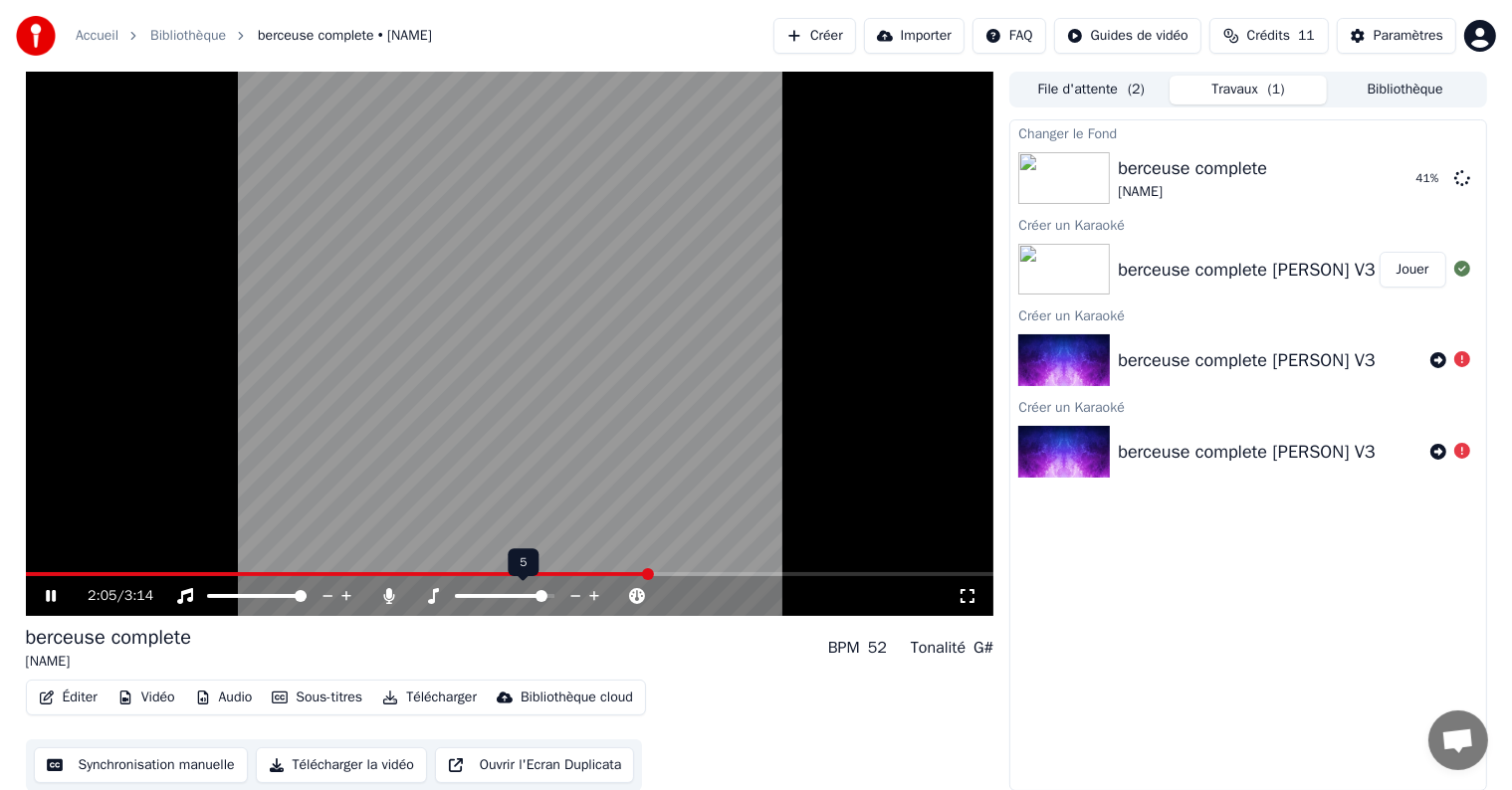 click 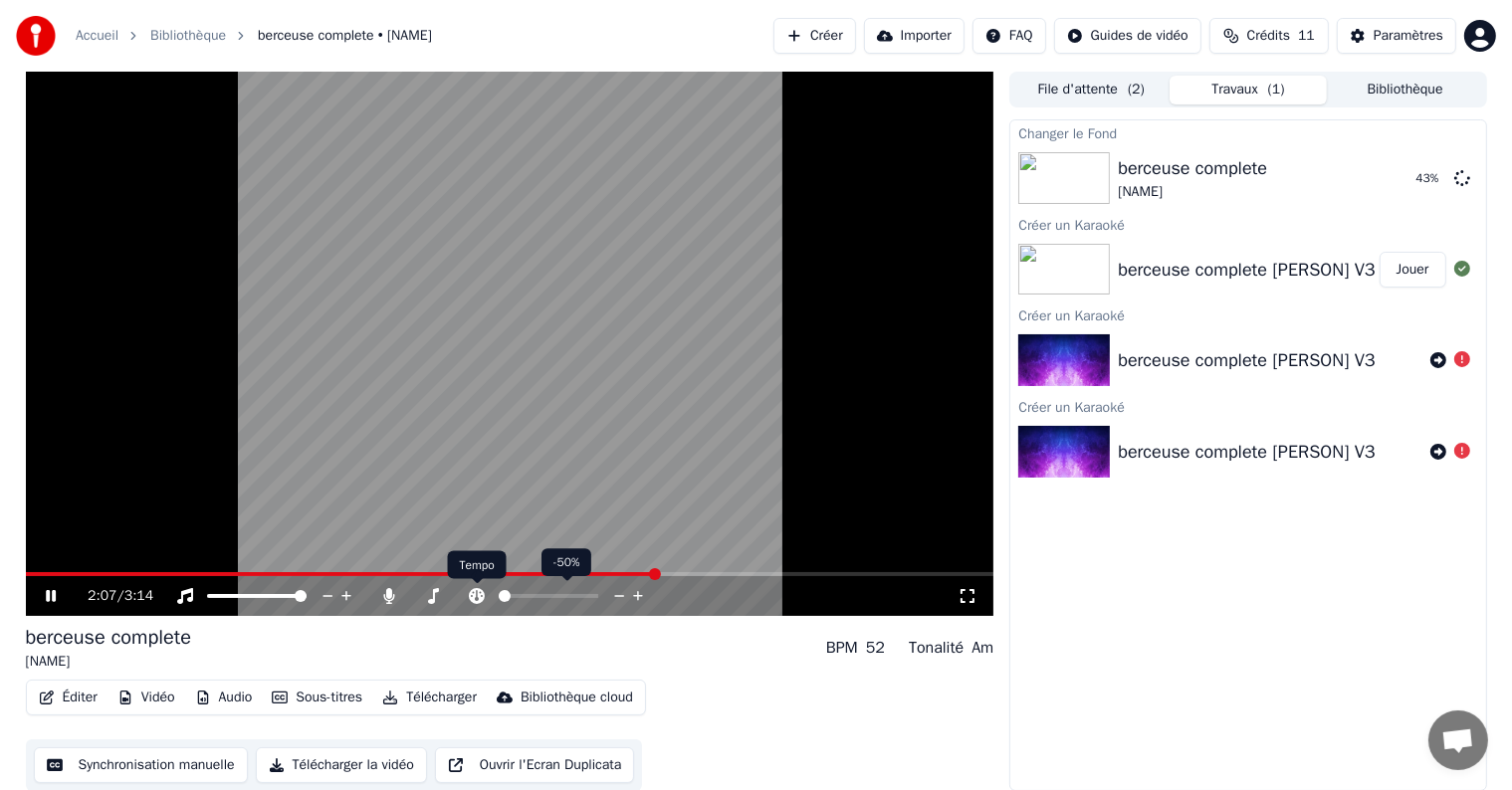click 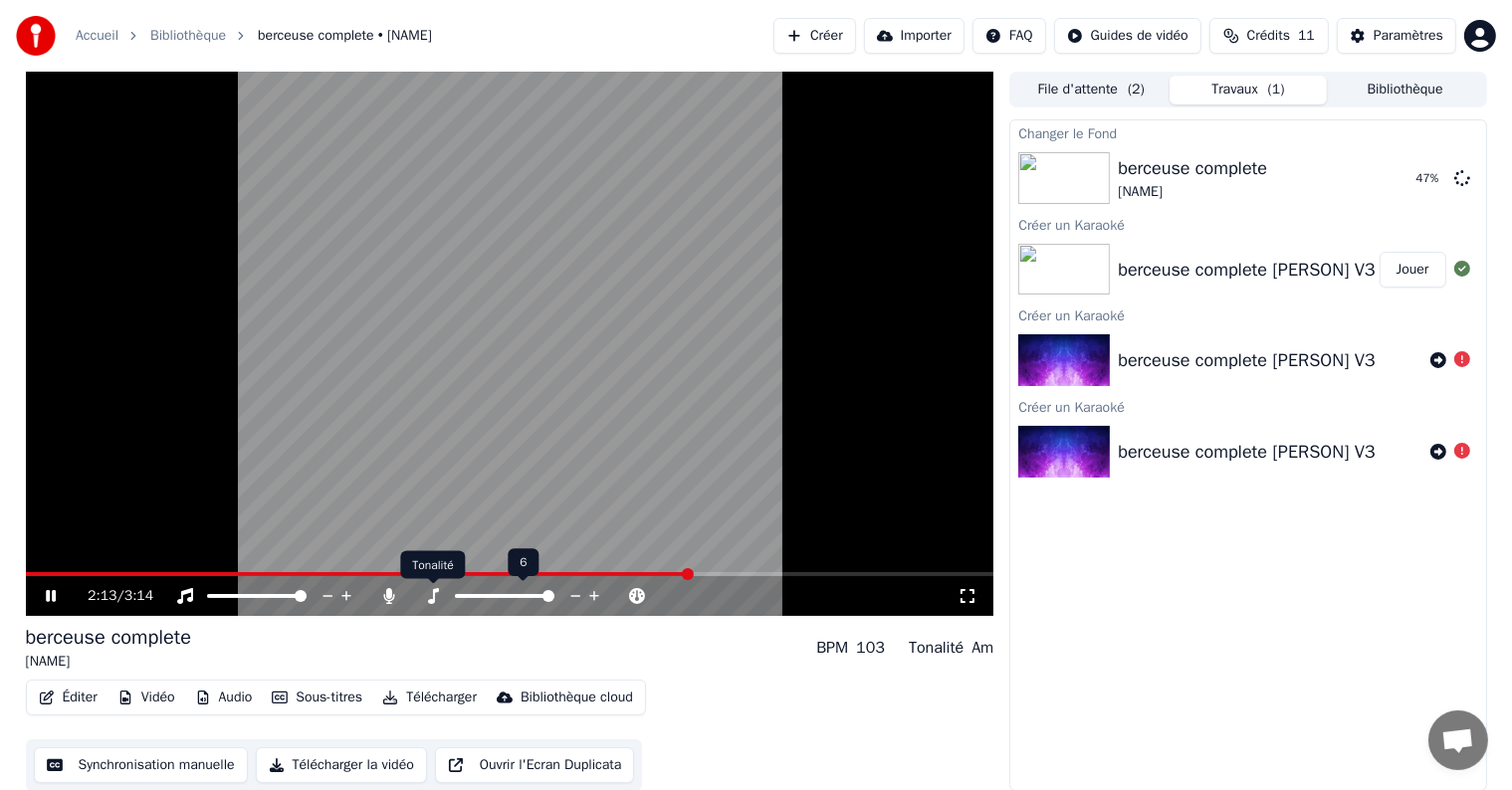 click 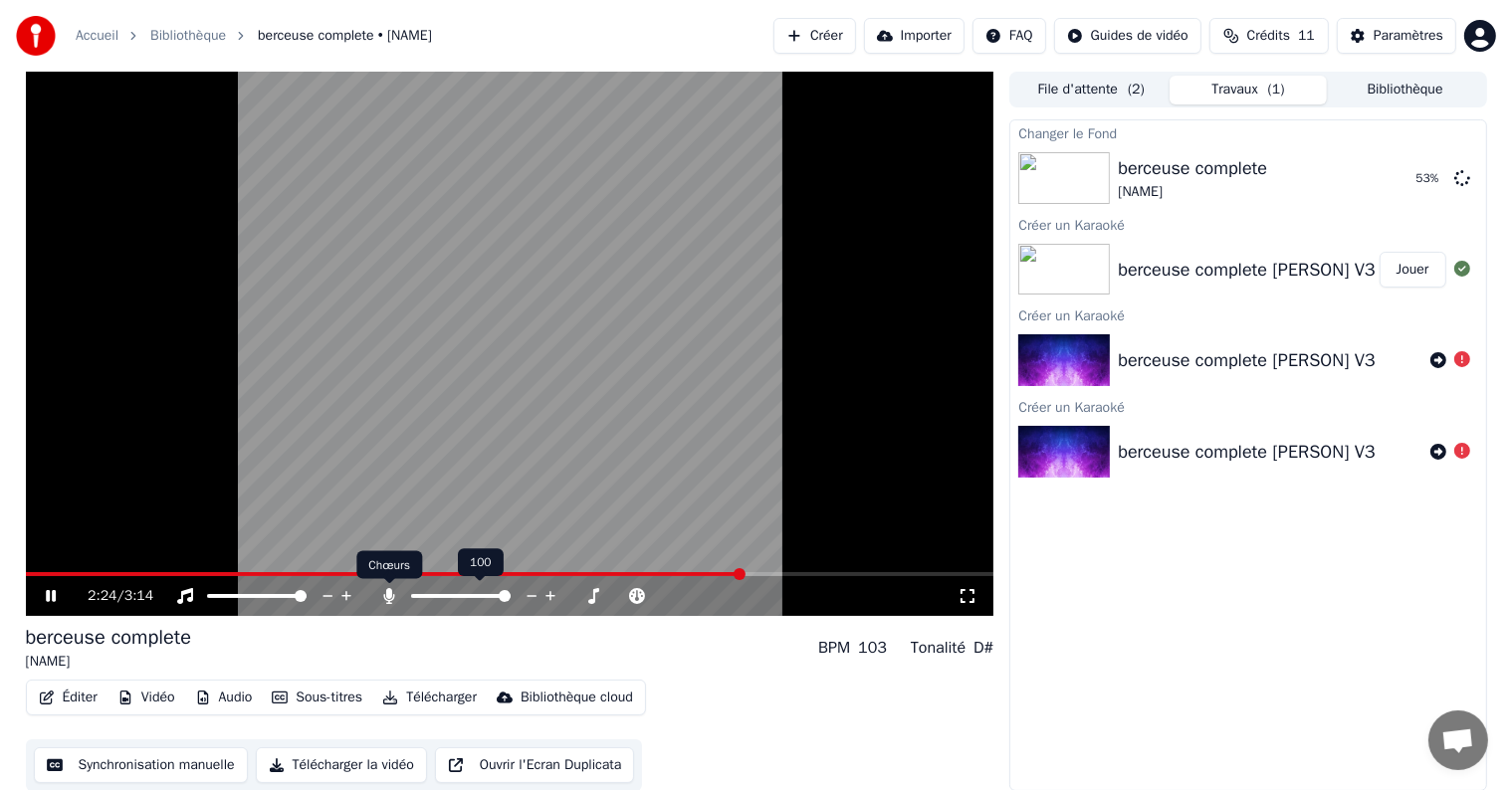 click 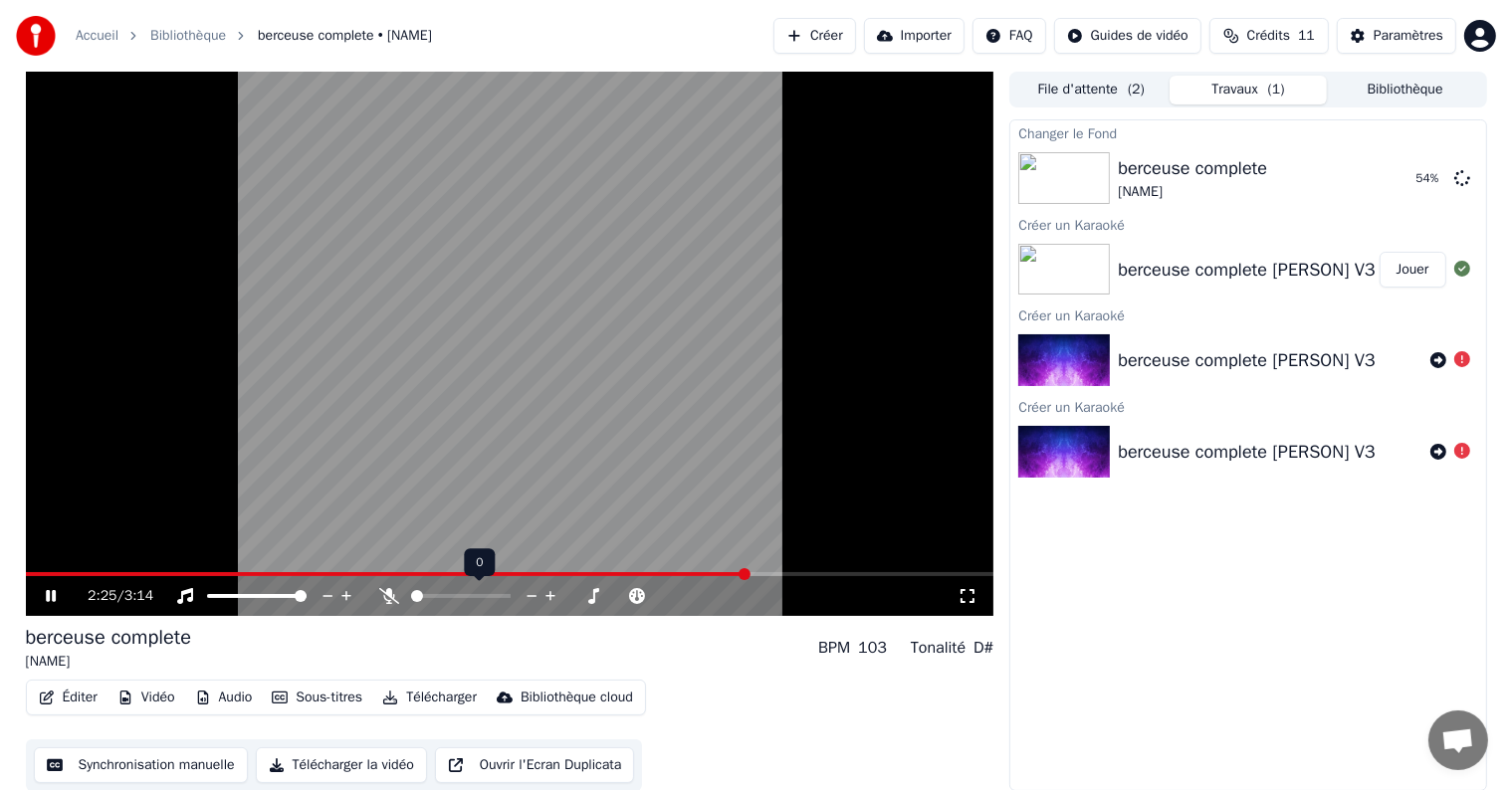 click 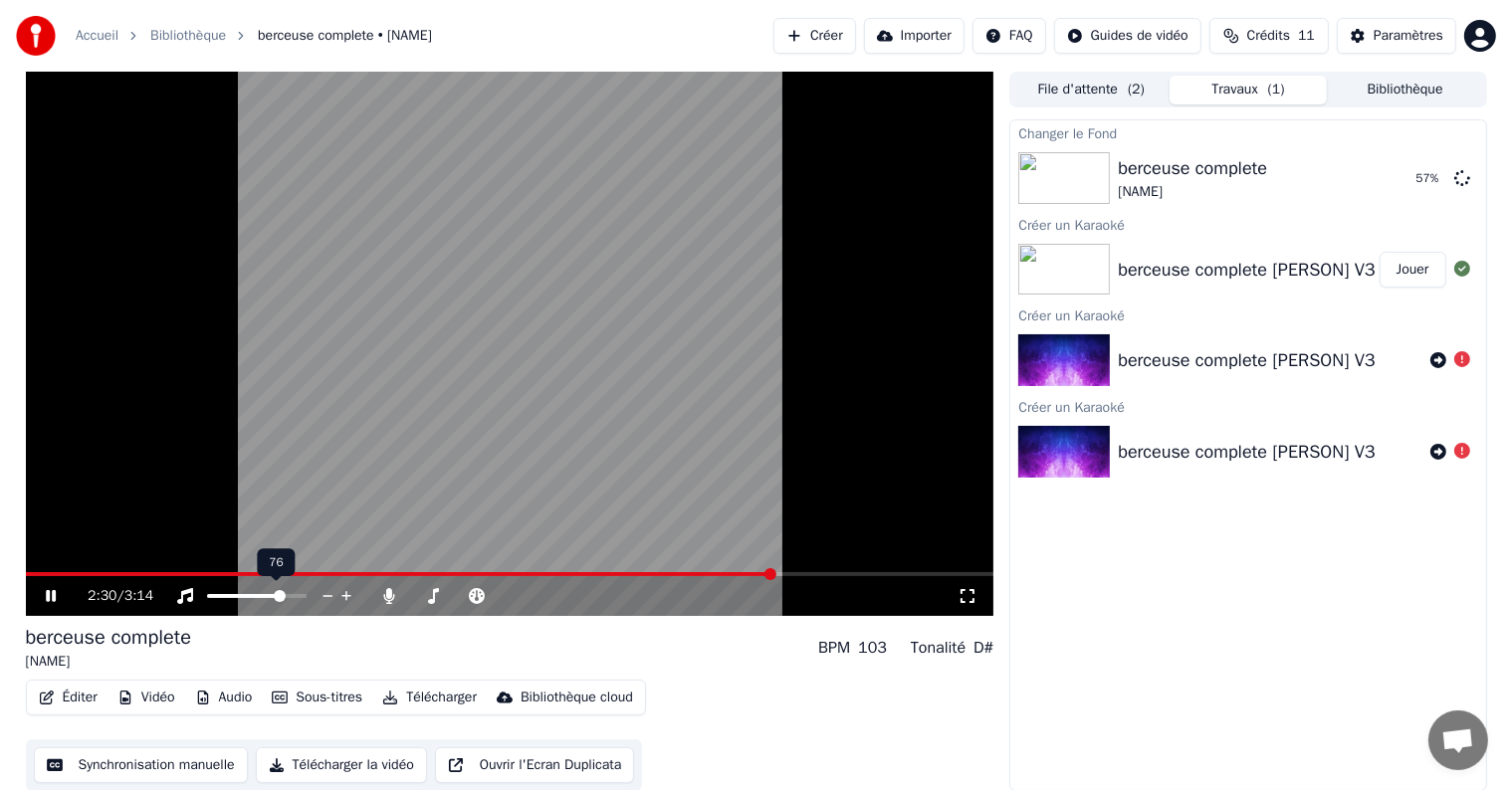 click at bounding box center [280, 596] 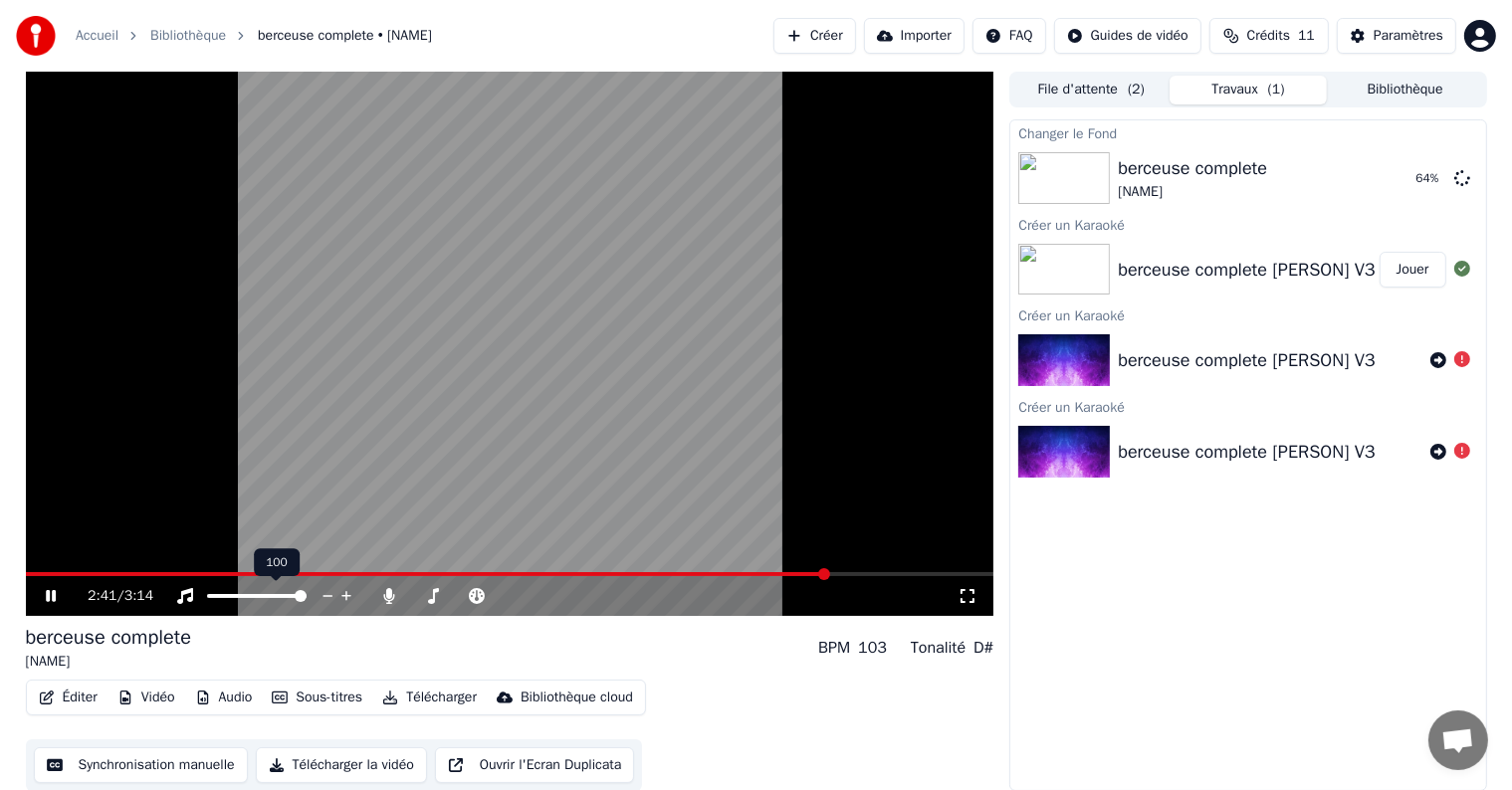 click at bounding box center (301, 596) 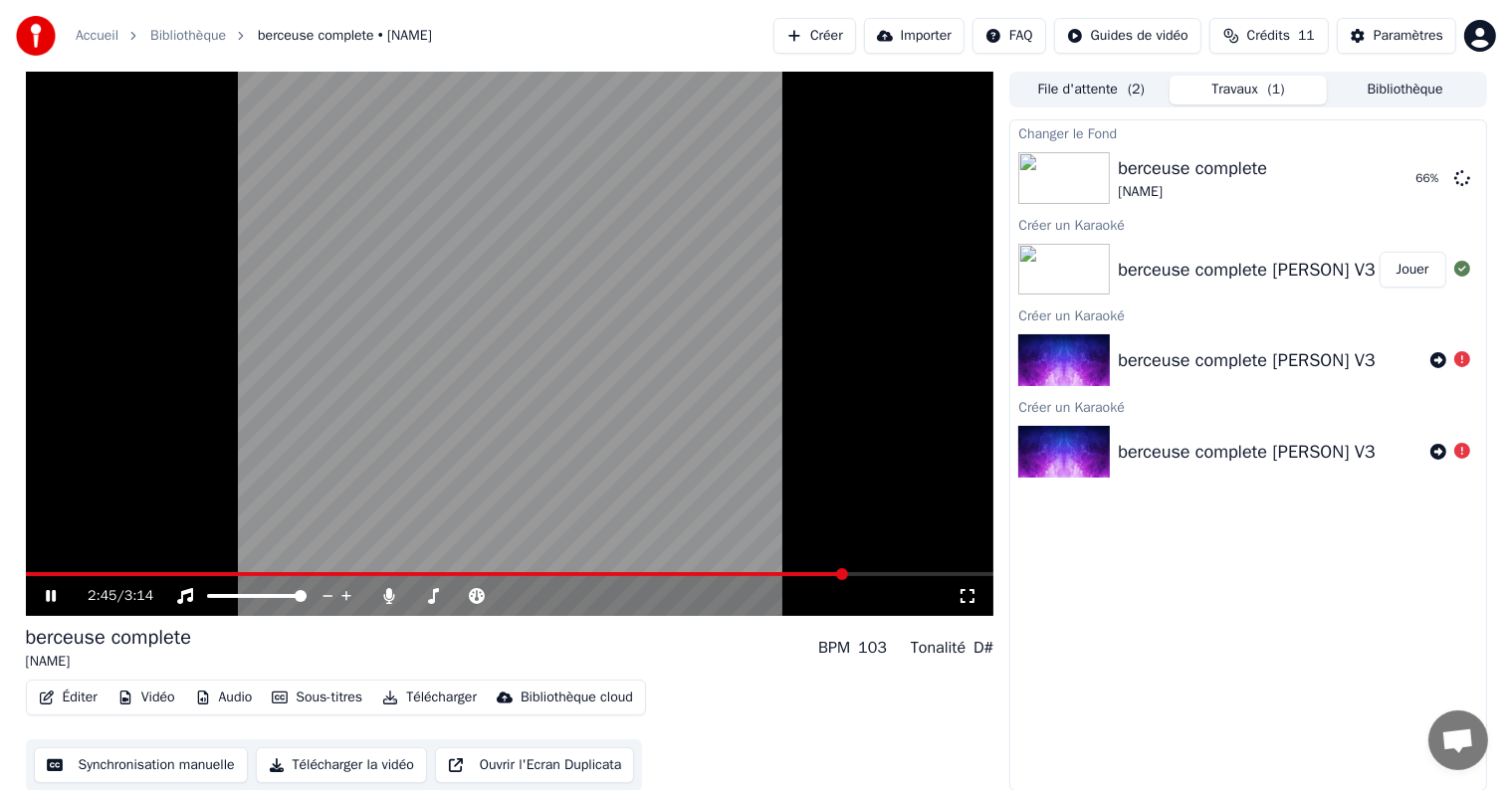 click at bounding box center (510, 343) 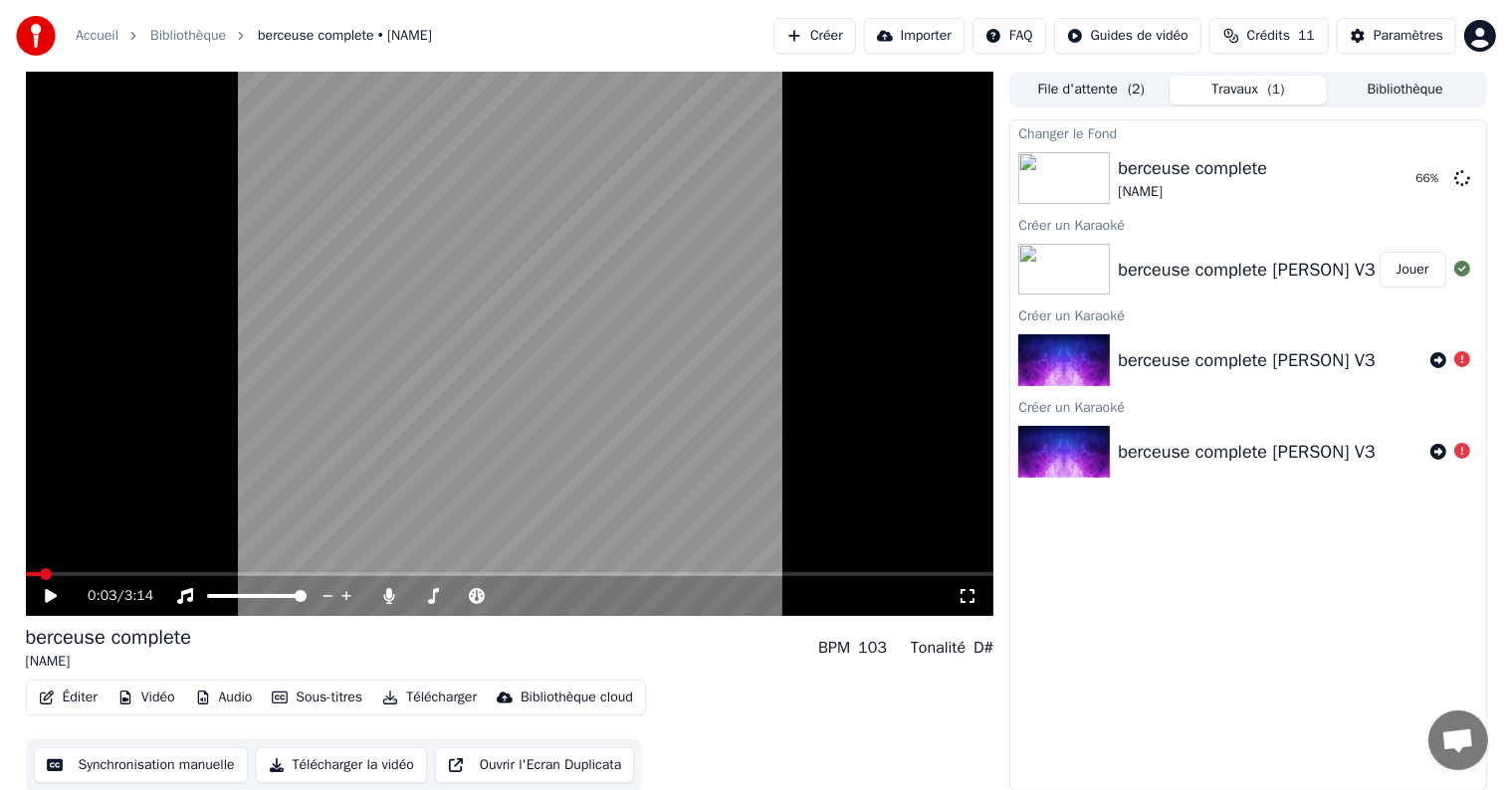 click at bounding box center [33, 574] 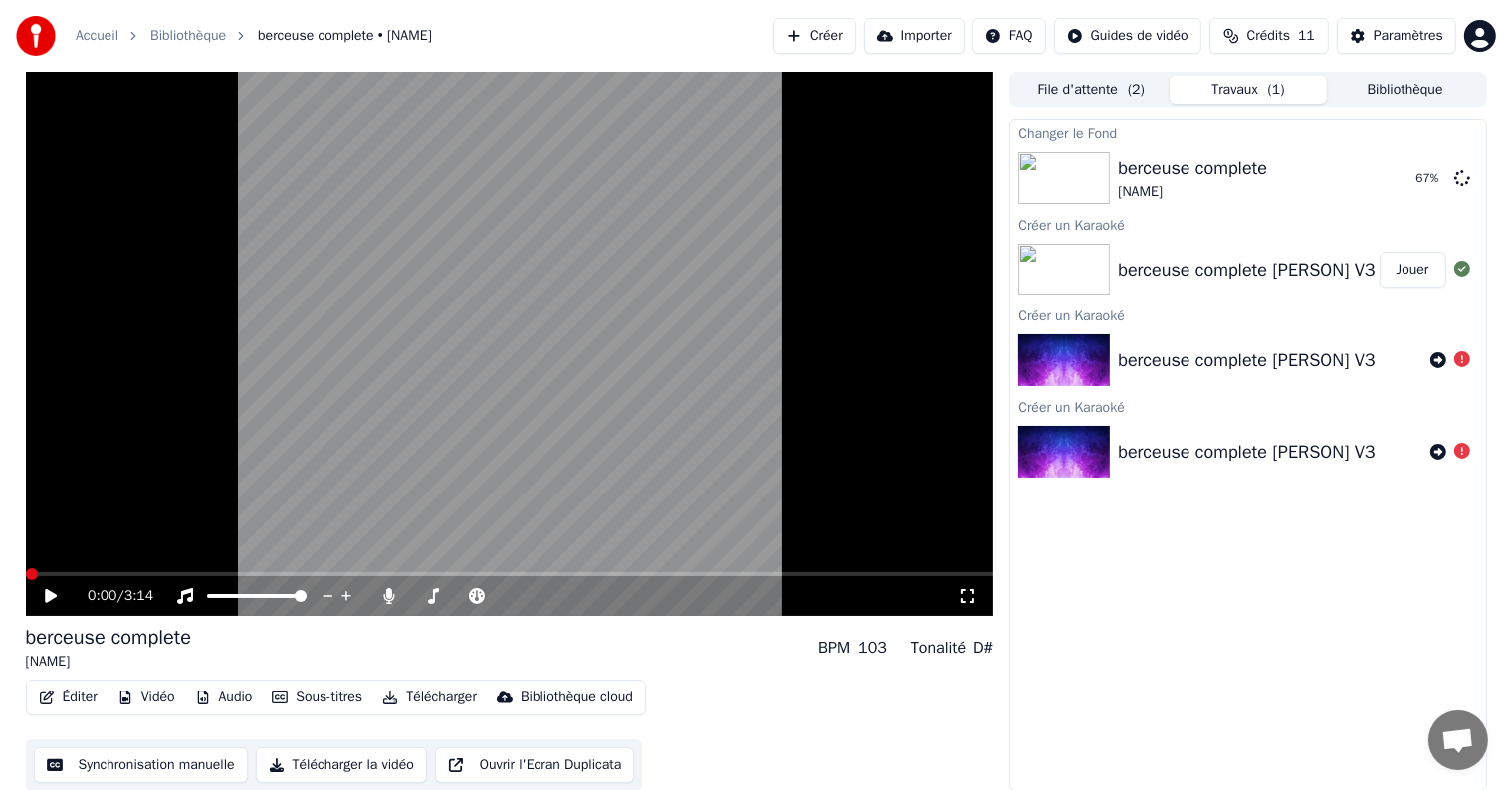 click at bounding box center (32, 574) 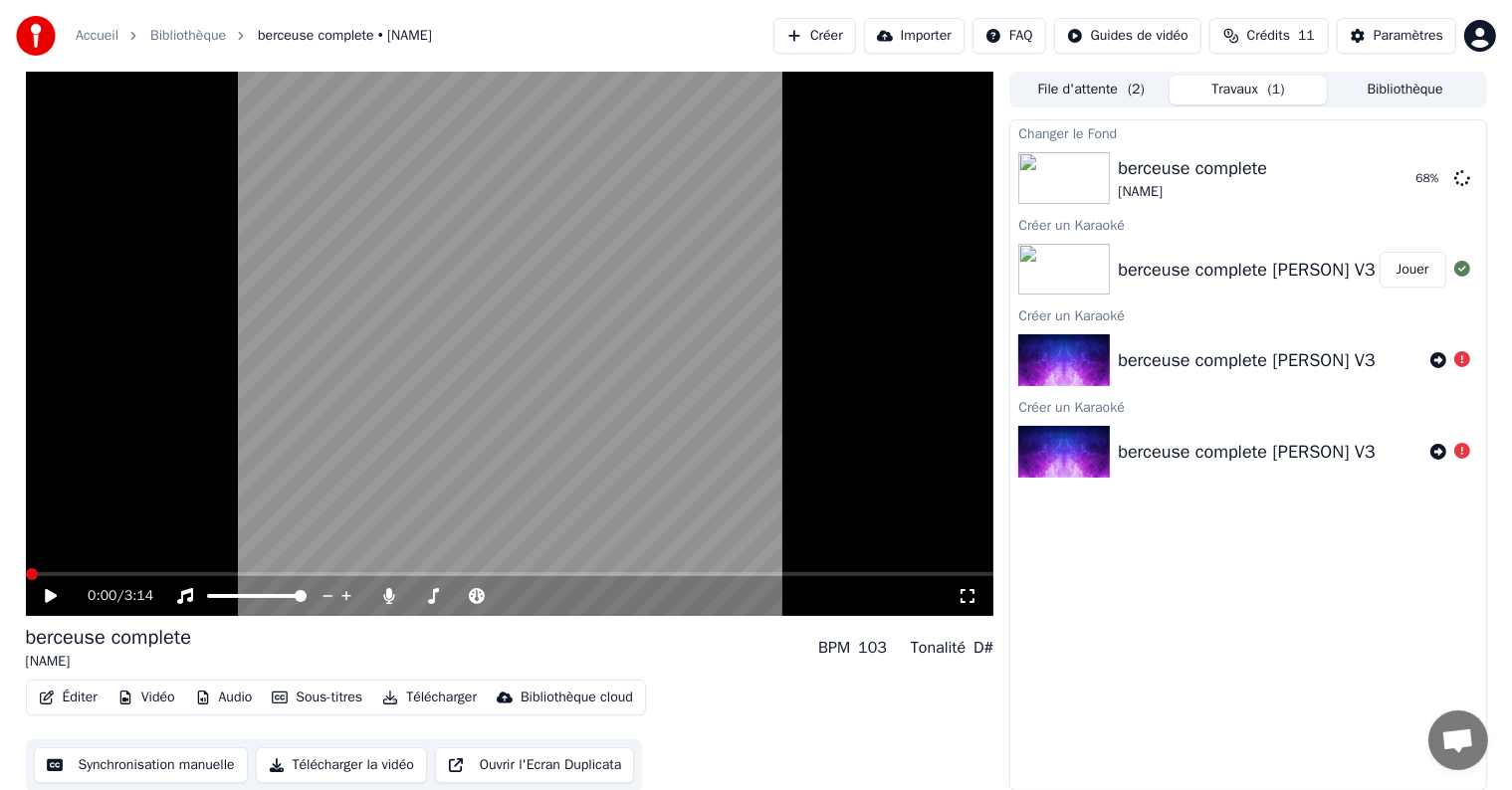 click 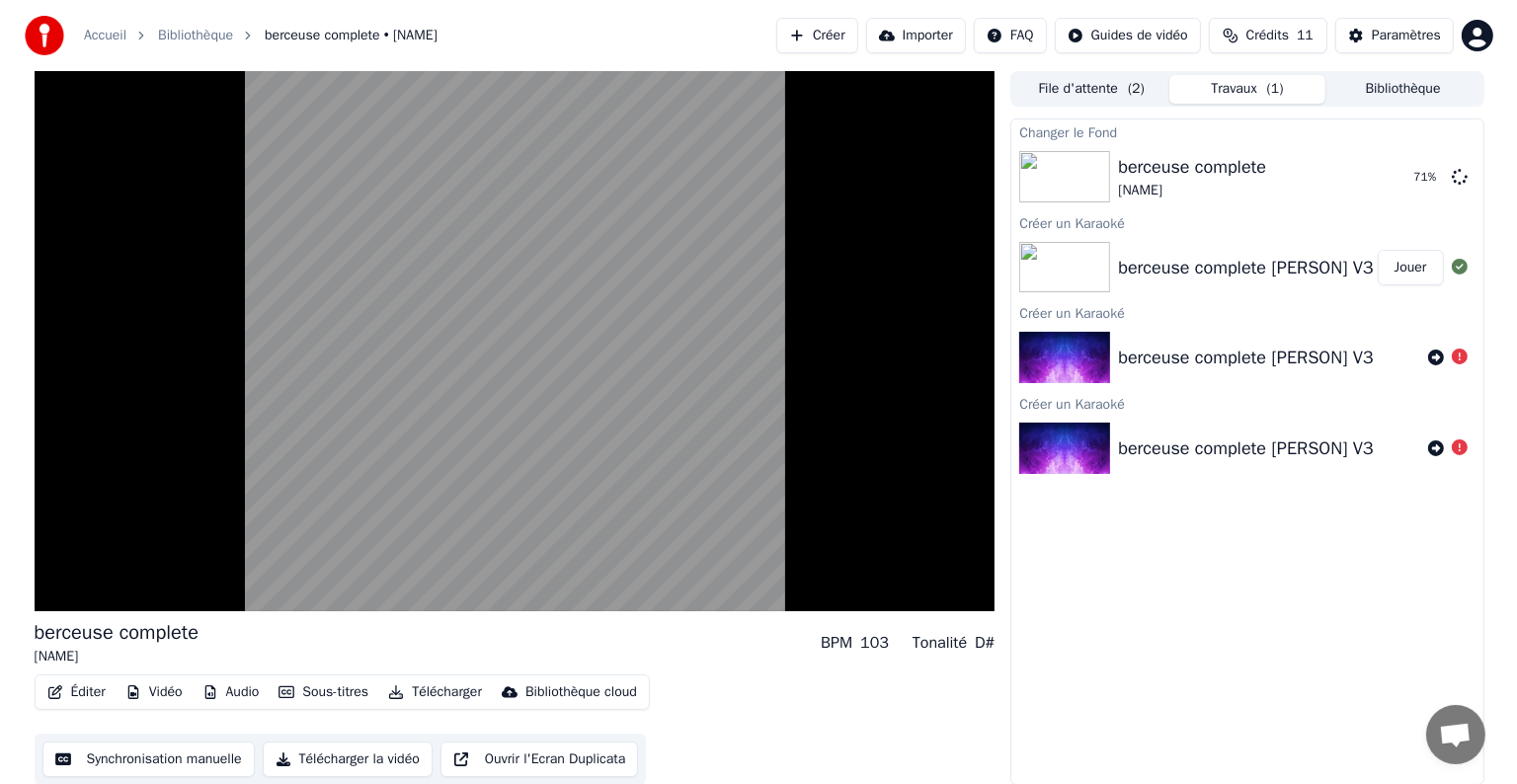 scroll, scrollTop: 1, scrollLeft: 0, axis: vertical 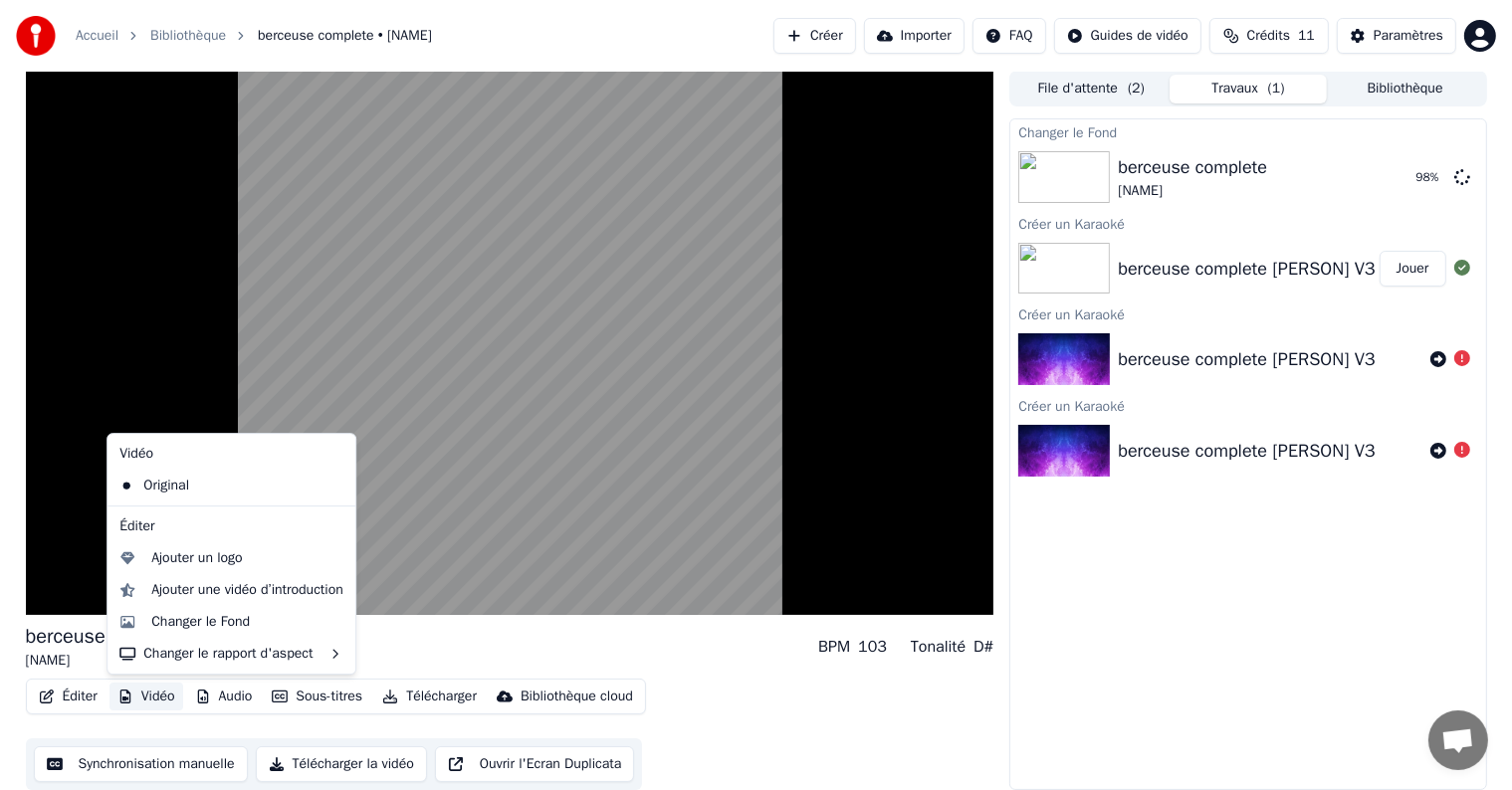 click on "Vidéo" at bounding box center (146, 696) 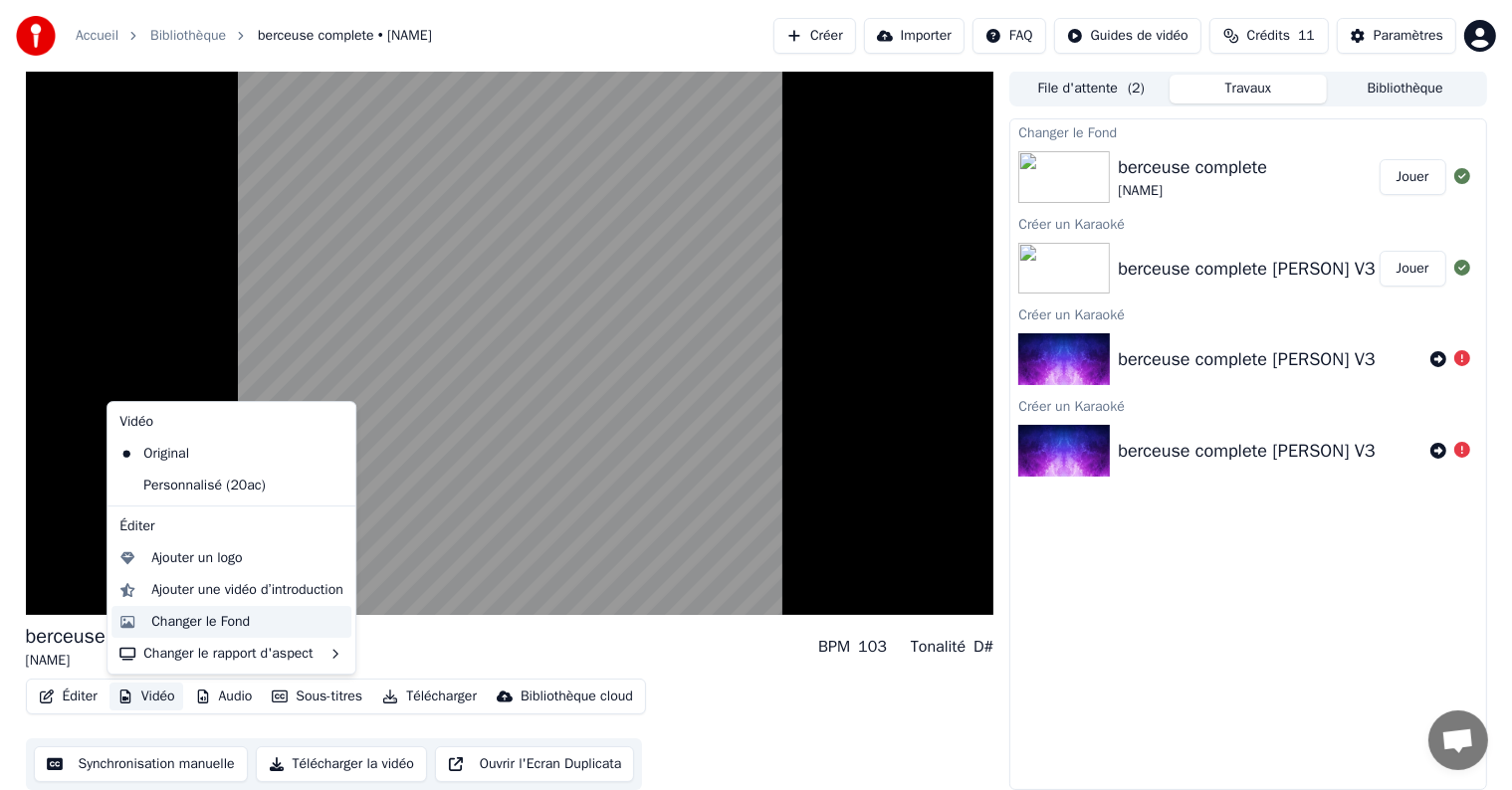 click on "Changer le Fond" at bounding box center [200, 622] 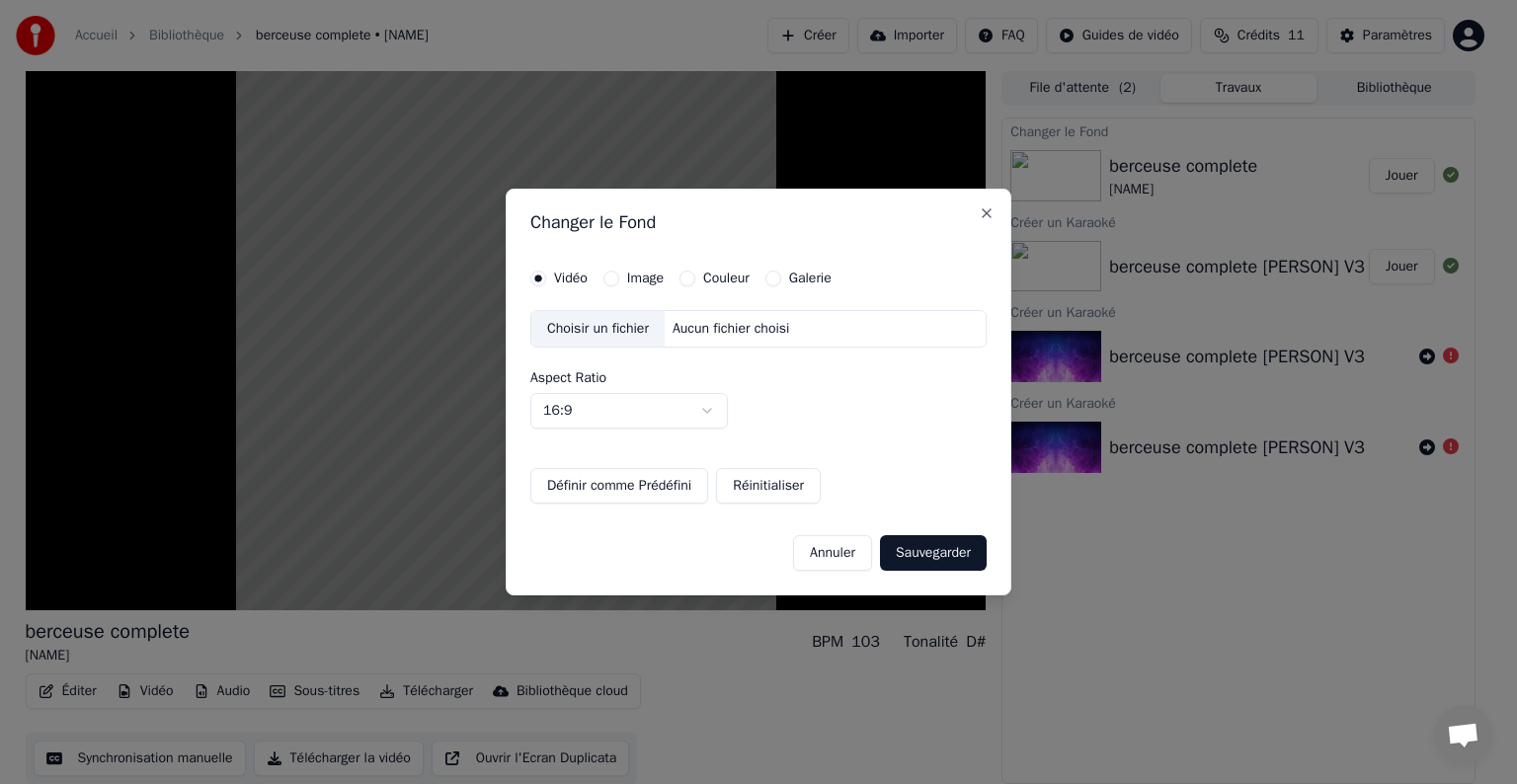 click on "Galerie" at bounding box center (810, 278) 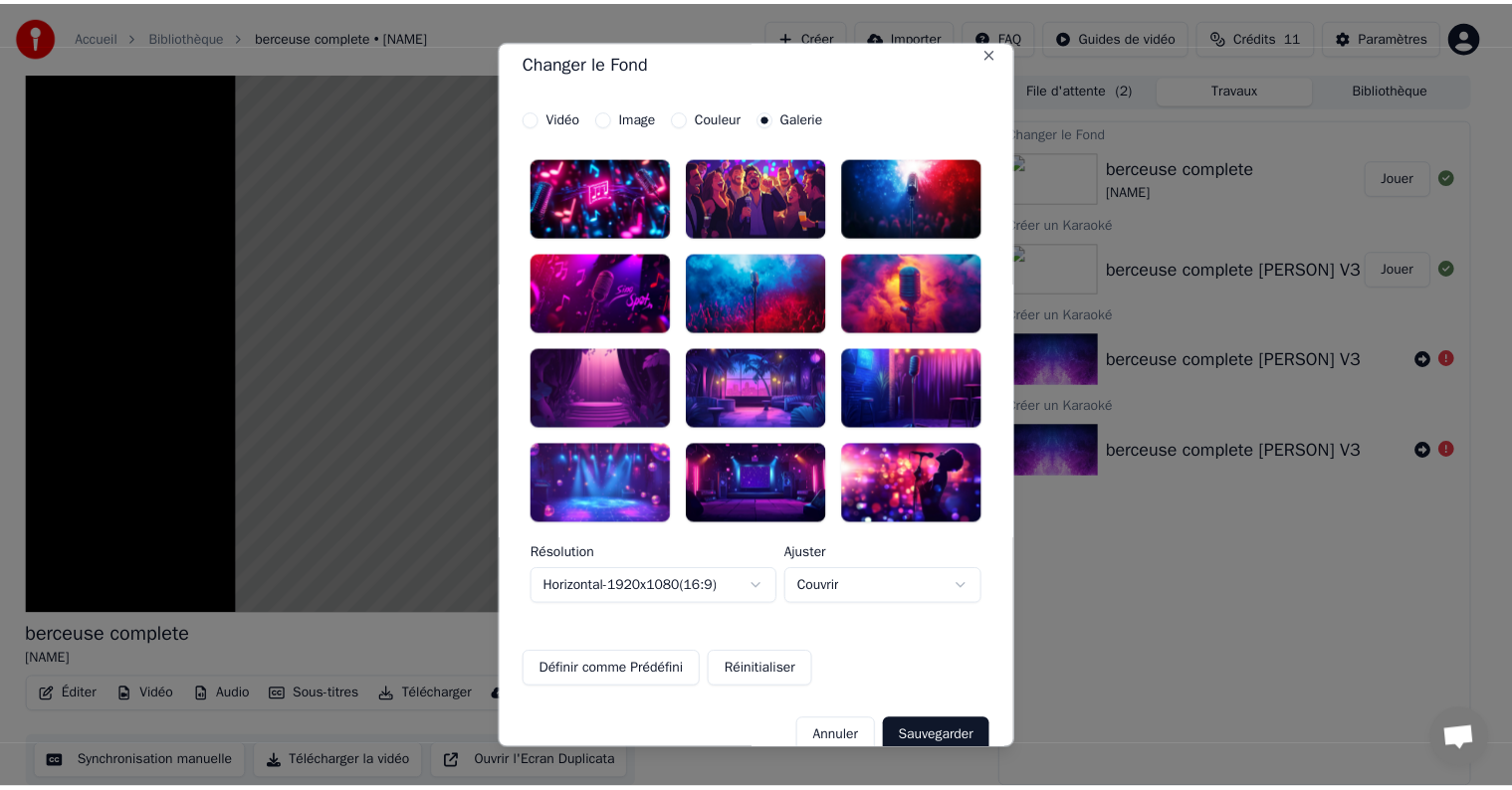 scroll, scrollTop: 0, scrollLeft: 0, axis: both 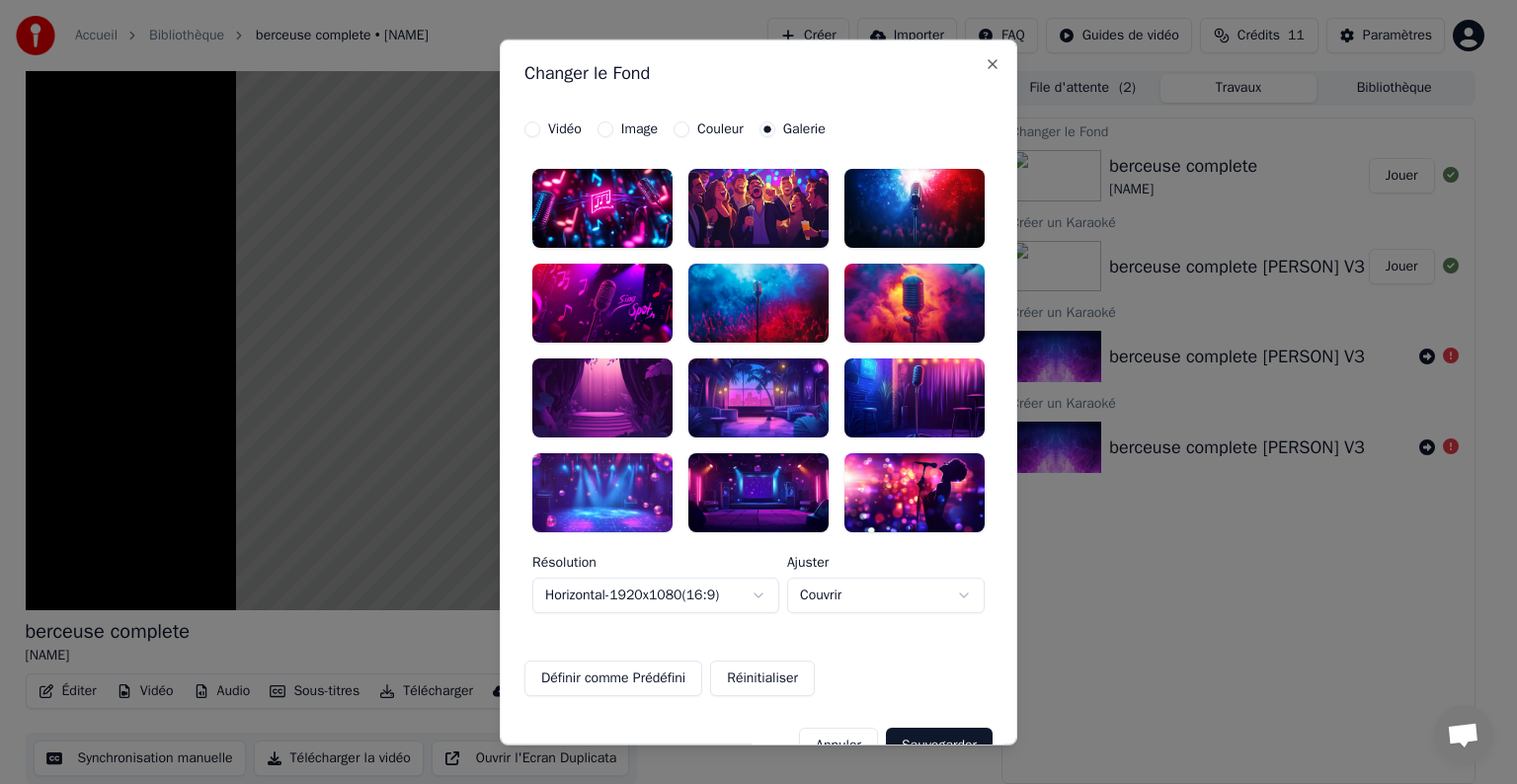 click at bounding box center (602, 208) 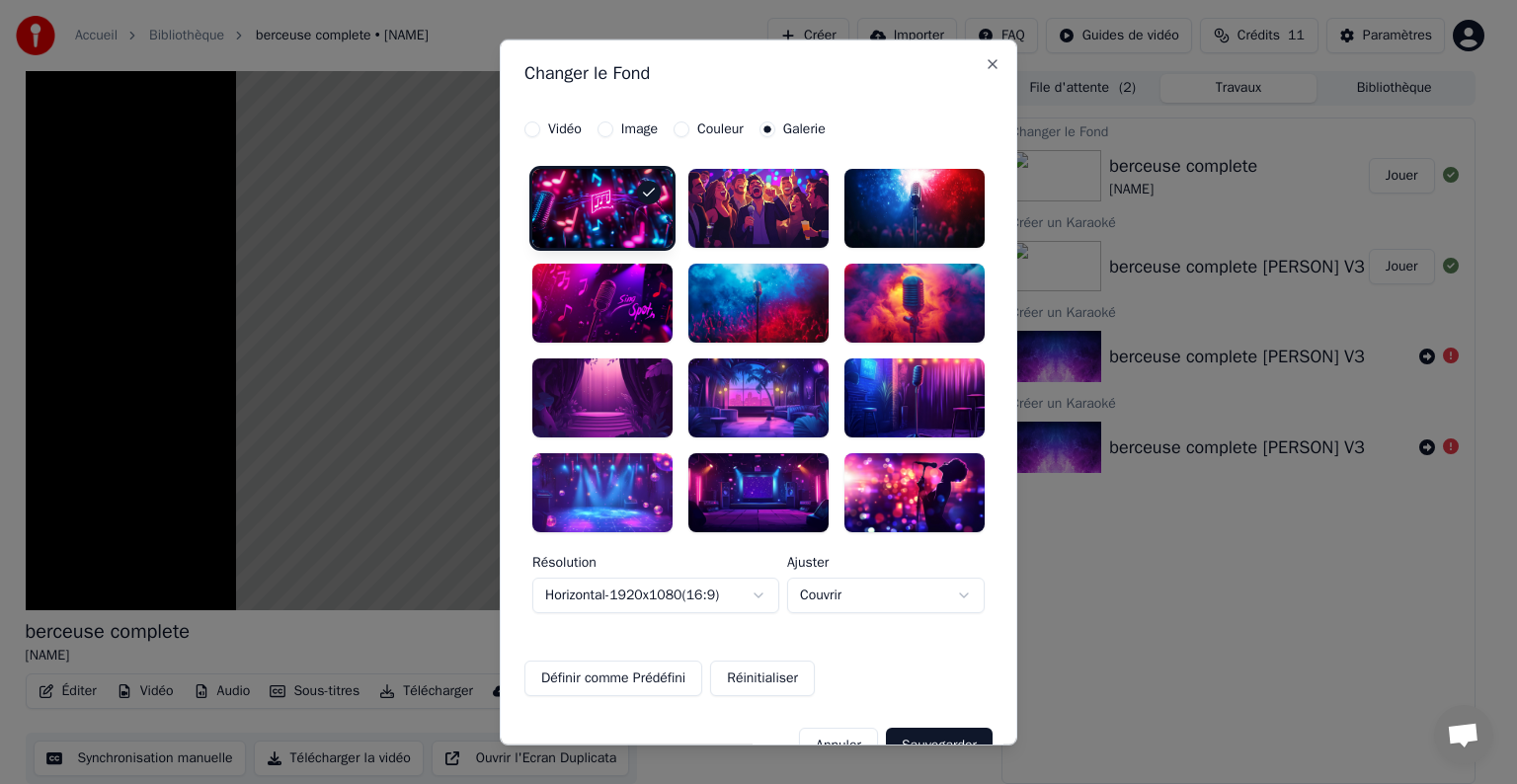 click 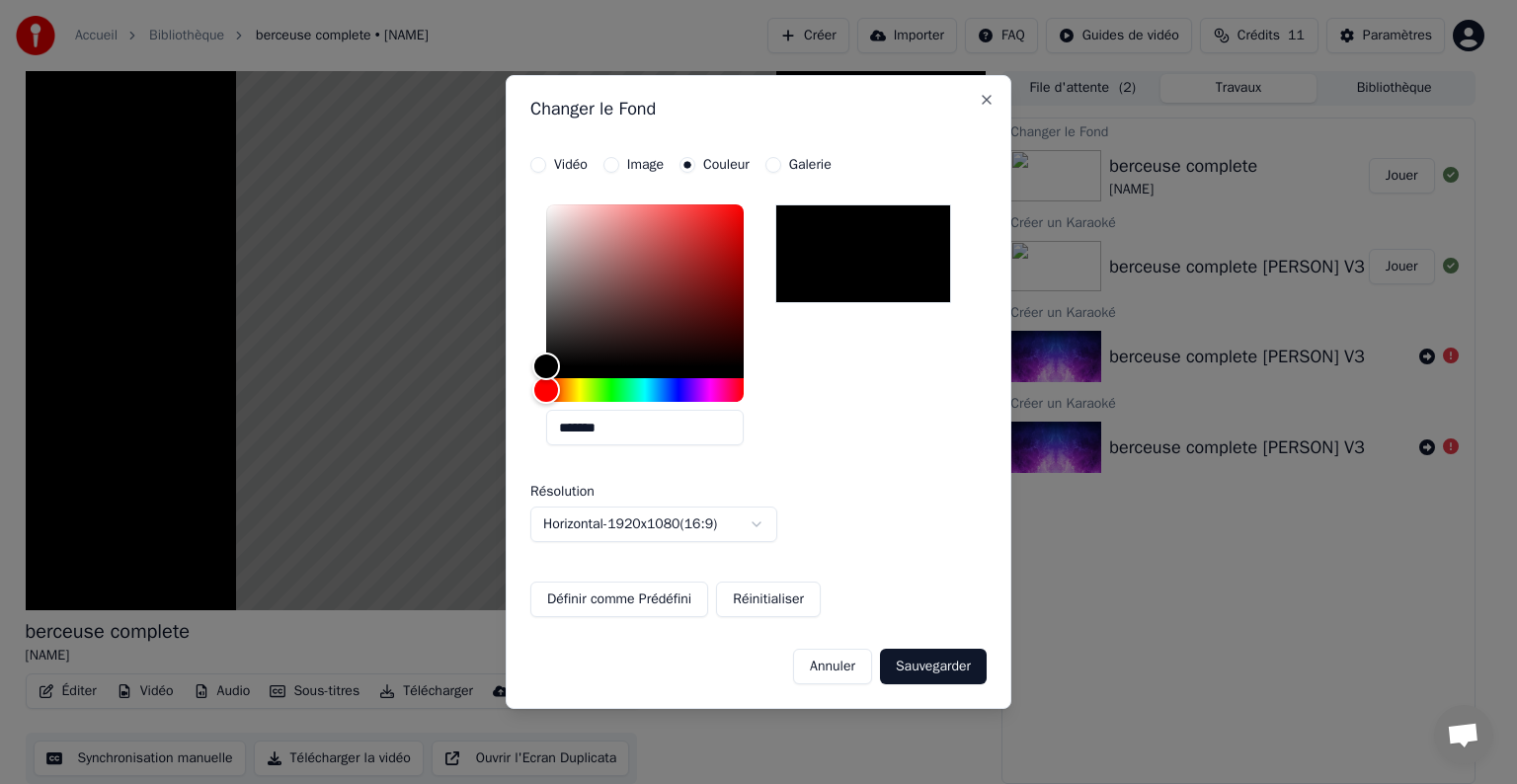 click on "Image" at bounding box center [645, 165] 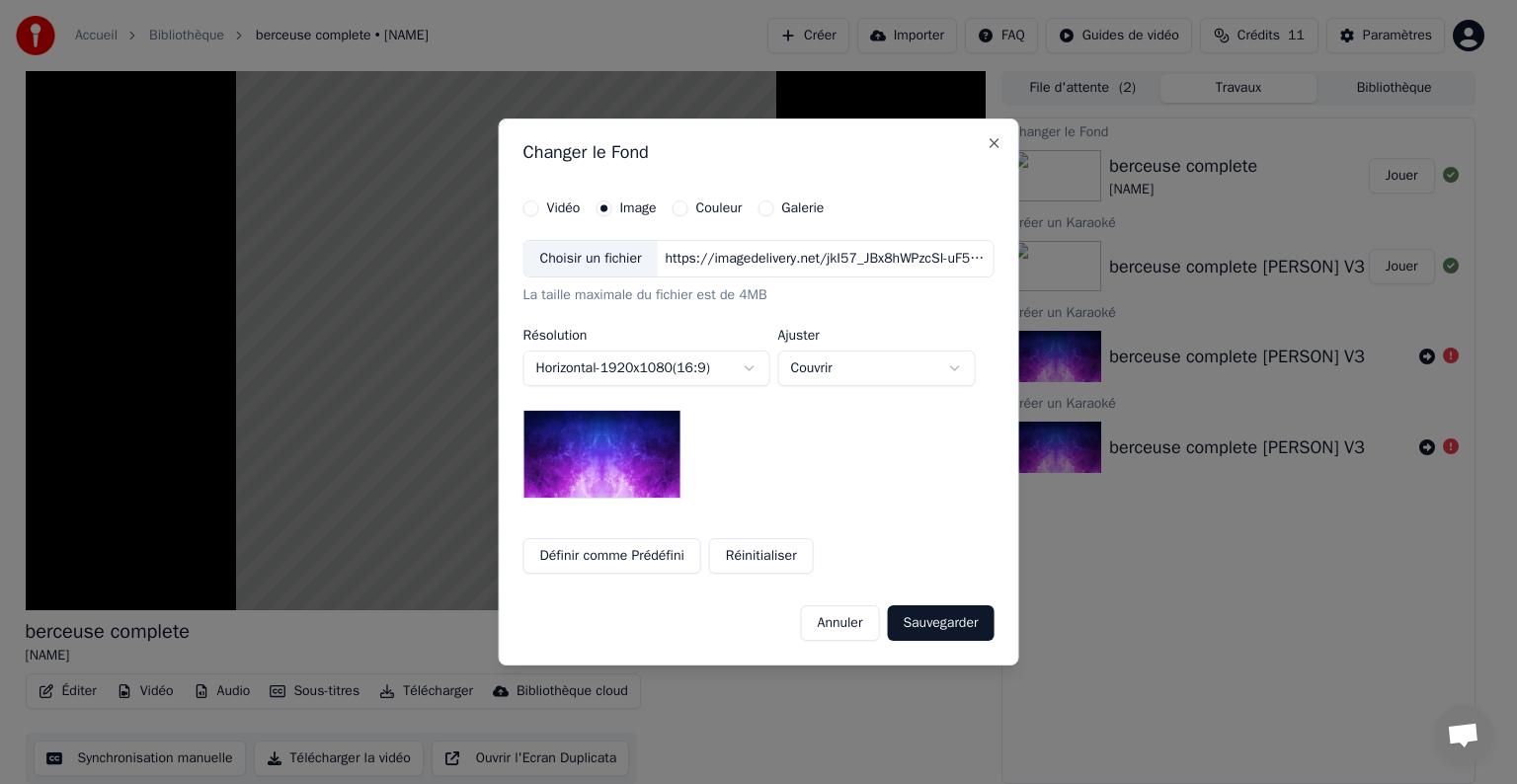 click on "Vidéo" at bounding box center (564, 208) 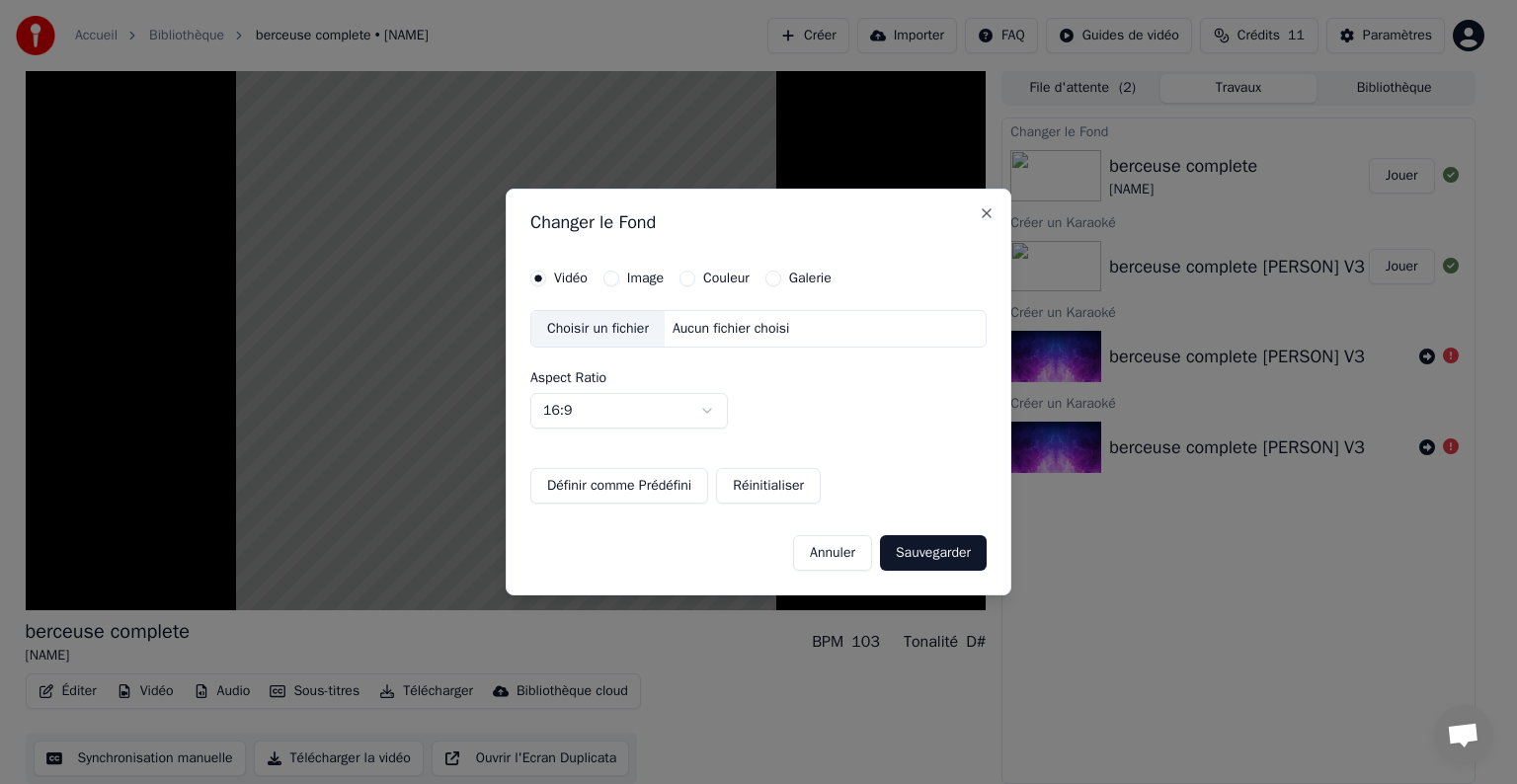 click on "Image" at bounding box center [645, 278] 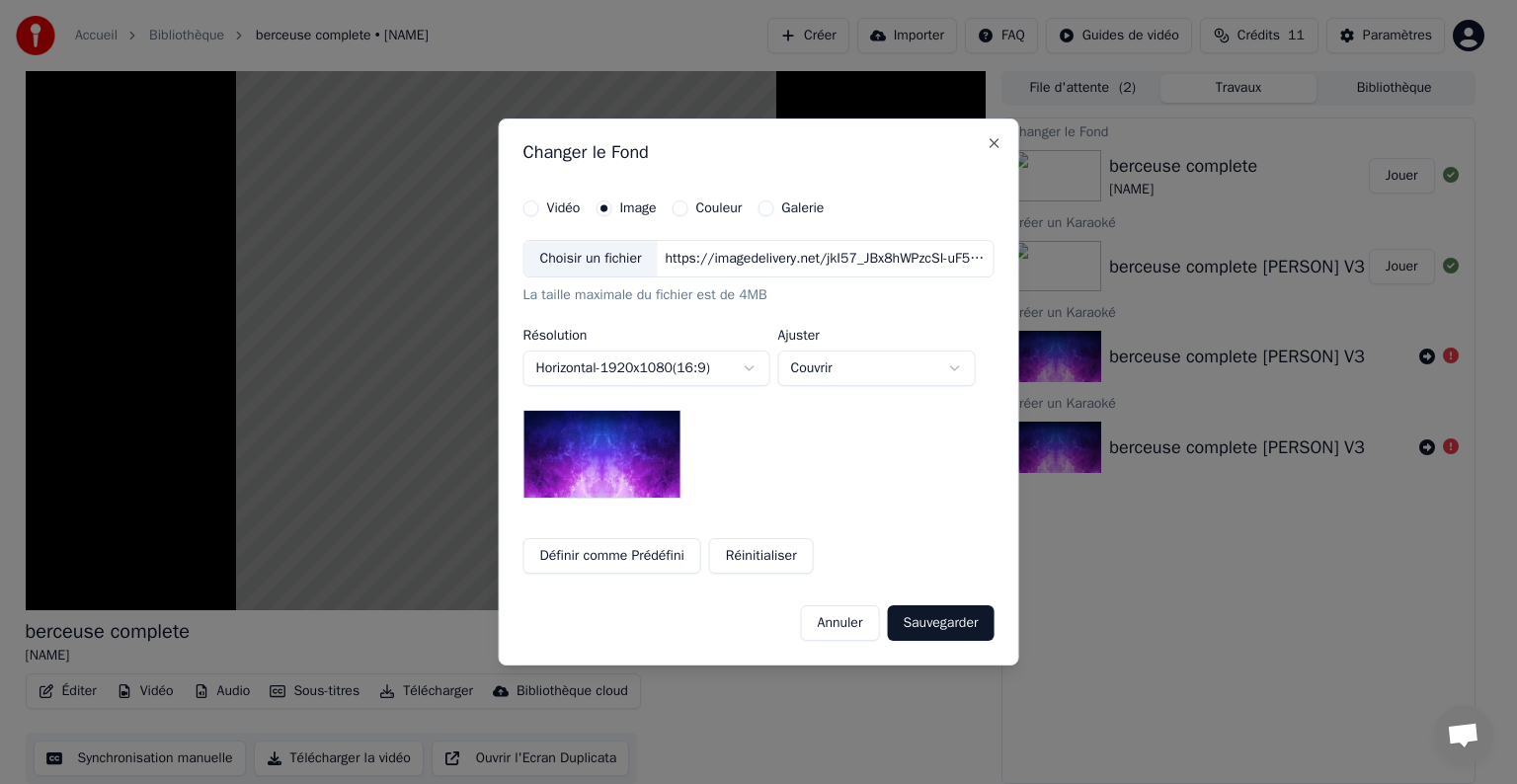 click on "Annuler" at bounding box center [840, 623] 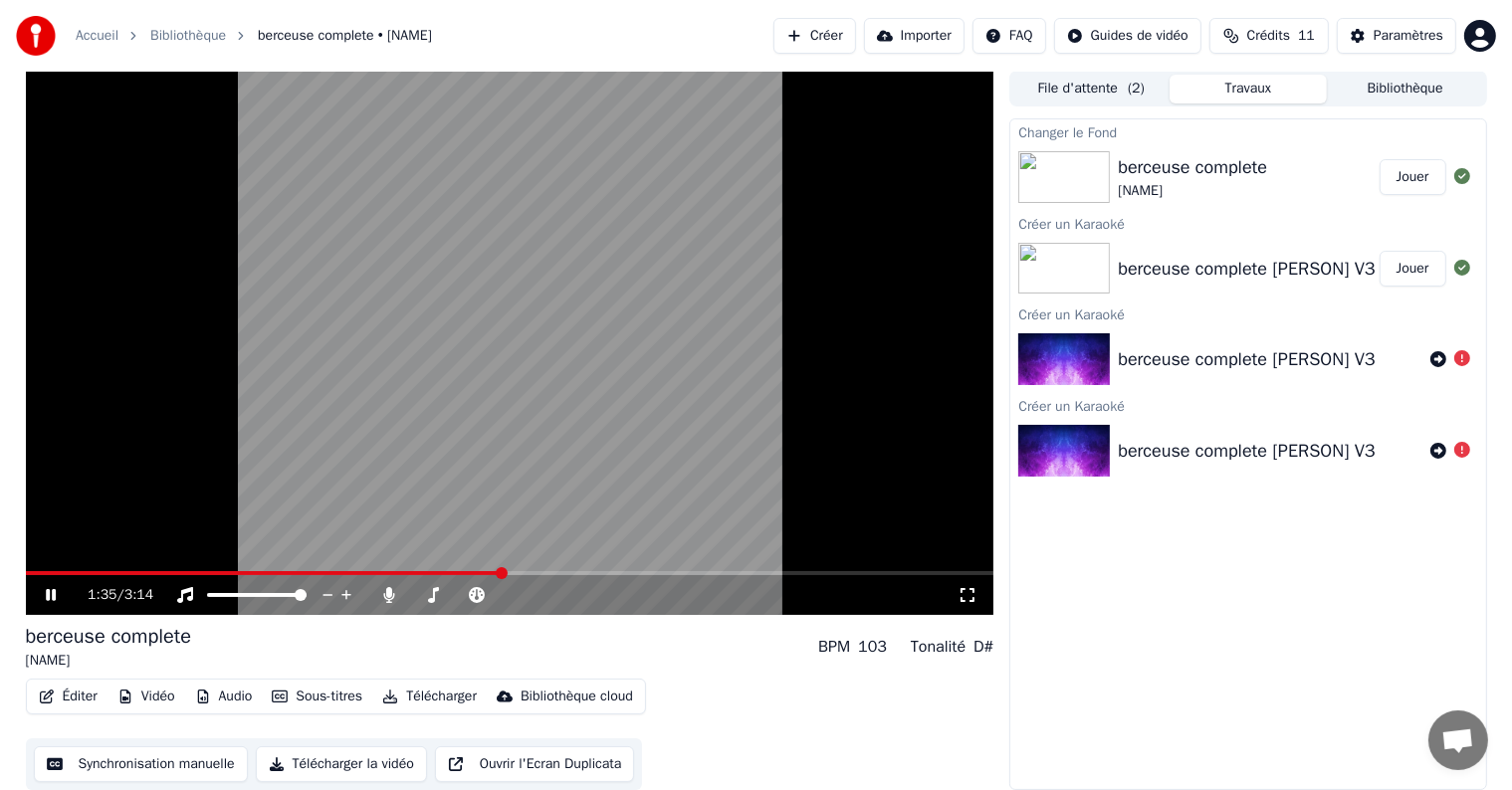 click on "berceuse complete Marilou" at bounding box center (1248, 177) 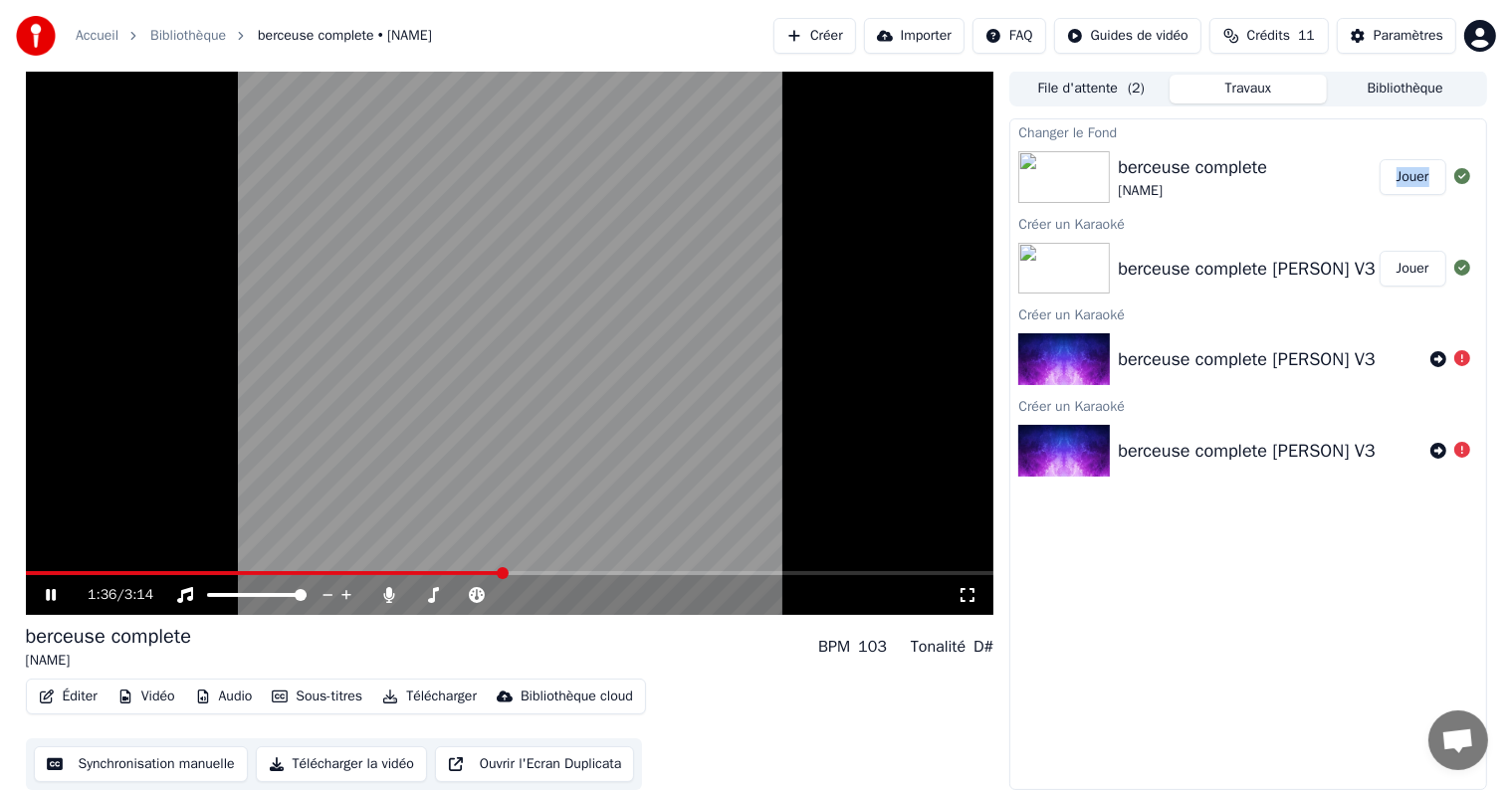 click on "berceuse complete Marilou" at bounding box center (1248, 177) 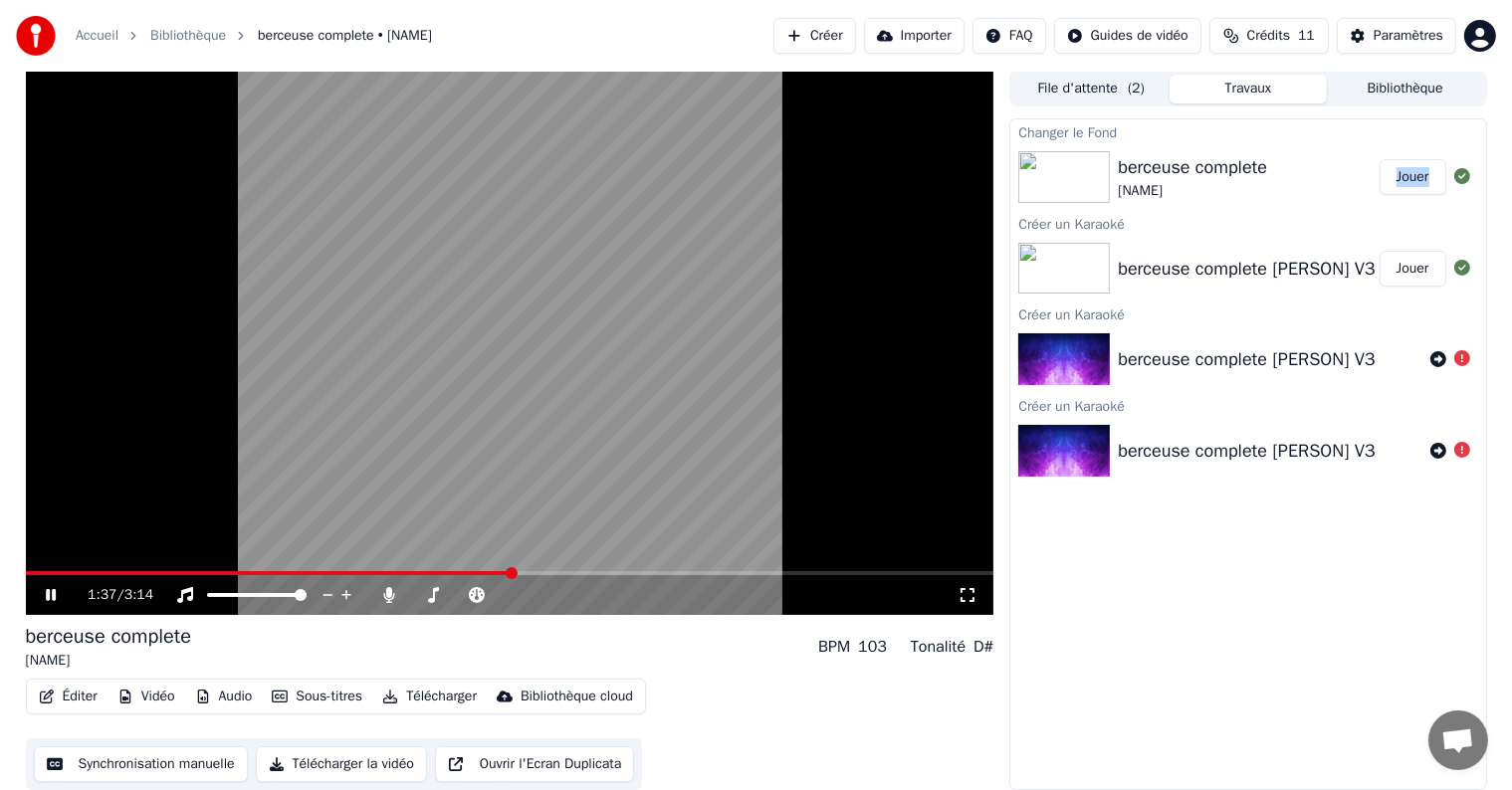 click on "Jouer" at bounding box center (1412, 177) 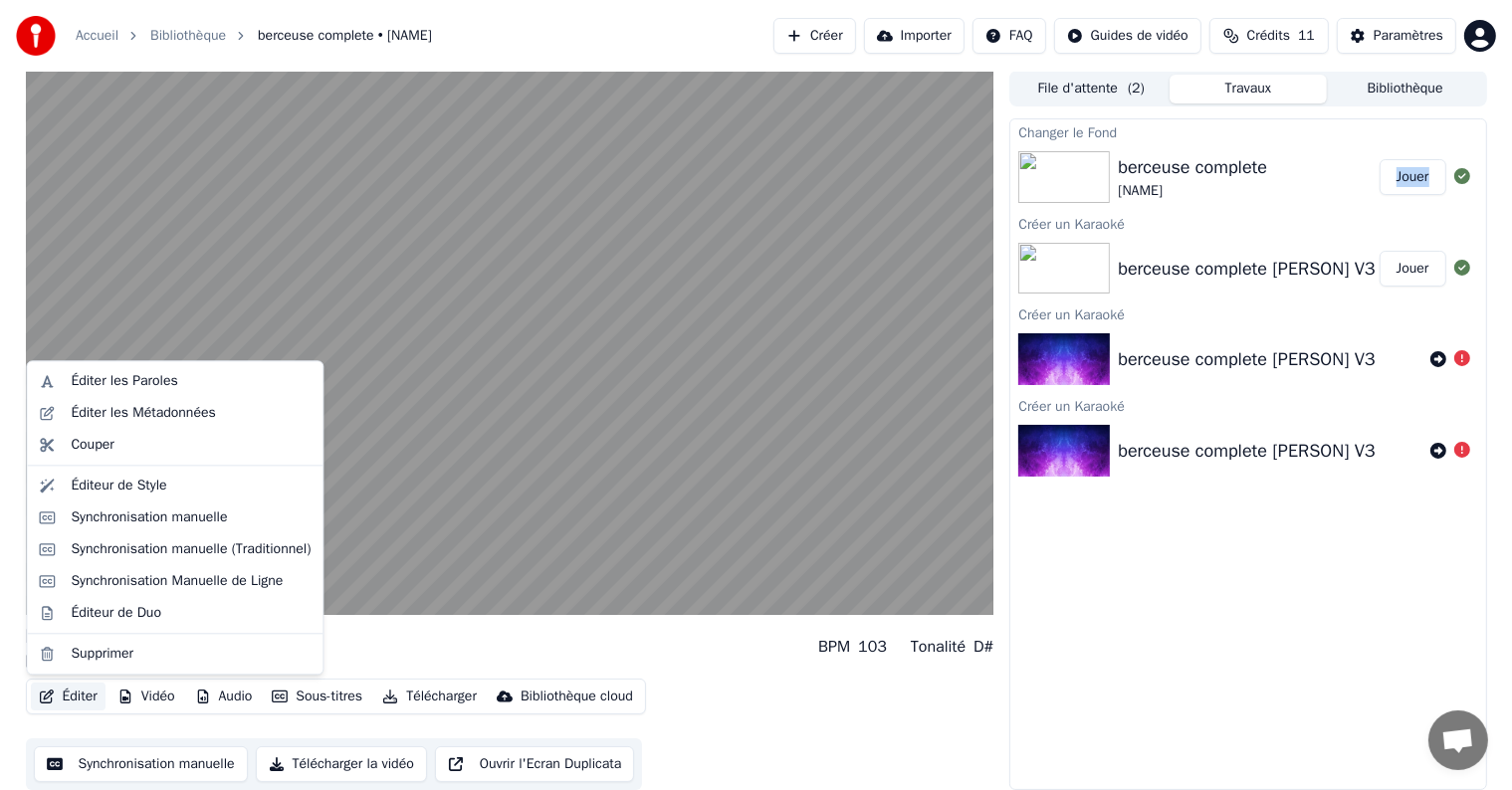 click on "Éditer" at bounding box center [68, 696] 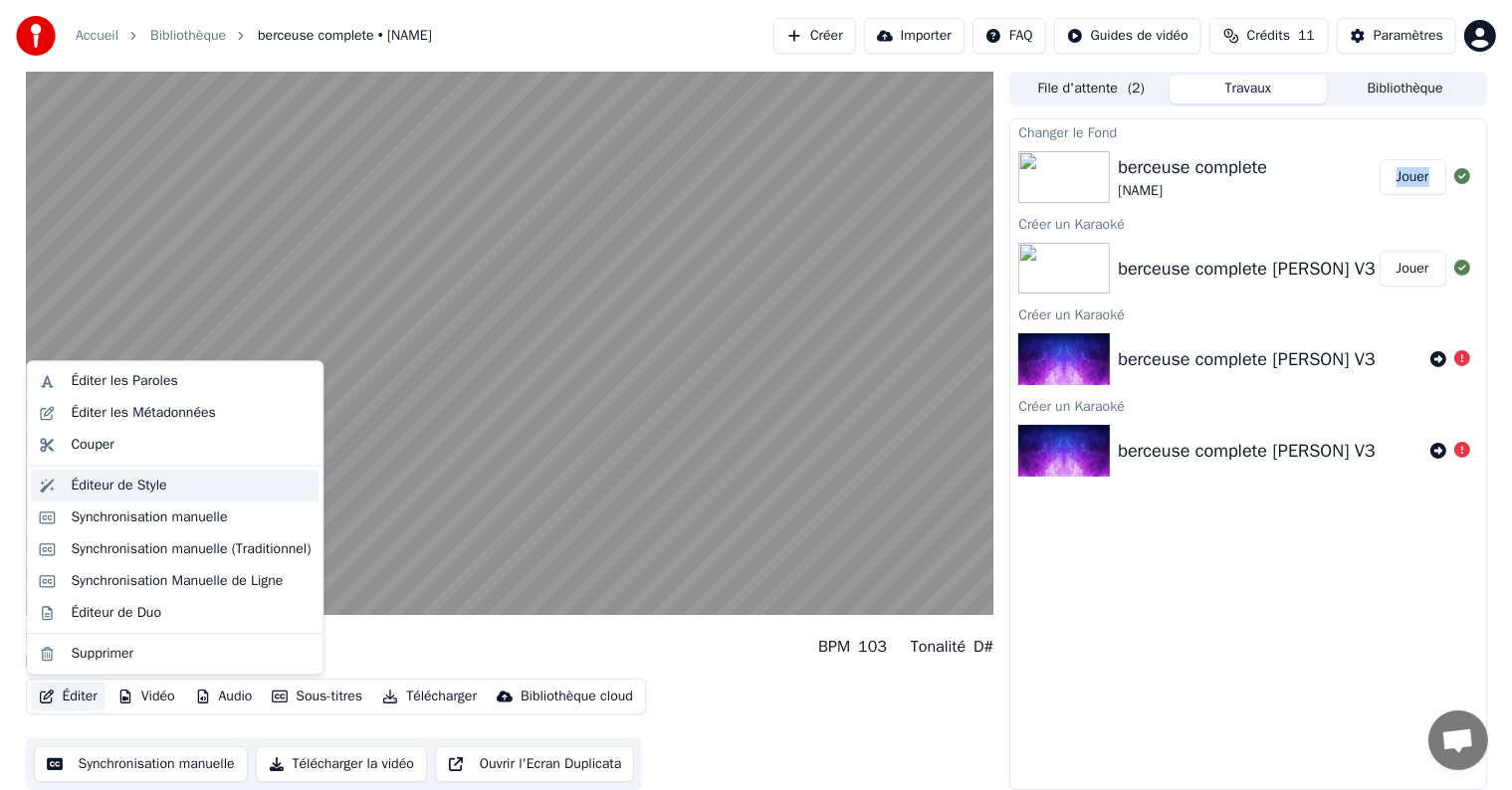 click on "Éditeur de Style" at bounding box center [118, 486] 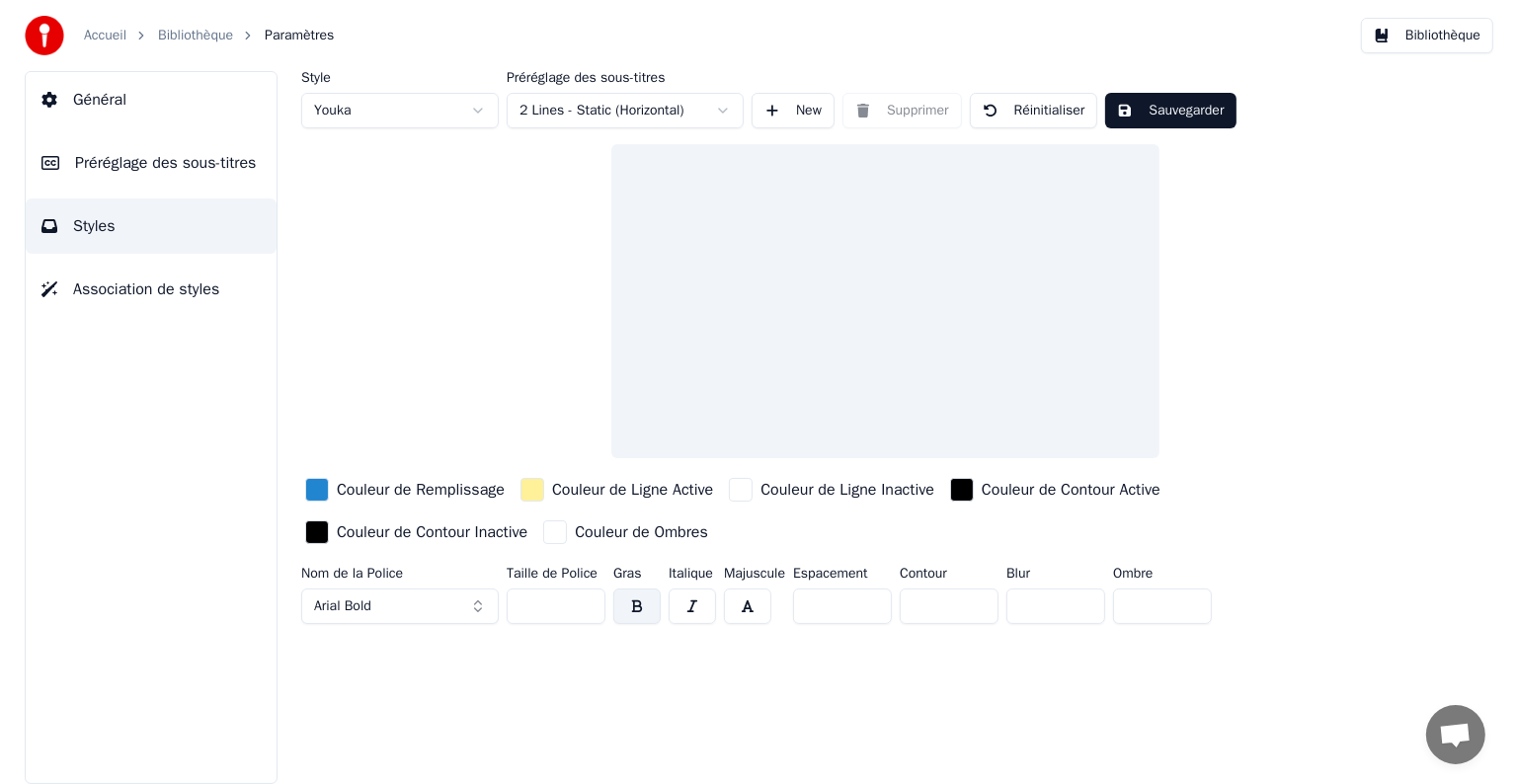 scroll, scrollTop: 0, scrollLeft: 0, axis: both 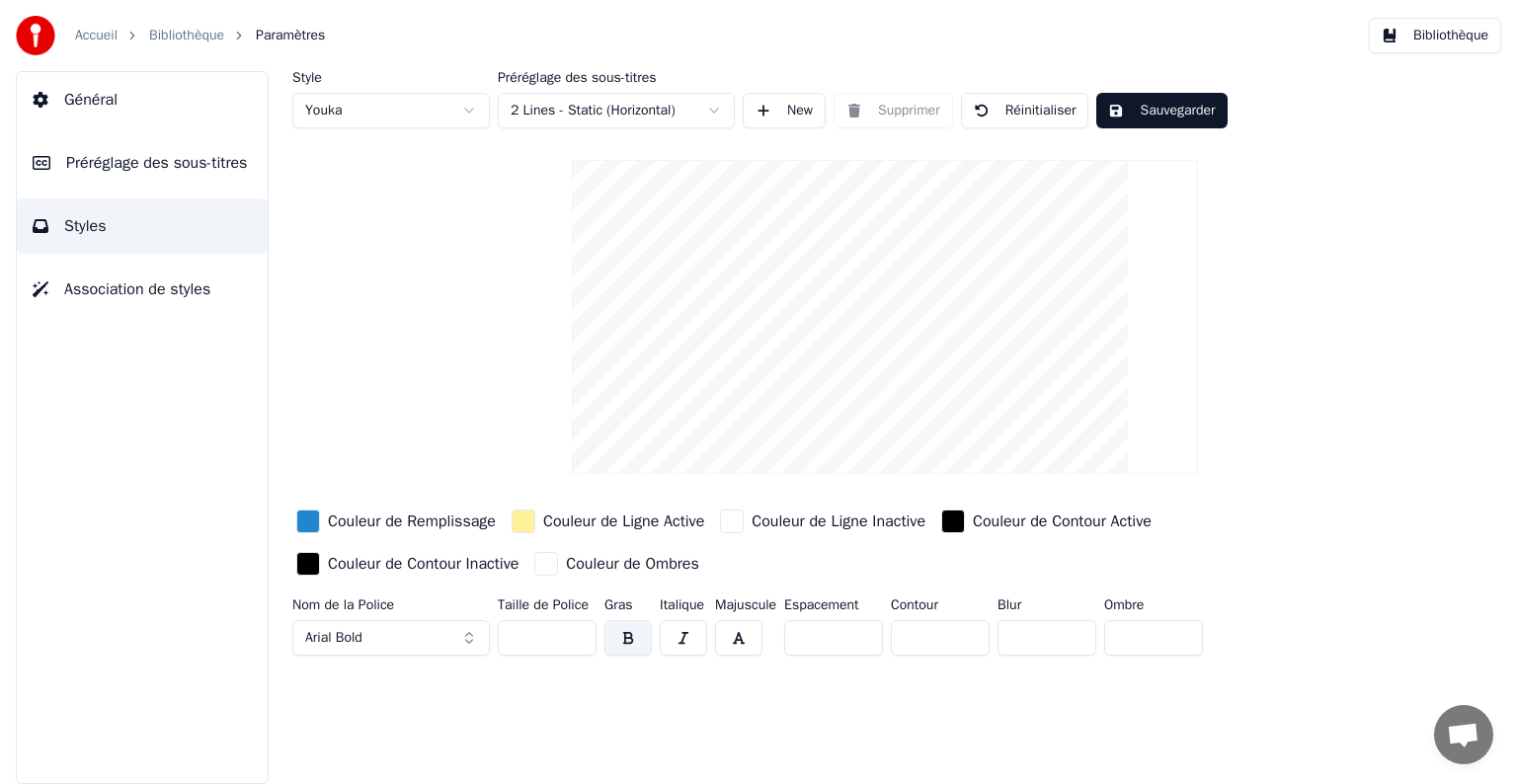 click on "Général" at bounding box center [91, 100] 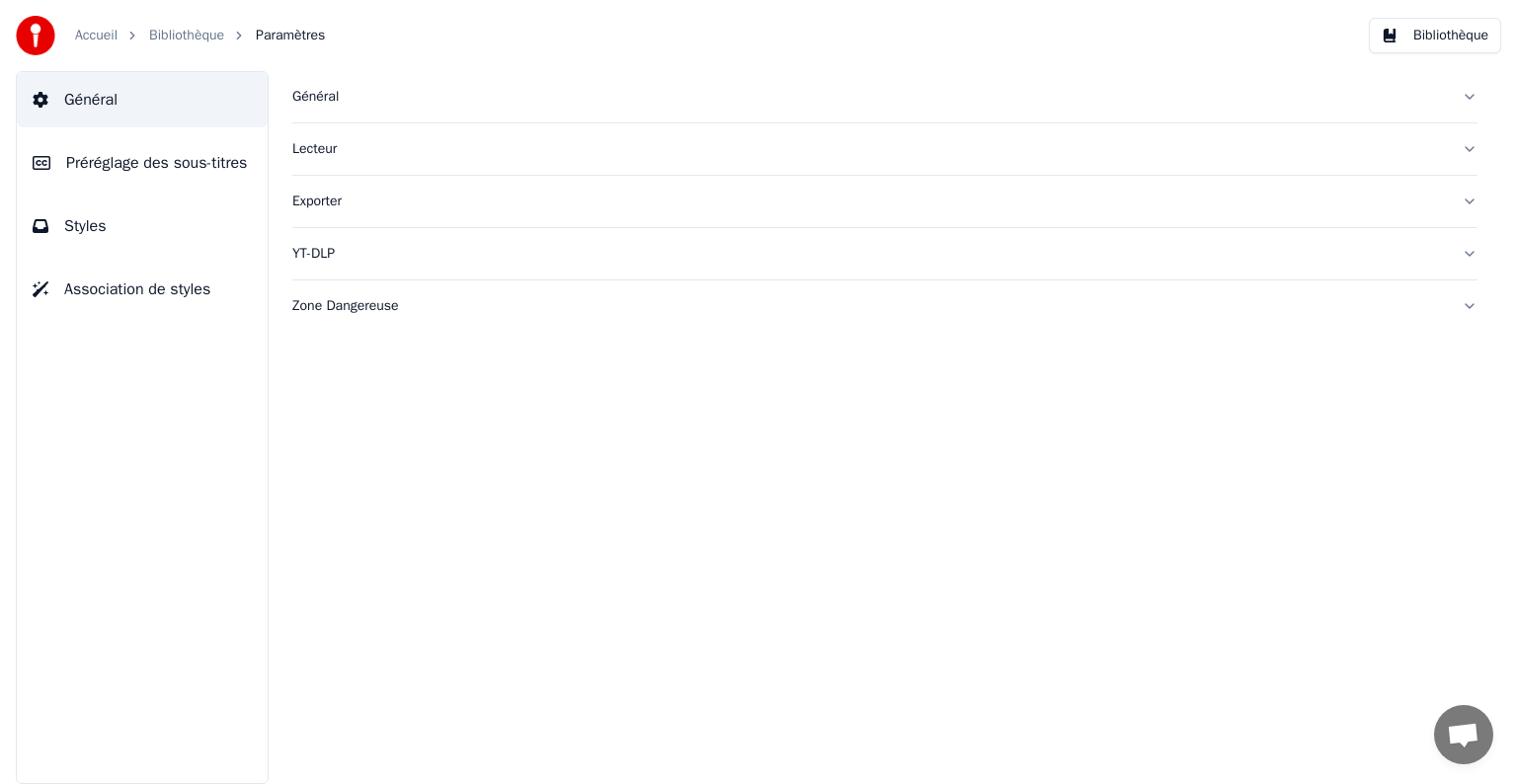 click on "Préréglage des sous-titres" at bounding box center [156, 163] 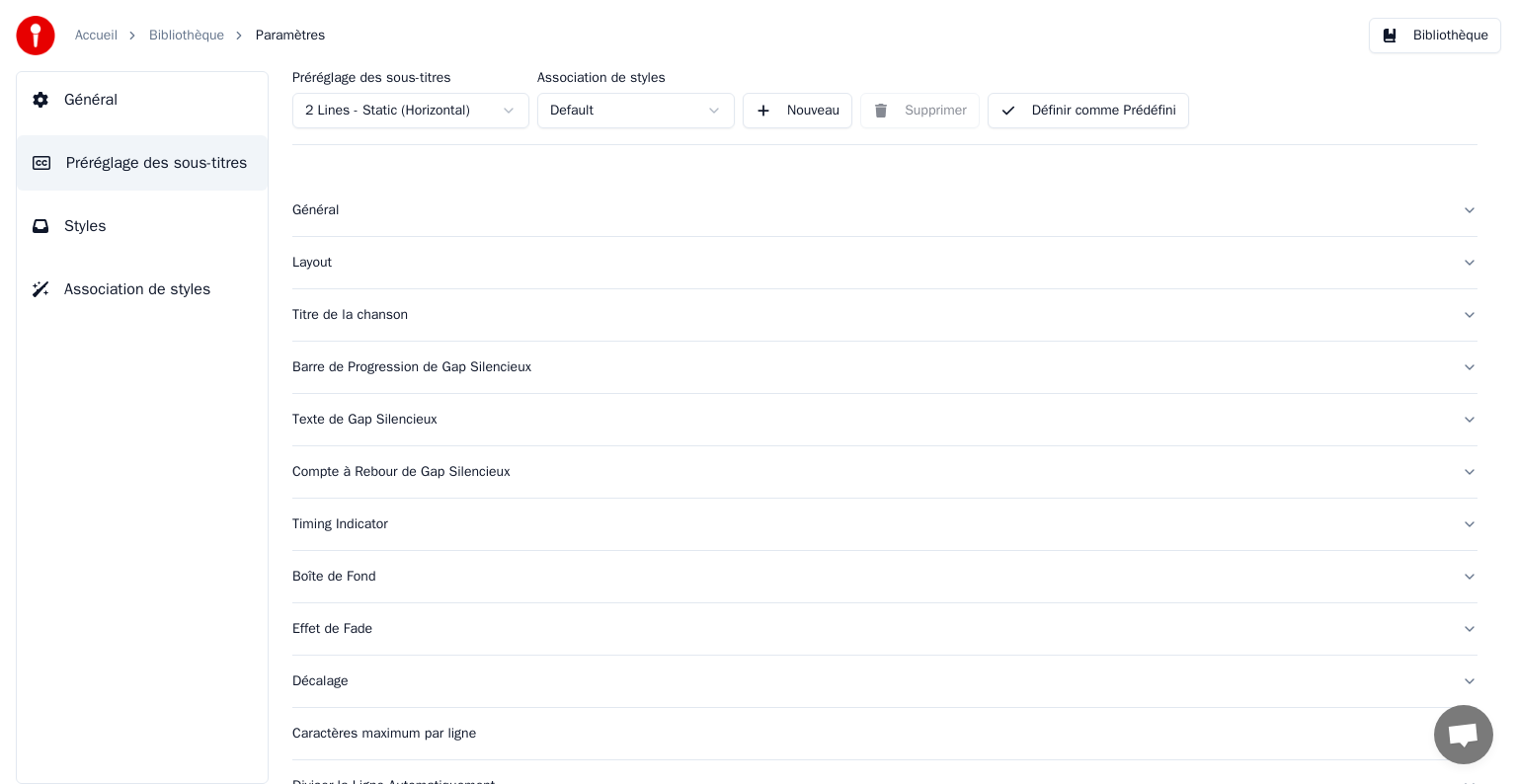 click on "Styles" at bounding box center (85, 226) 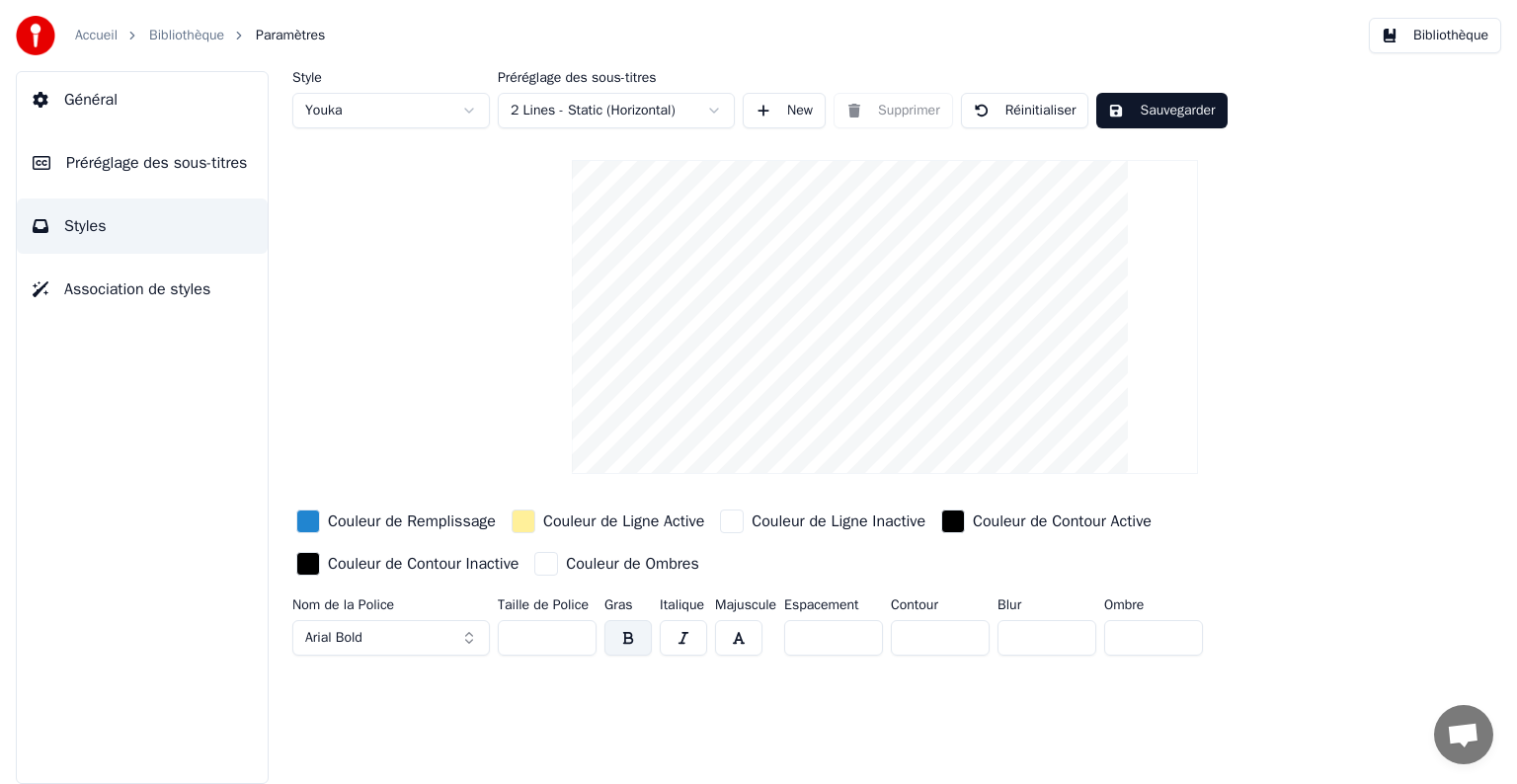click on "Association de styles" at bounding box center [137, 289] 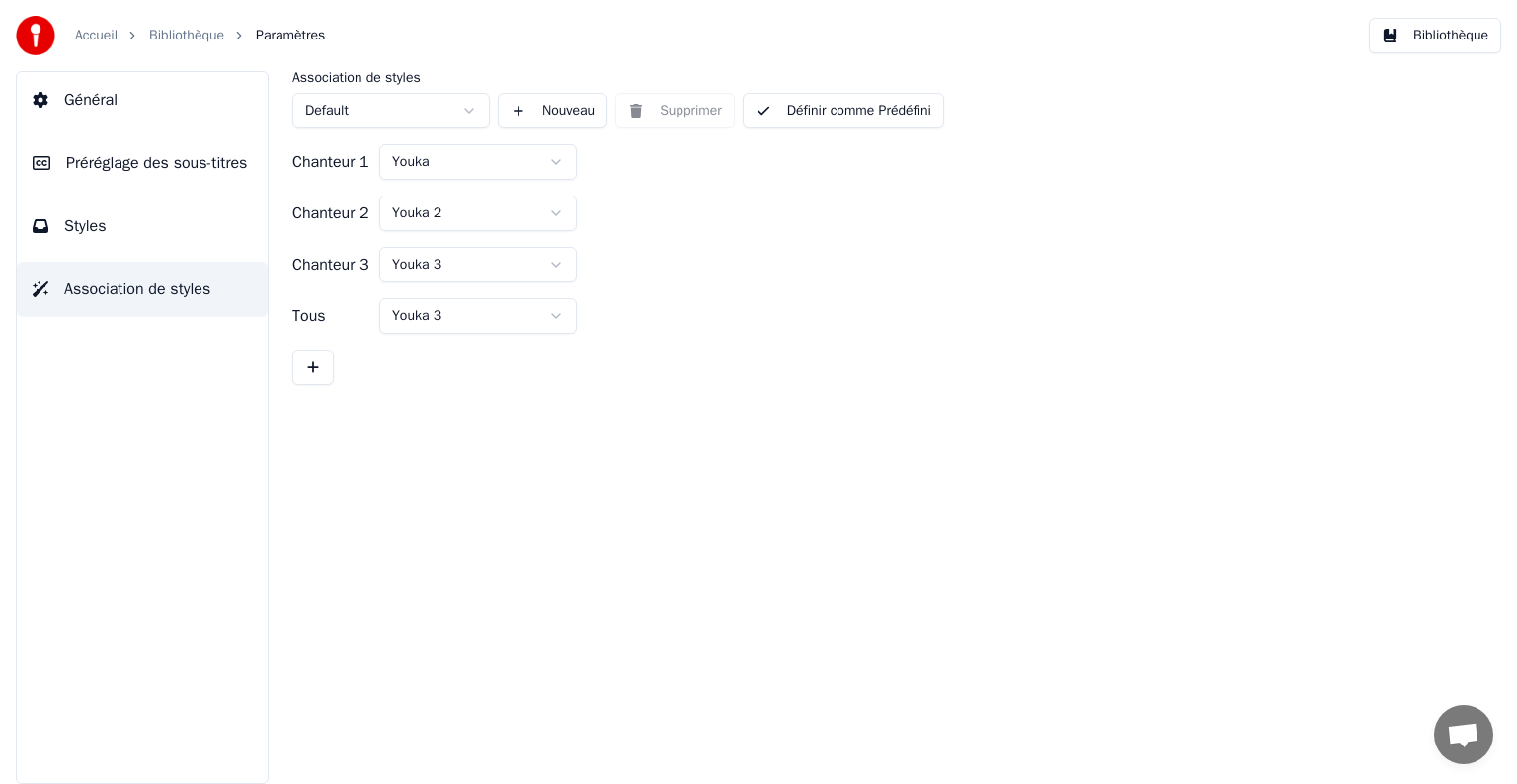 click on "Général" at bounding box center (91, 100) 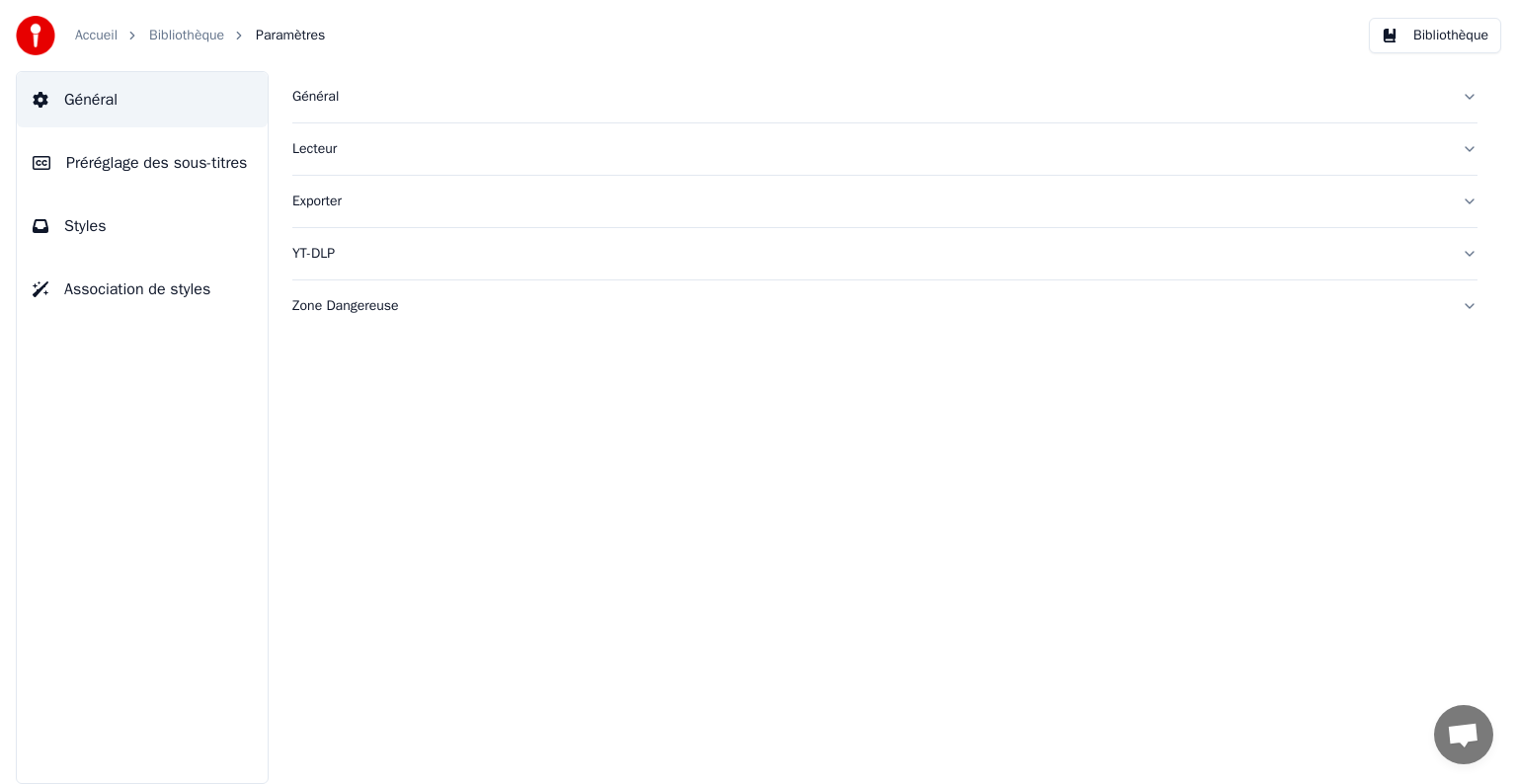click on "Préréglage des sous-titres" at bounding box center [156, 163] 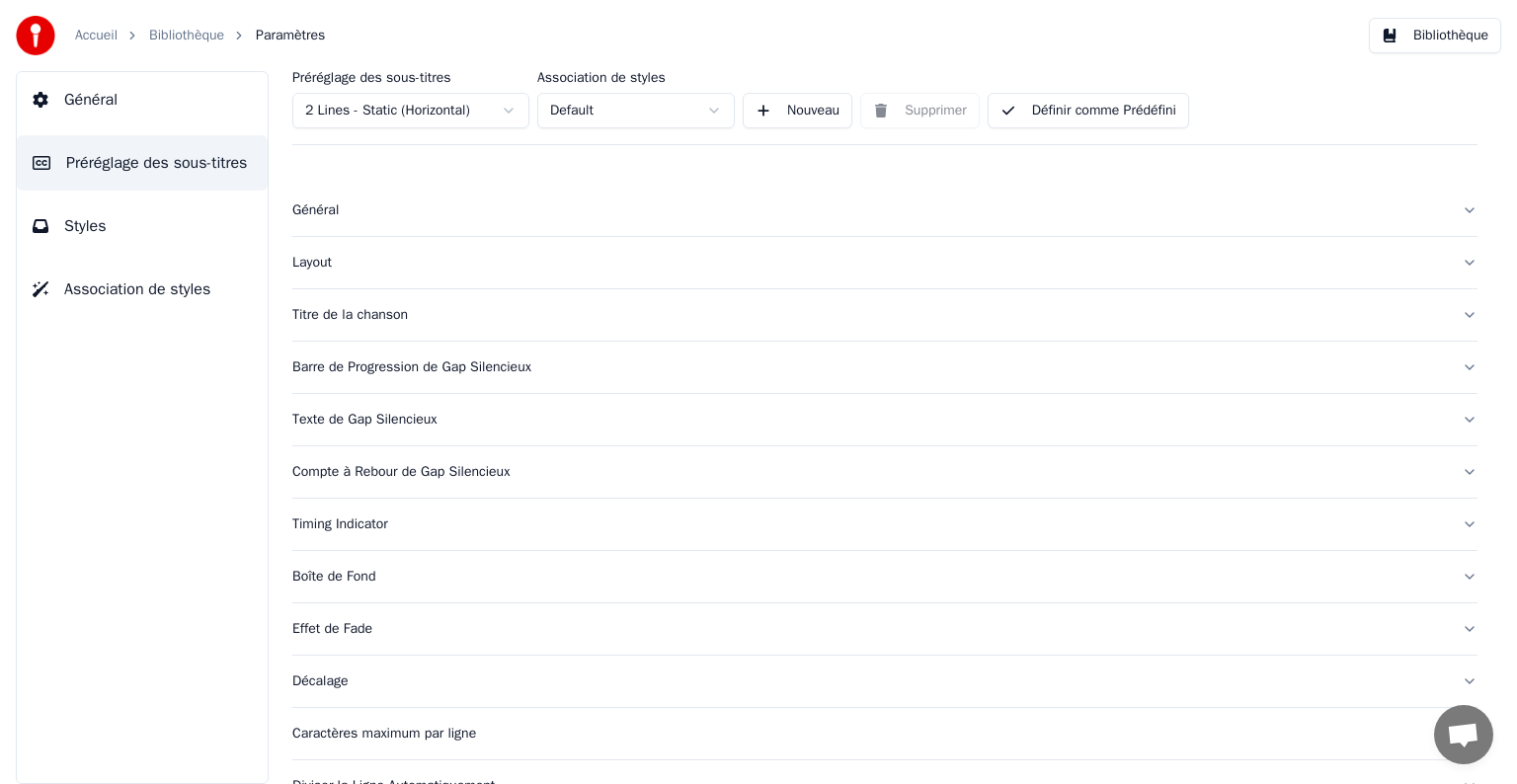 click on "Styles" at bounding box center (85, 226) 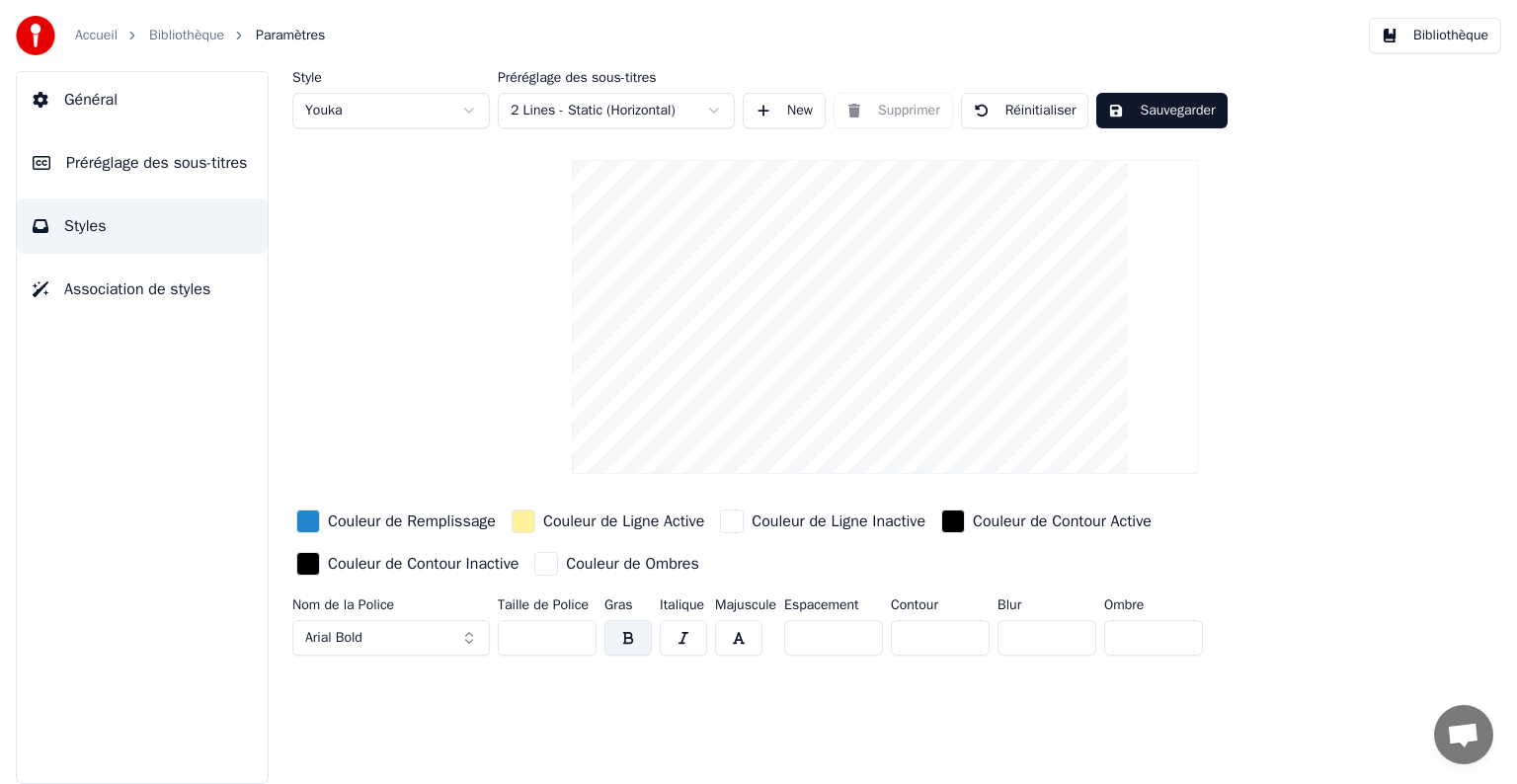 click on "Association de styles" at bounding box center [137, 289] 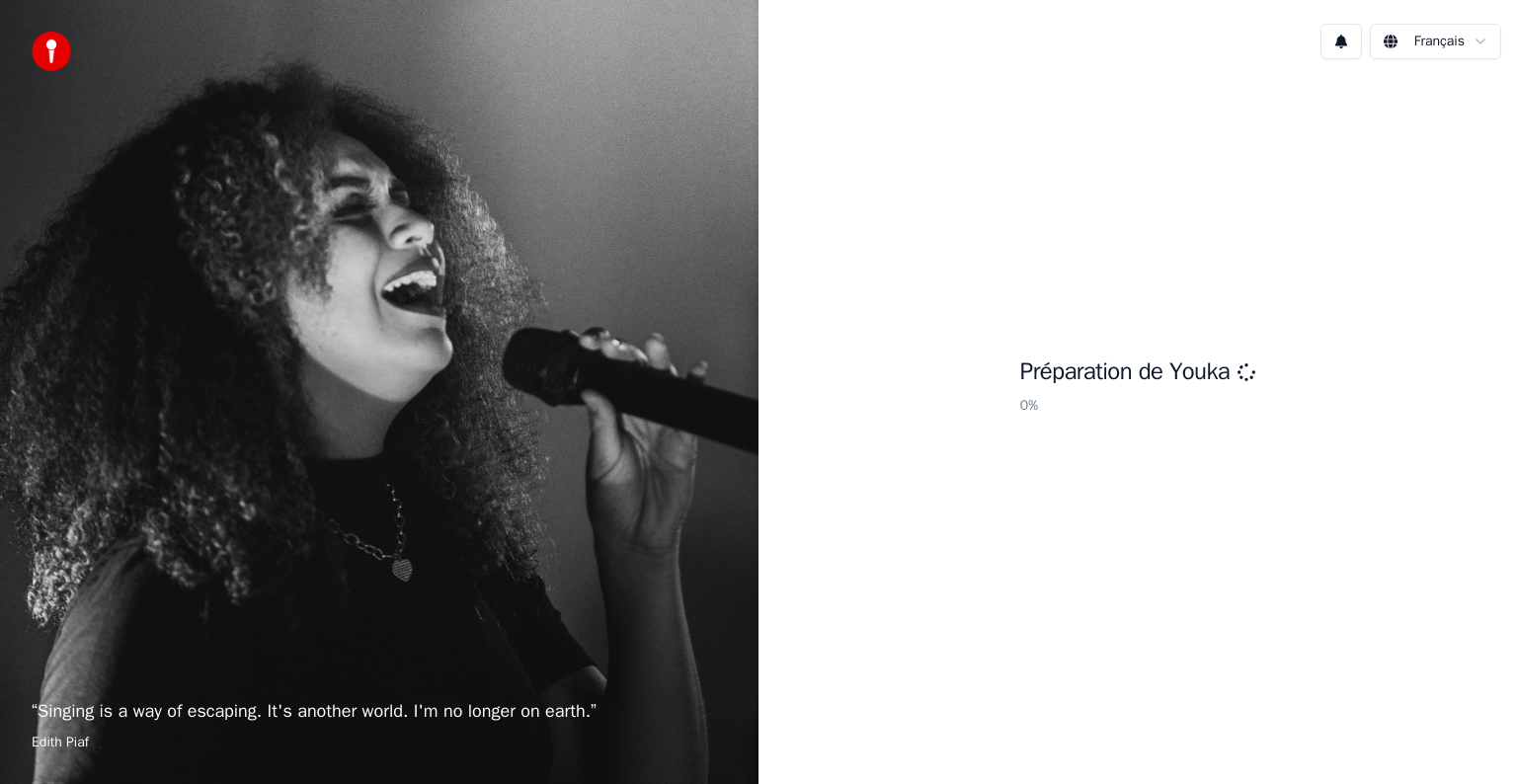 scroll, scrollTop: 0, scrollLeft: 0, axis: both 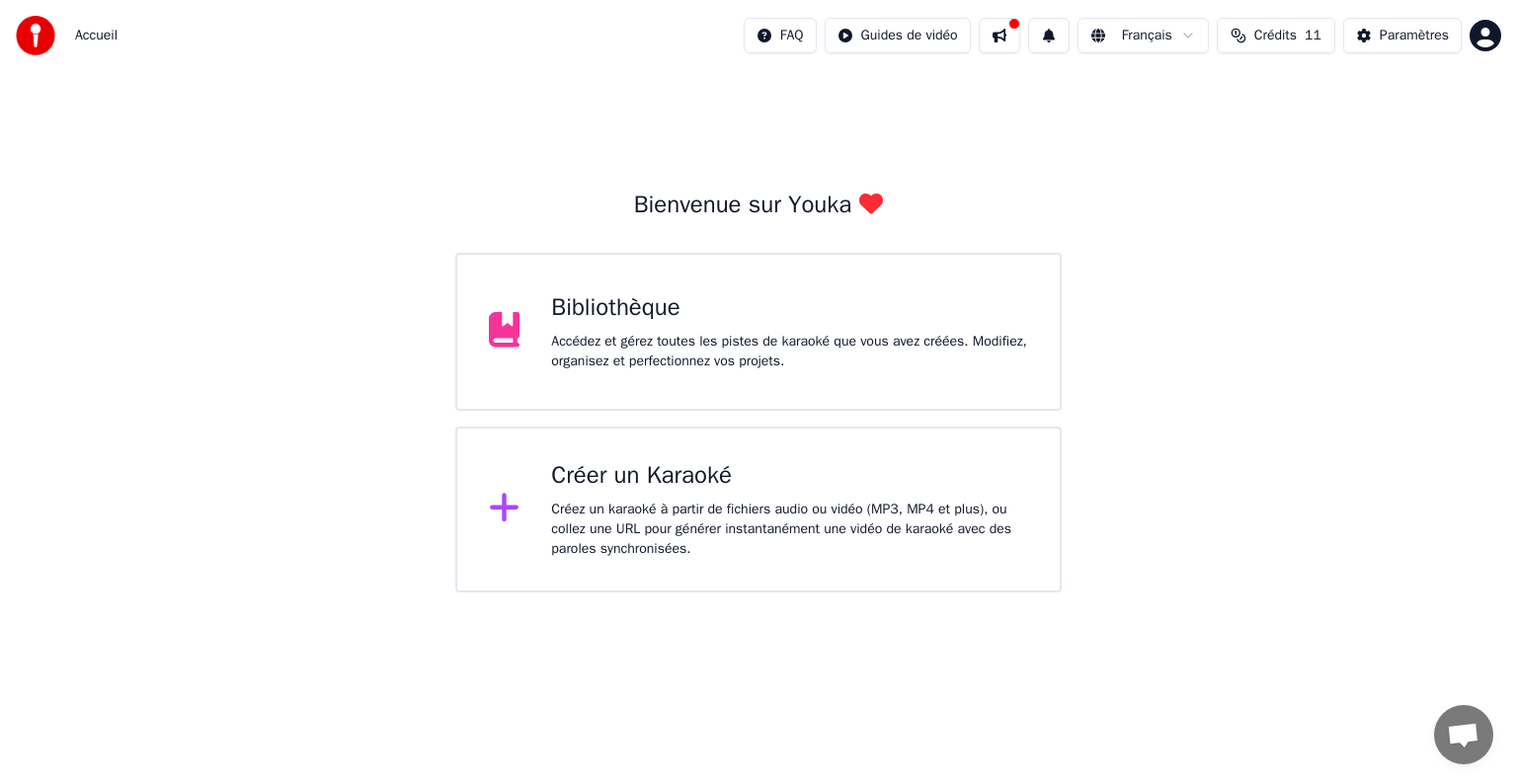 click 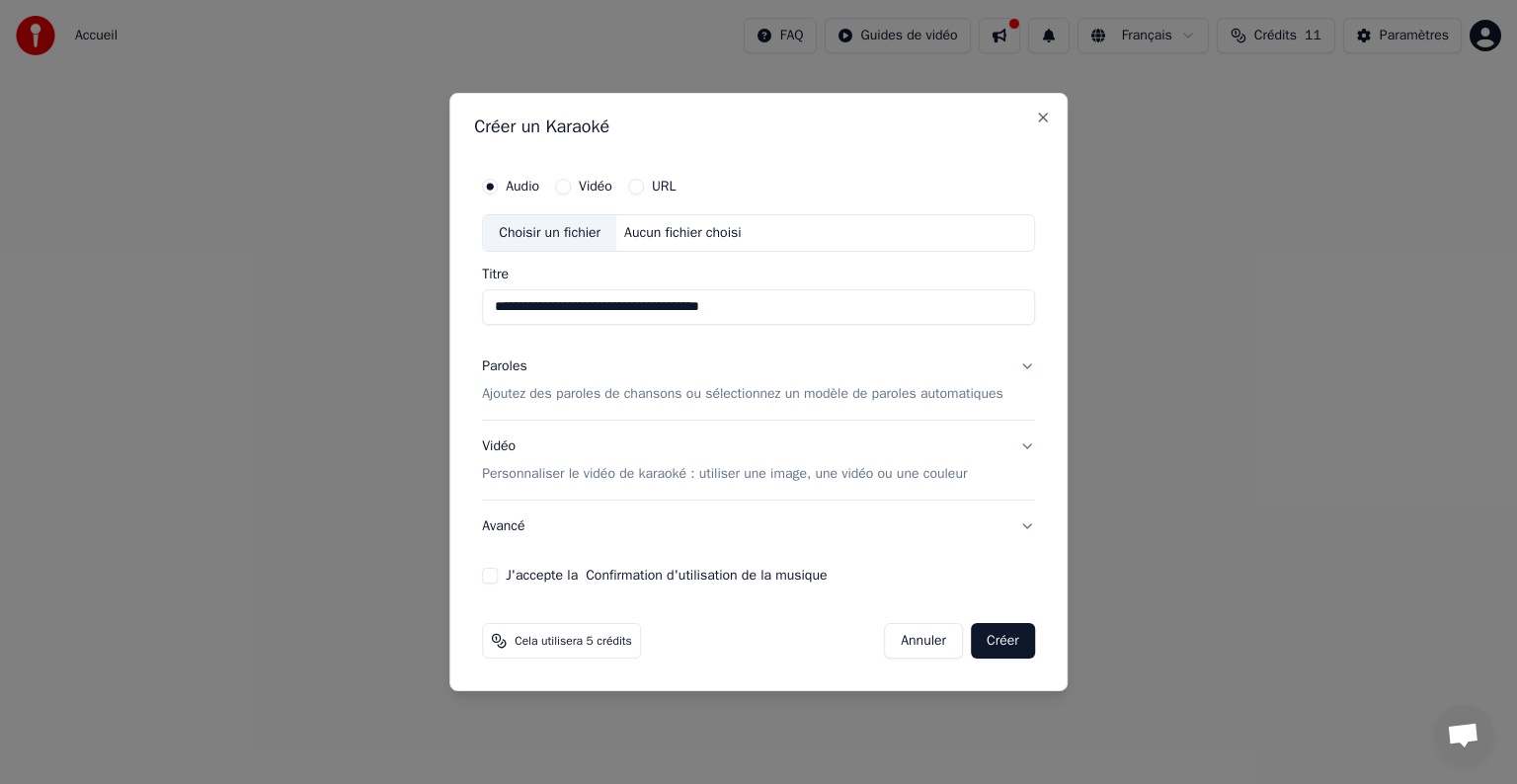 type on "**********" 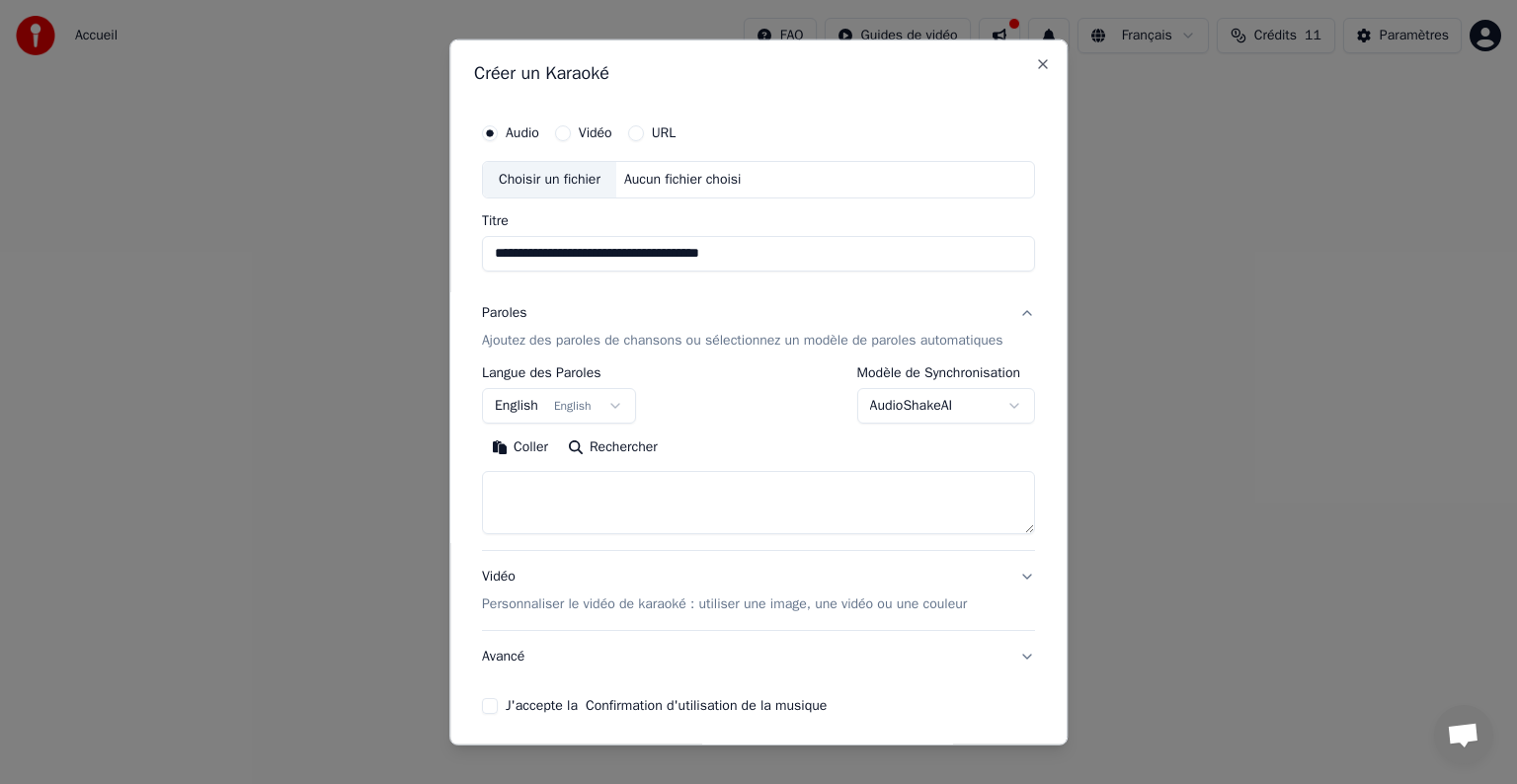 click on "English English" at bounding box center [559, 406] 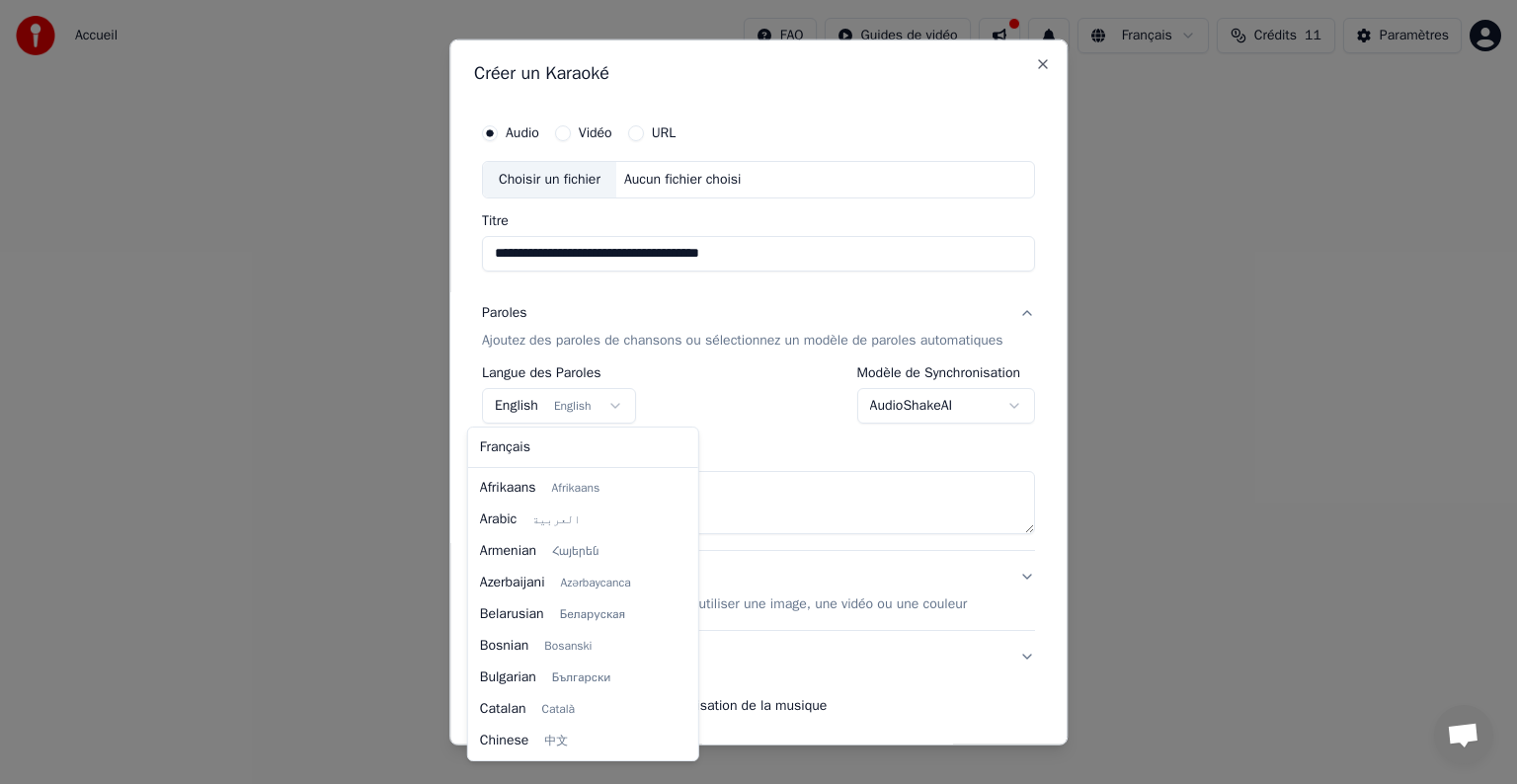 scroll, scrollTop: 158, scrollLeft: 0, axis: vertical 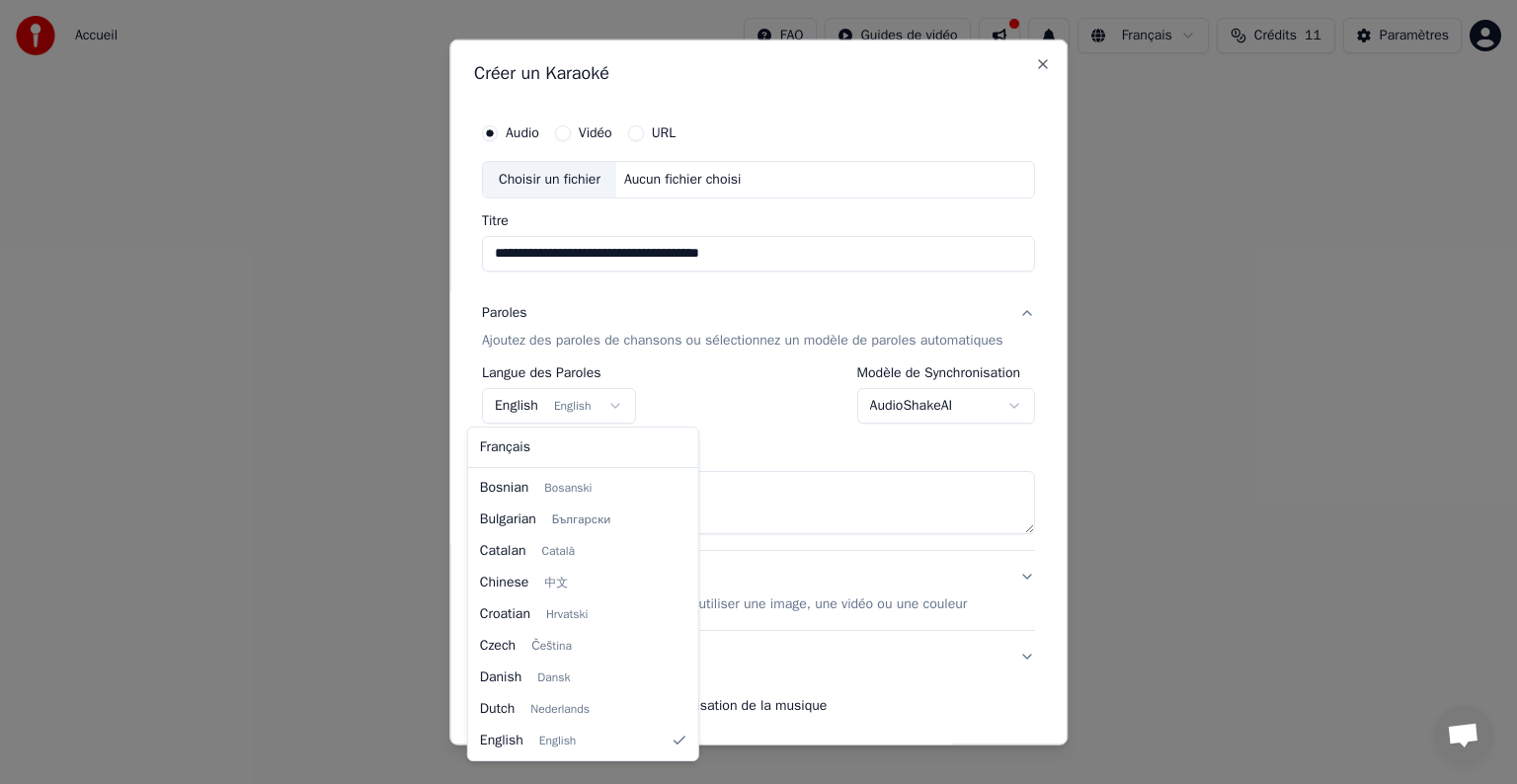 select on "**" 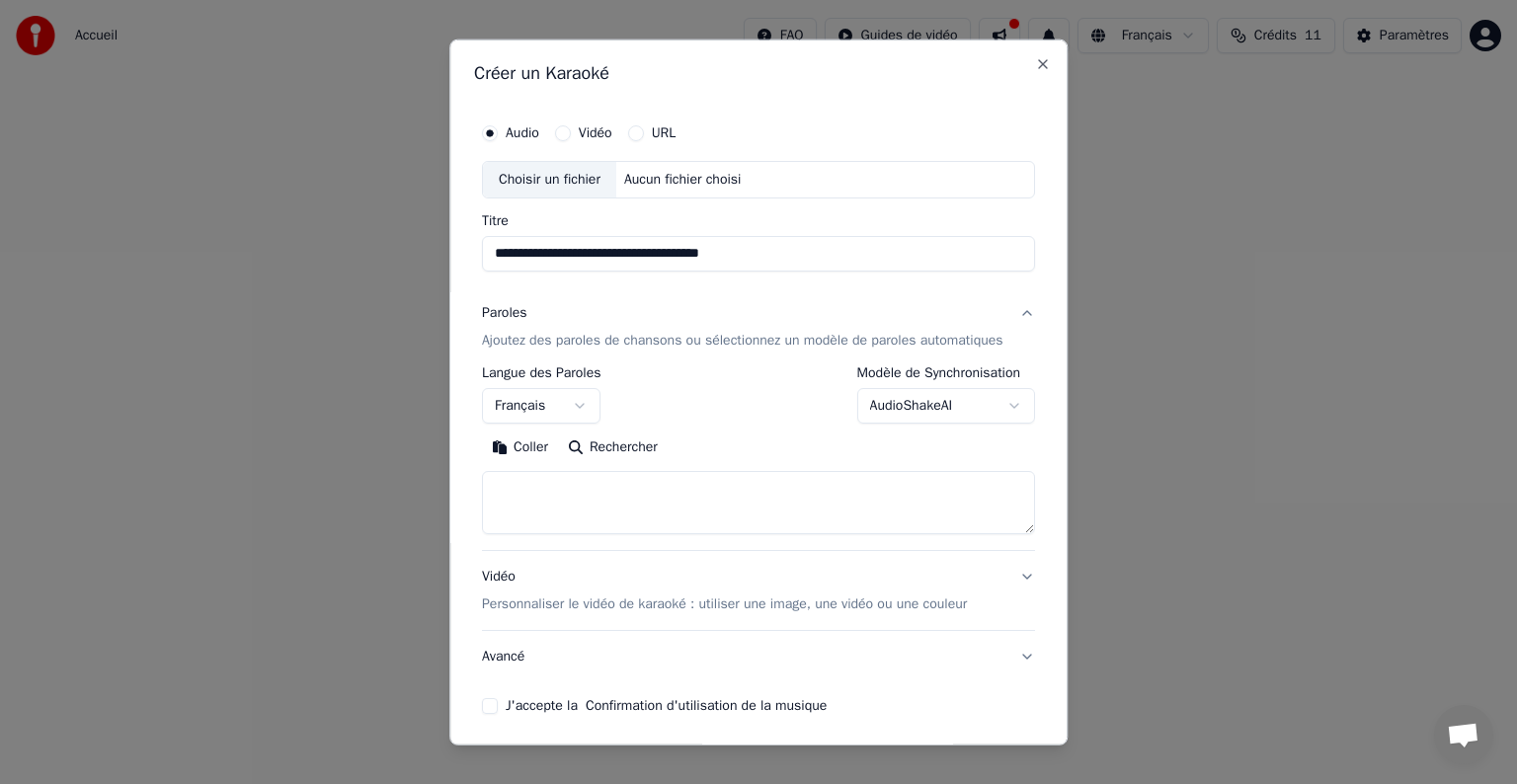 click at bounding box center (758, 503) 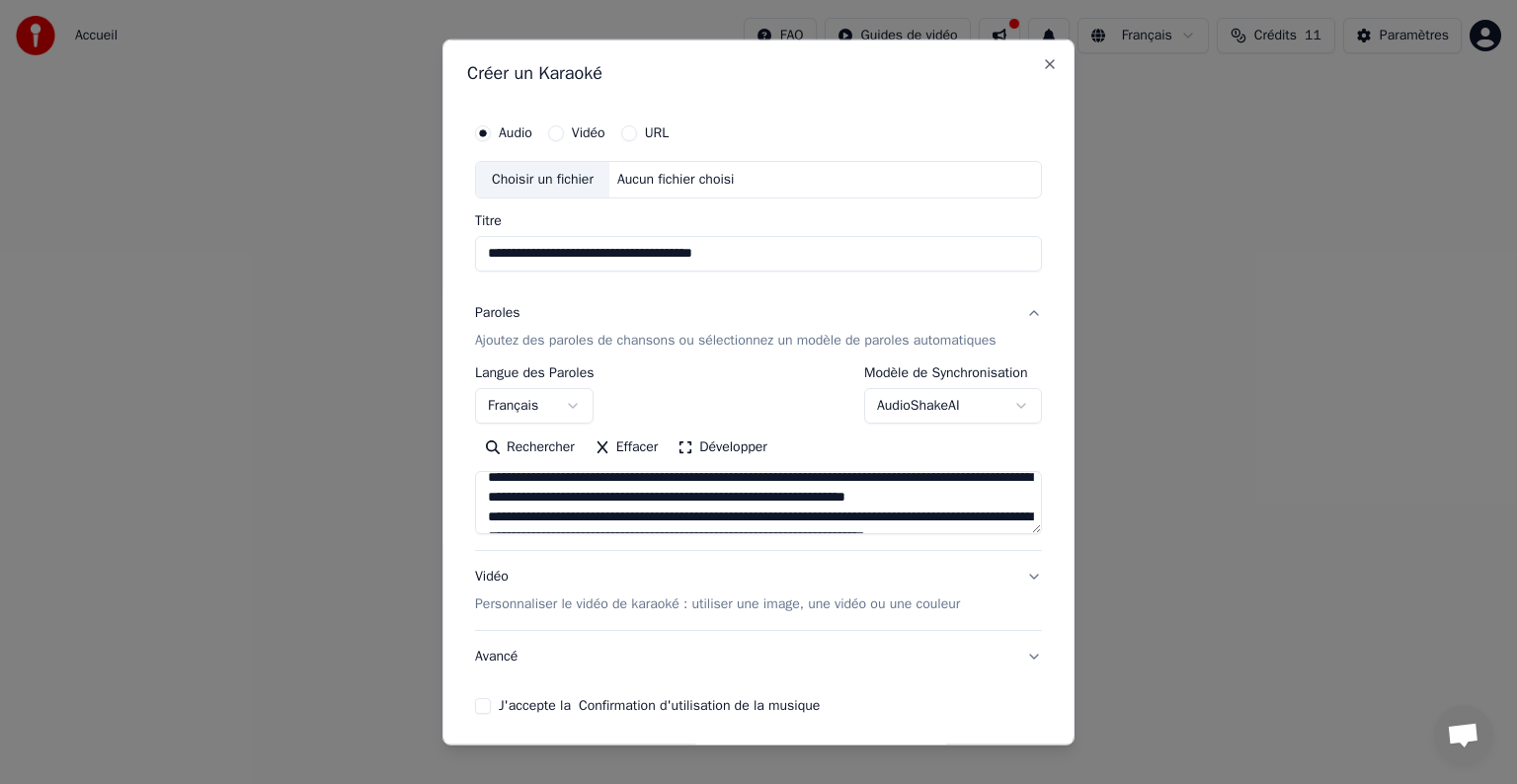 scroll, scrollTop: 0, scrollLeft: 0, axis: both 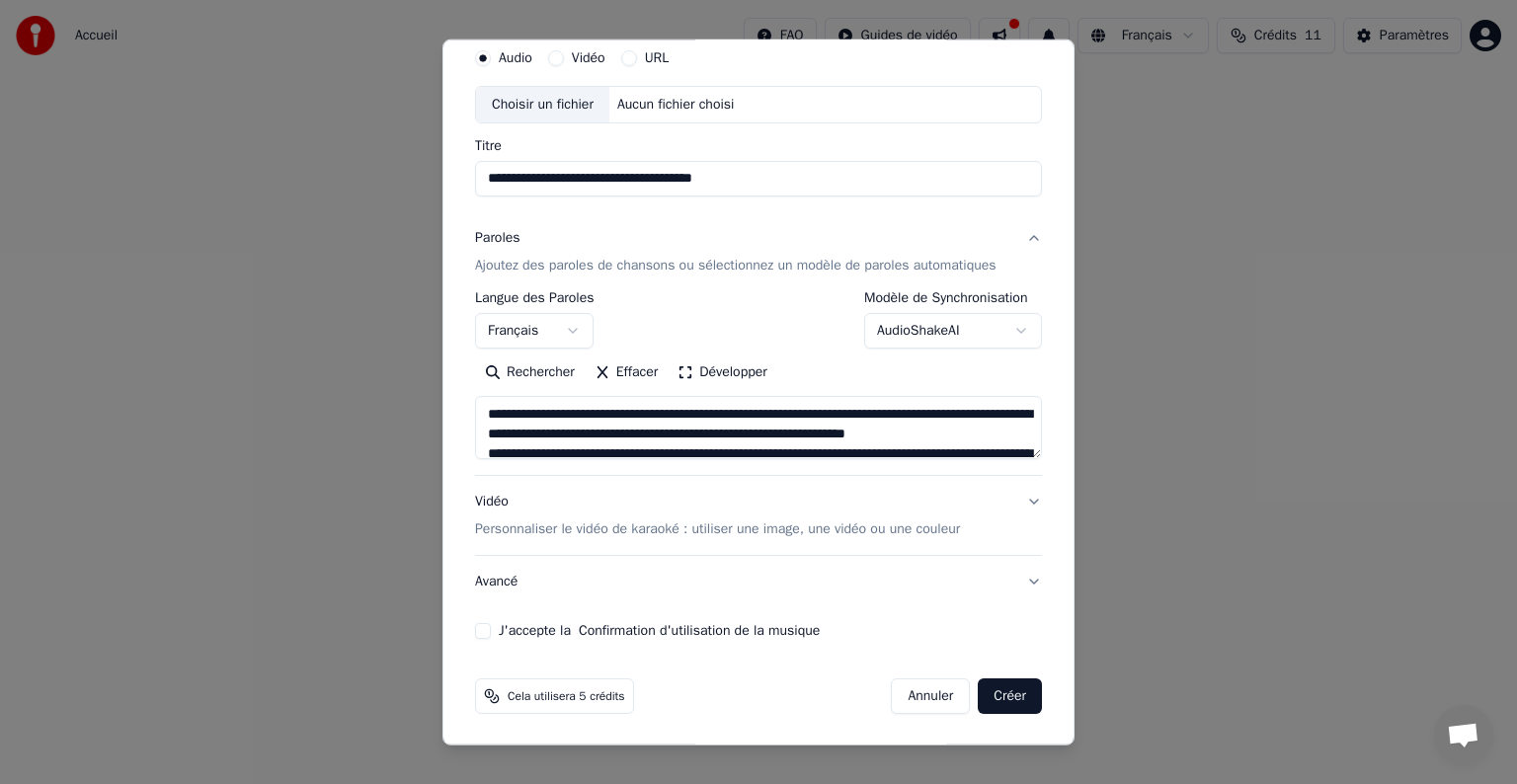 type on "**********" 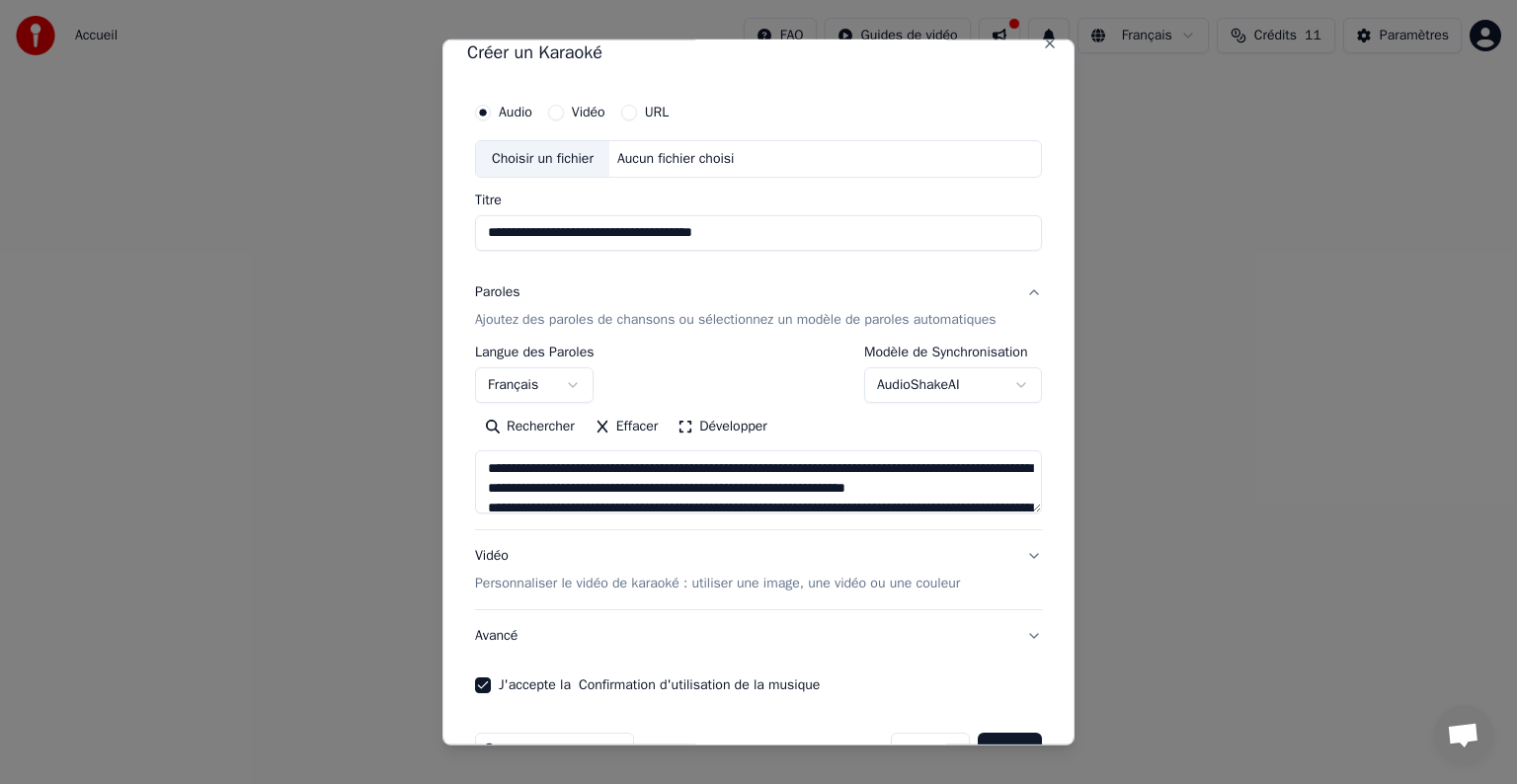 scroll, scrollTop: 0, scrollLeft: 0, axis: both 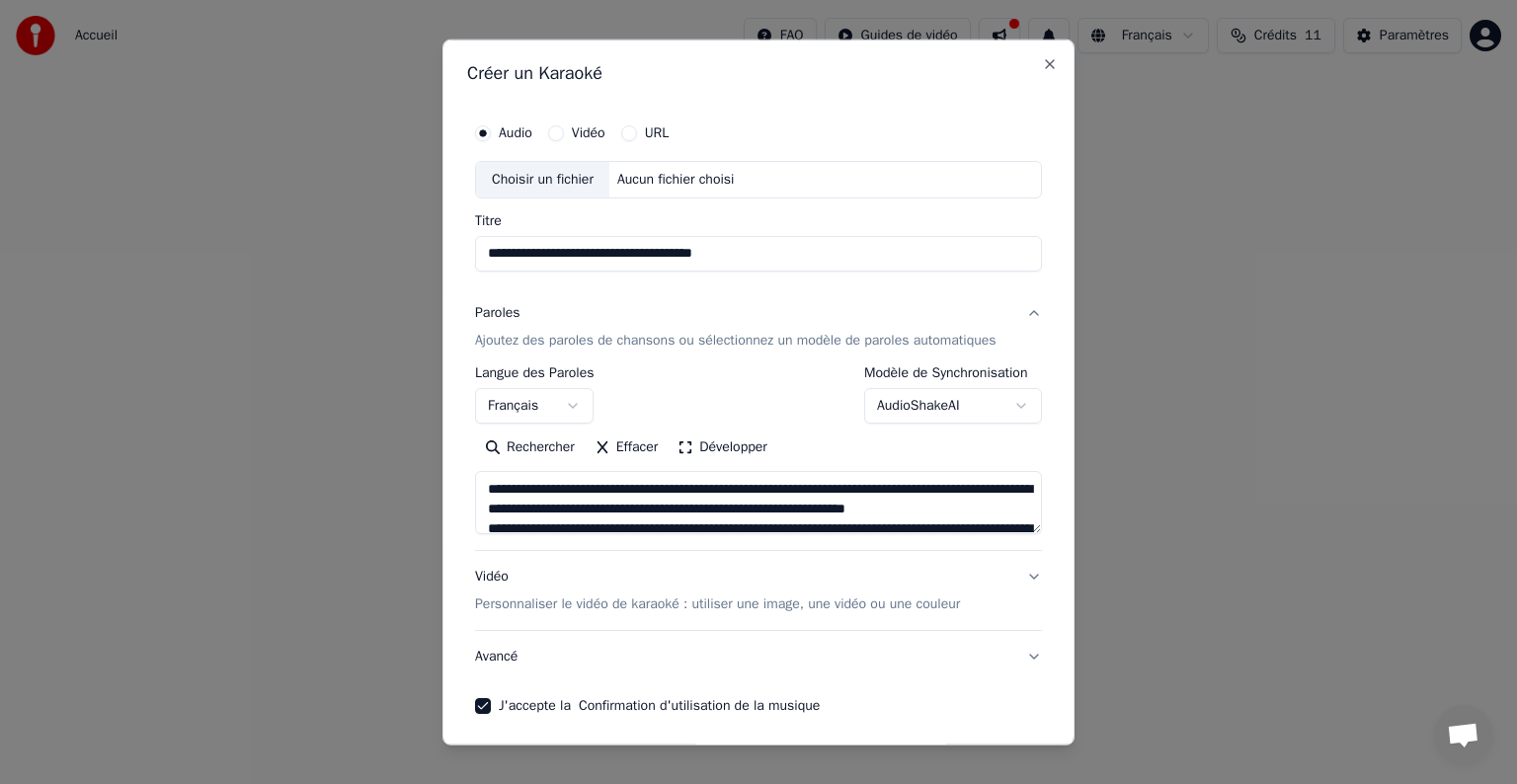 click on "Choisir un fichier" at bounding box center [542, 180] 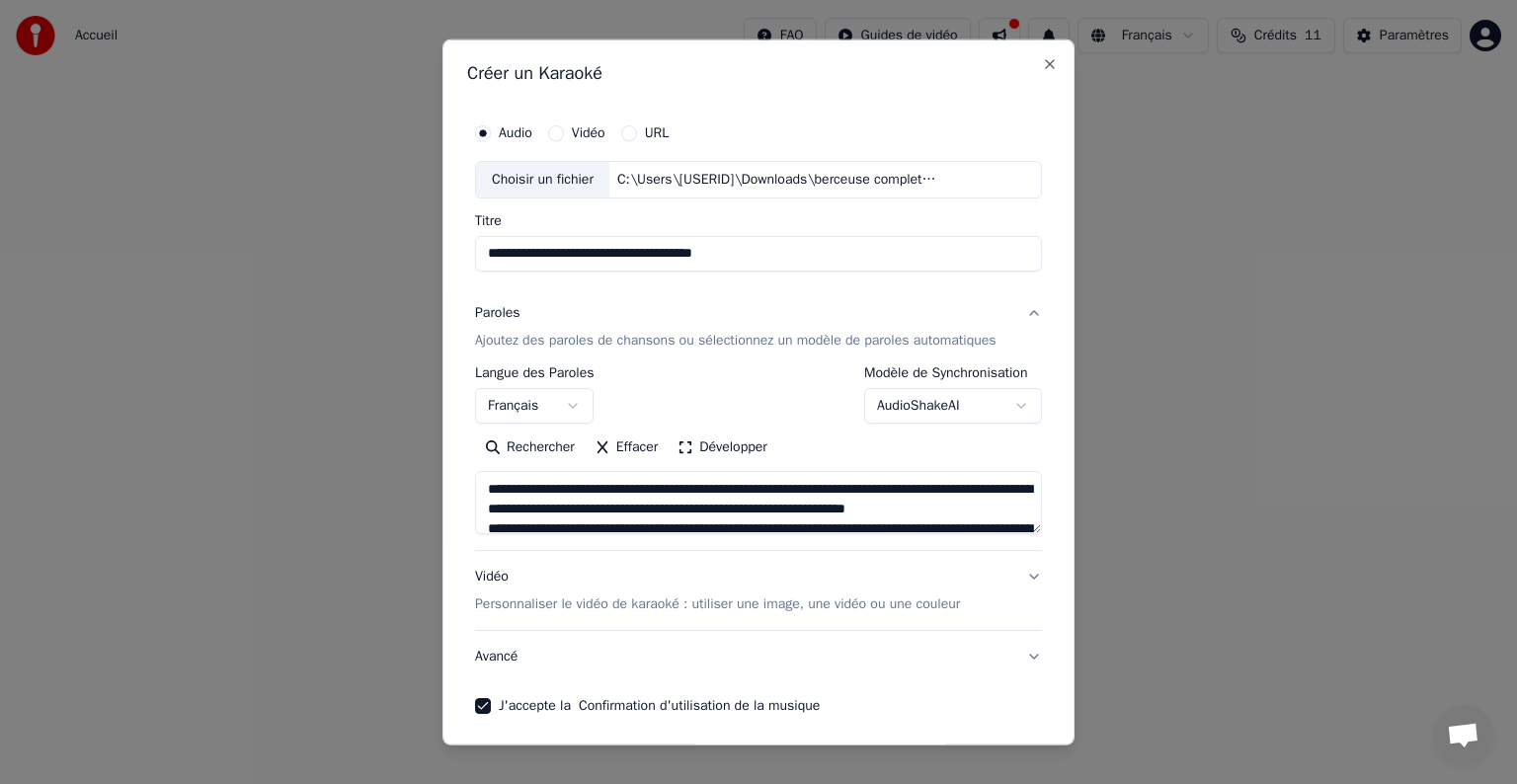 type on "**********" 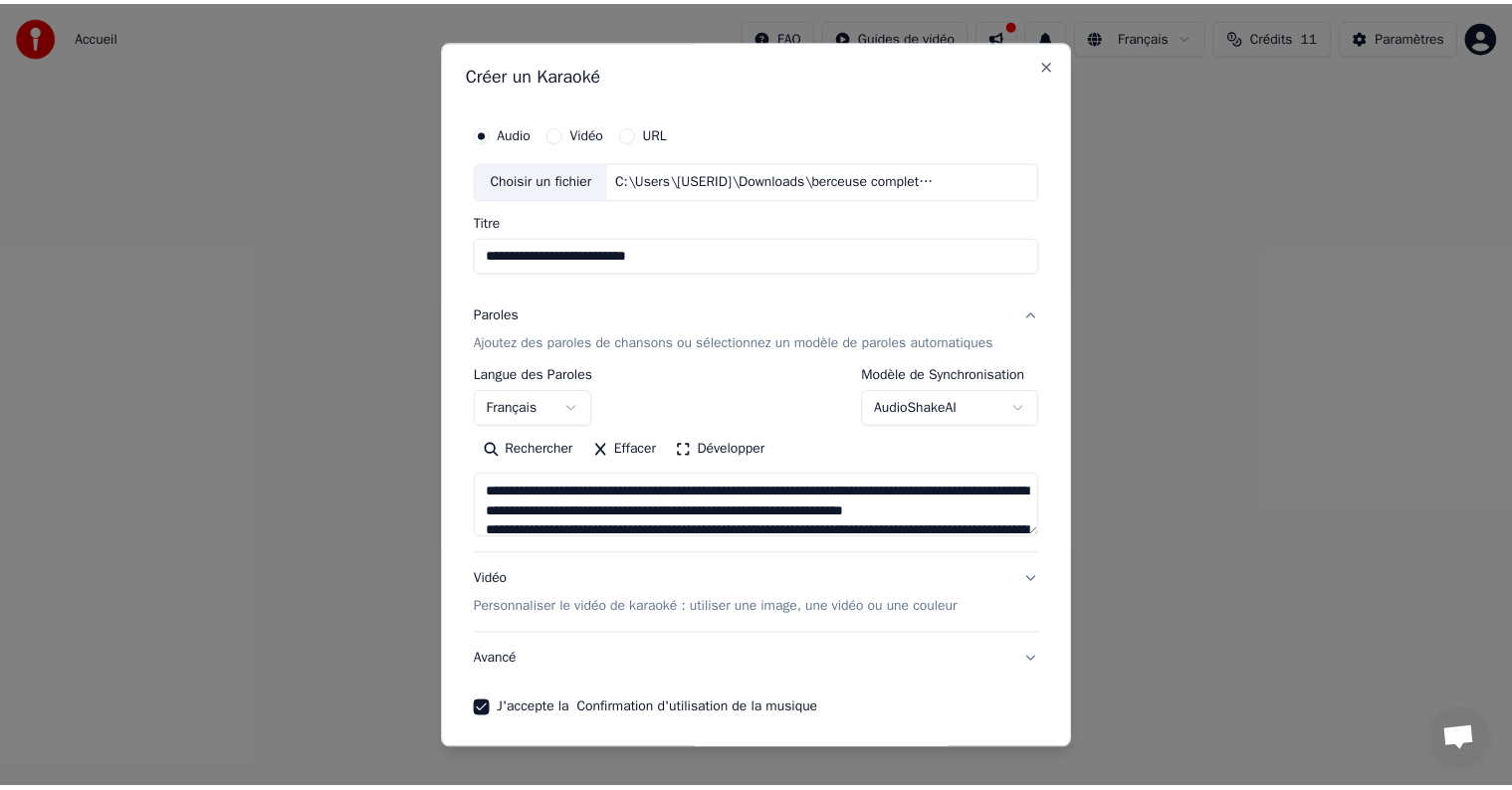 scroll, scrollTop: 76, scrollLeft: 0, axis: vertical 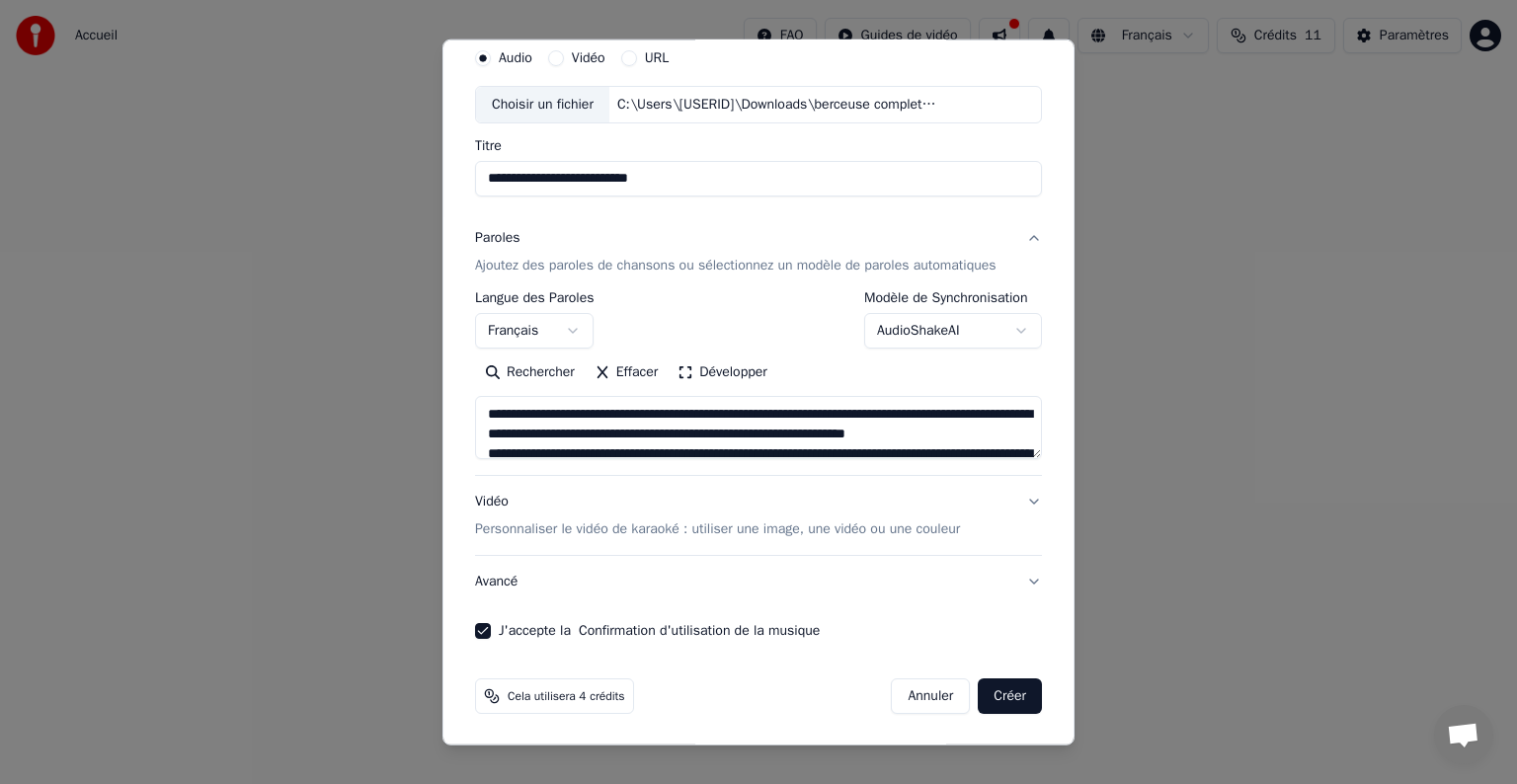 click on "Créer" at bounding box center (1009, 696) 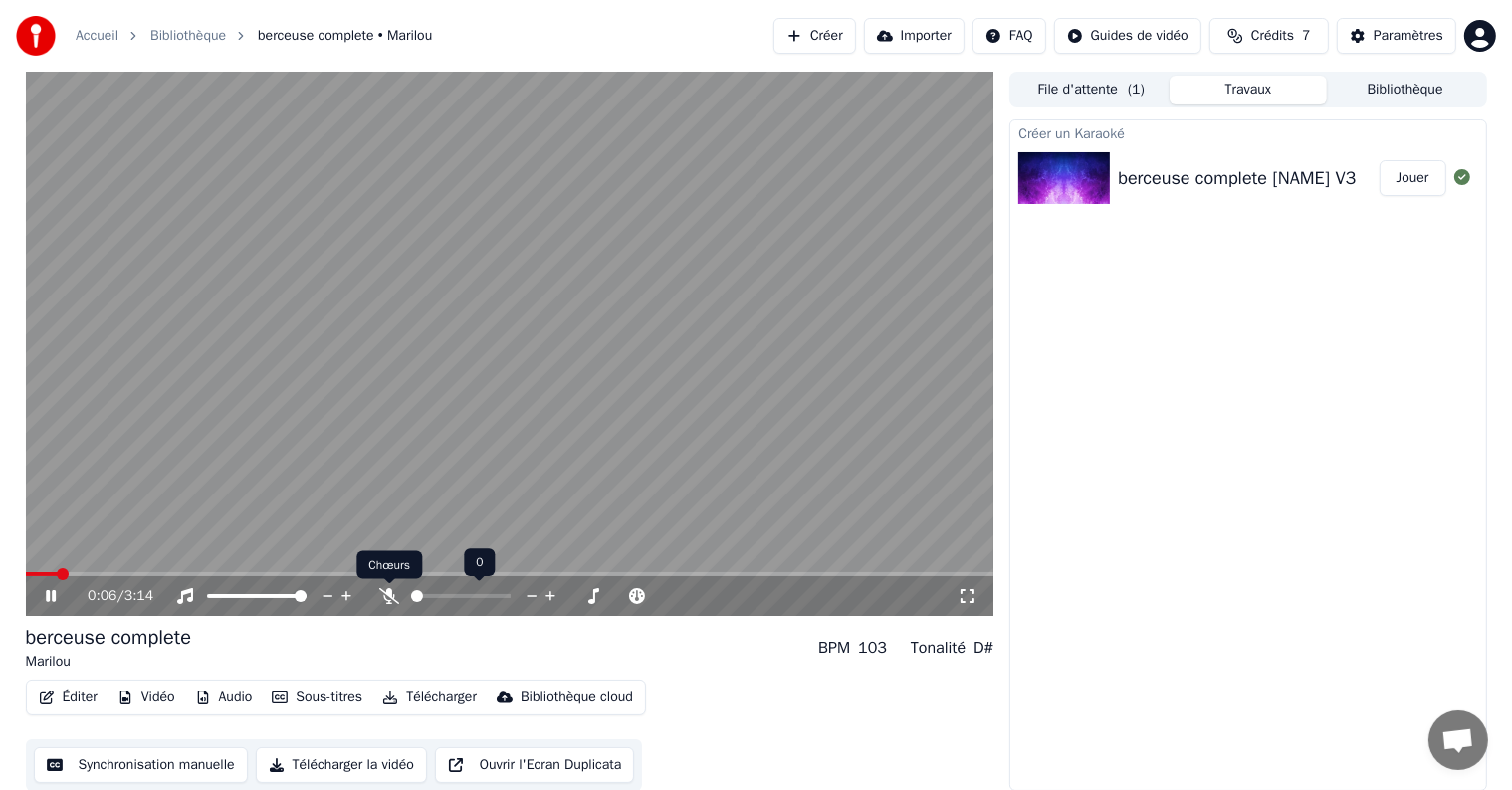 click 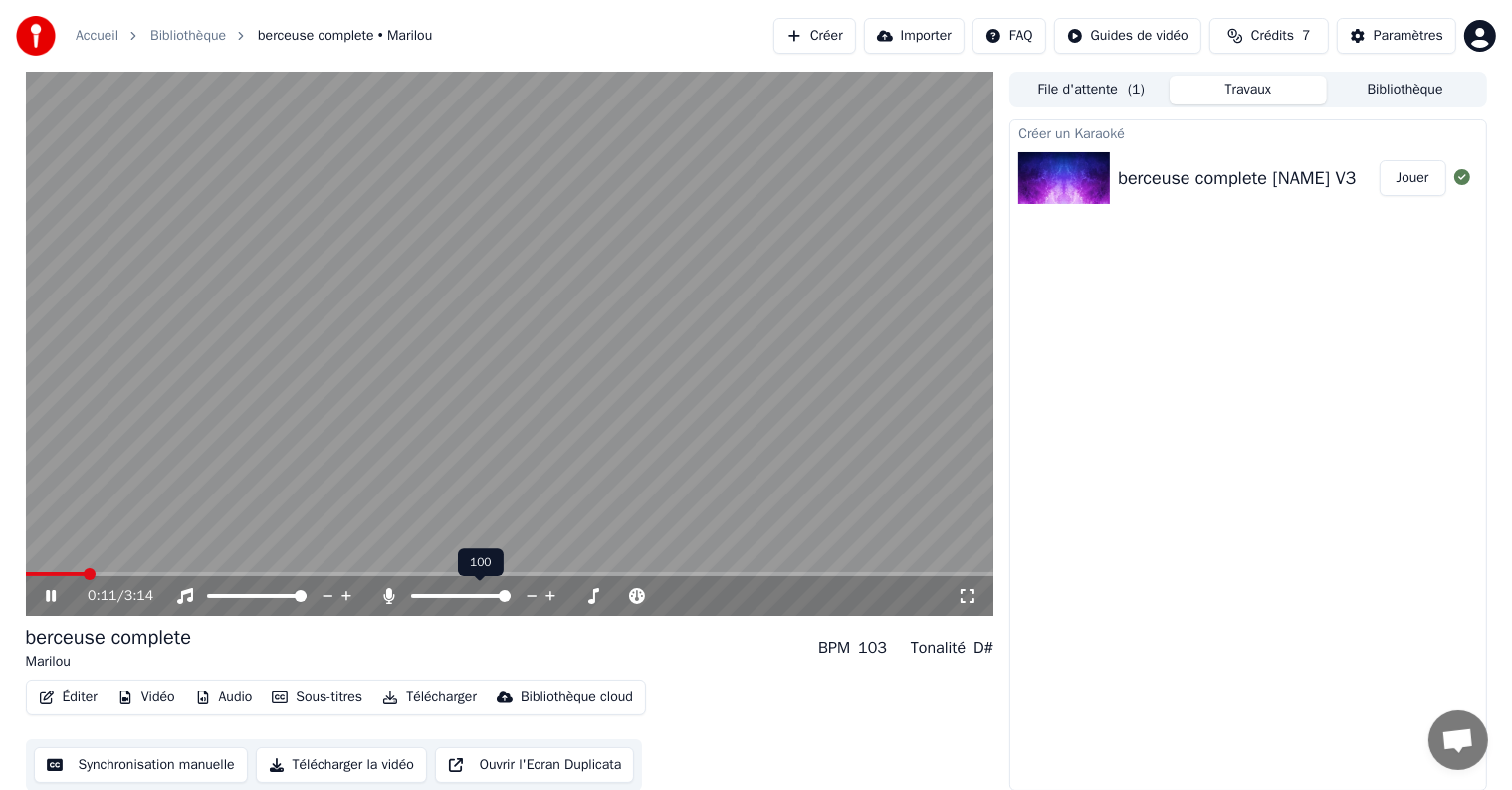 click at bounding box center [505, 596] 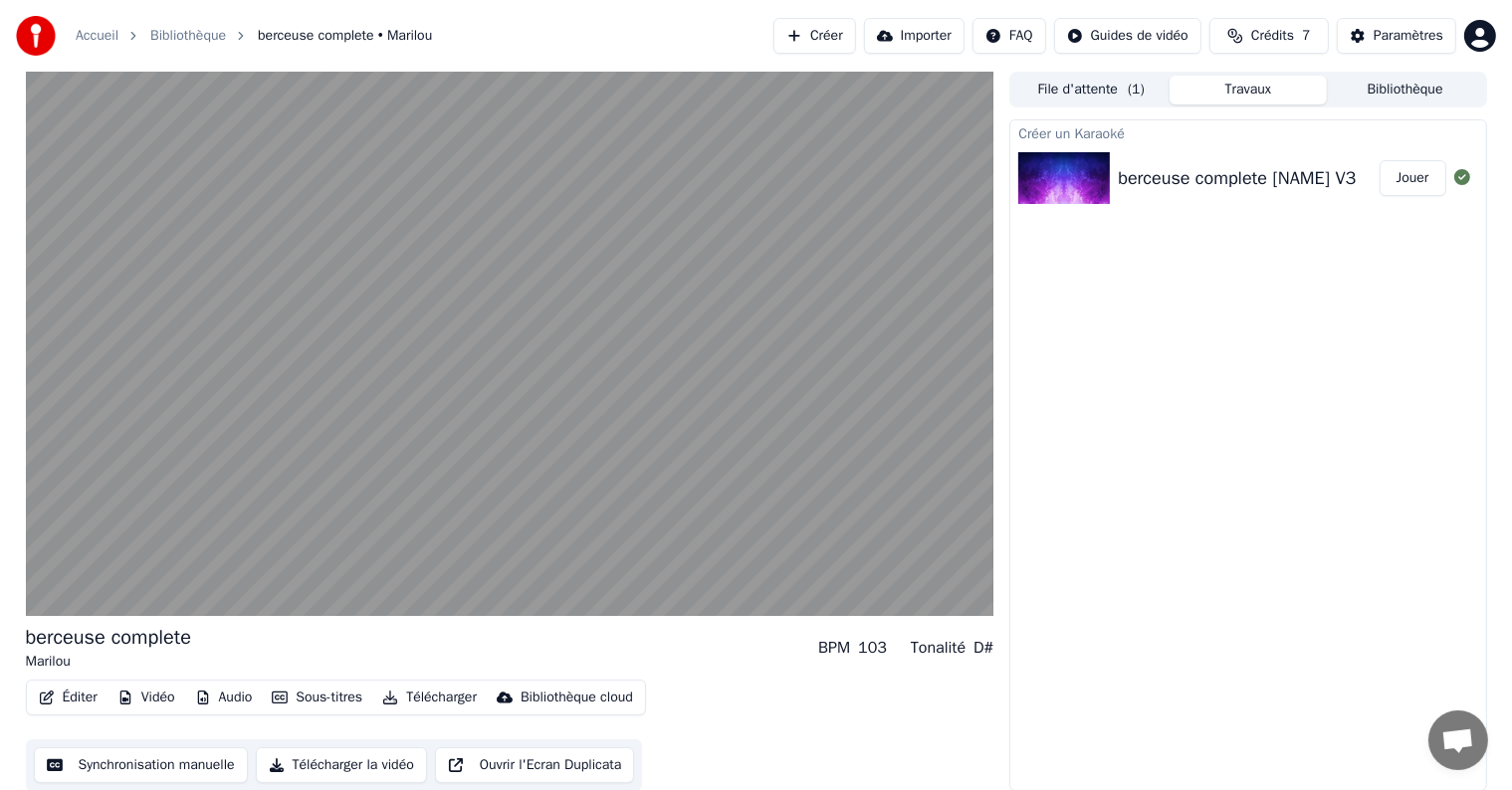 click on "Éditer" at bounding box center (68, 697) 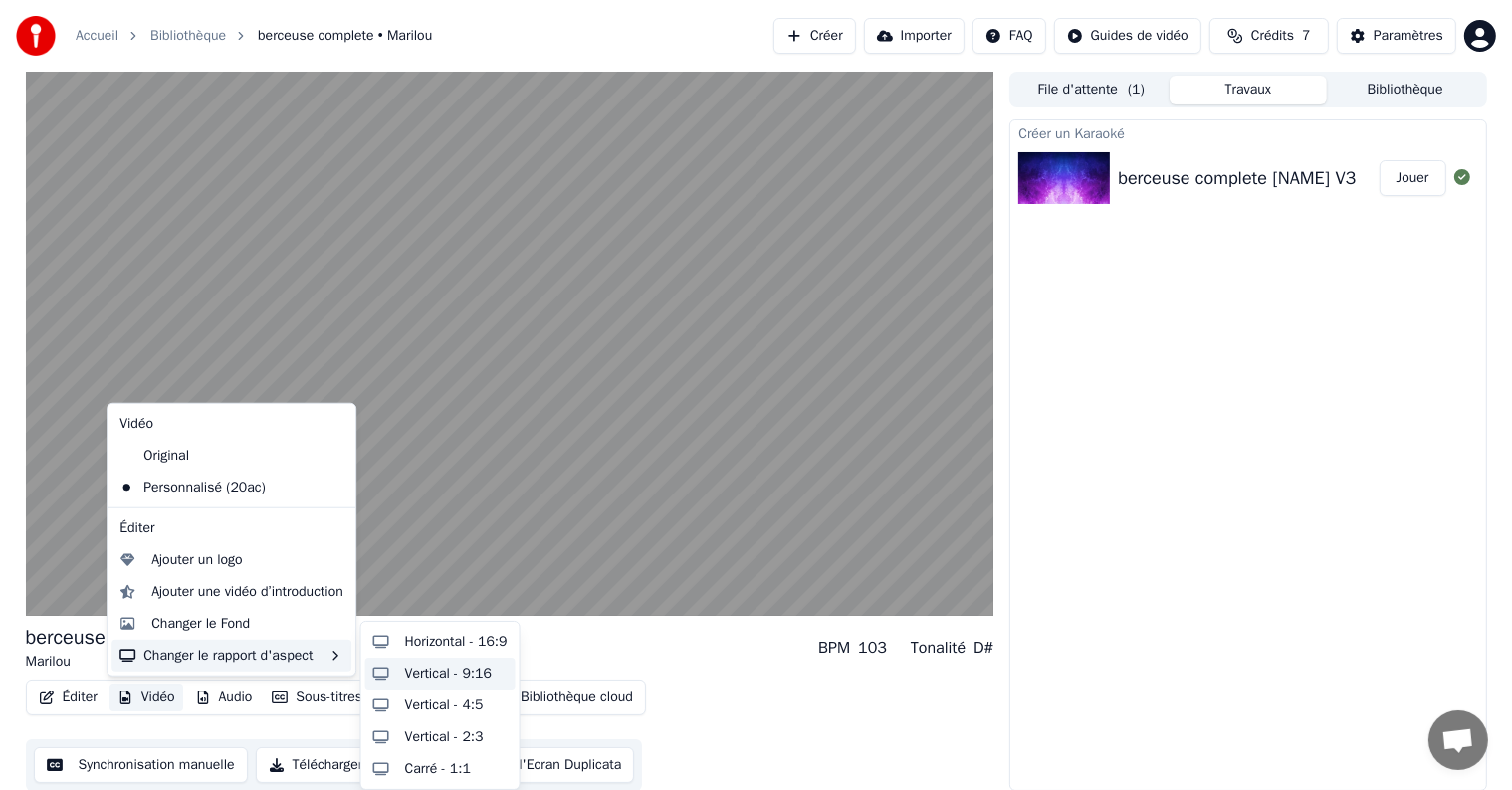 click on "Vertical - 9:16" at bounding box center (448, 674) 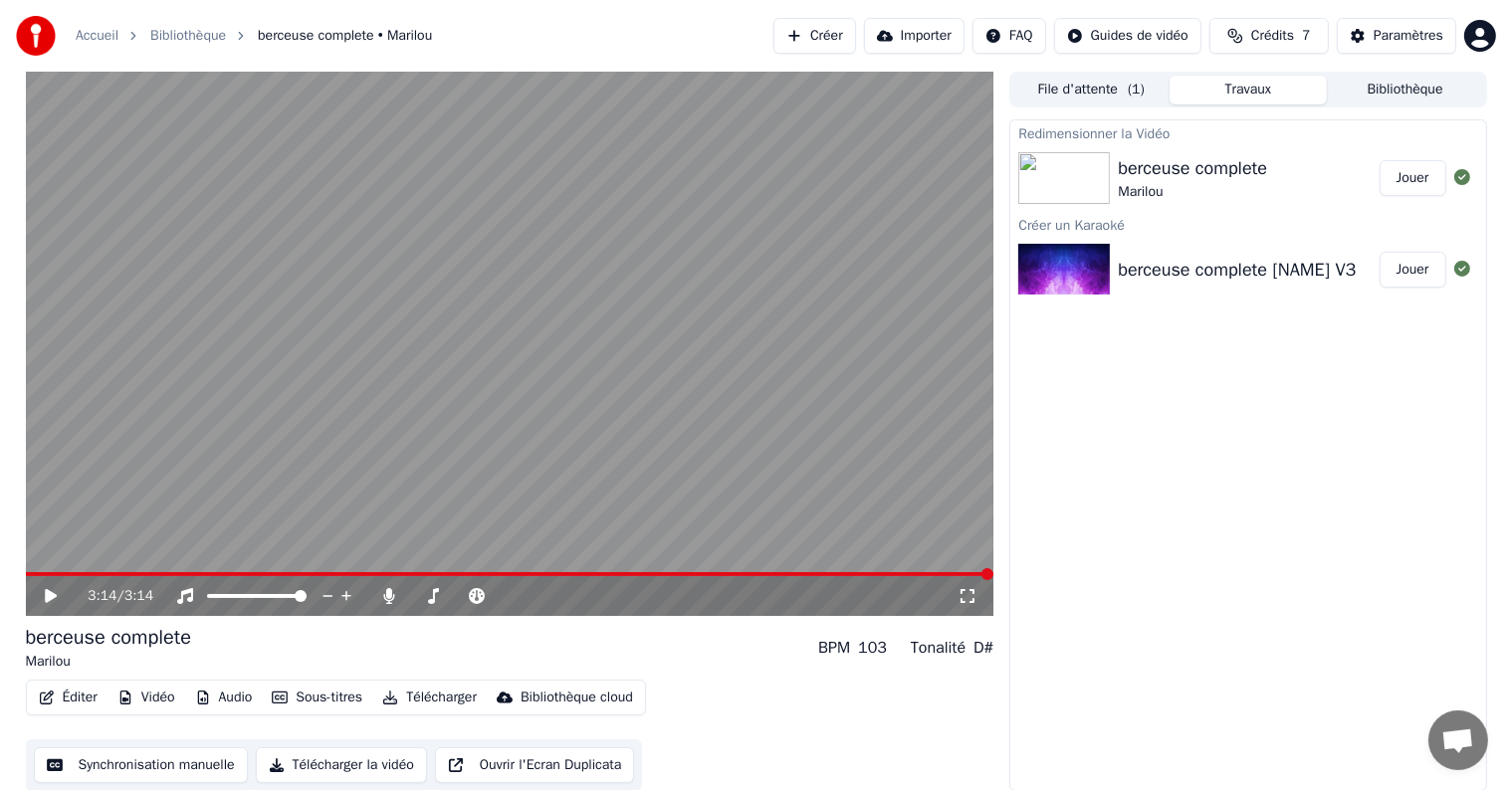click on "berceuse complete" at bounding box center (1192, 168) 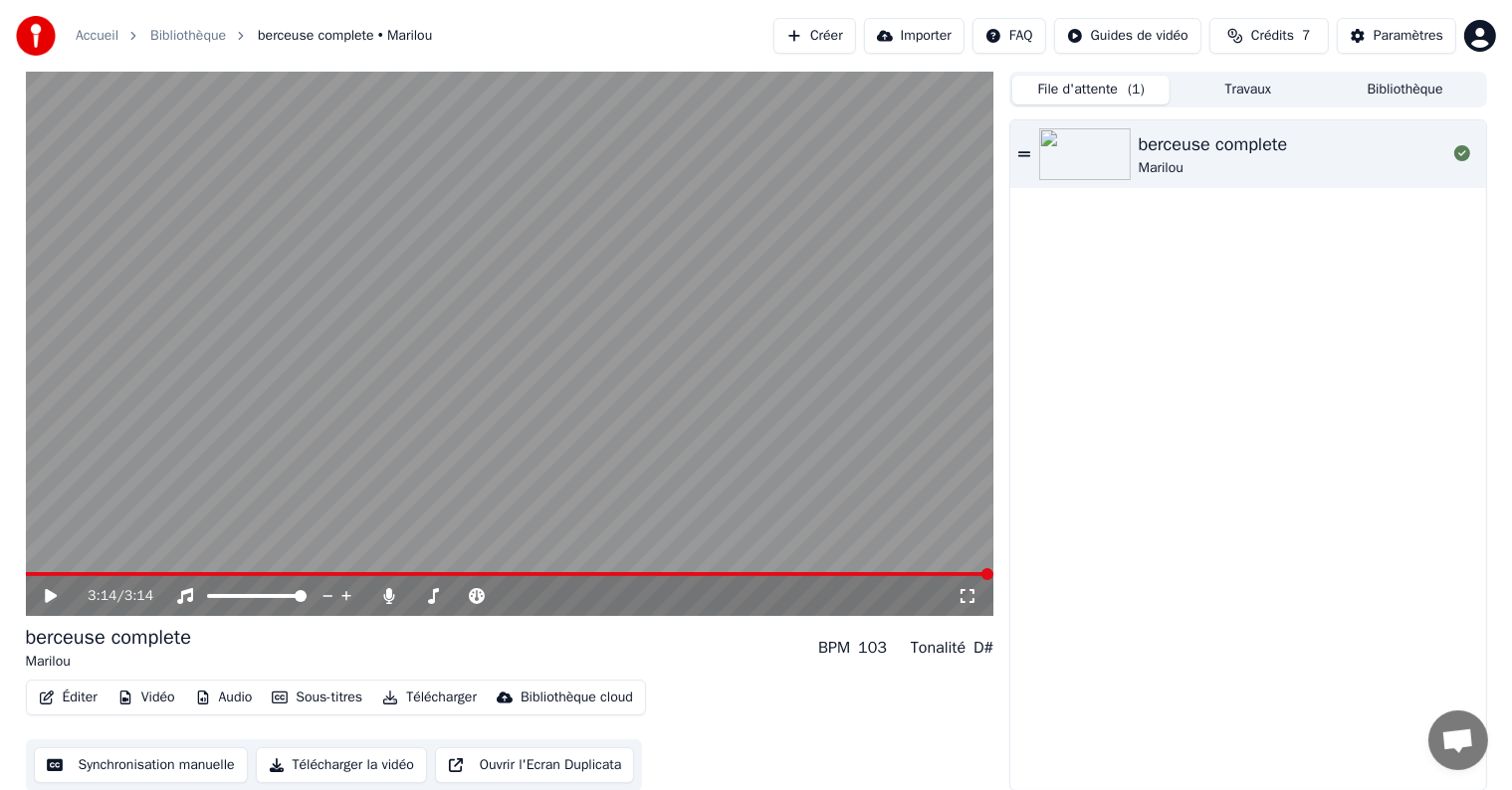 click on "File d'attente ( 1 )" at bounding box center (1091, 90) 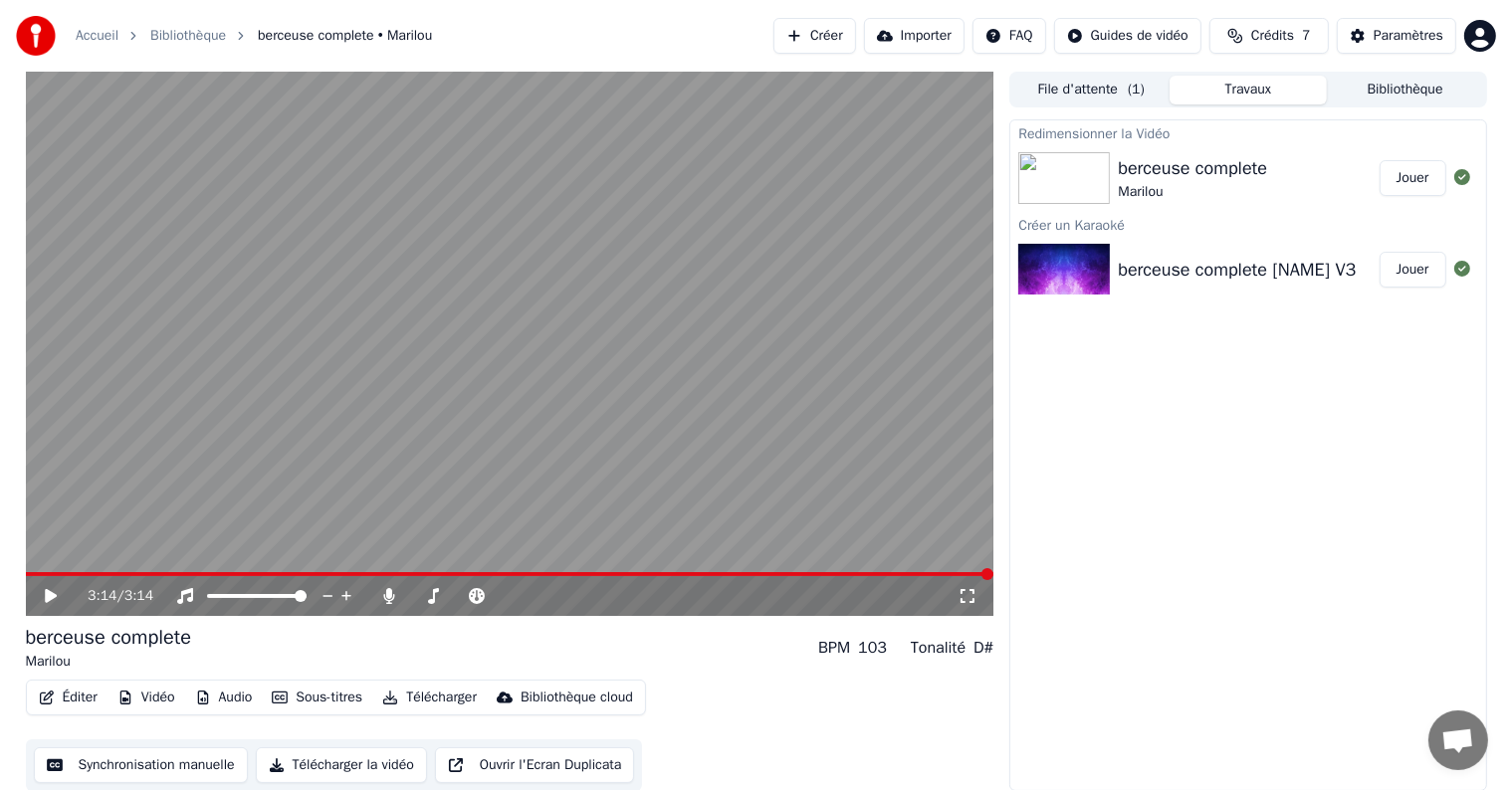 click on "Travaux" at bounding box center (1248, 90) 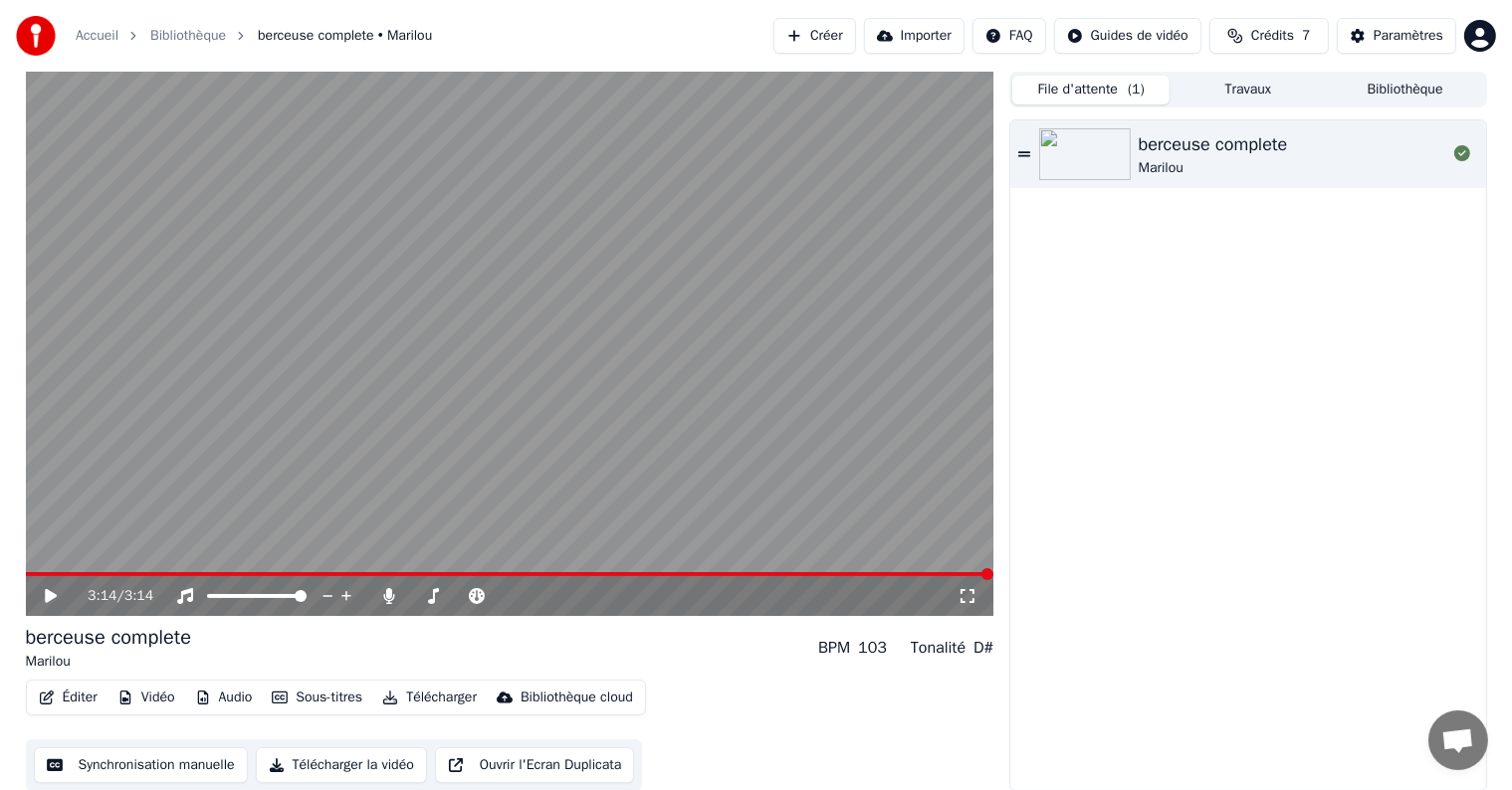 click on "Marilou" at bounding box center (1213, 168) 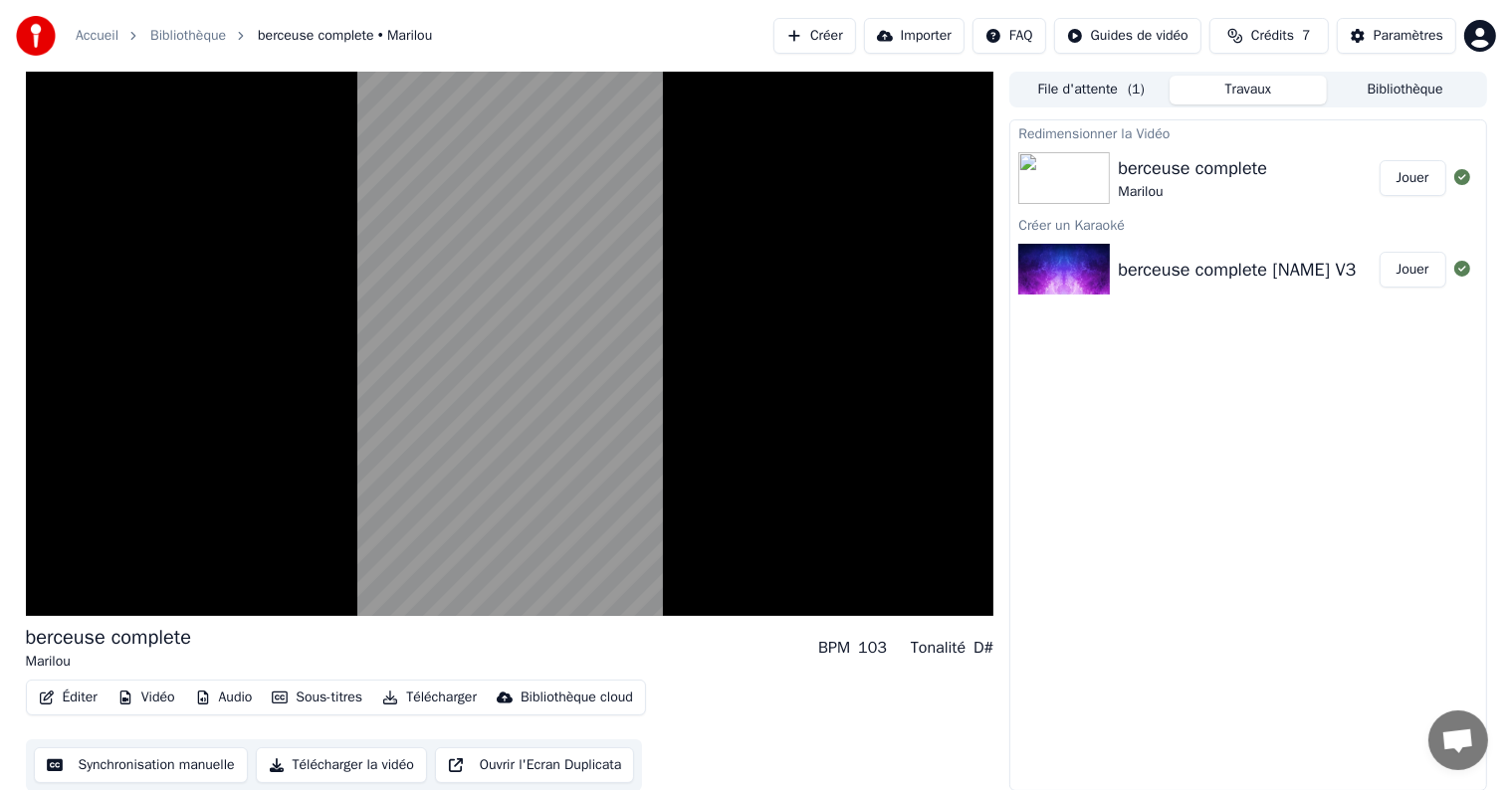 click on "Travaux" at bounding box center [1248, 90] 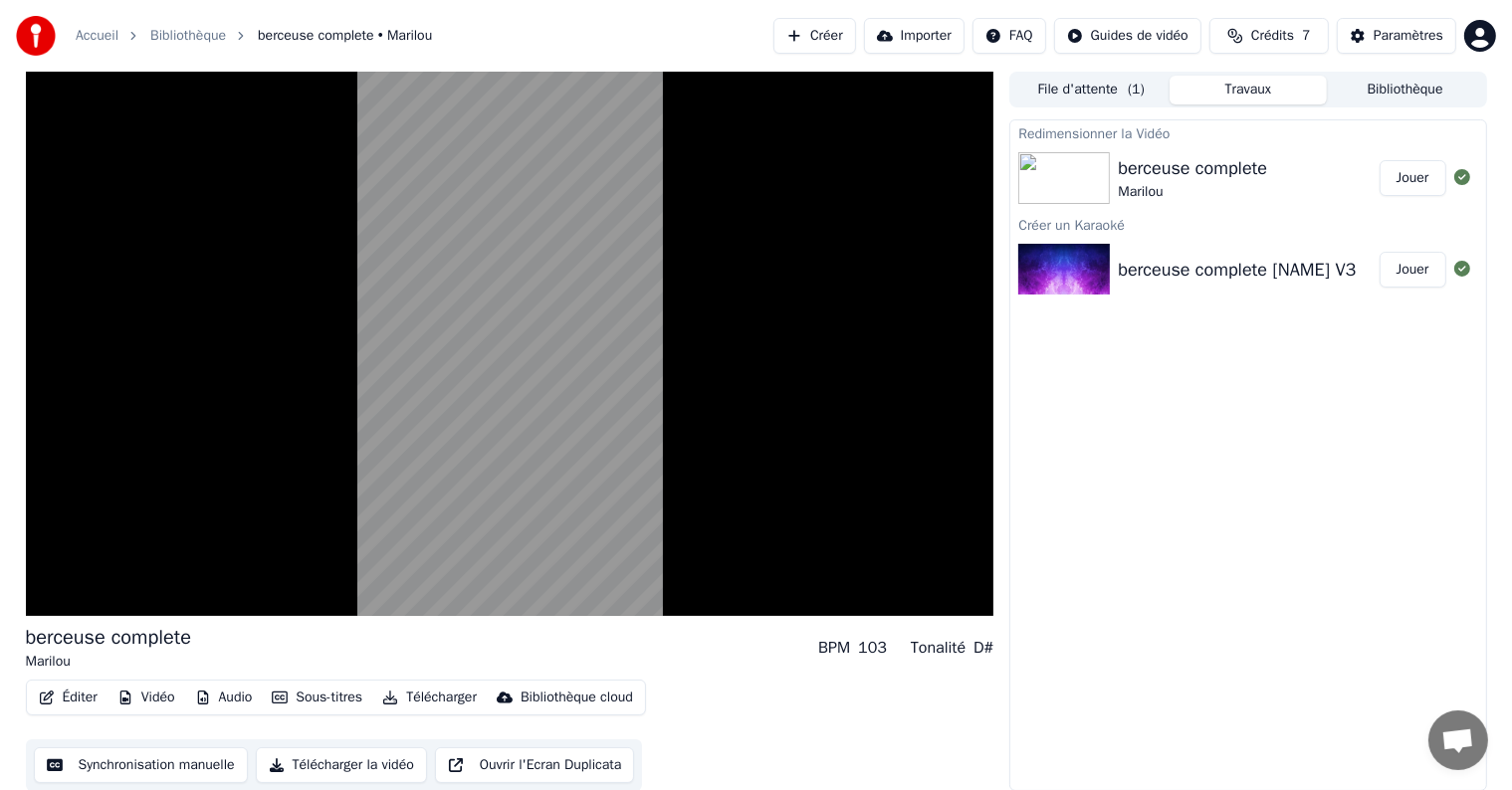 click on "berceuse complete" at bounding box center [1192, 168] 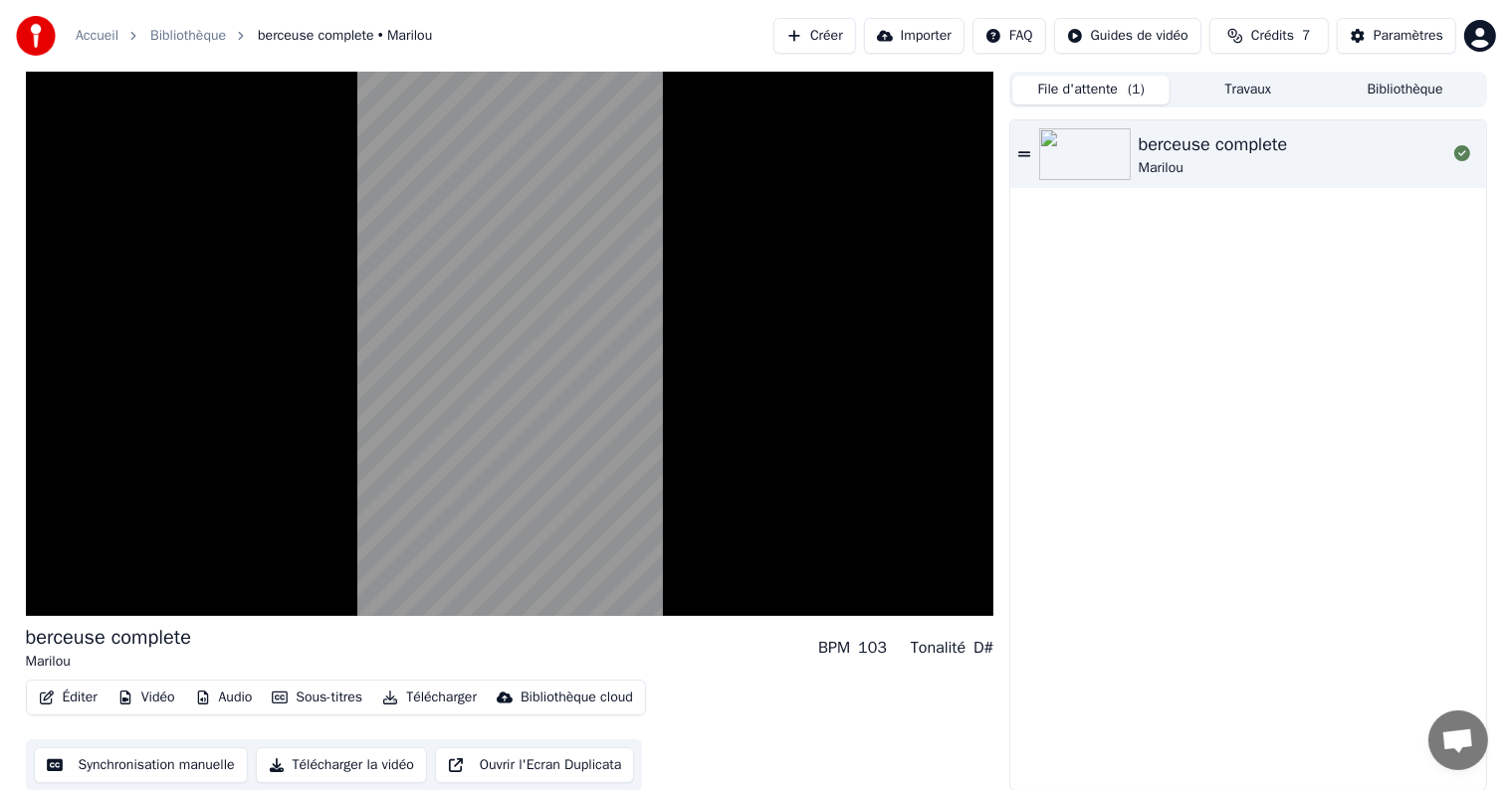 click on "File d'attente ( 1 )" at bounding box center (1091, 90) 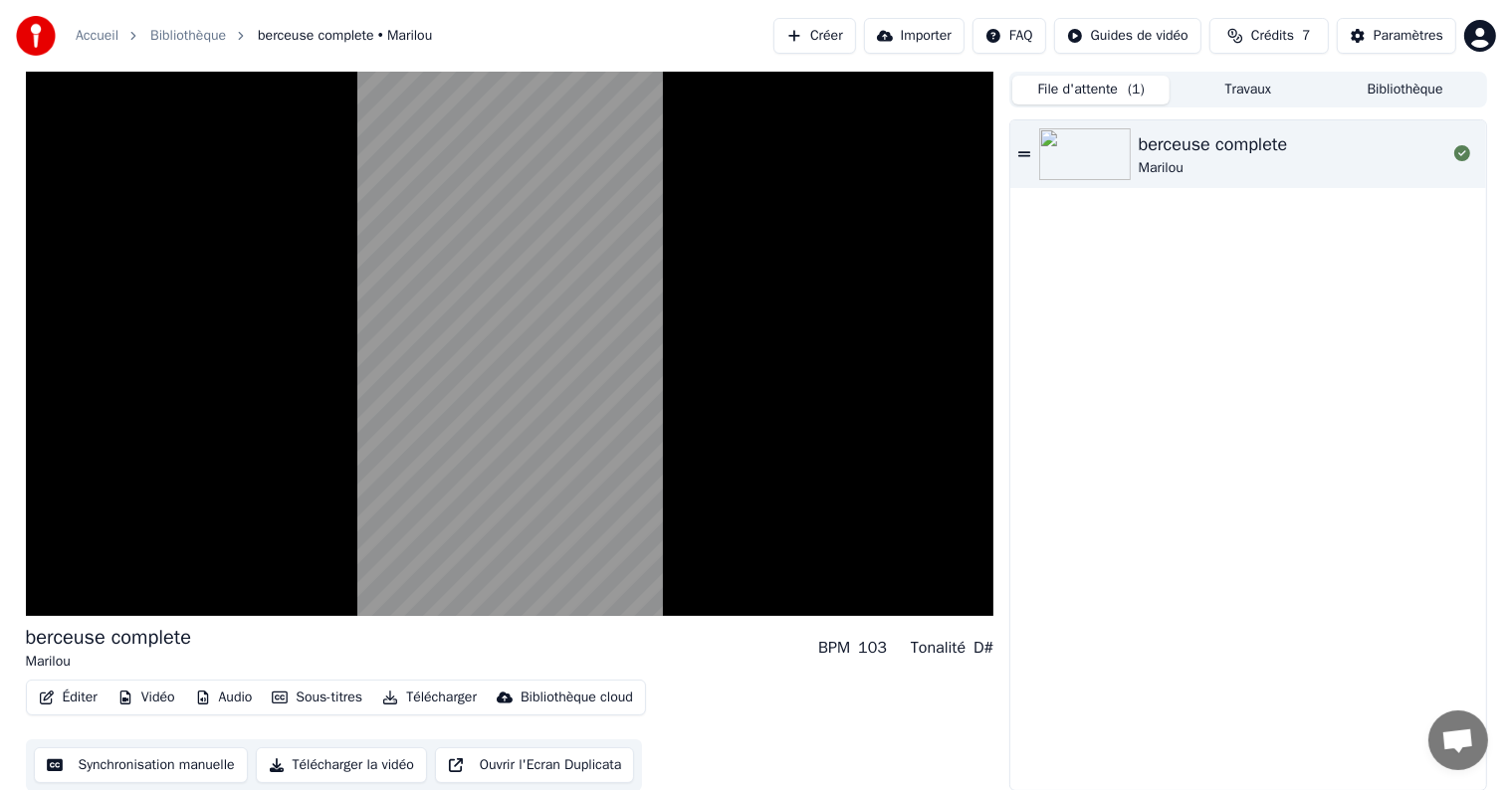 click at bounding box center (1085, 154) 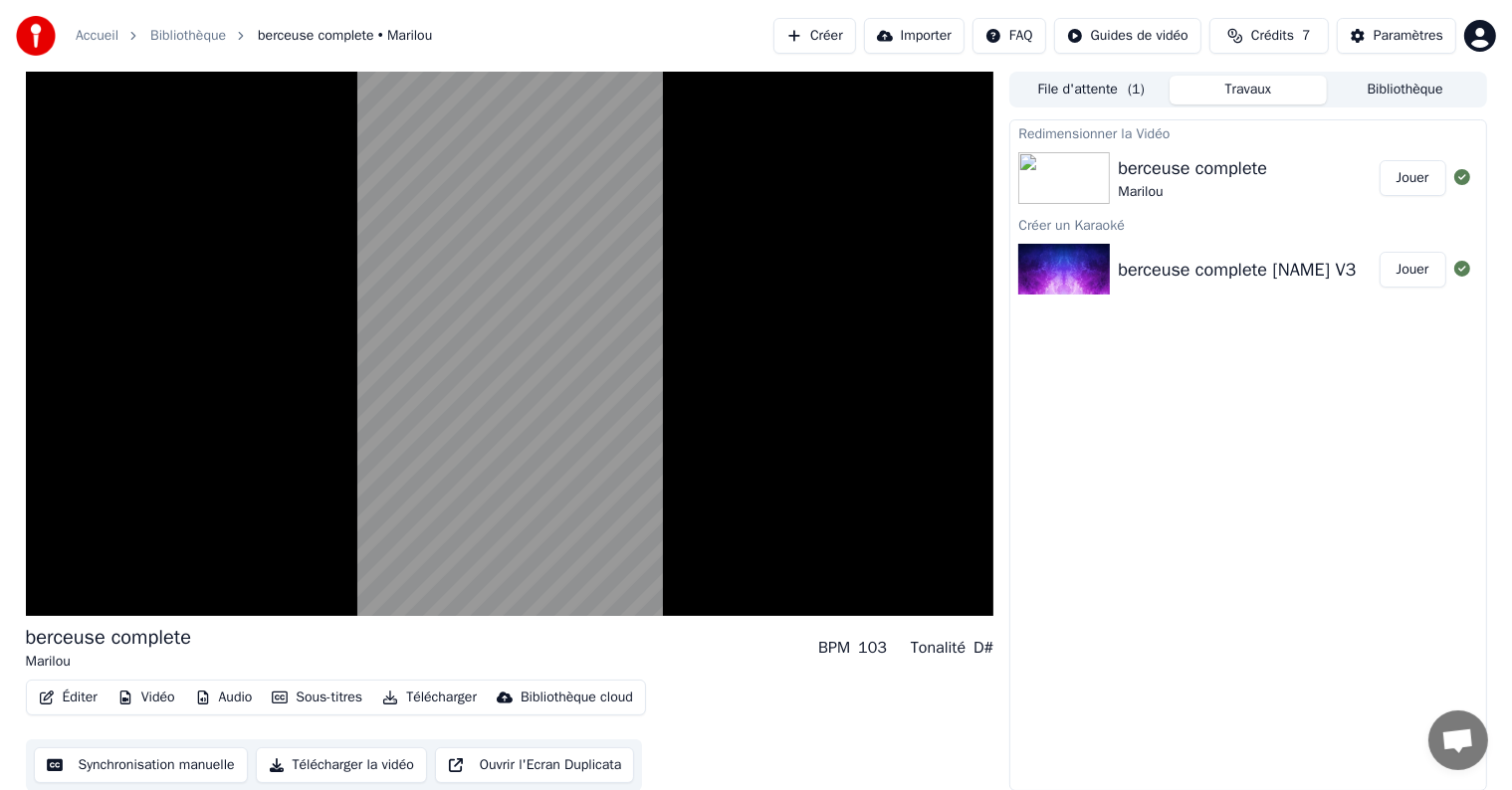 click on "Travaux" at bounding box center (1248, 90) 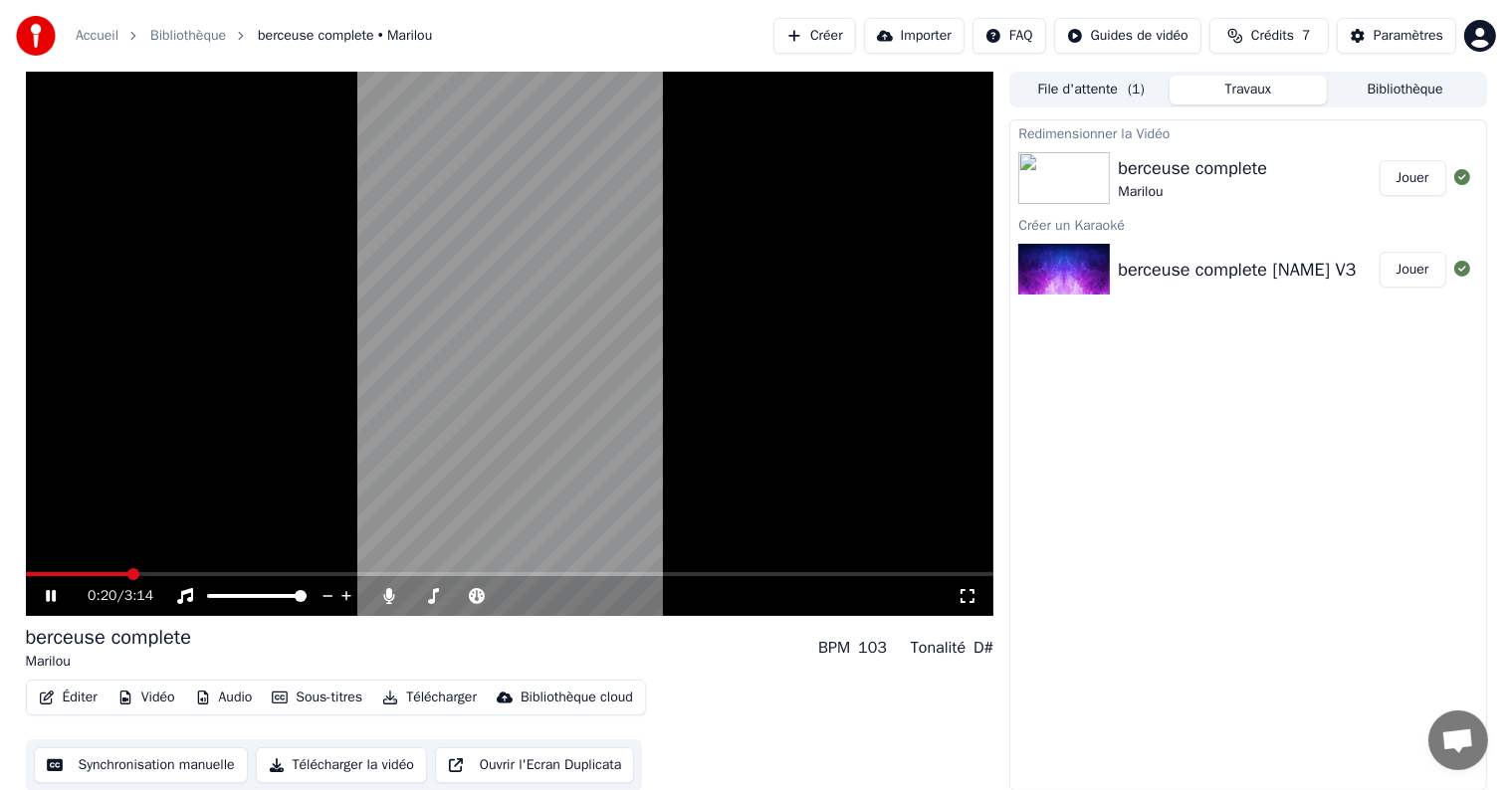 click 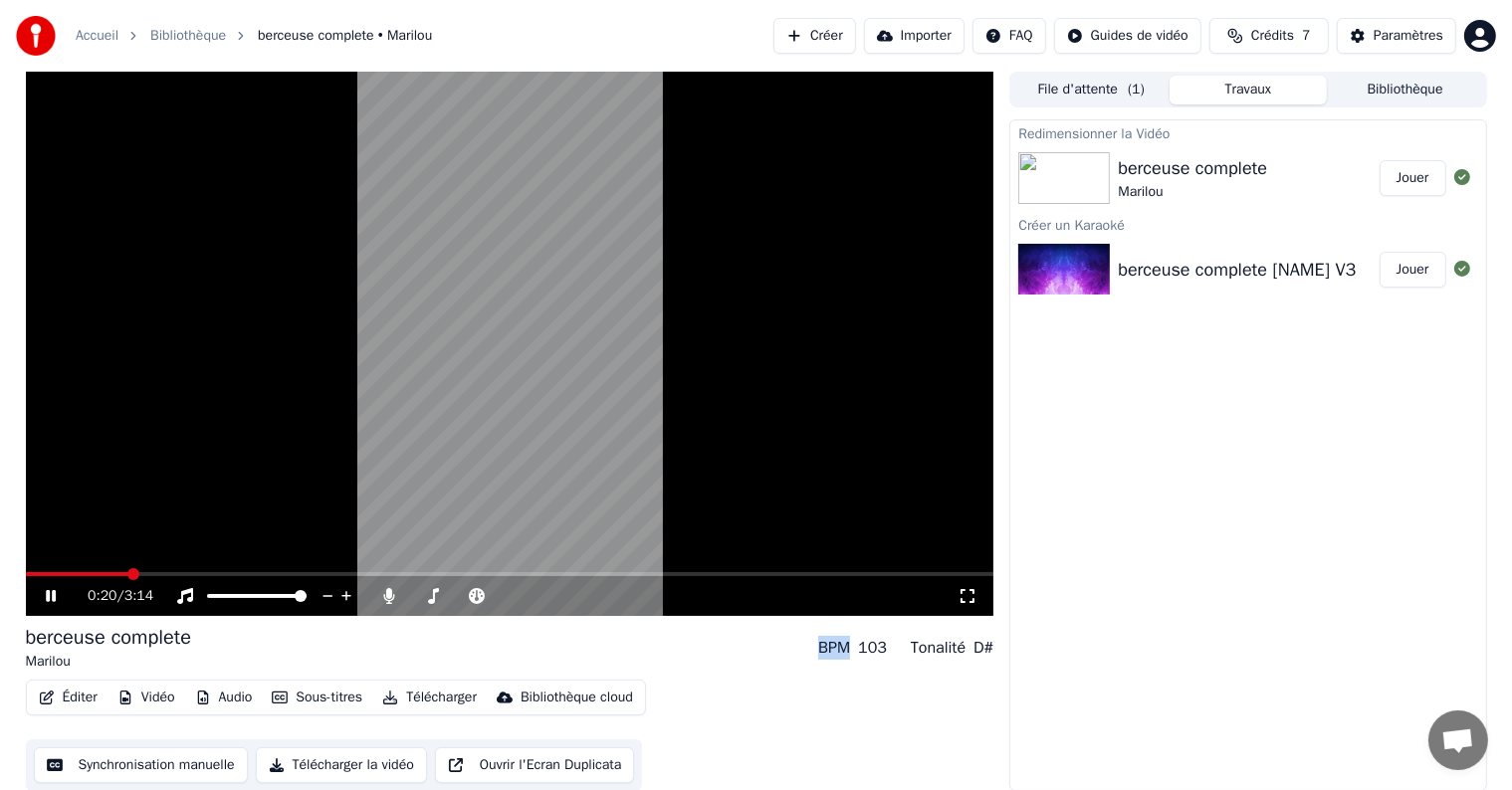click 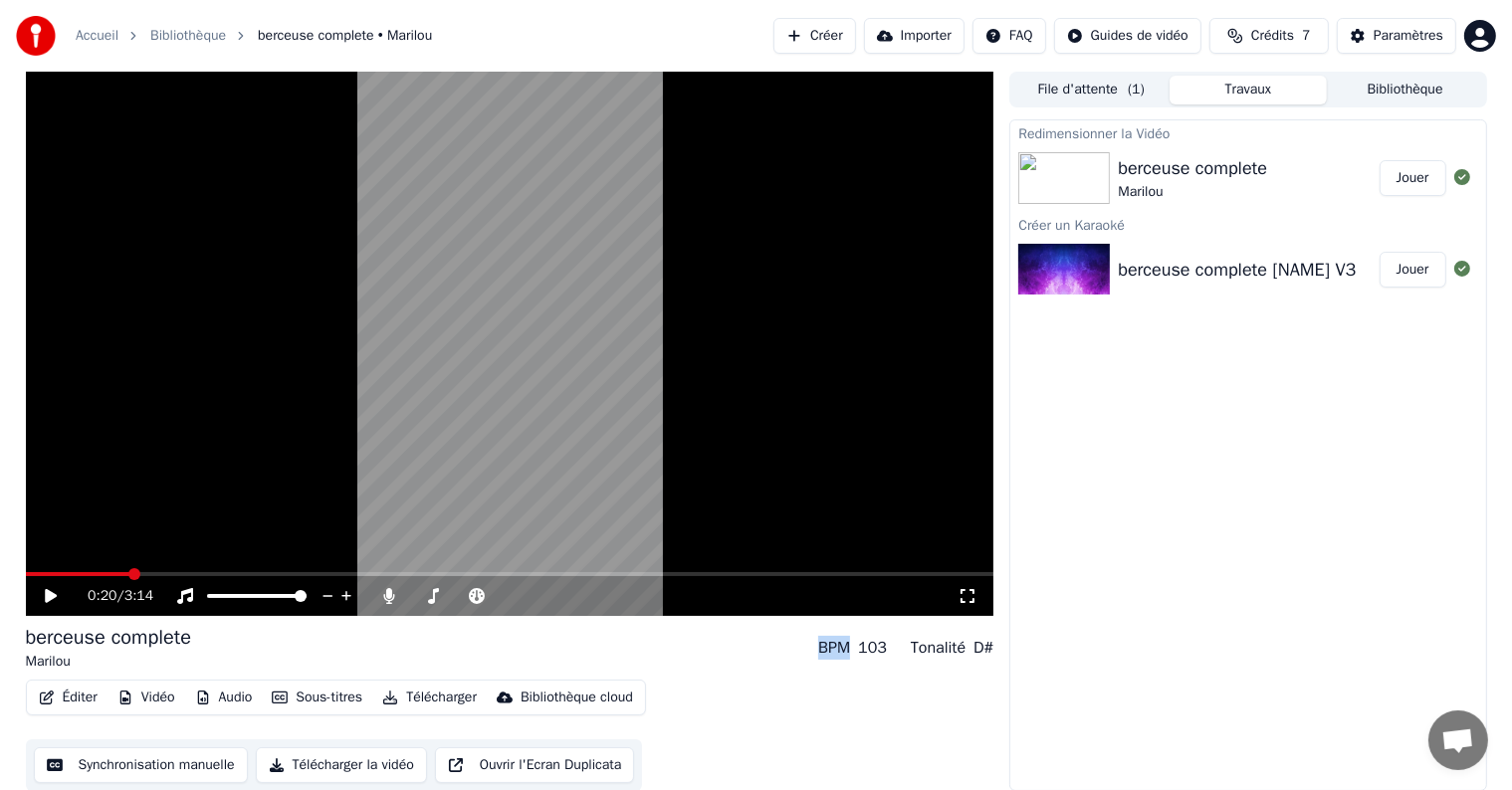 click on "File d'attente ( 1 )" at bounding box center (1091, 90) 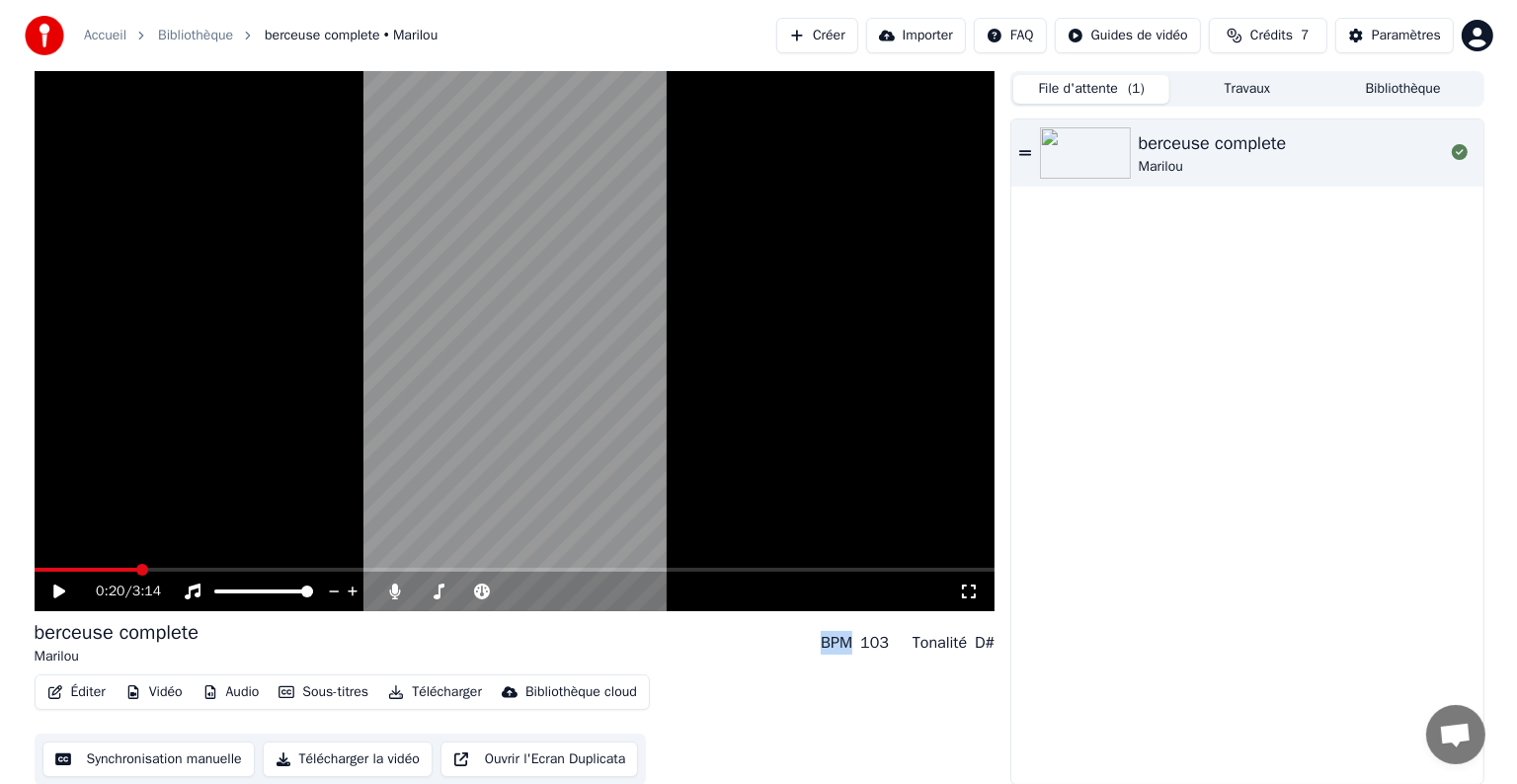 scroll, scrollTop: 1, scrollLeft: 0, axis: vertical 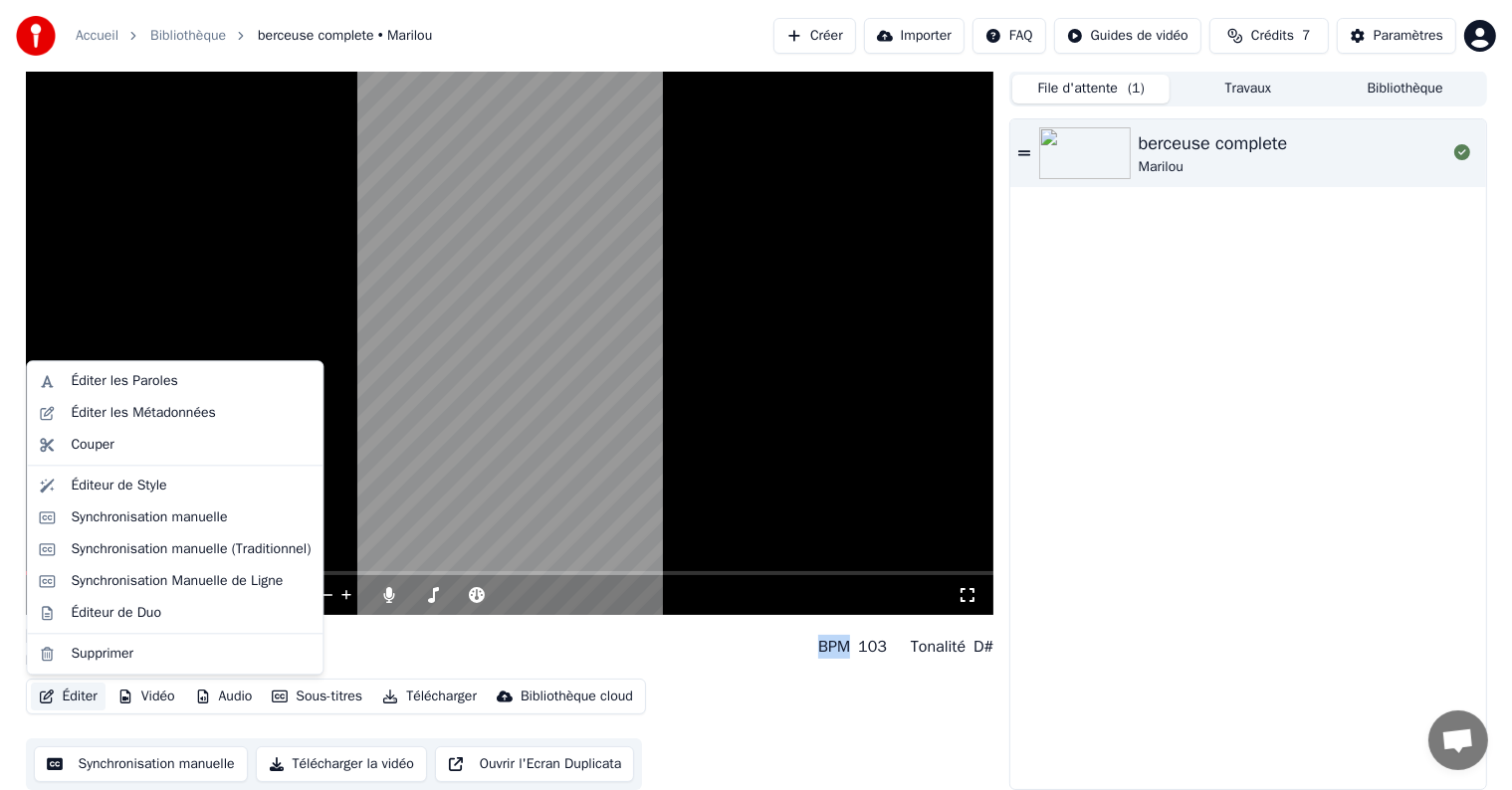 click on "Éditer" at bounding box center [68, 696] 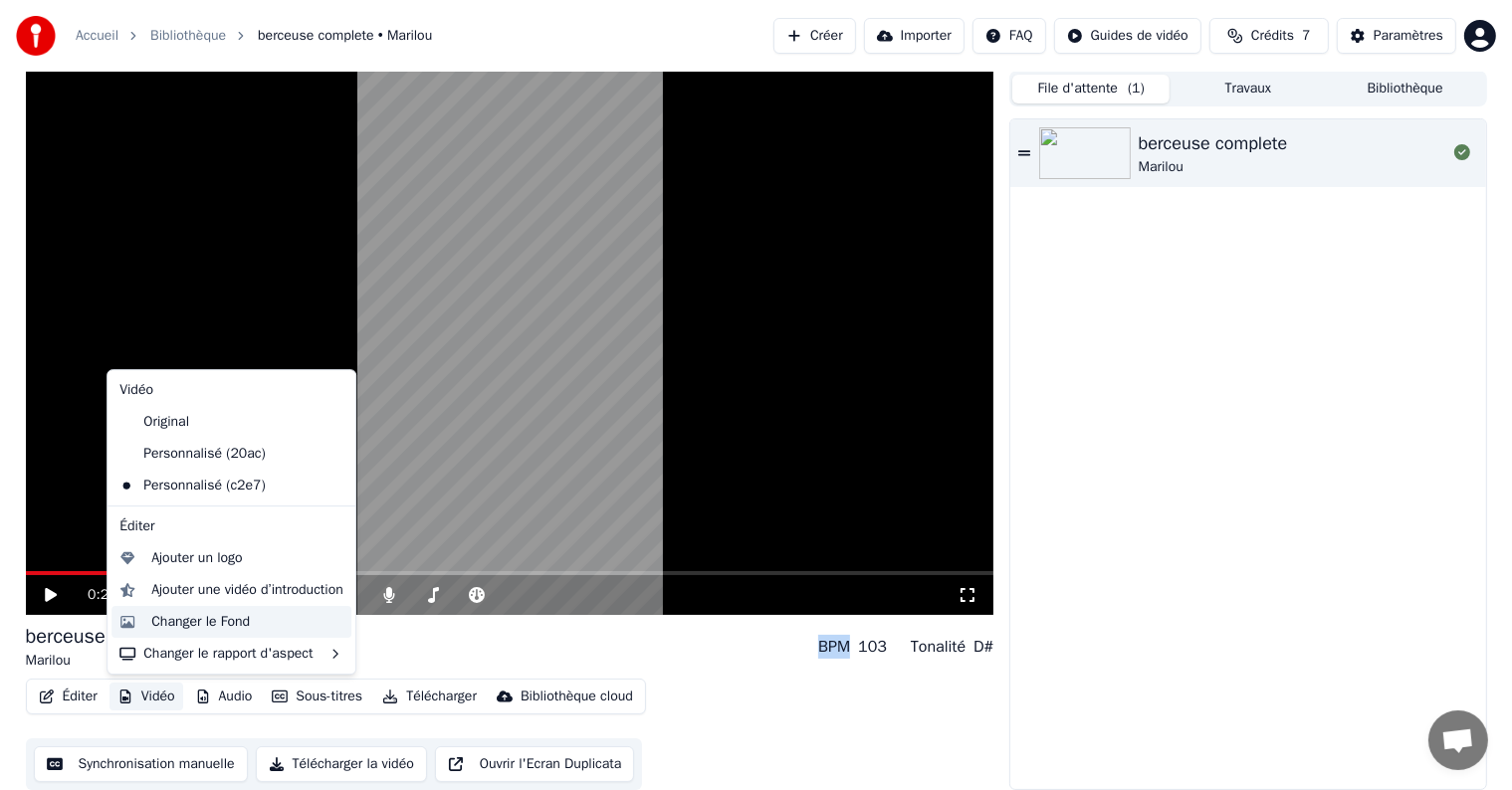 click on "Changer le Fond" at bounding box center [200, 622] 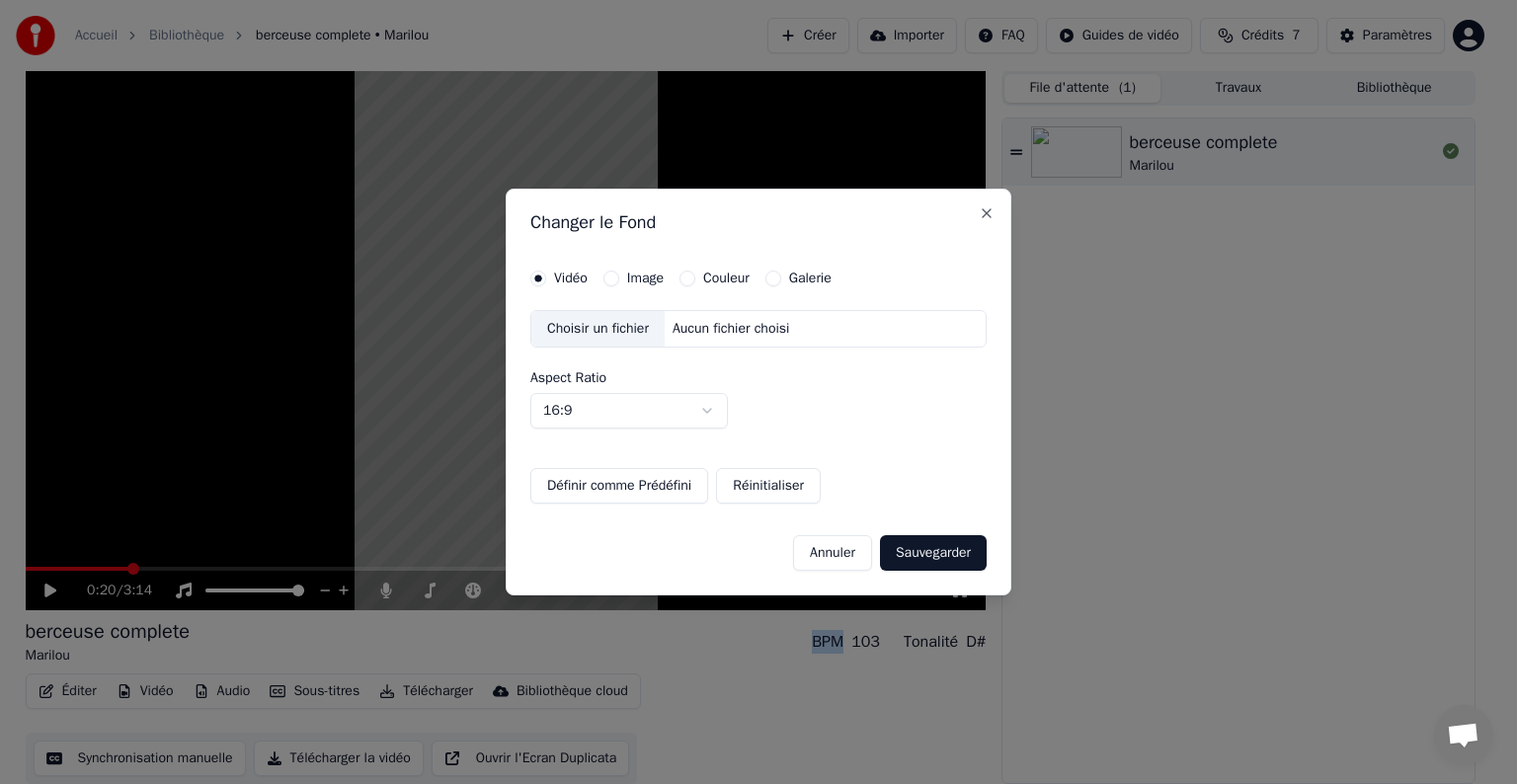 click on "Image" at bounding box center [645, 278] 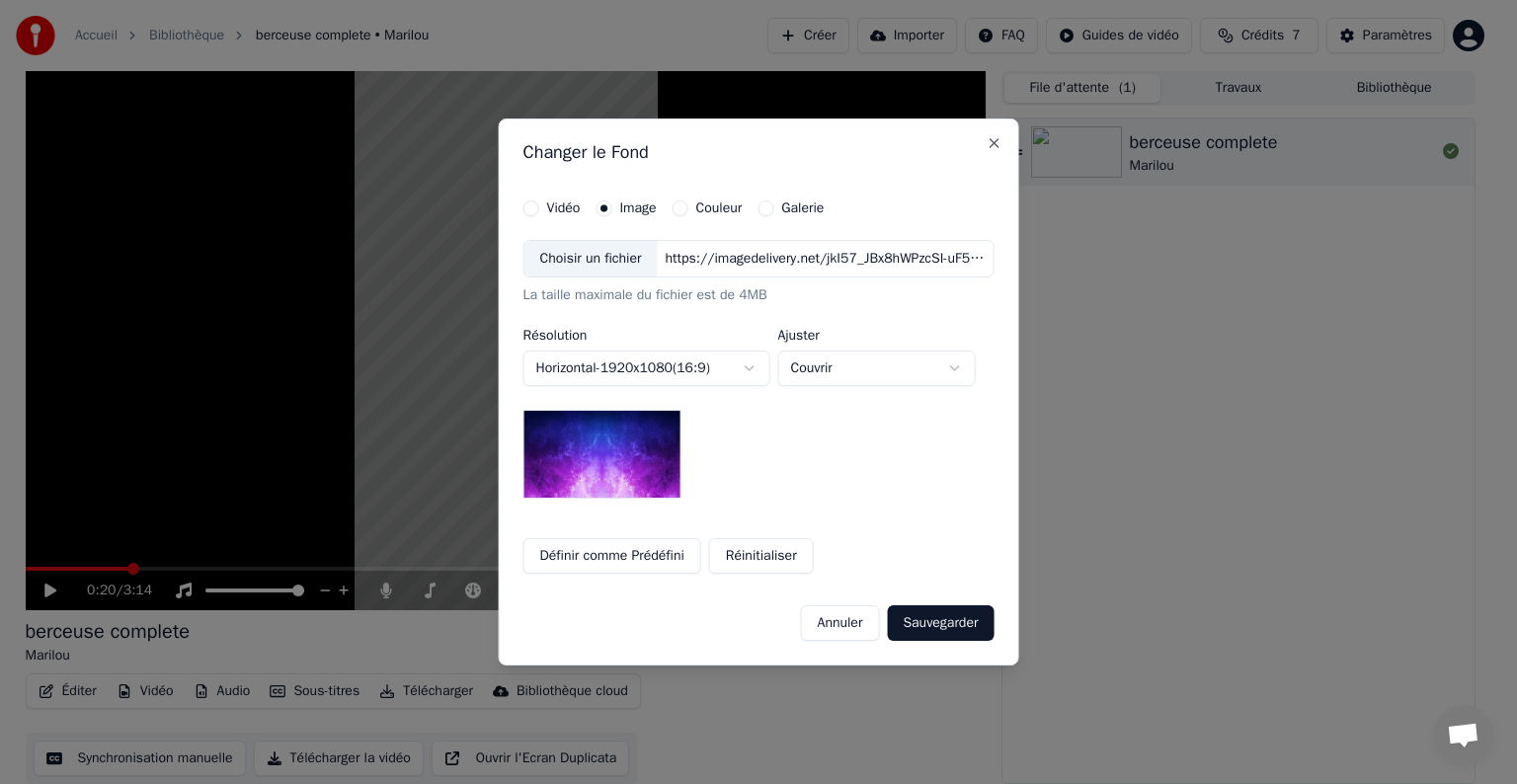 click on "https://imagedelivery.net/jkI57_JBx8hWPzcSI-uF5w/c7639807-3f76-4ea5-9112-66e75e03d200/16x9" at bounding box center [825, 259] 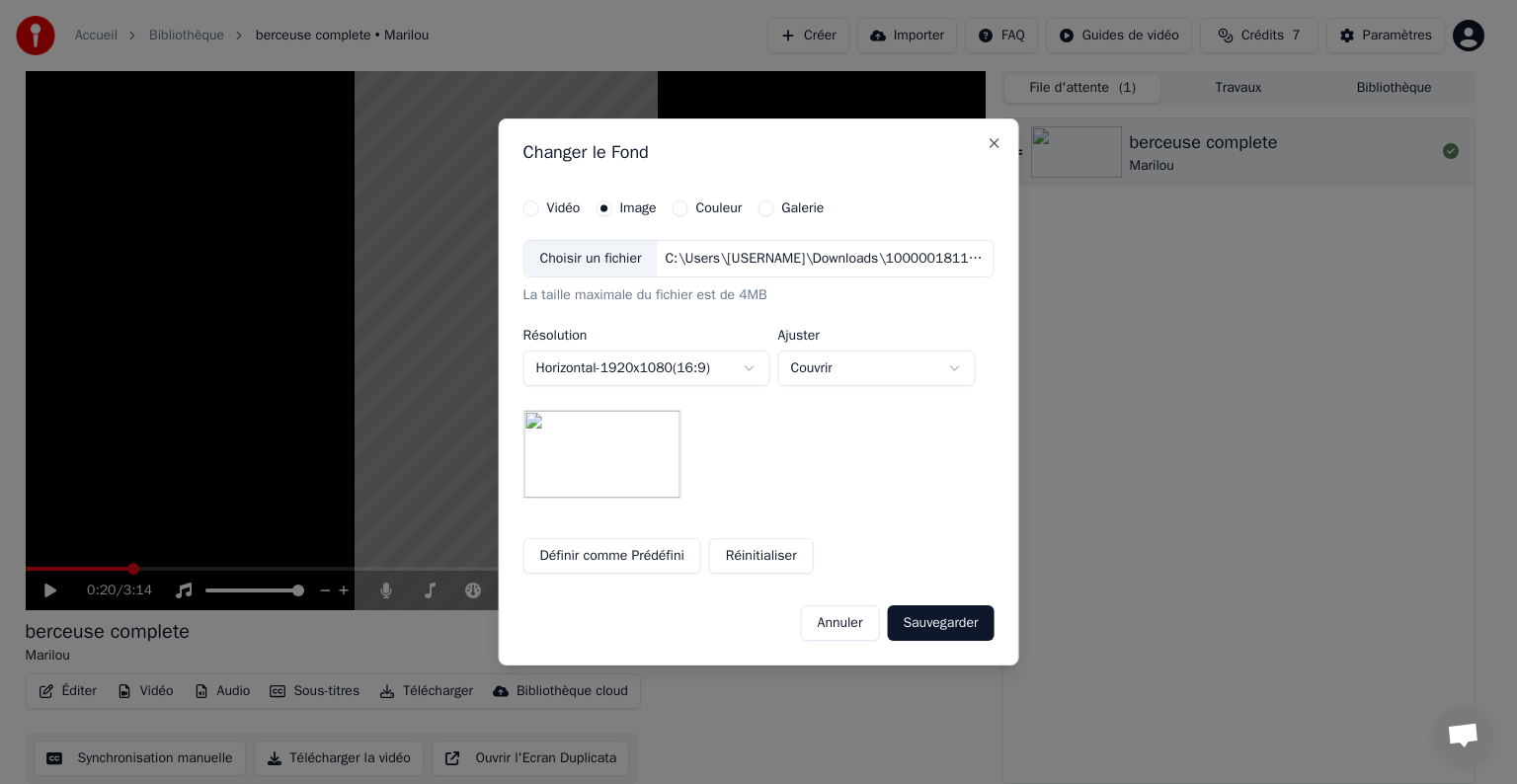 click on "**********" at bounding box center (750, 391) 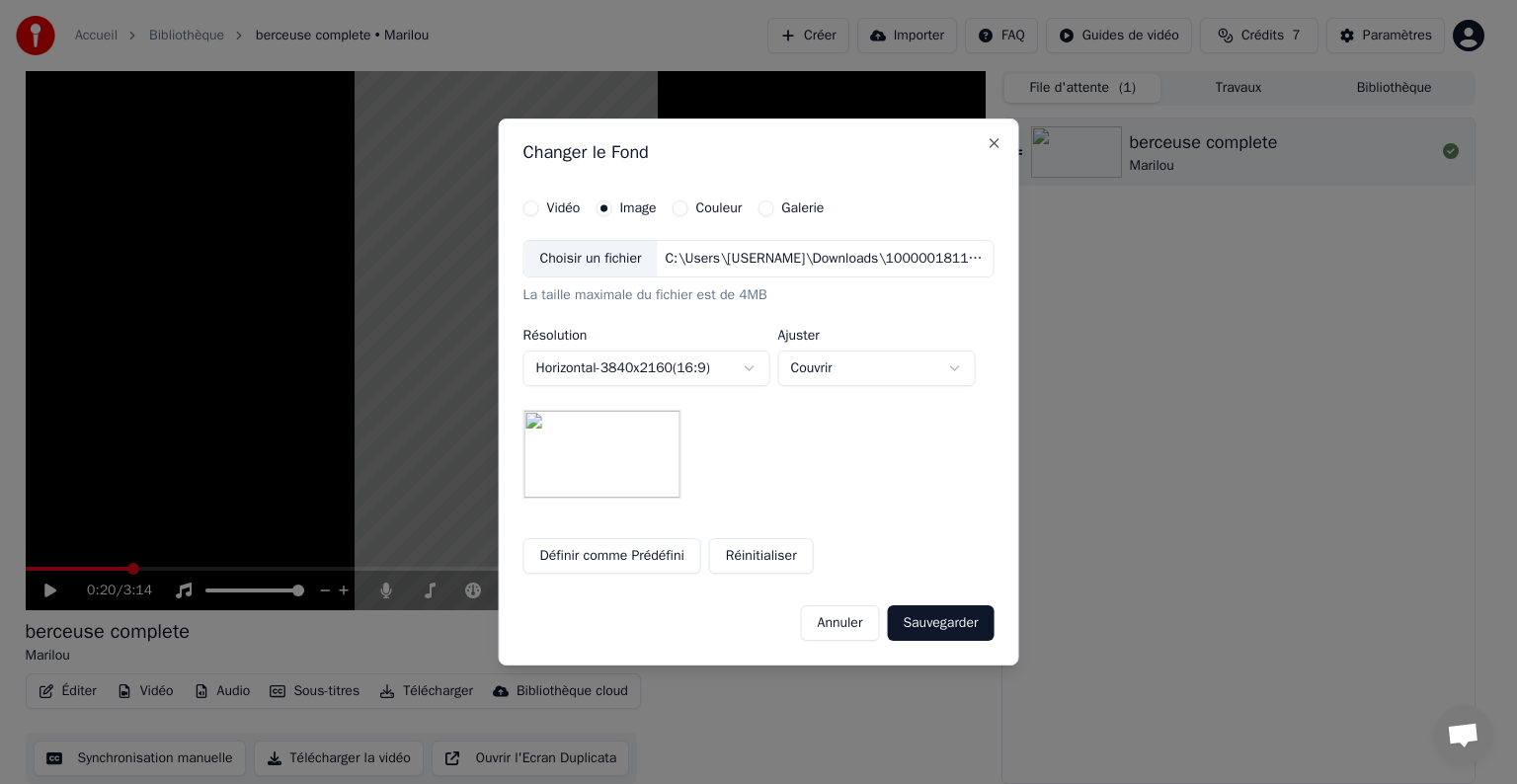 click on "**********" at bounding box center [750, 391] 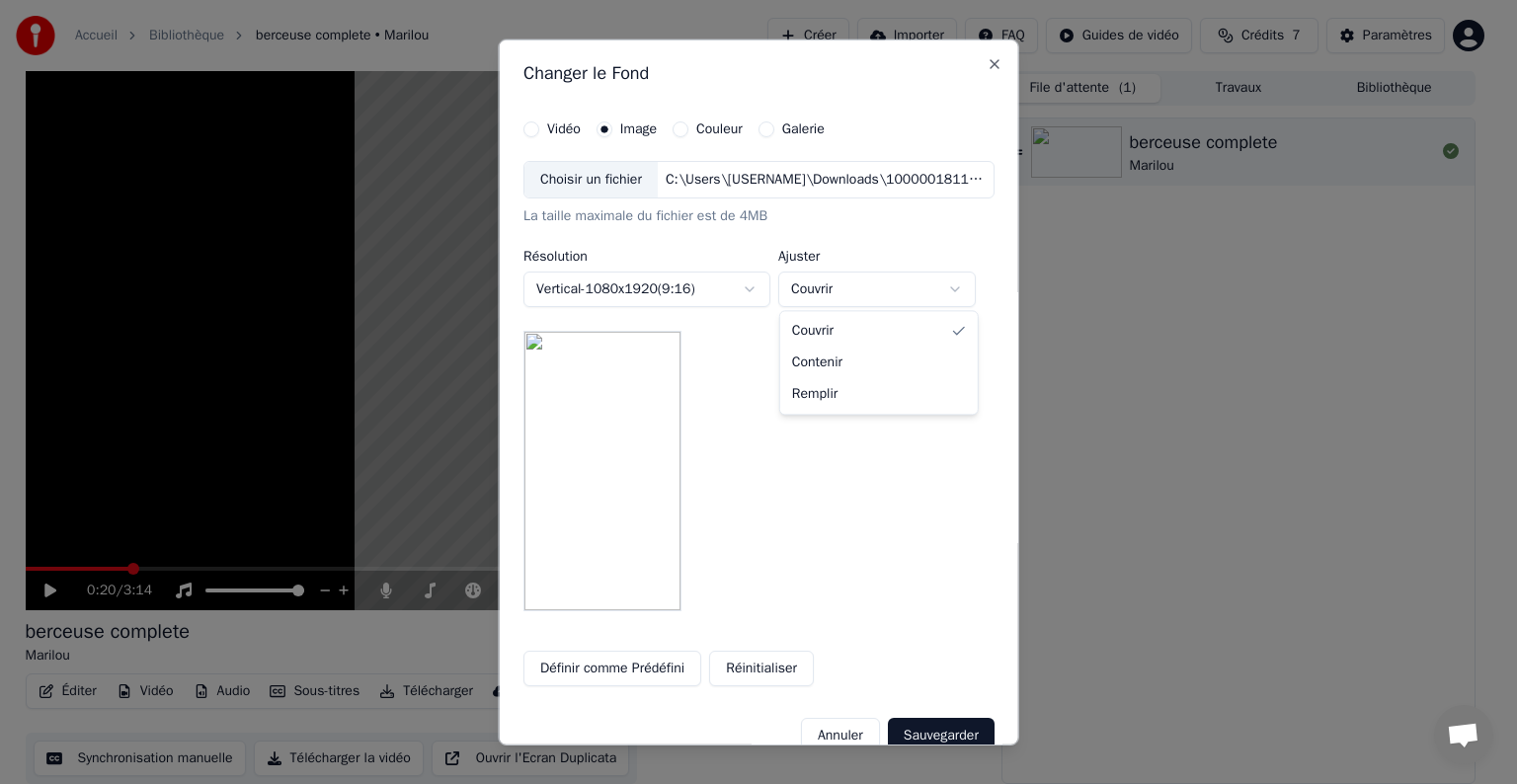 click on "**********" at bounding box center [750, 391] 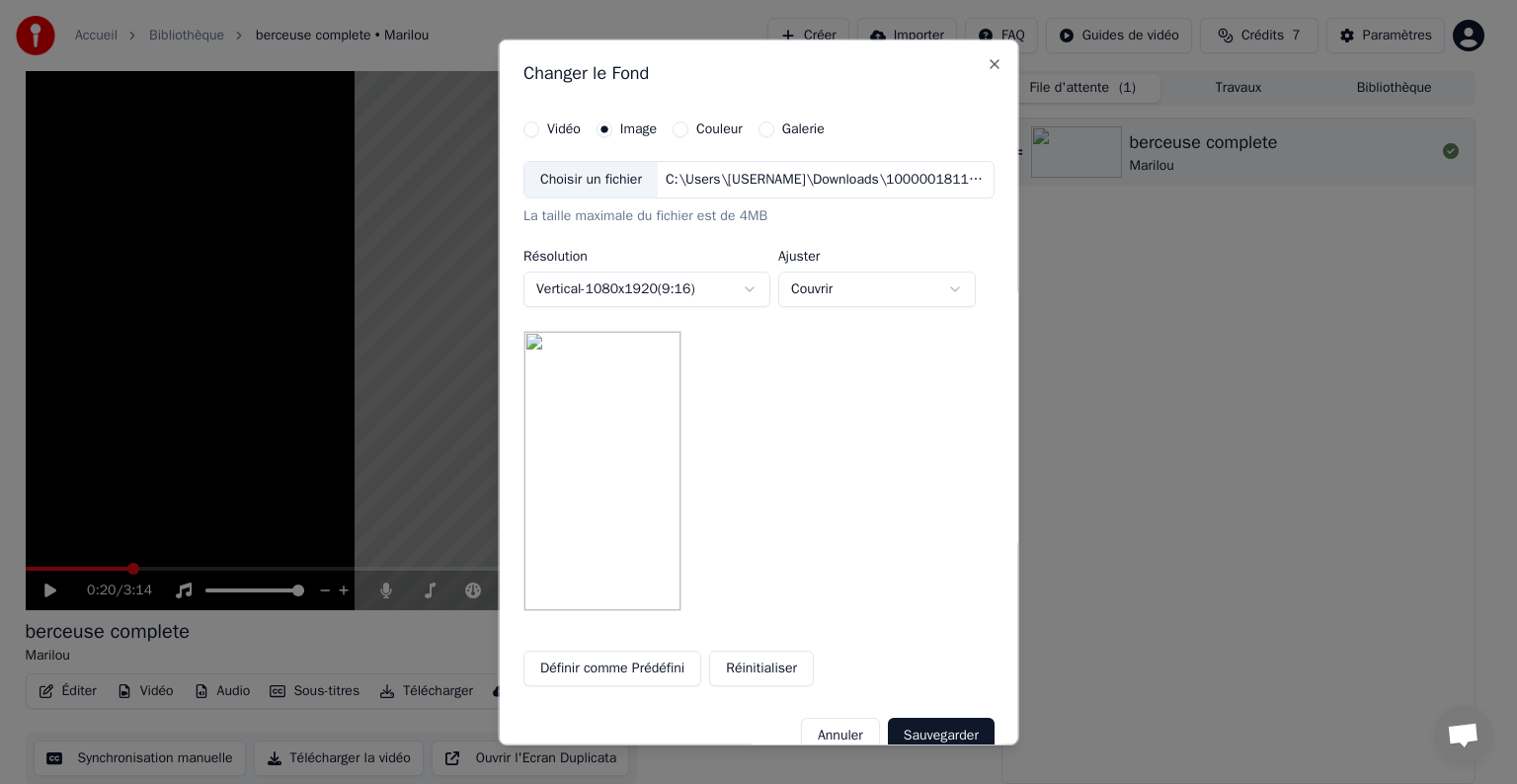 click on "**********" at bounding box center [750, 391] 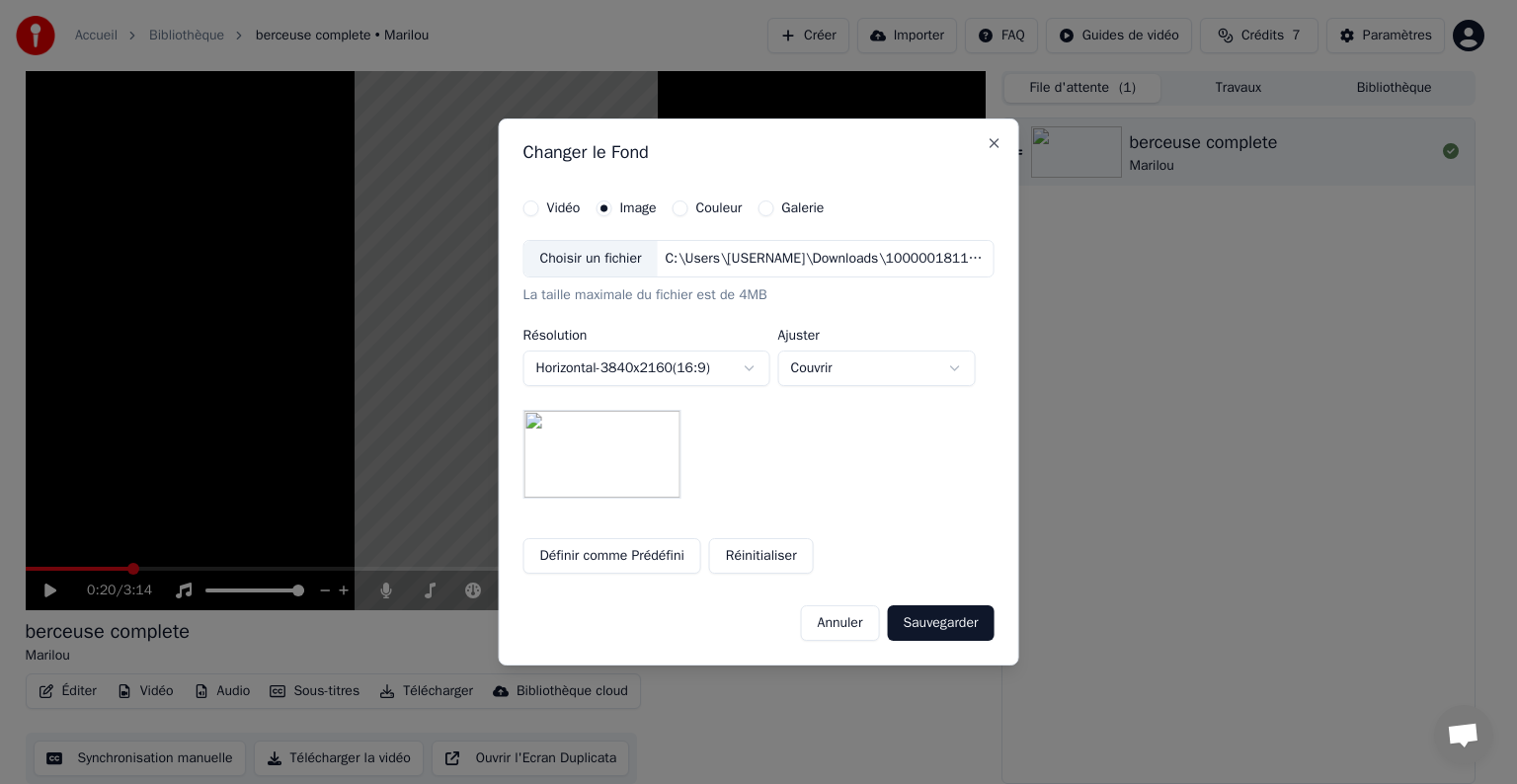 click on "**********" at bounding box center [750, 391] 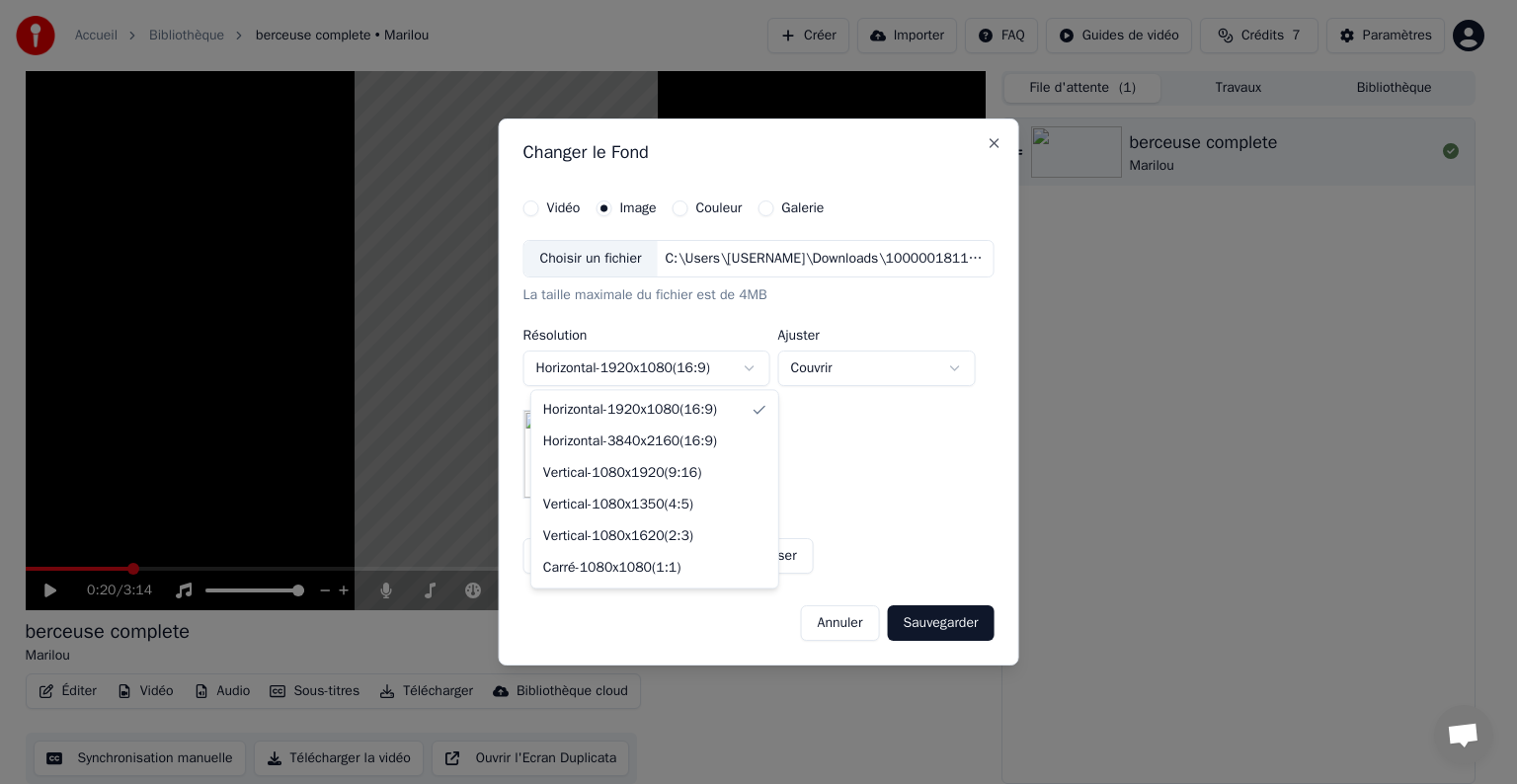 click on "**********" at bounding box center (750, 391) 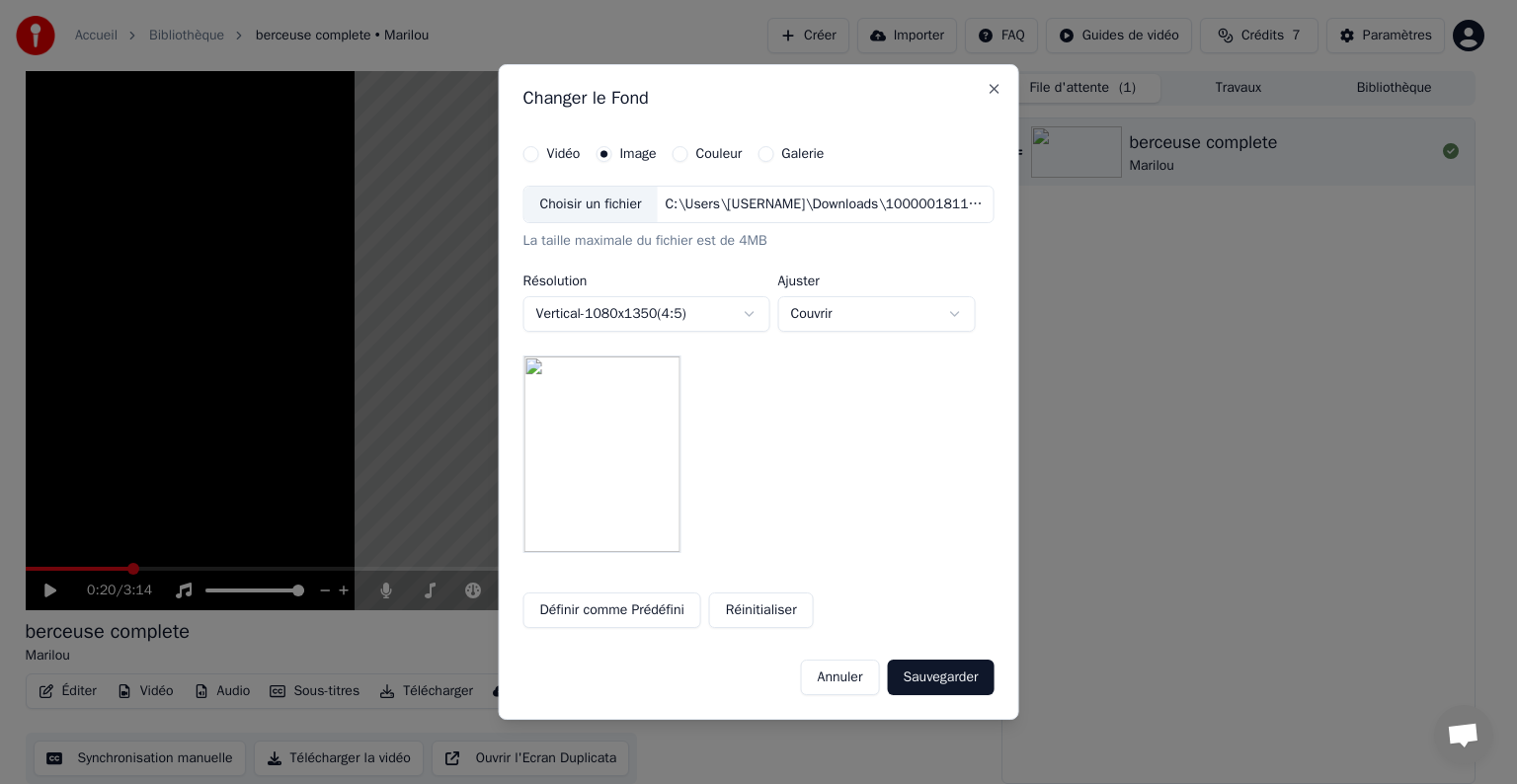 click on "Vertical  -  1080 x 1350  ( 4 : 5 )" at bounding box center [647, 314] 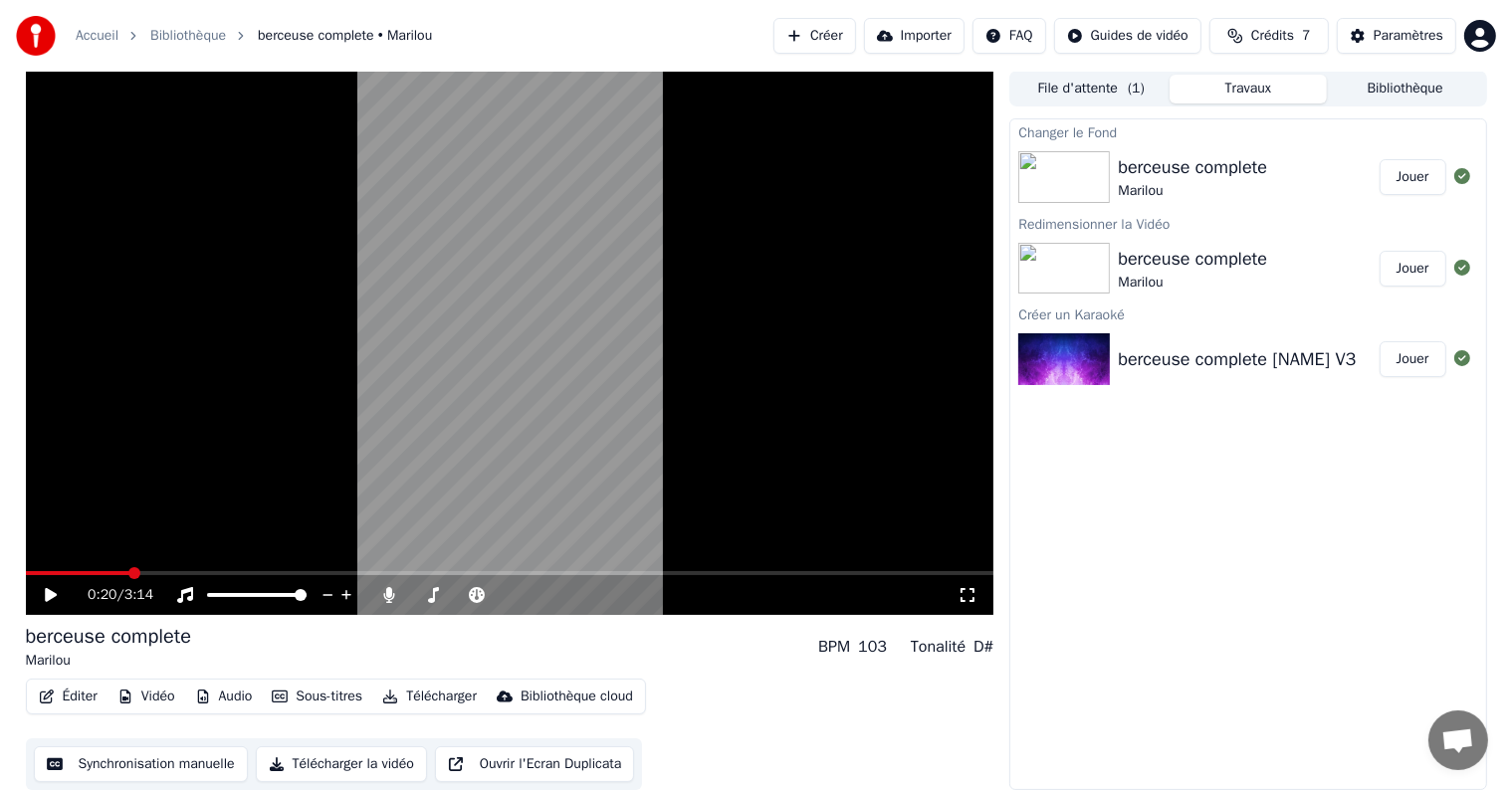 click on "berceuse complete Marilou" at bounding box center (1248, 177) 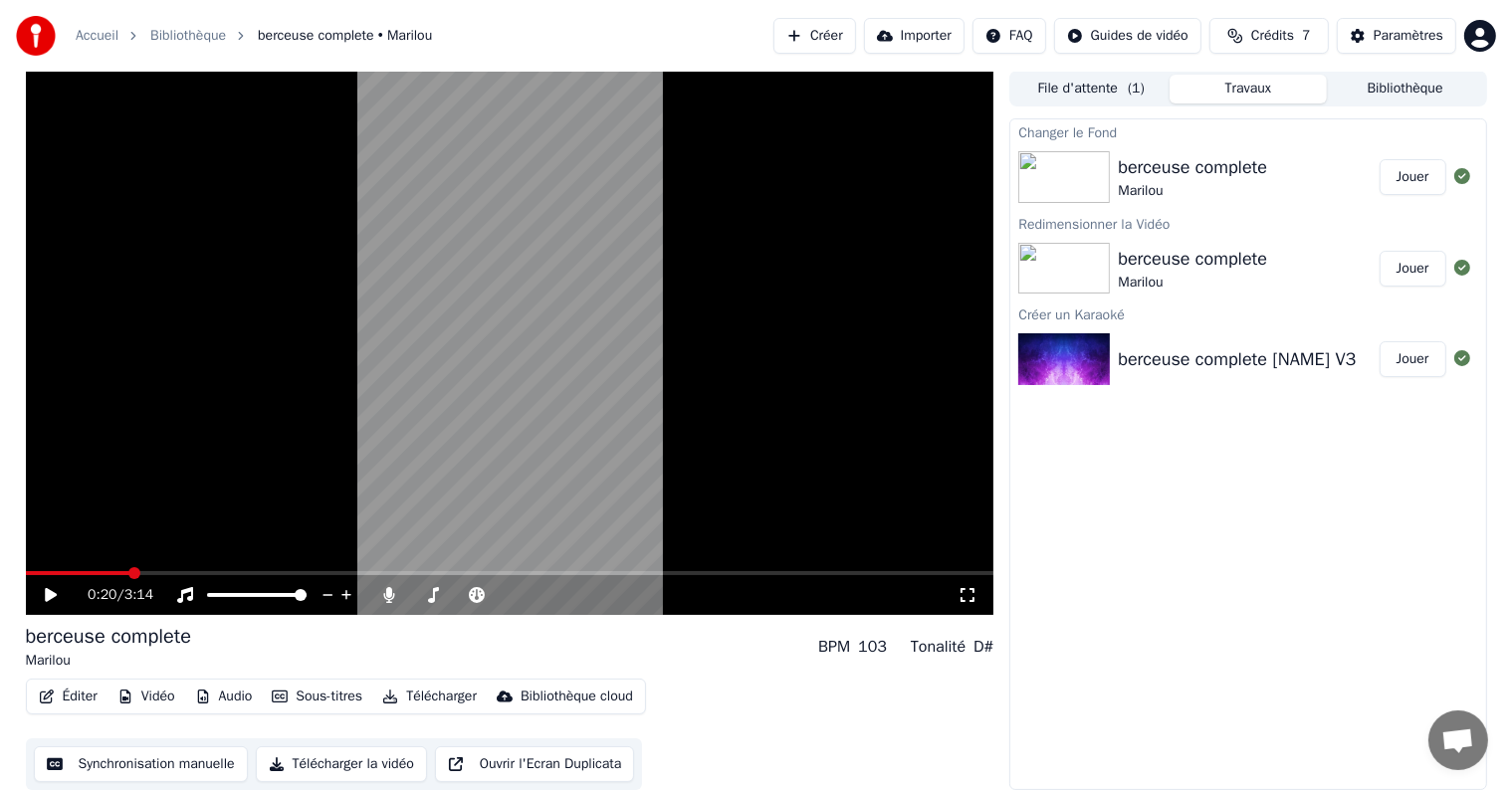 click on "berceuse complete" at bounding box center [1192, 167] 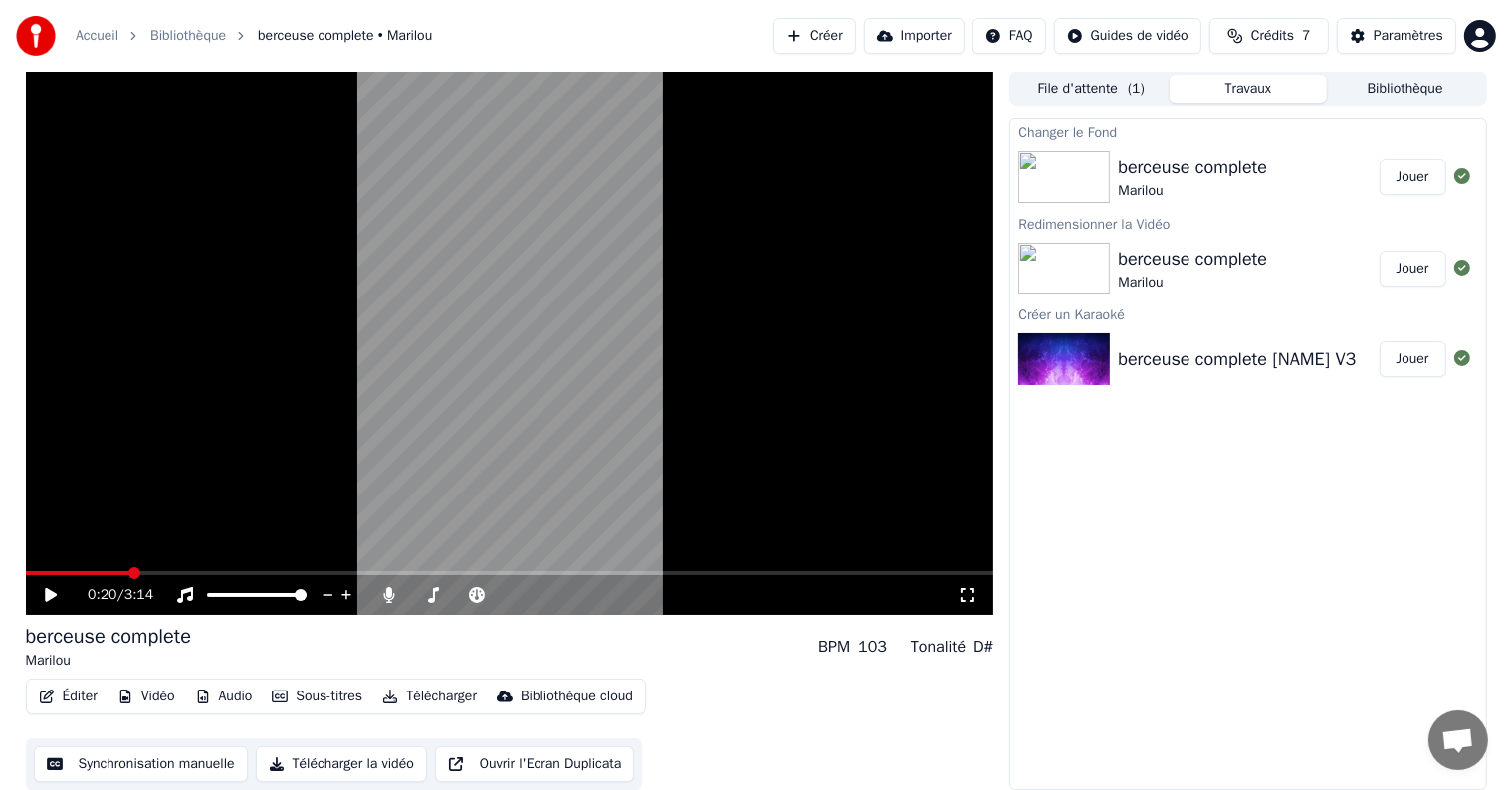 click on "berceuse complete" at bounding box center (1192, 167) 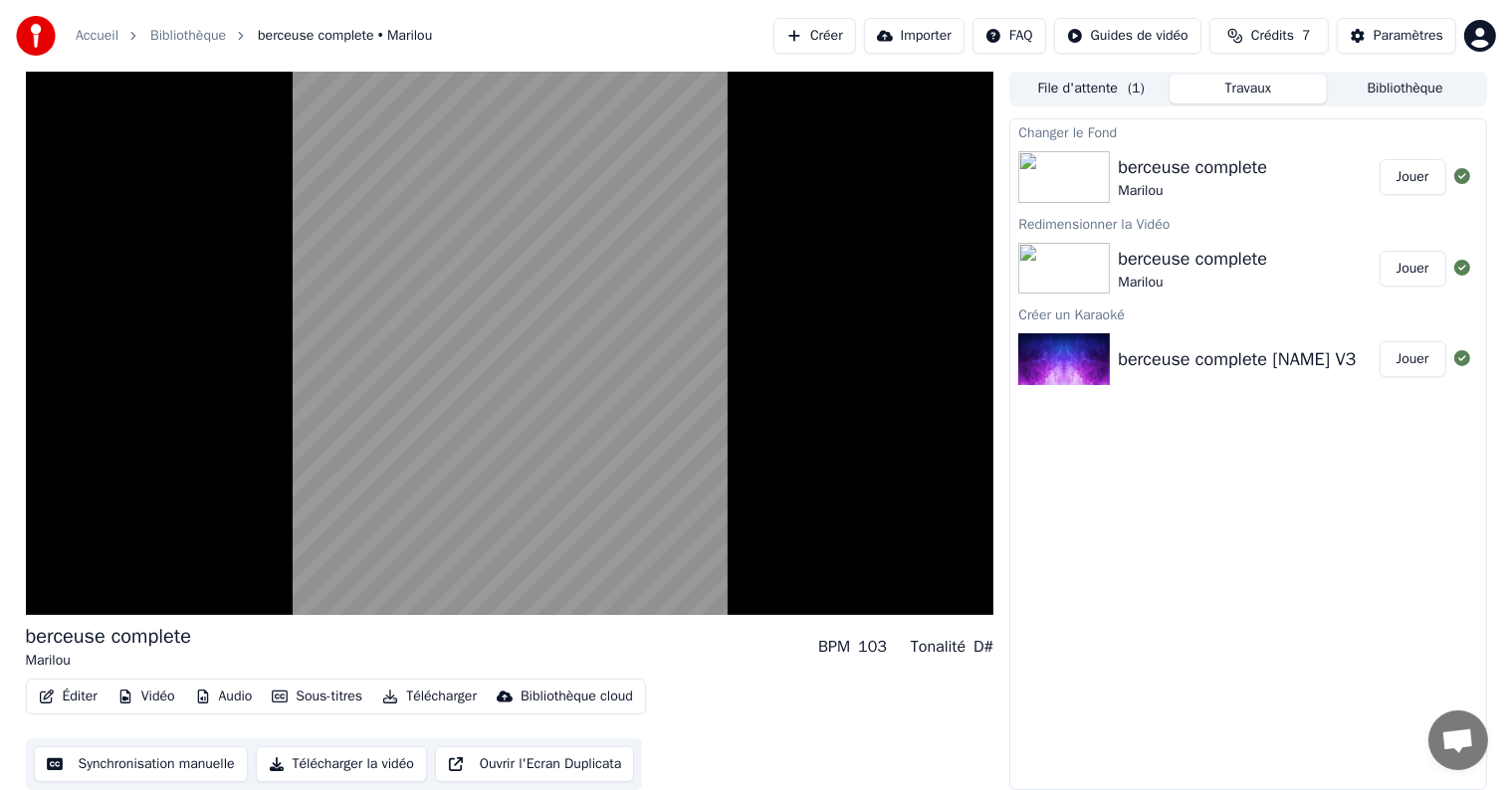 click on "berceuse complete" at bounding box center (1192, 259) 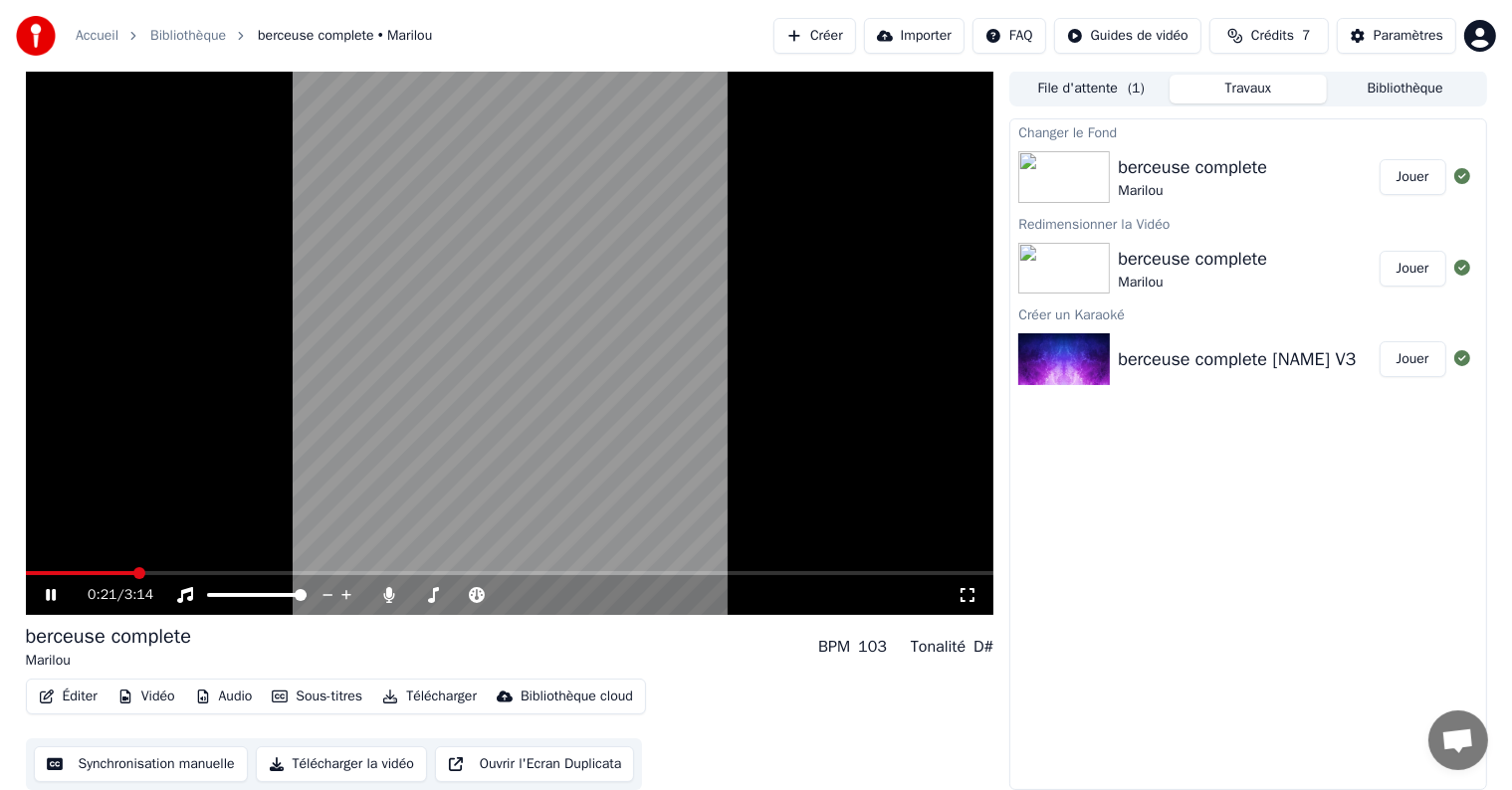 click on "0:21  /  3:14" at bounding box center (510, 595) 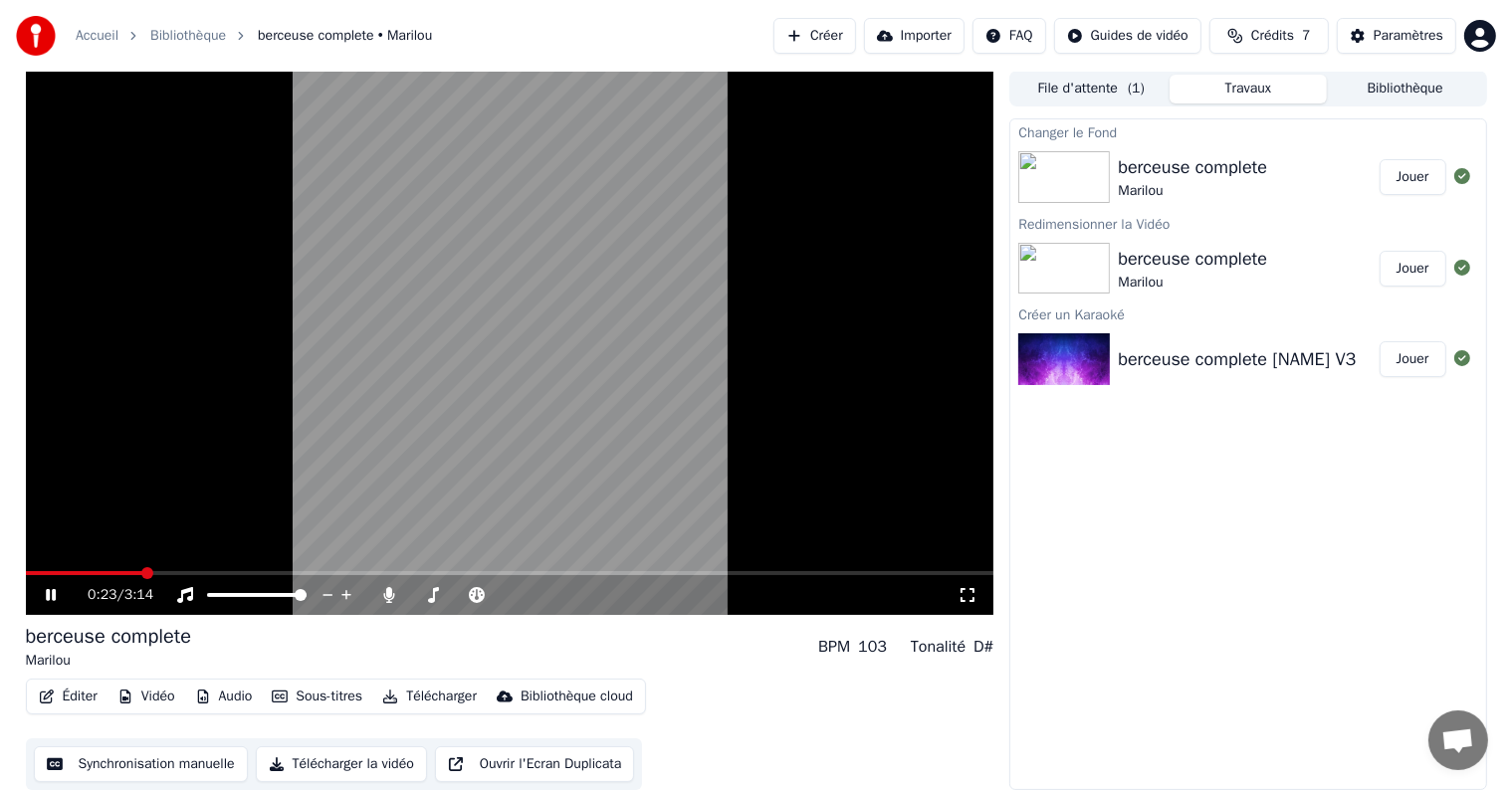 click 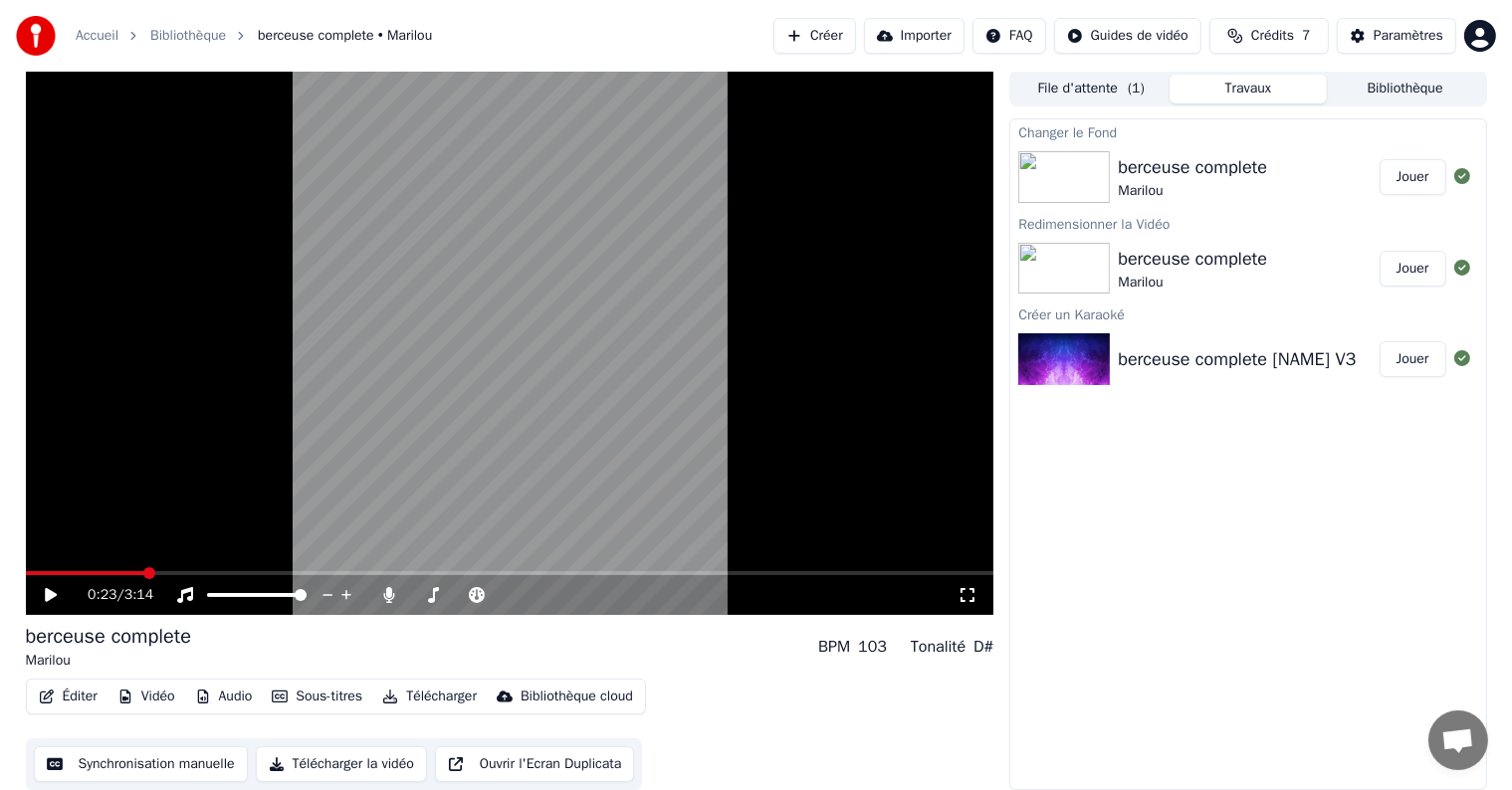 click on "berceuse complete" at bounding box center [1192, 259] 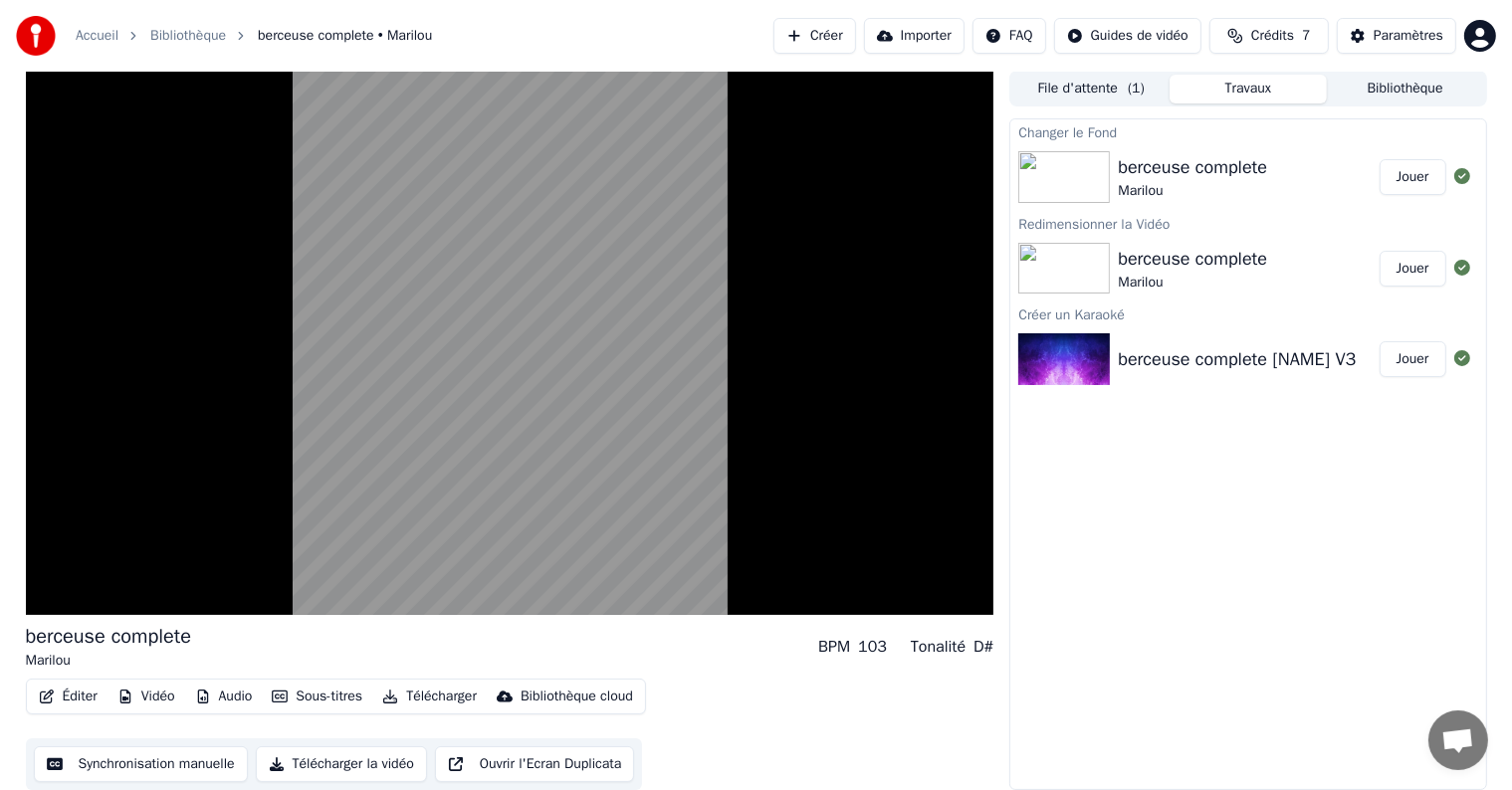 click on "Jouer" at bounding box center (1412, 269) 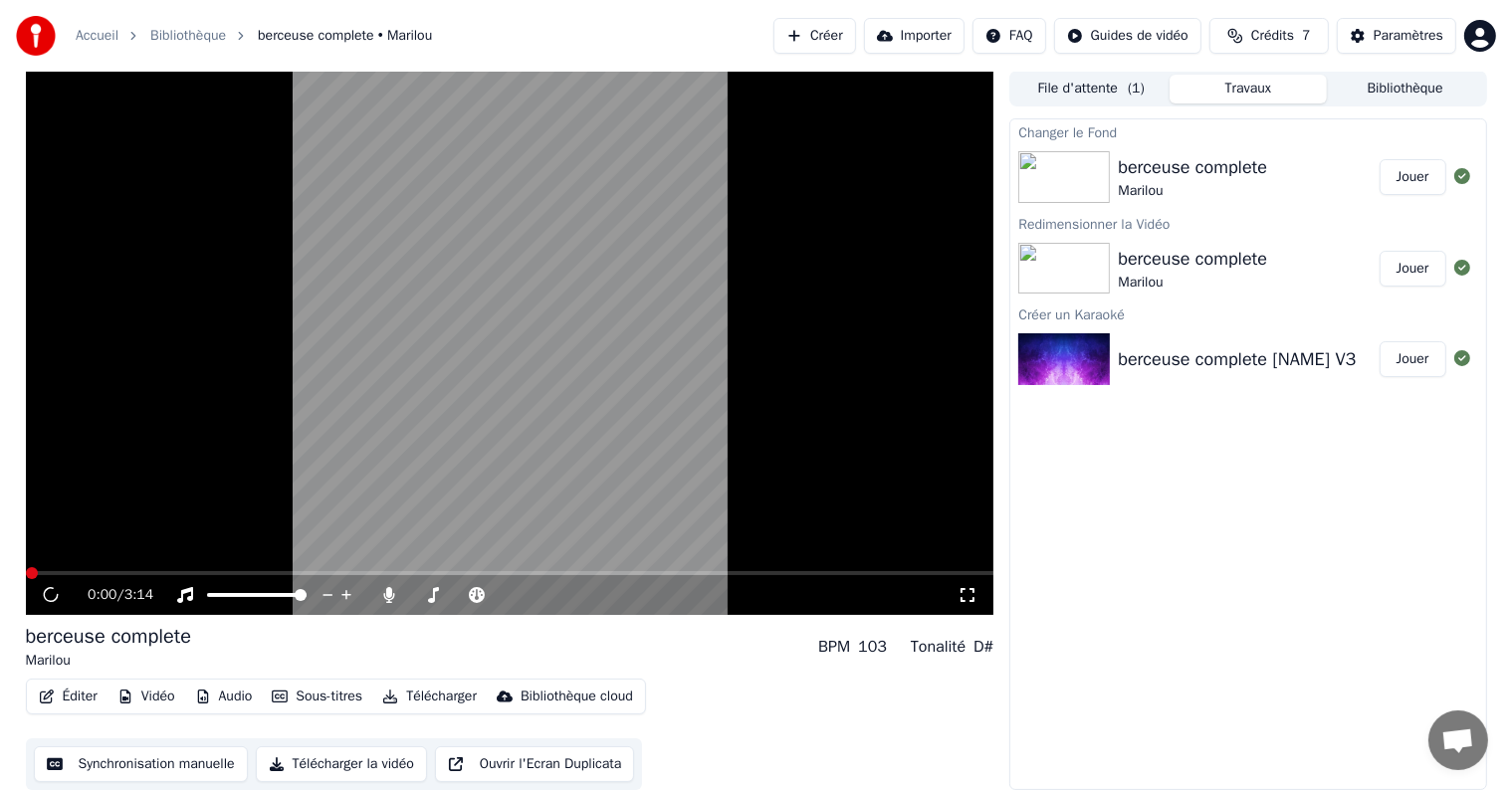 click on "Jouer" at bounding box center [1412, 269] 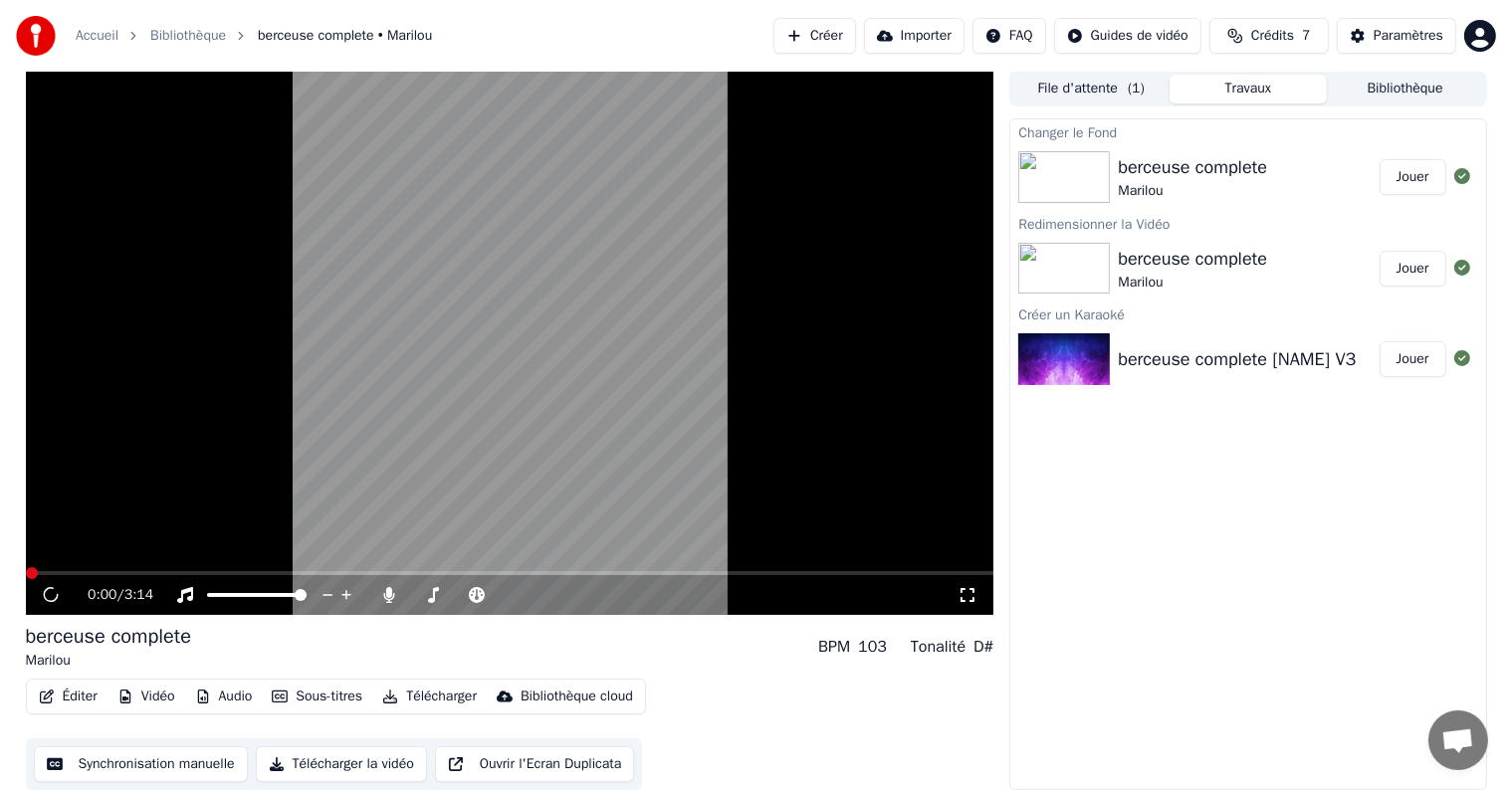 click on "Jouer" at bounding box center [1412, 269] 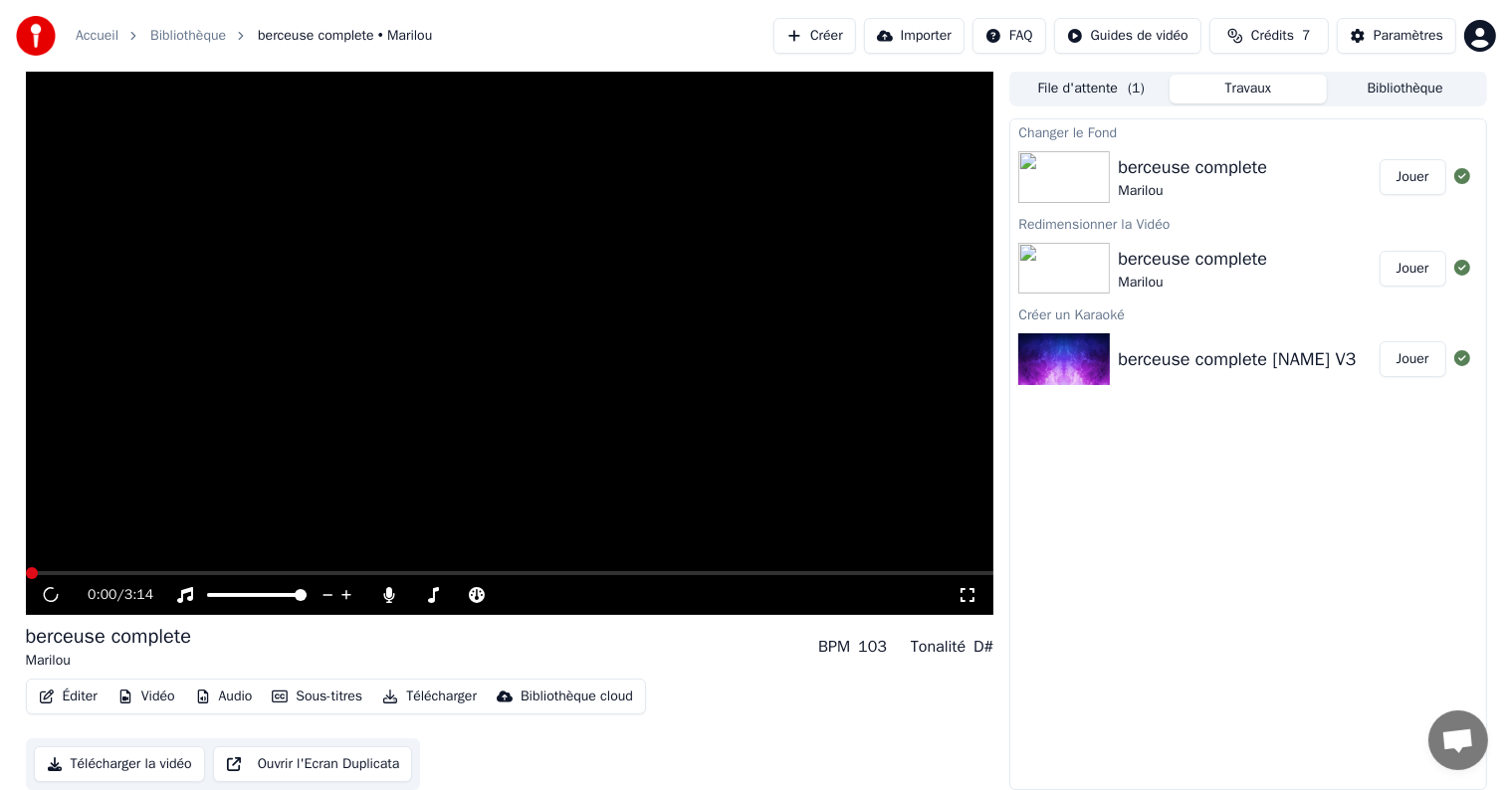 click on "Jouer" at bounding box center [1412, 269] 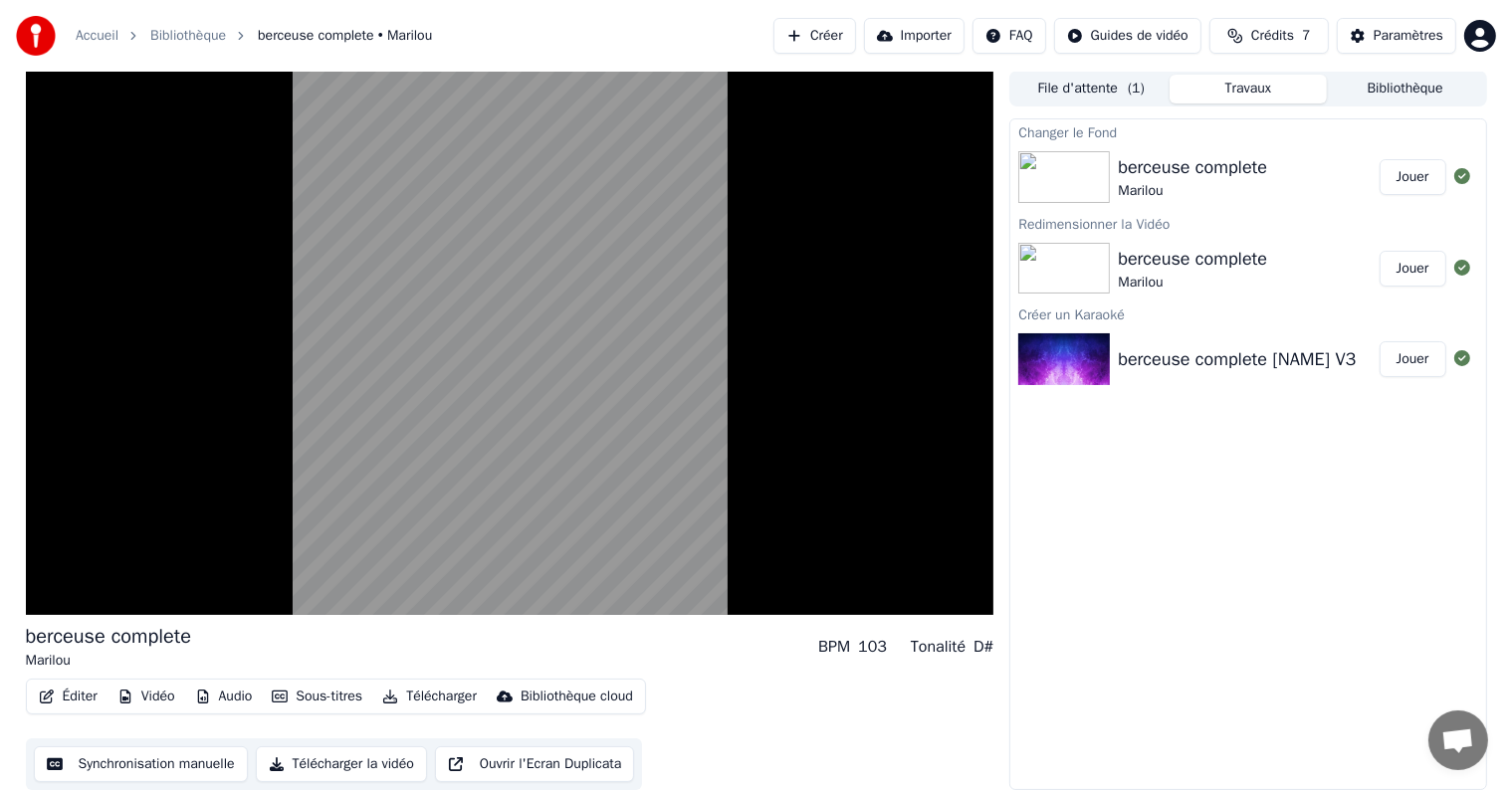 click on "Jouer" at bounding box center (1412, 177) 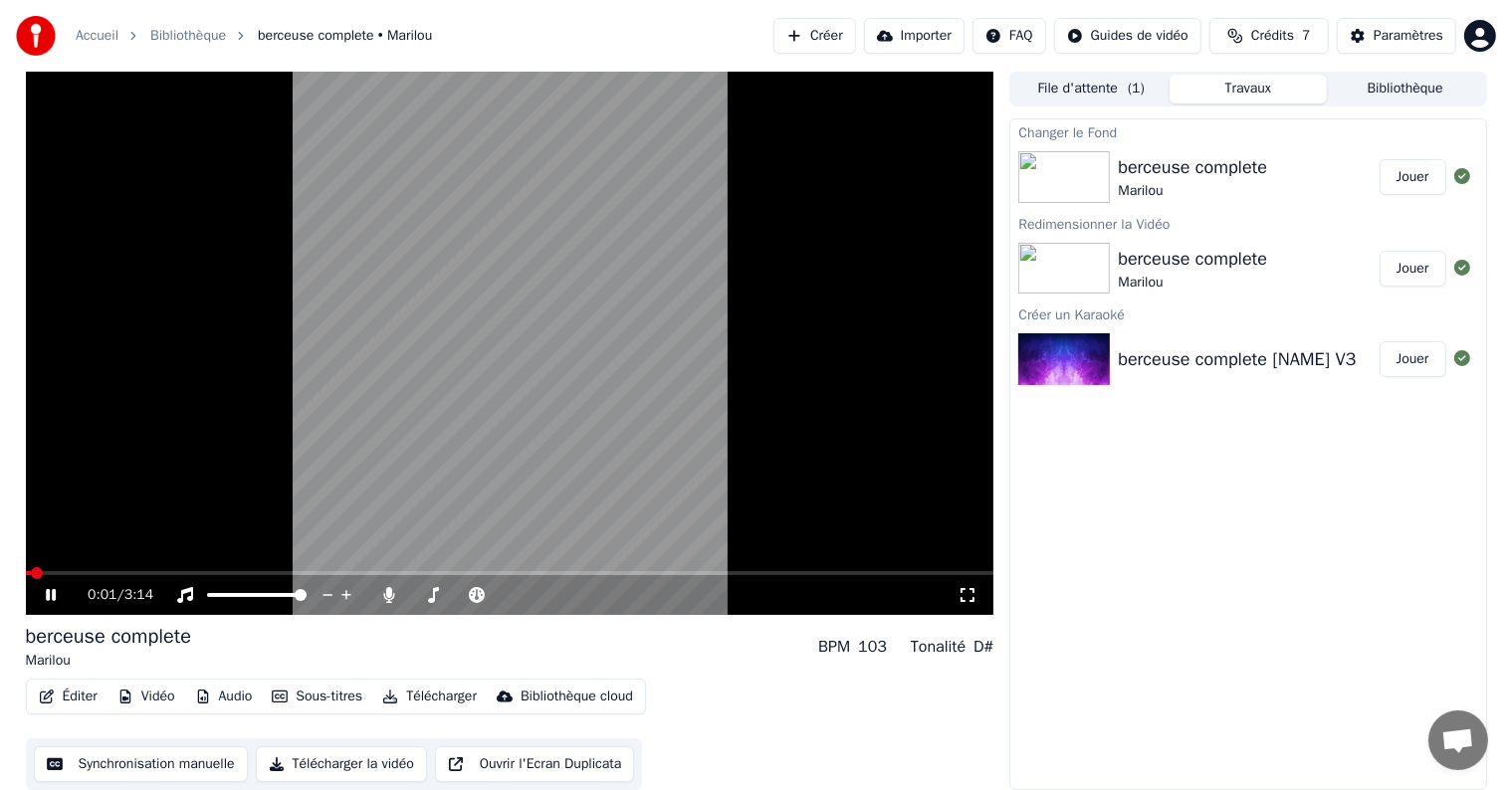 click on "Importer" at bounding box center (914, 36) 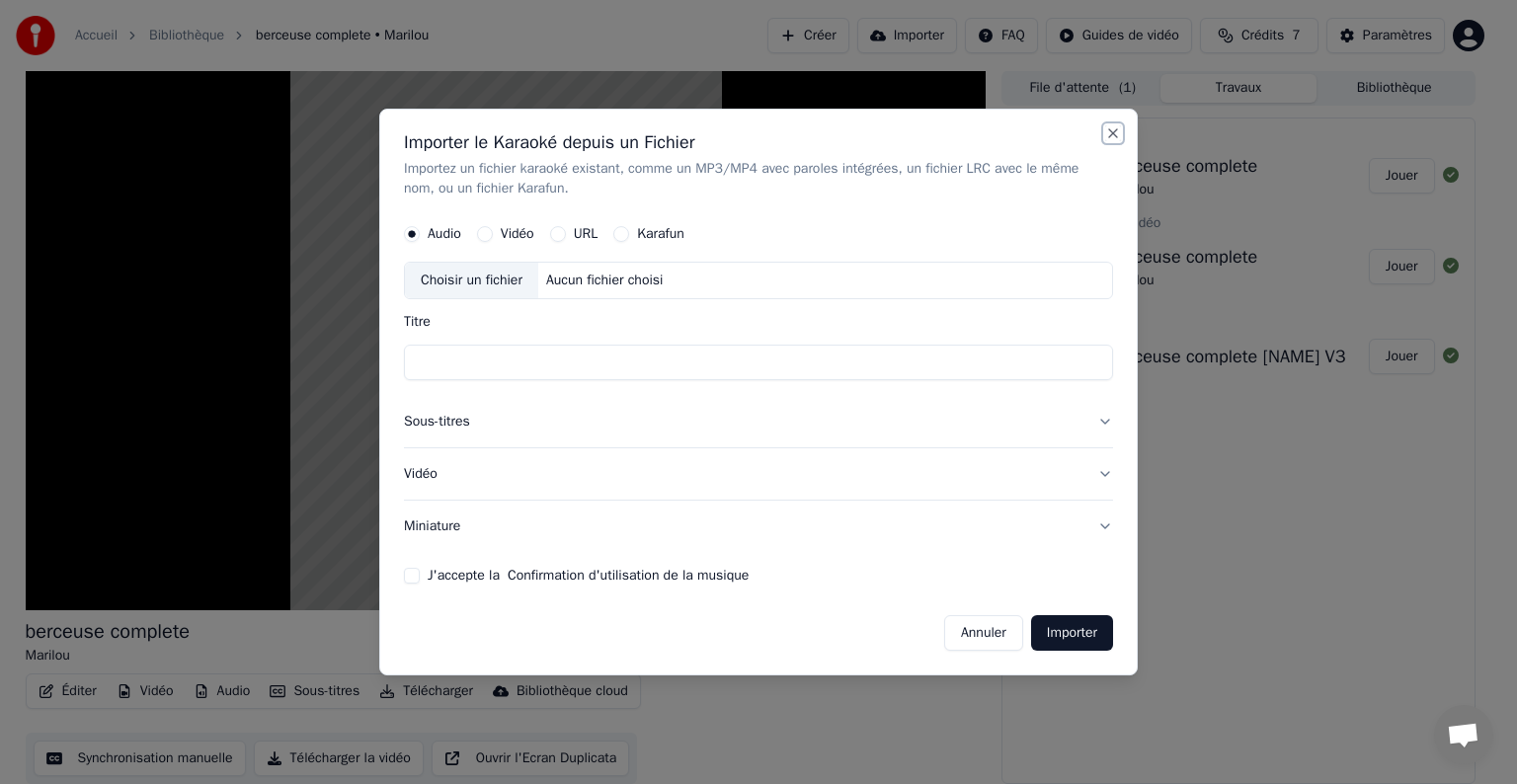 click on "Close" at bounding box center (1113, 133) 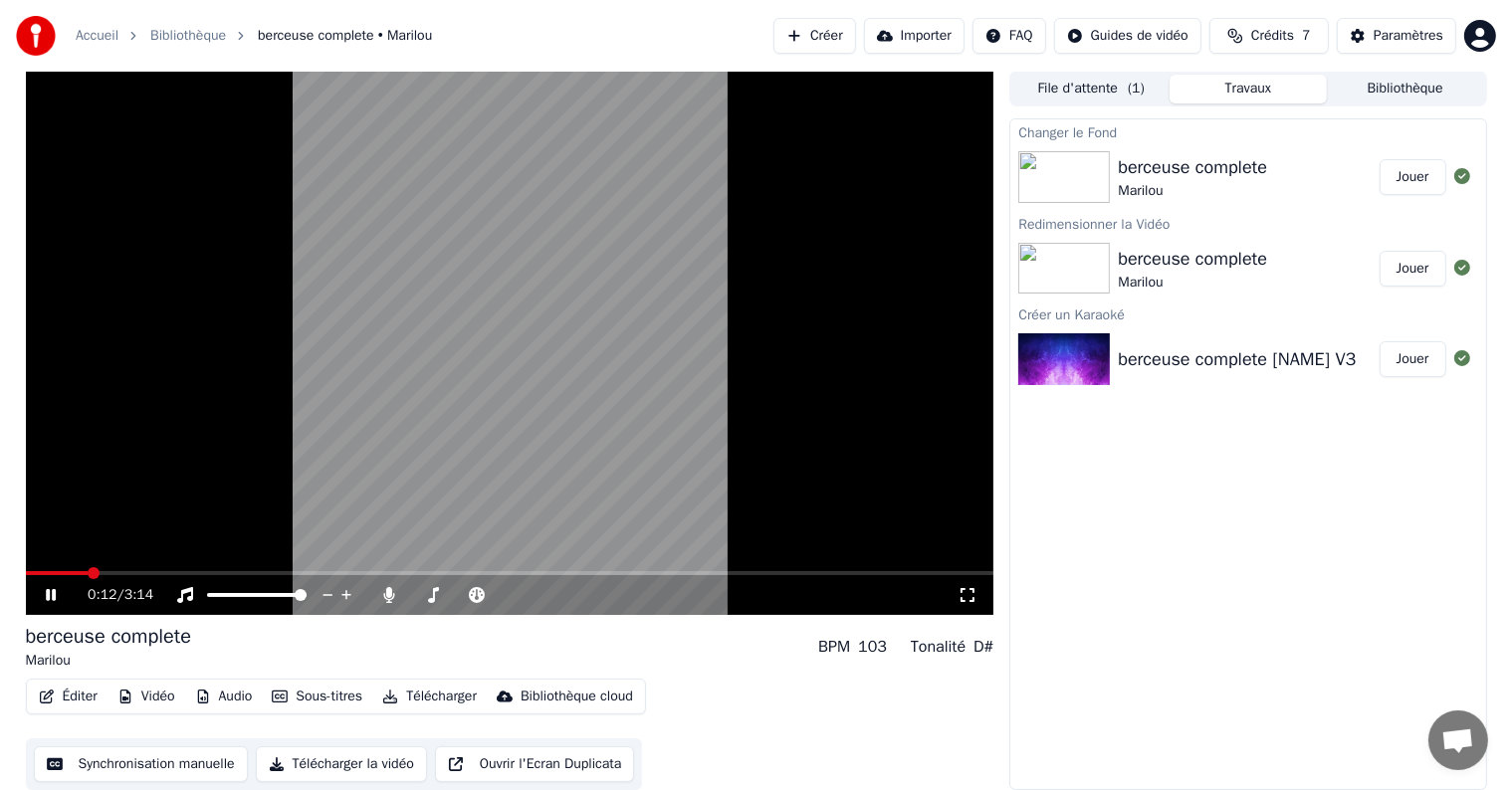 click 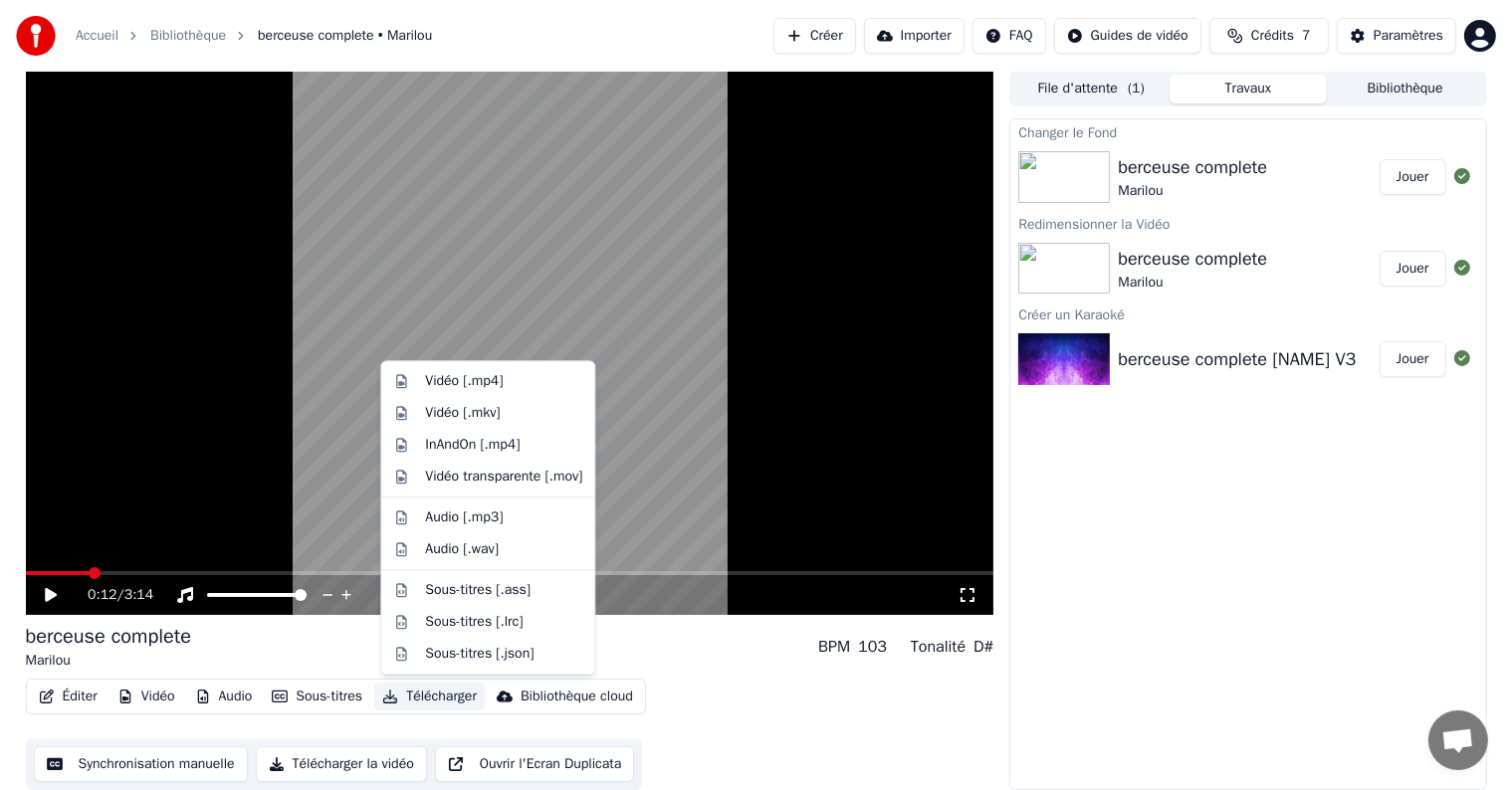 click on "Télécharger" at bounding box center [429, 696] 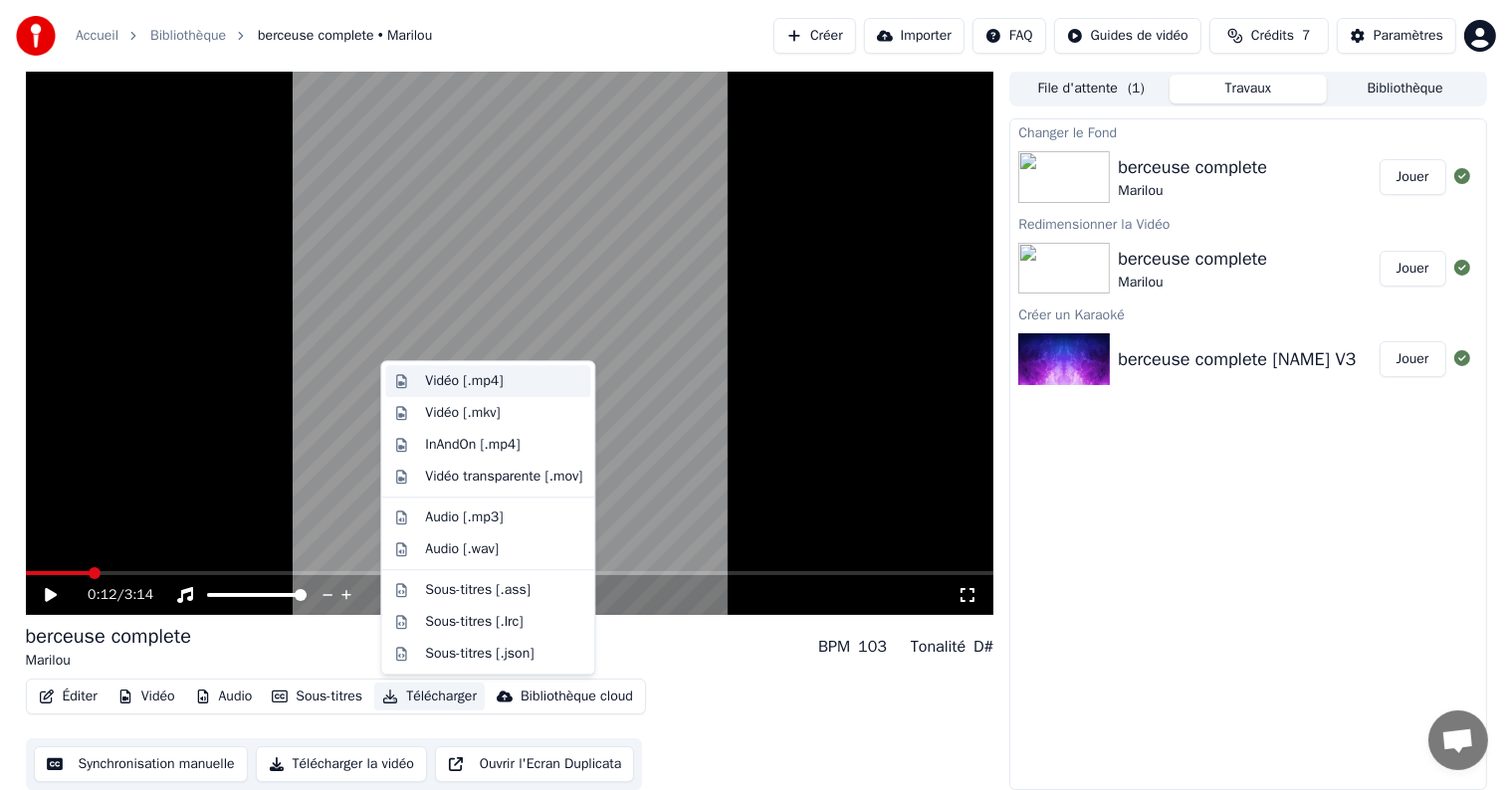 click on "Vidéo [.mp4]" at bounding box center [464, 381] 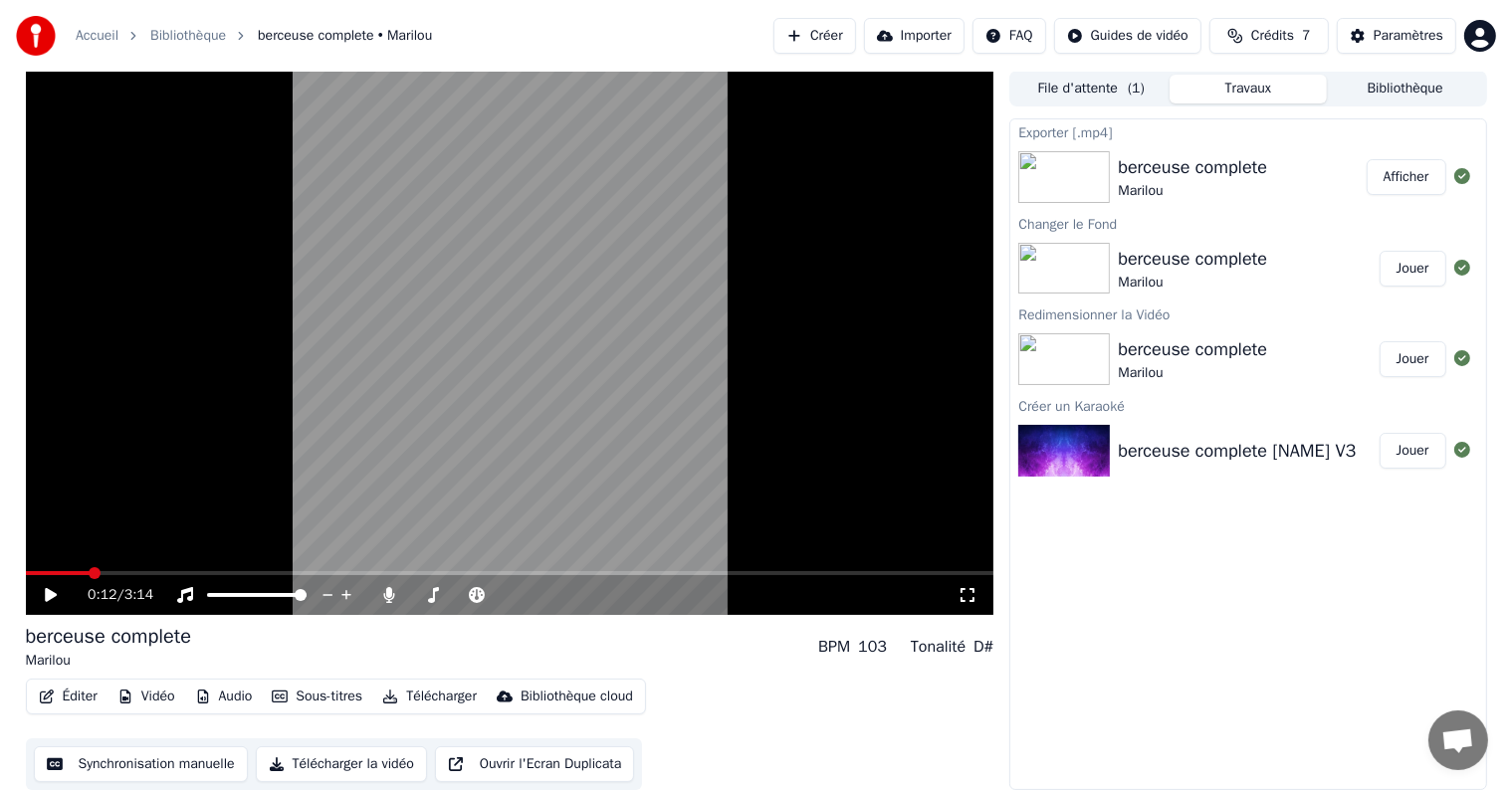 click on "Télécharger la vidéo" at bounding box center (341, 764) 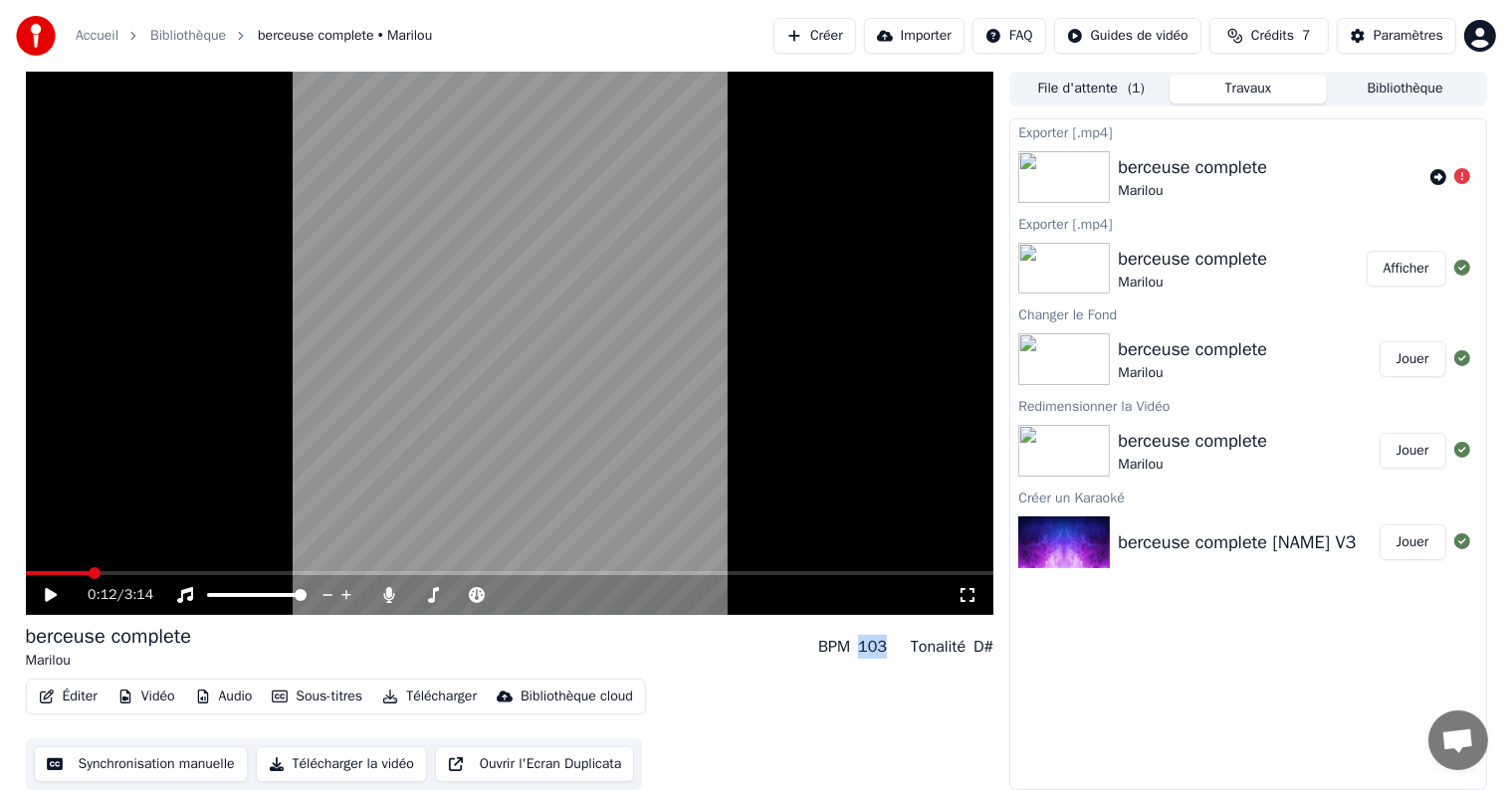 drag, startPoint x: 859, startPoint y: 648, endPoint x: 885, endPoint y: 645, distance: 26.172505 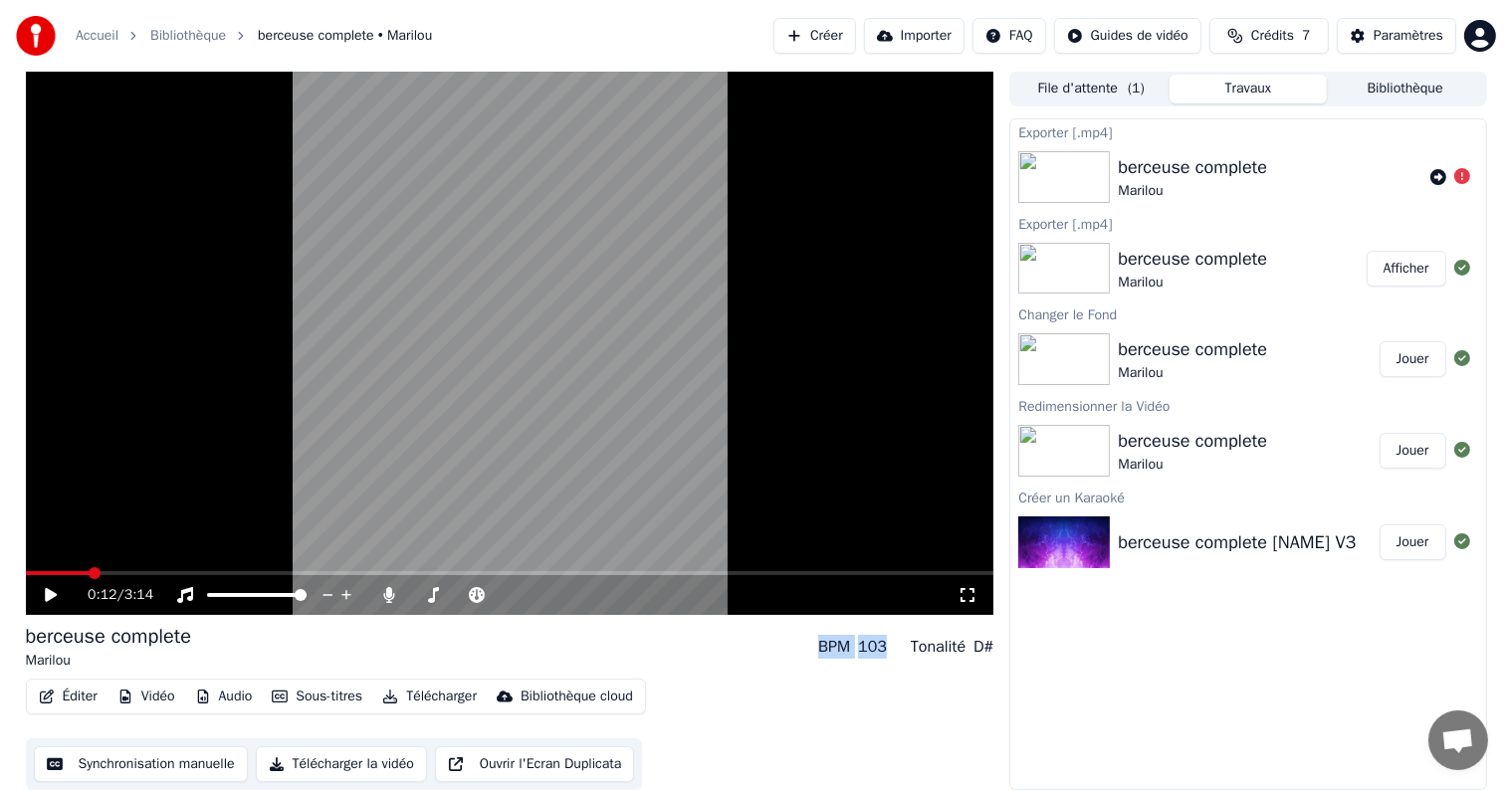 drag, startPoint x: 819, startPoint y: 650, endPoint x: 886, endPoint y: 646, distance: 67.1193 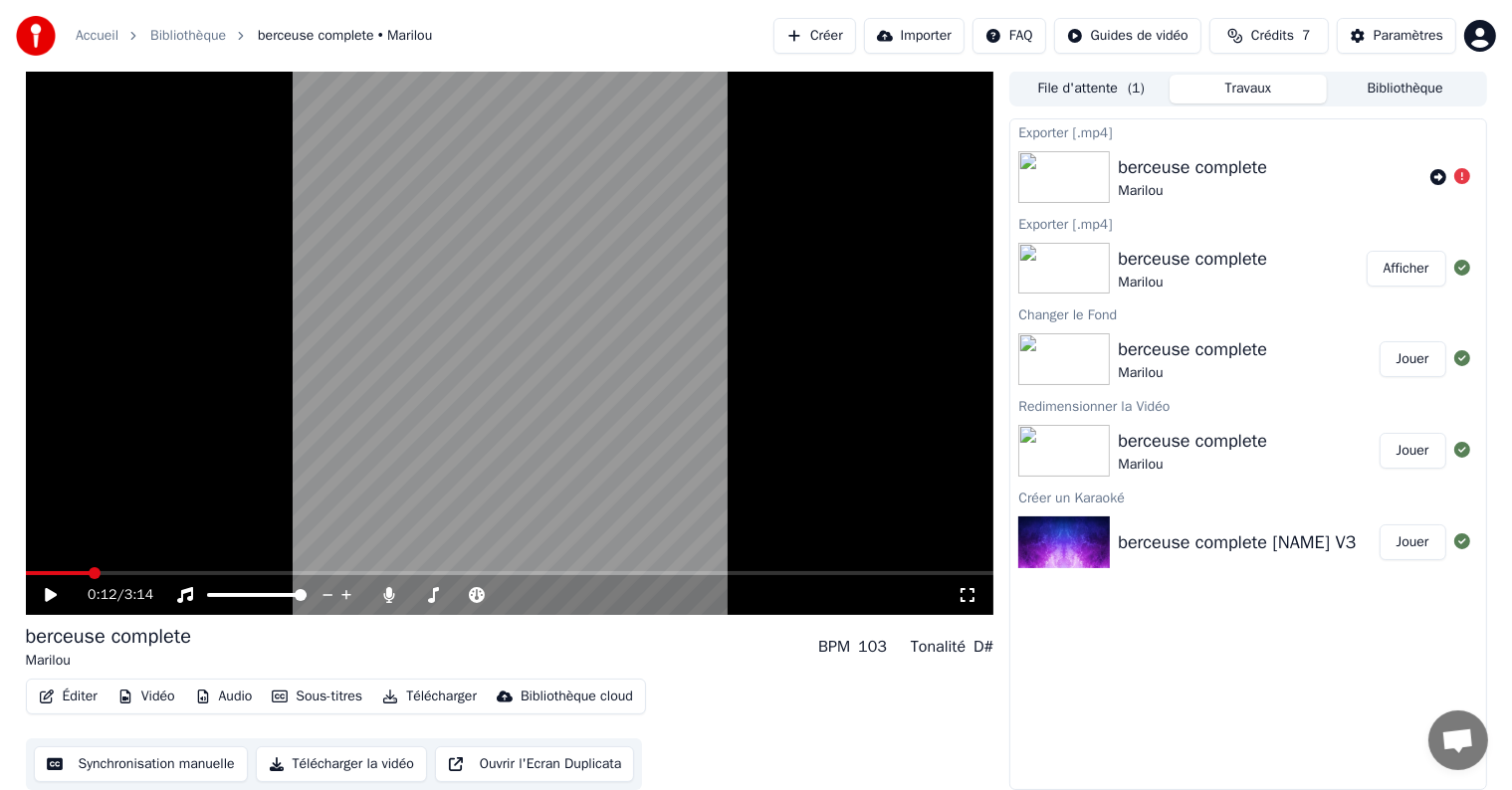 click on "Éditer Vidéo Audio Sous-titres Télécharger Bibliothèque cloud Synchronisation manuelle Télécharger la vidéo Ouvrir l'Ecran Duplicata" at bounding box center [510, 734] 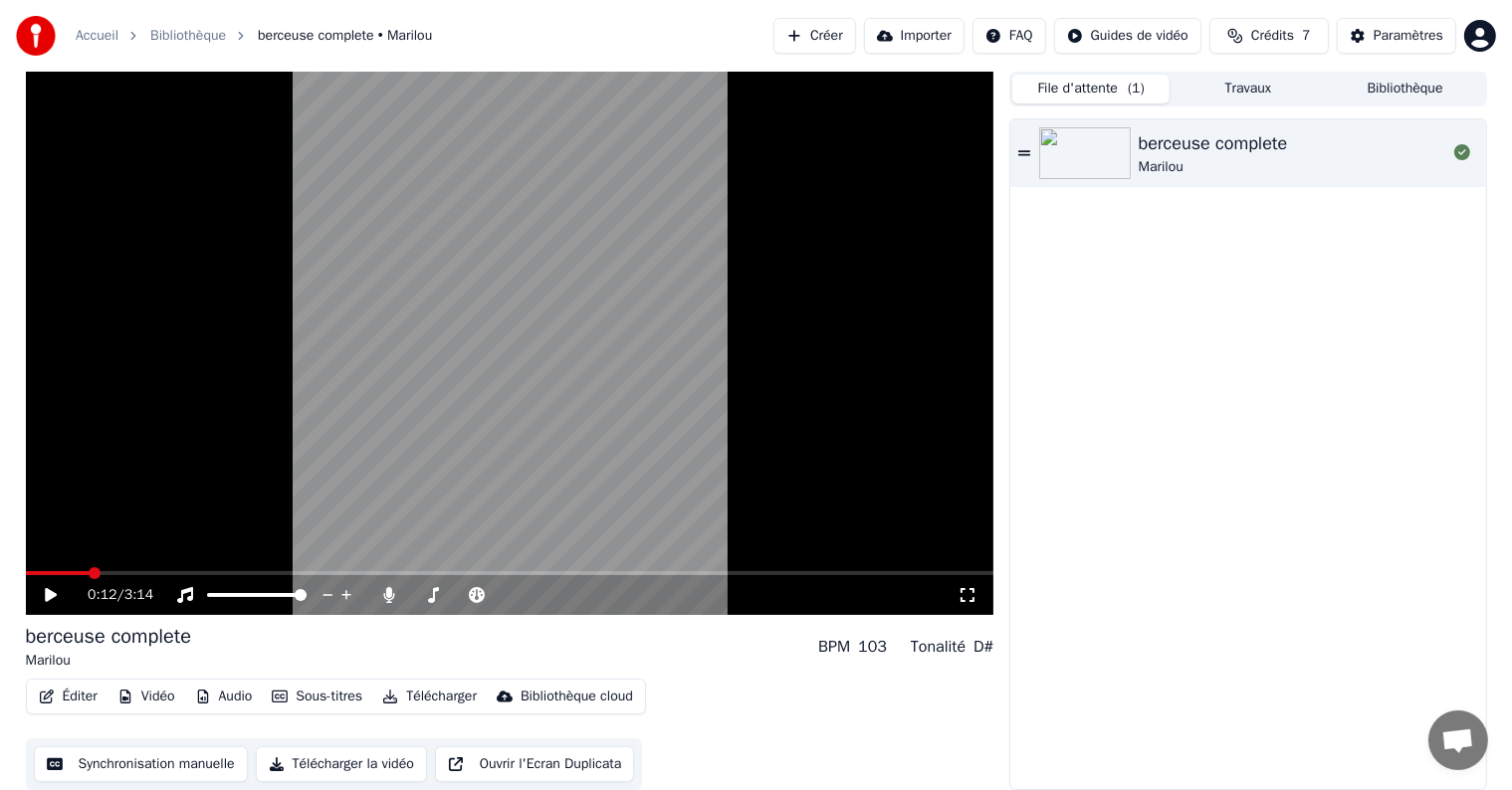 click on "File d'attente ( 1 )" at bounding box center [1091, 89] 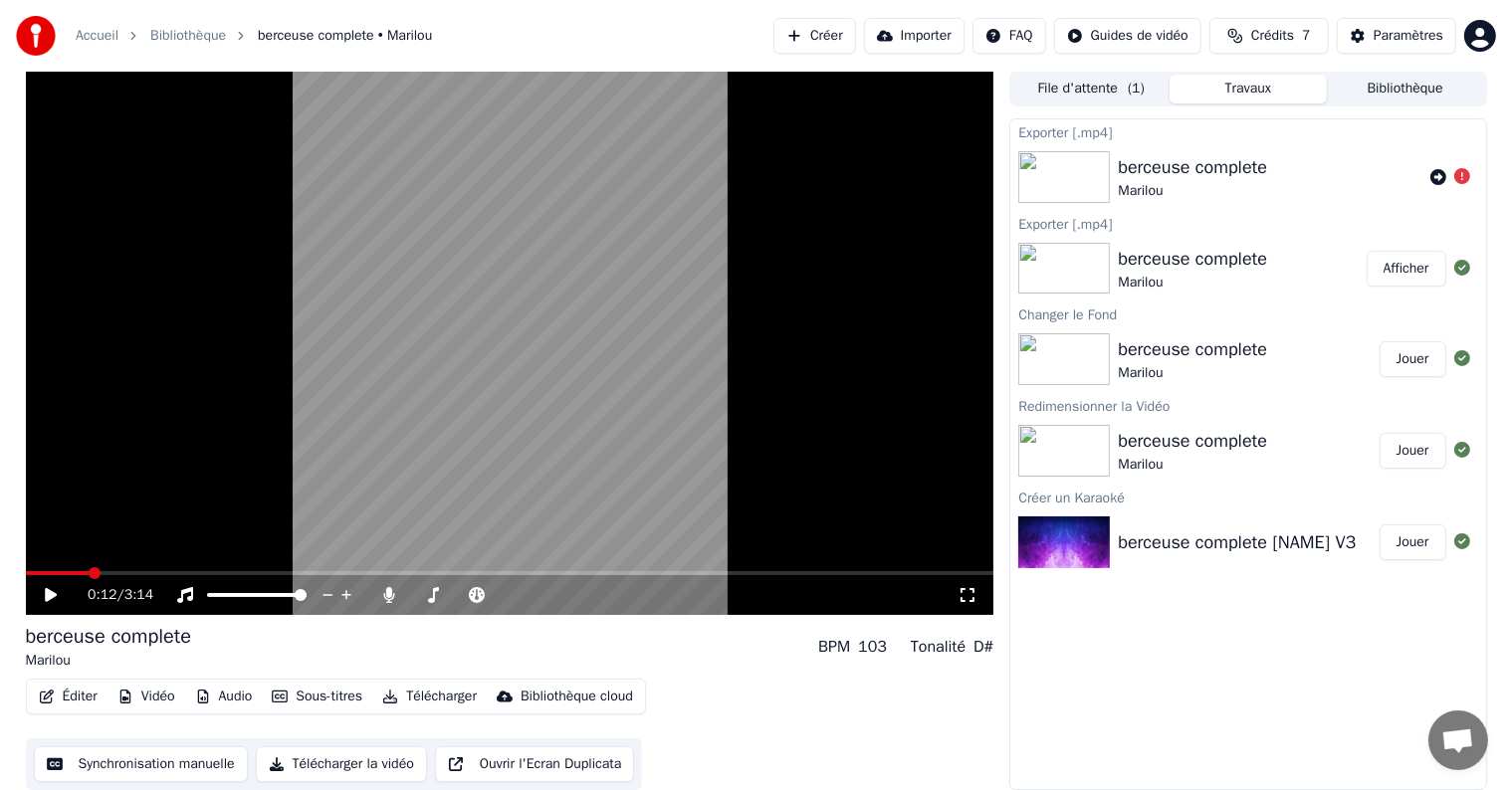 click on "Travaux" at bounding box center [1248, 89] 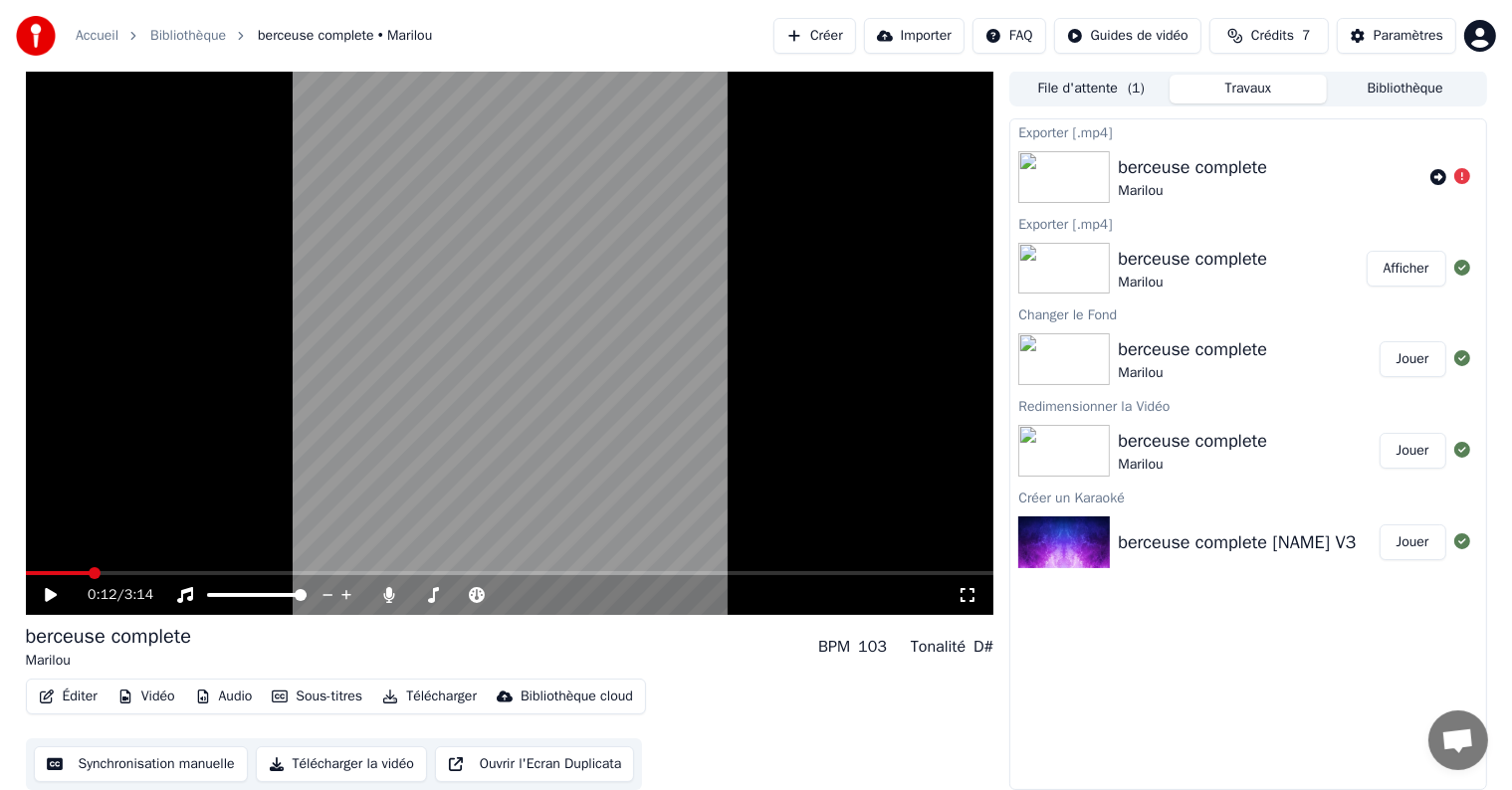 click at bounding box center [1064, 451] 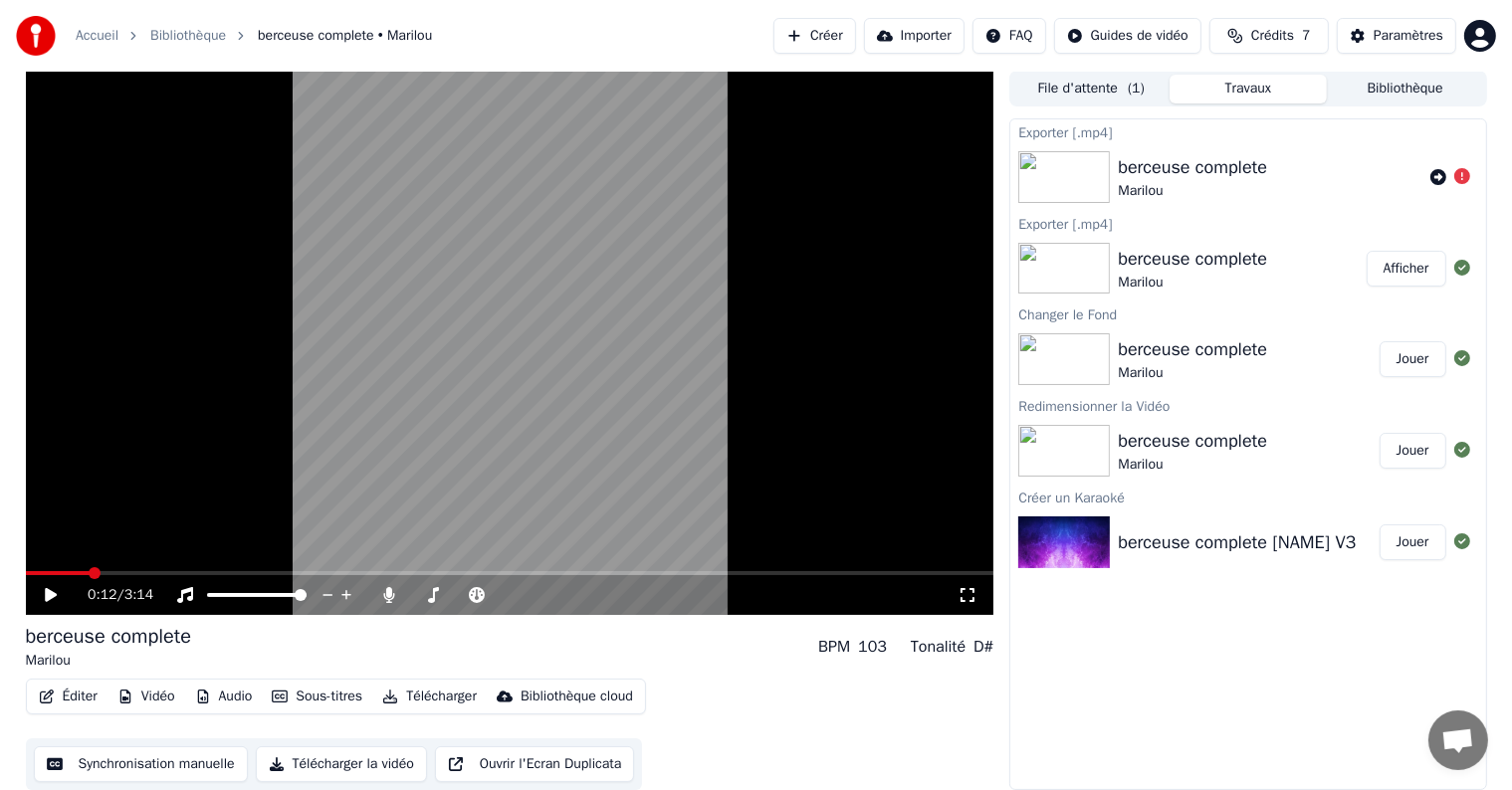 click on "Jouer" at bounding box center [1412, 451] 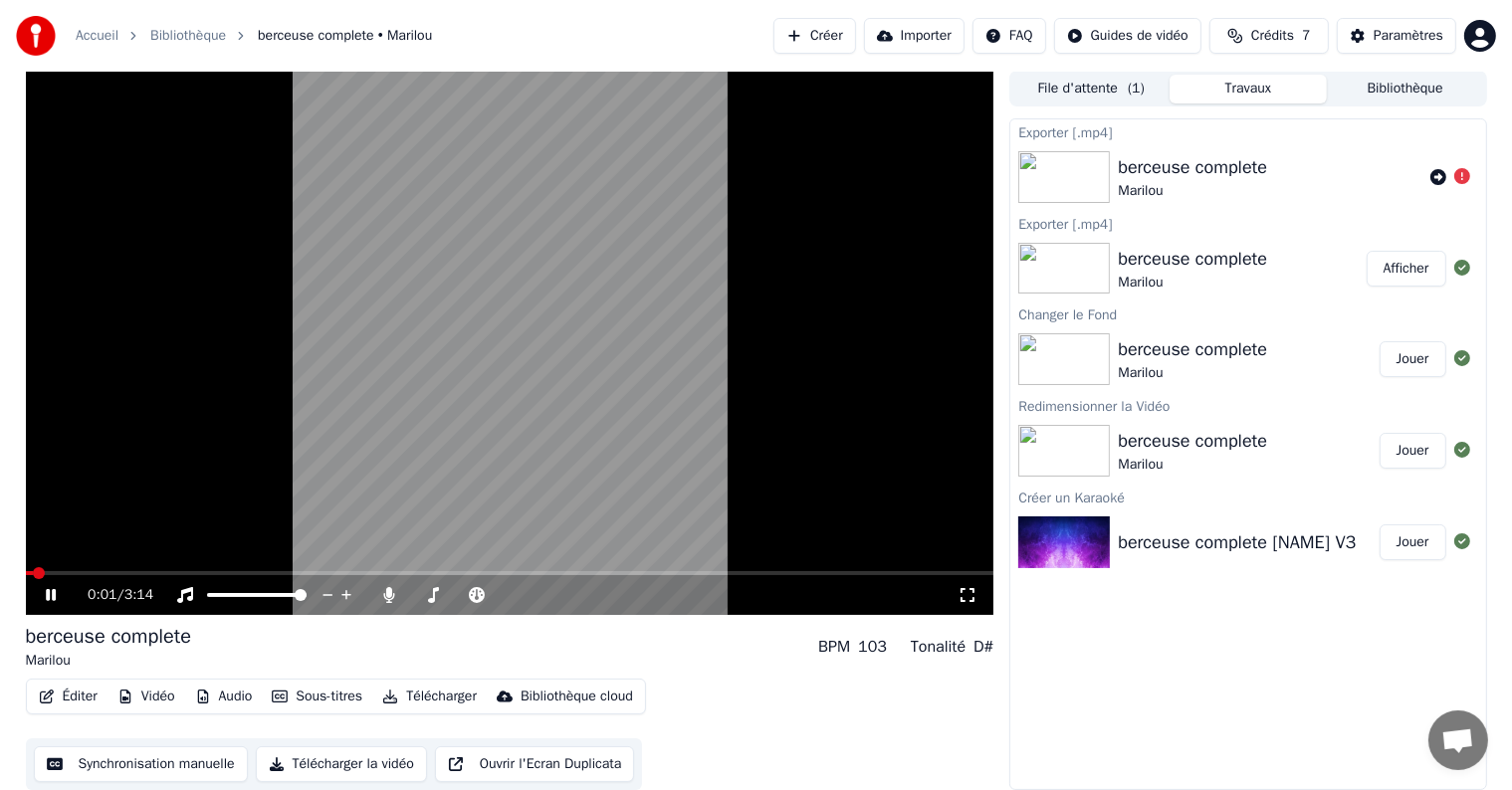 click 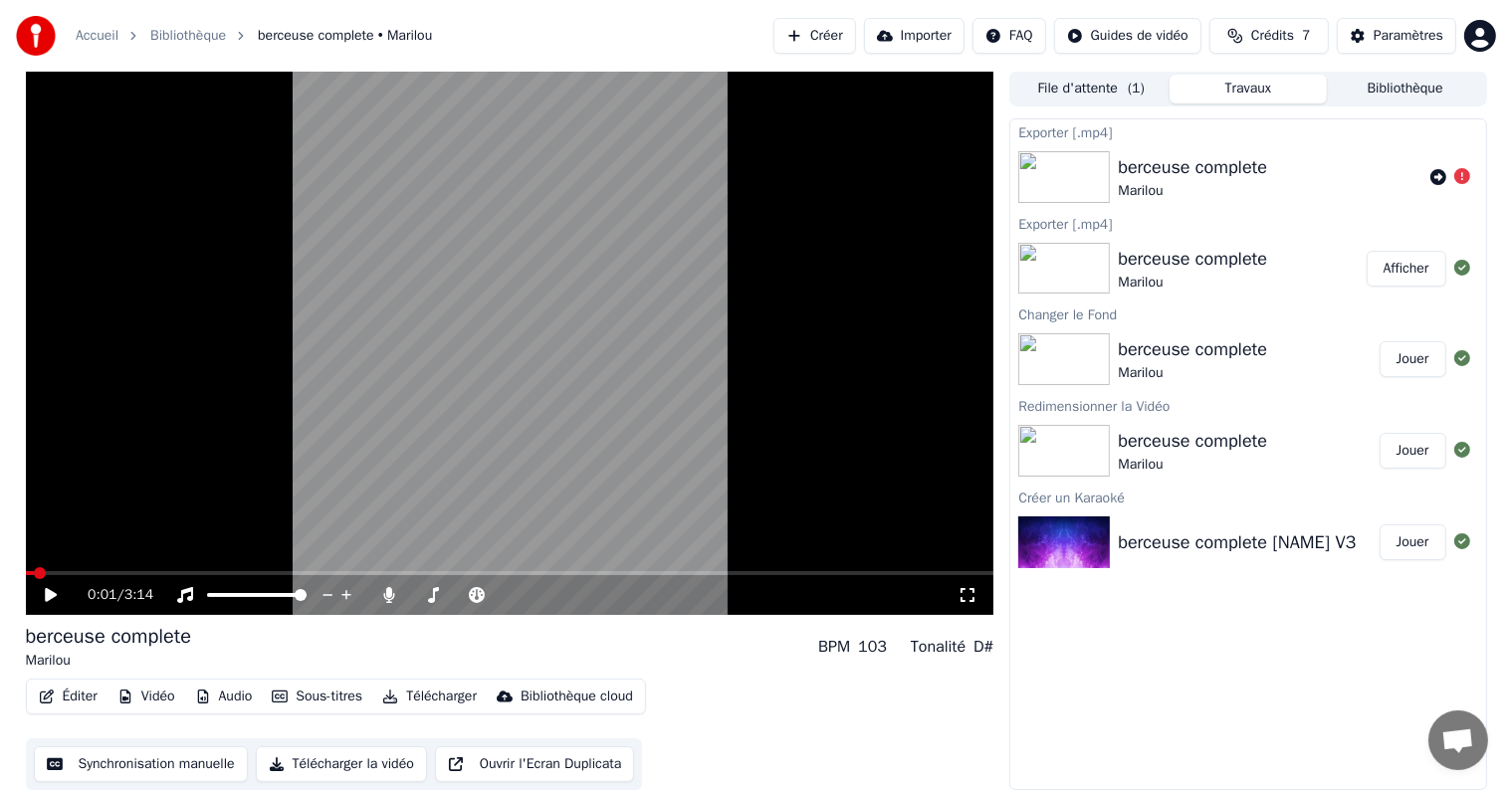 click on "berceuse complete" at bounding box center (1192, 167) 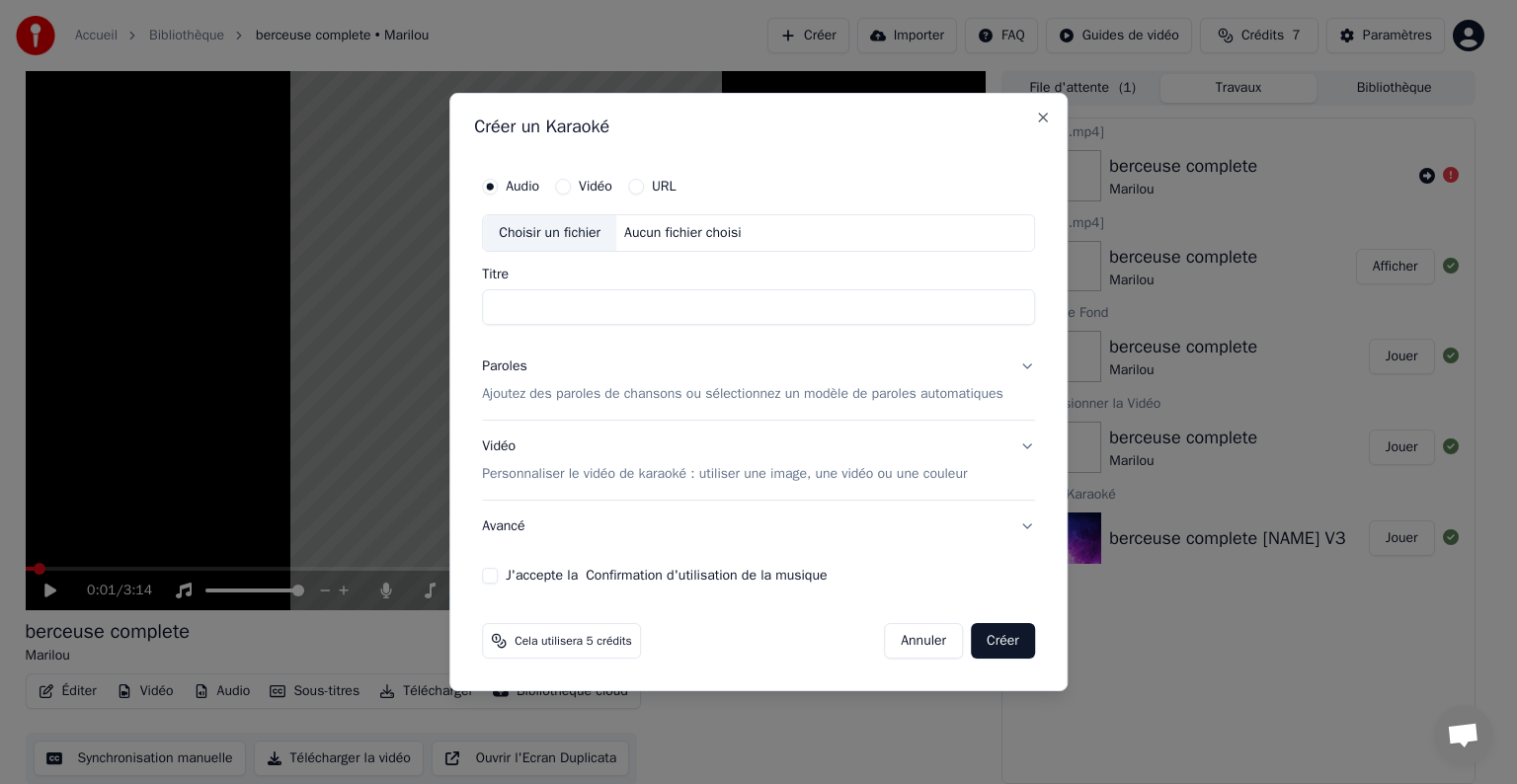 click on "Choisir un fichier" at bounding box center [549, 233] 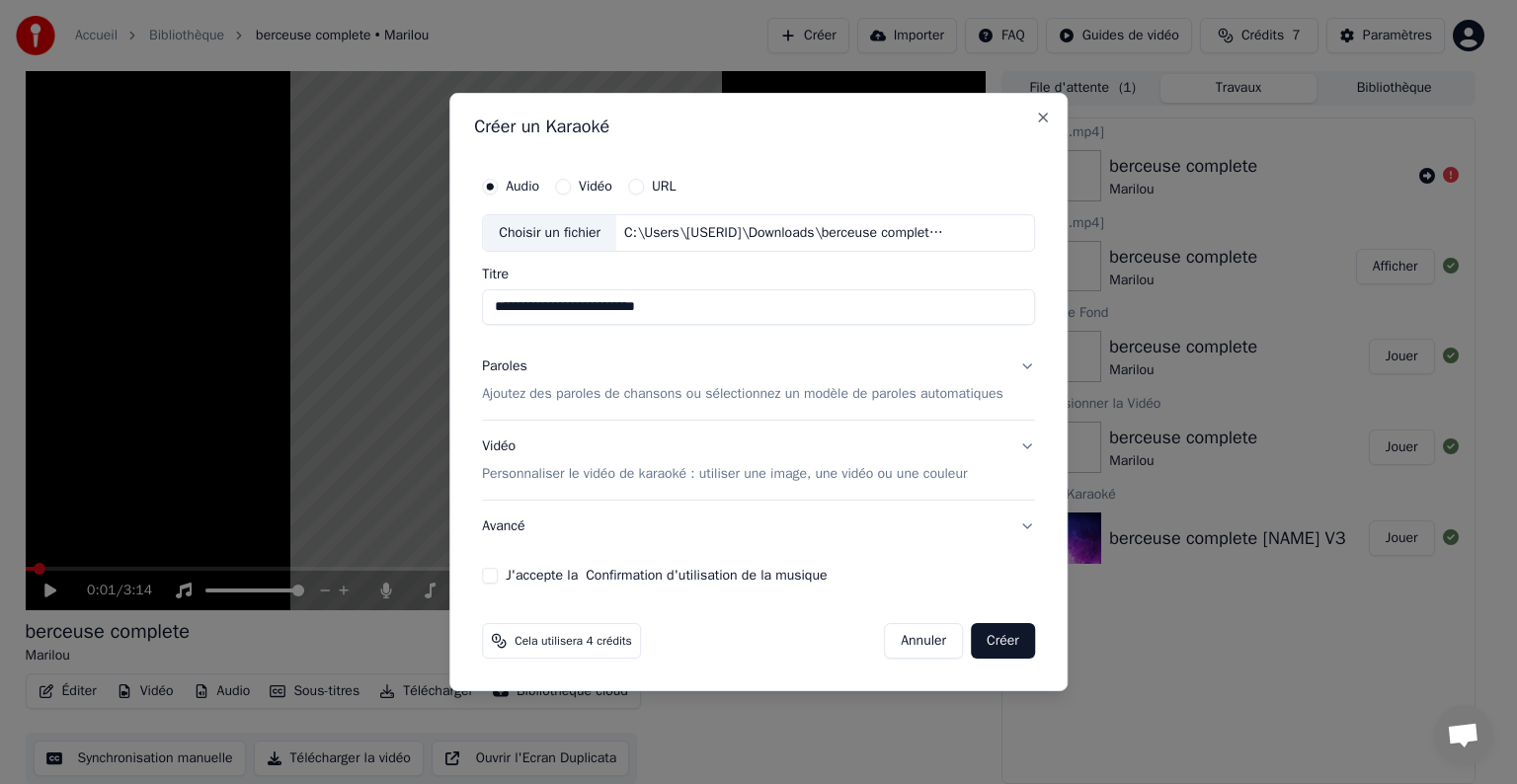 click on "**********" at bounding box center (758, 307) 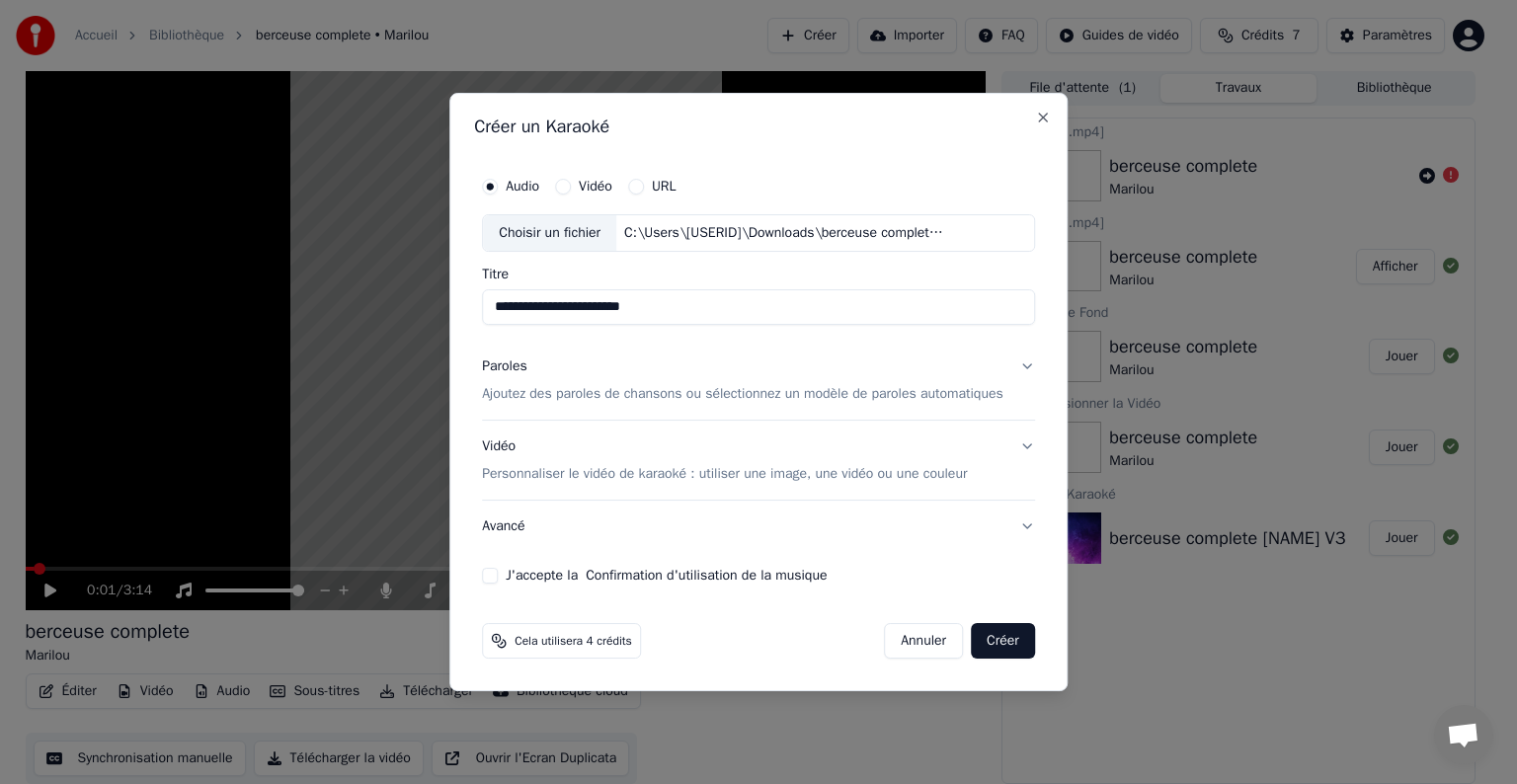 click on "**********" at bounding box center [758, 307] 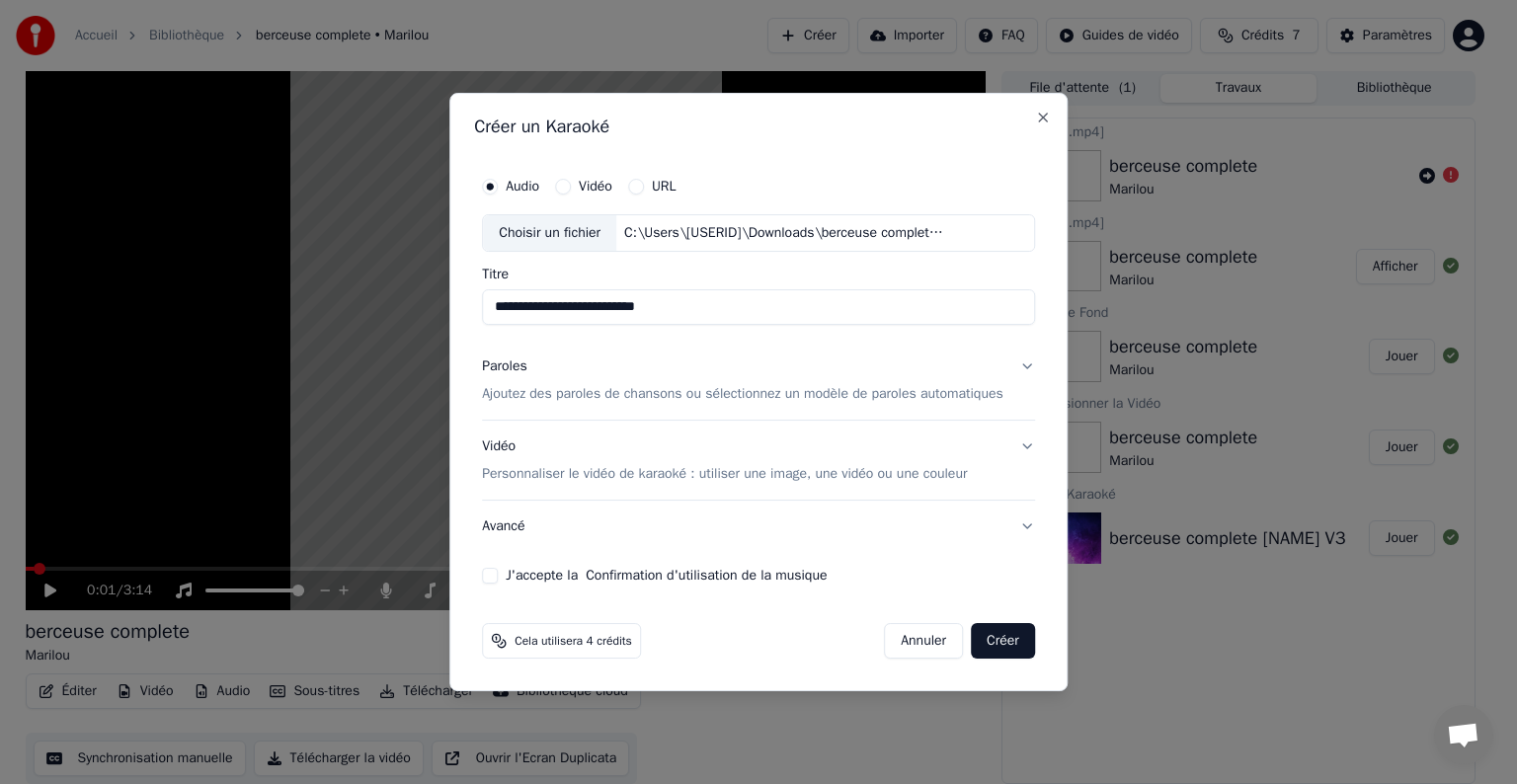 type on "**********" 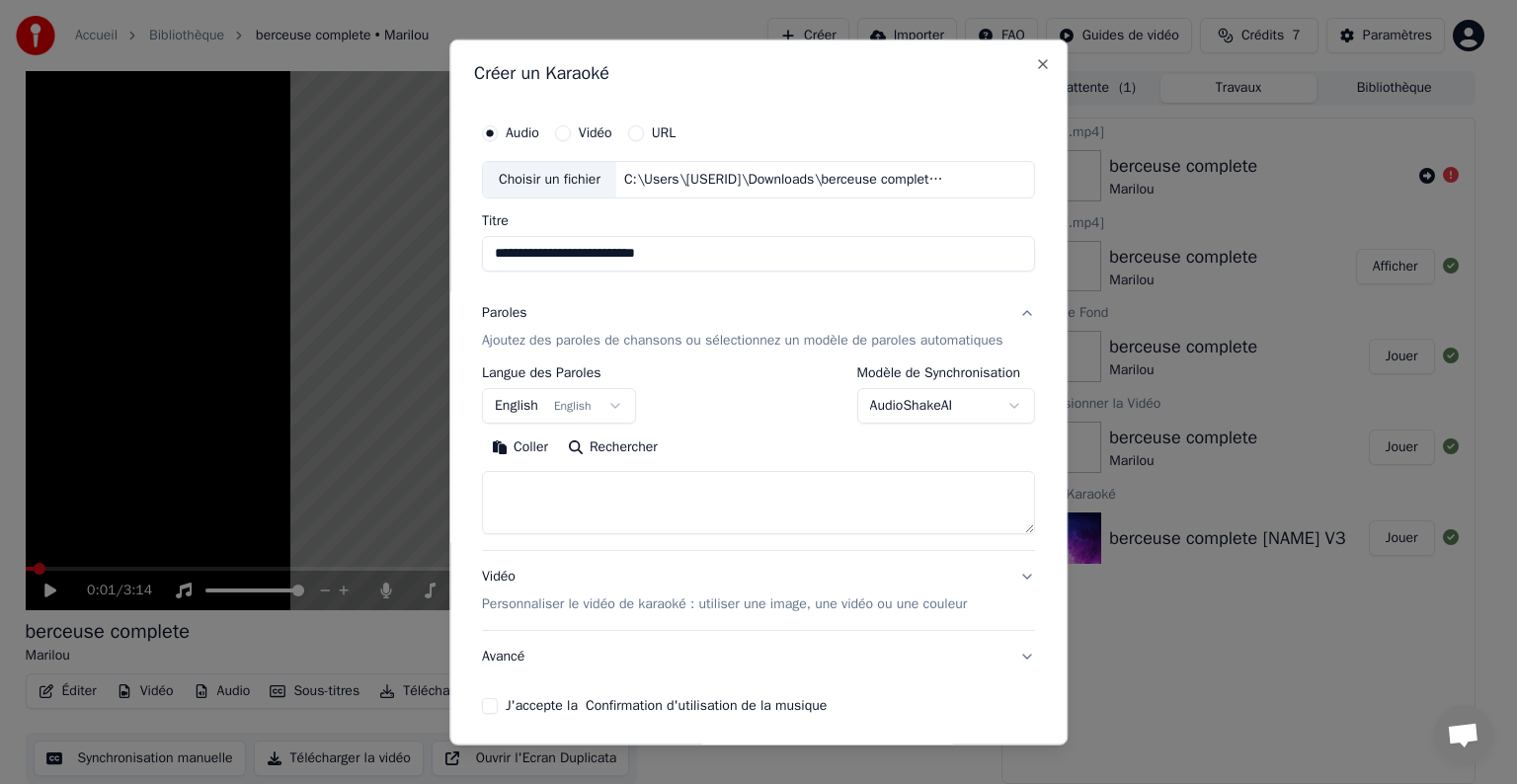 click on "**********" at bounding box center [750, 391] 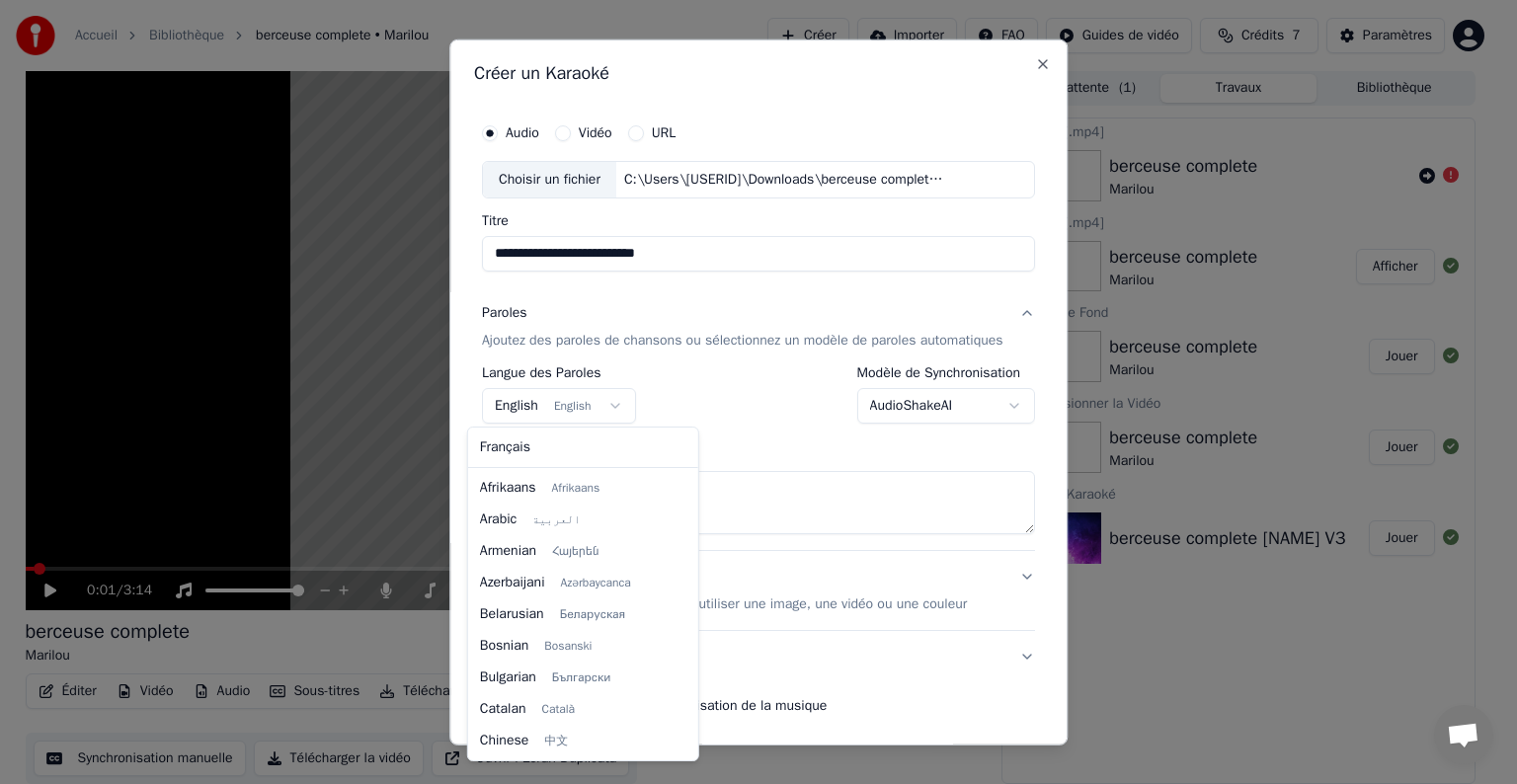 scroll, scrollTop: 158, scrollLeft: 0, axis: vertical 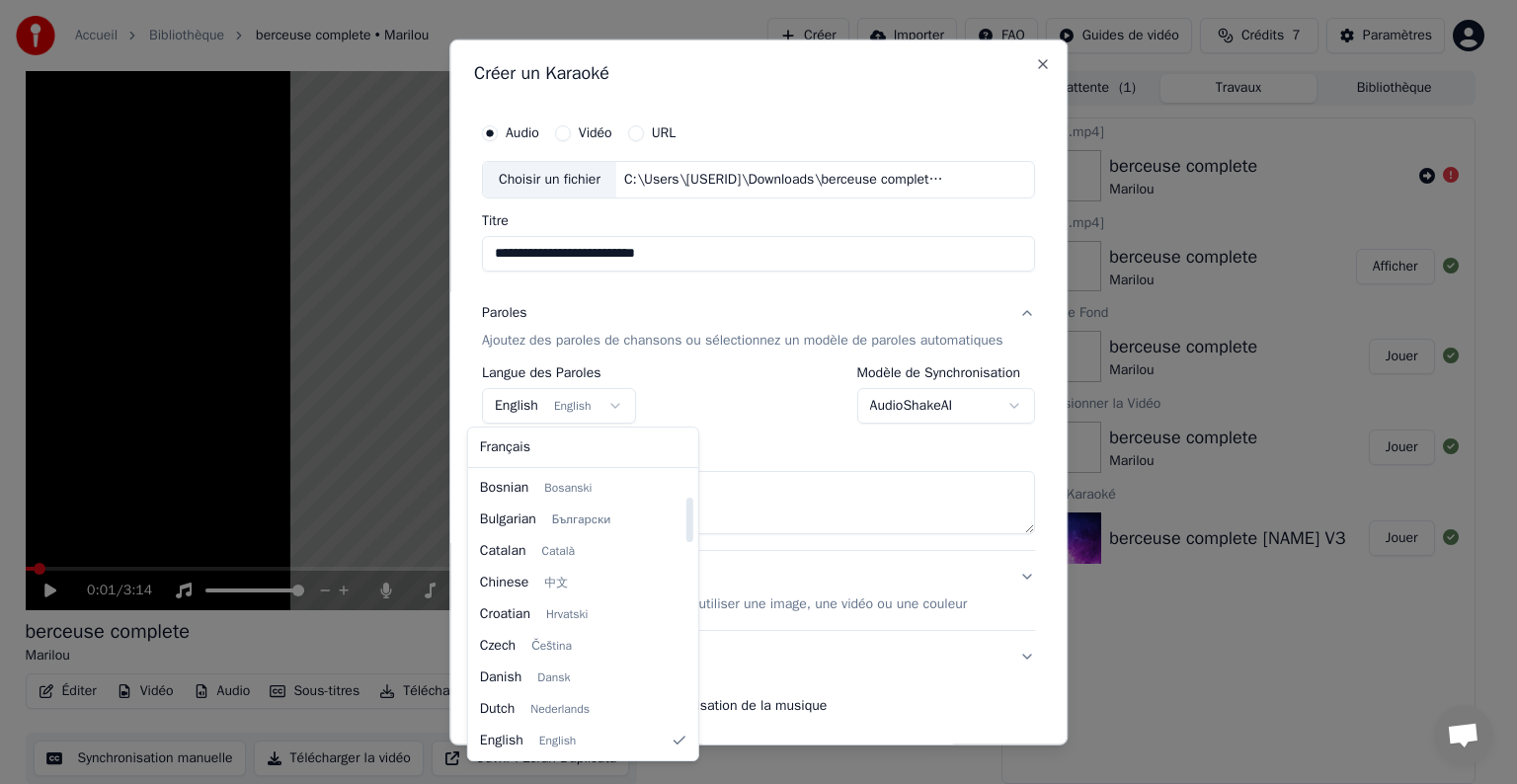 select on "**" 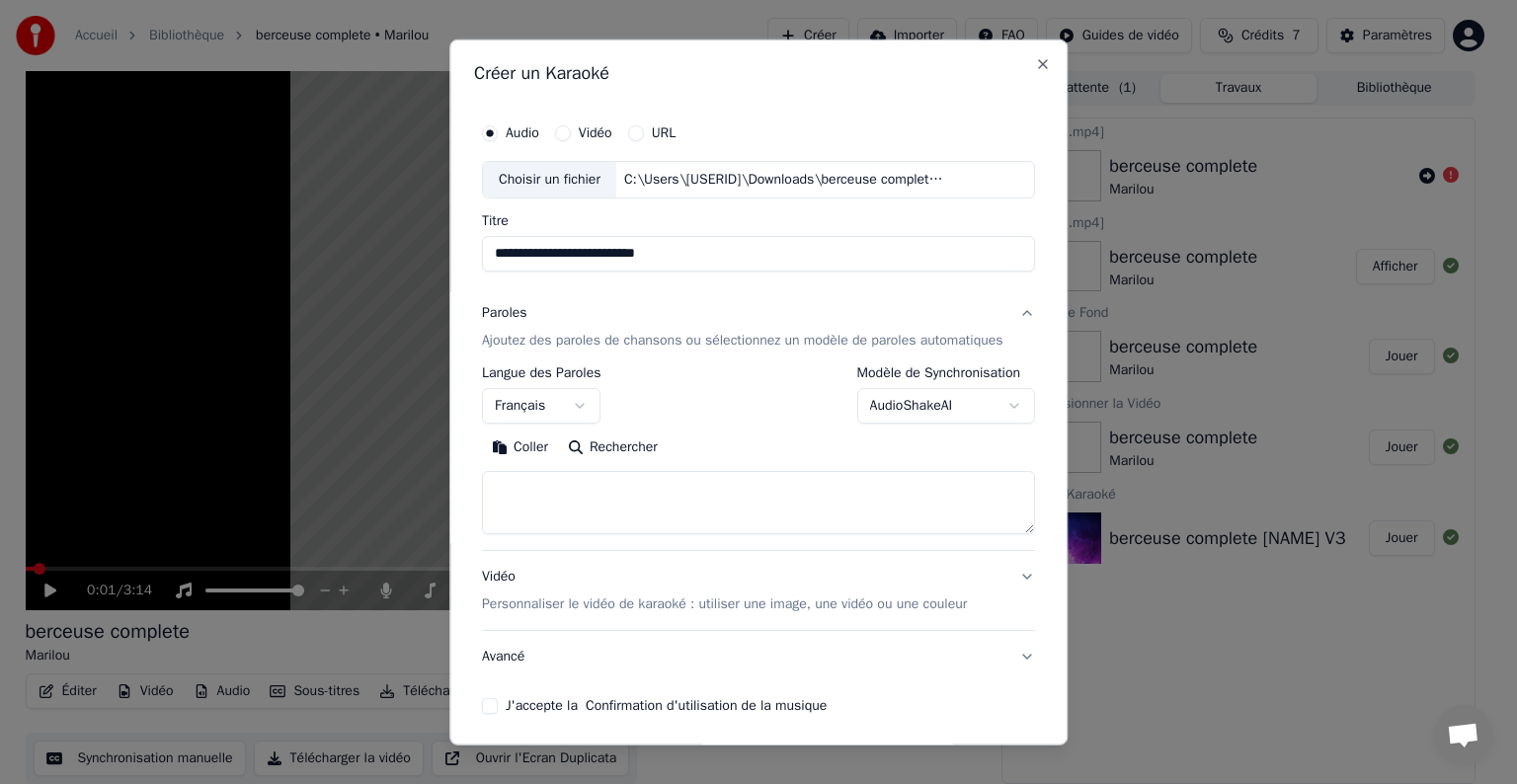 click at bounding box center (758, 503) 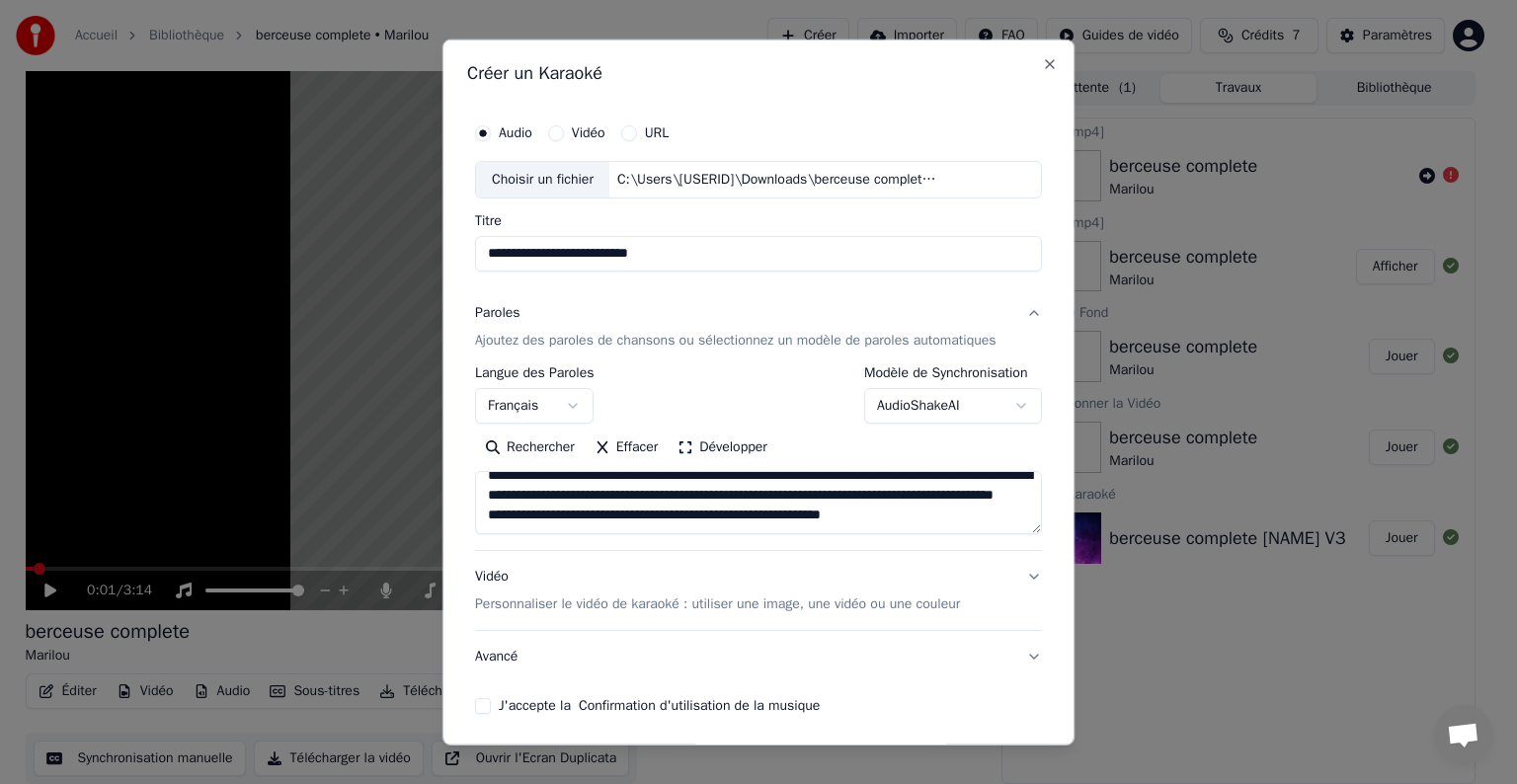 scroll, scrollTop: 270, scrollLeft: 0, axis: vertical 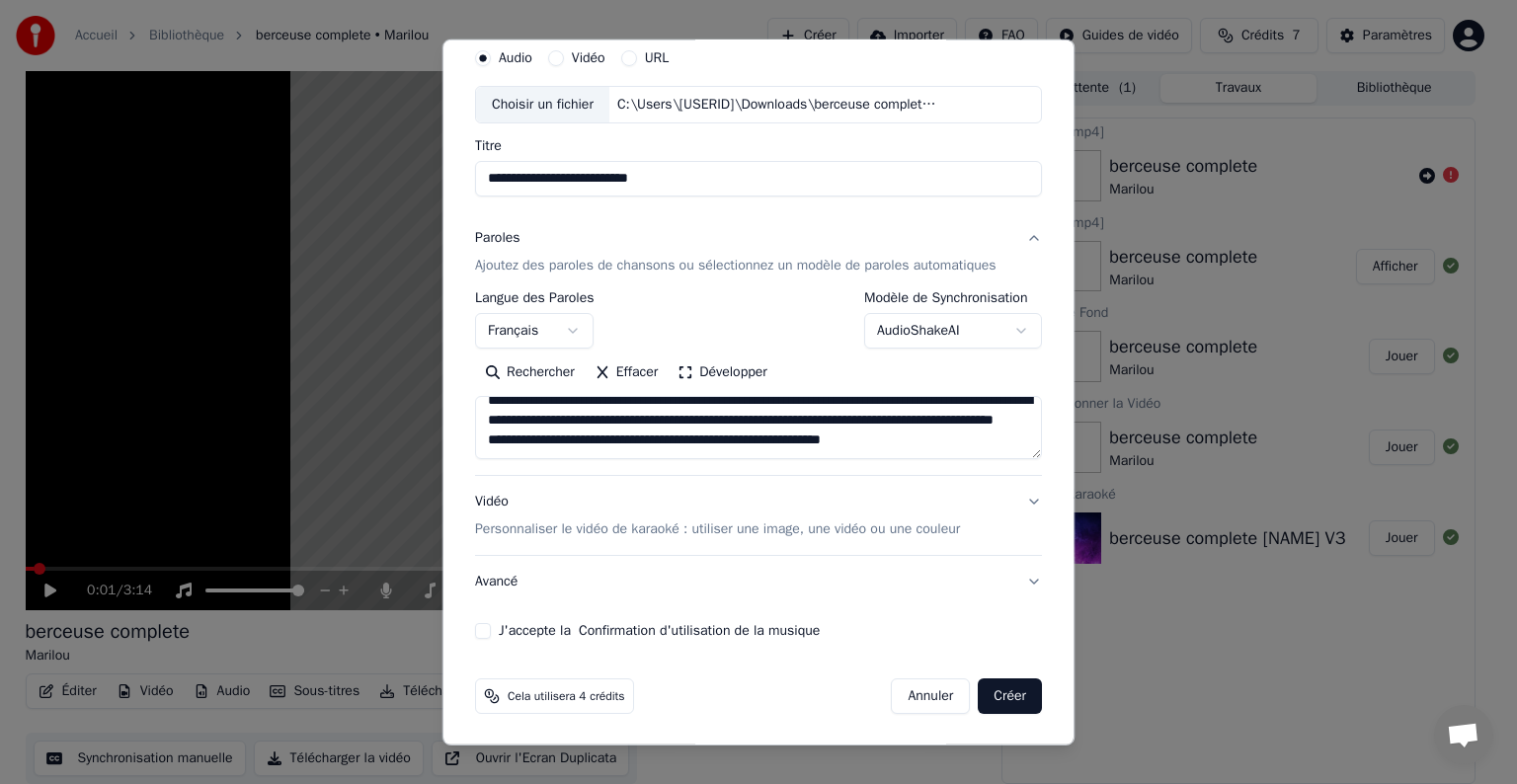 type on "**********" 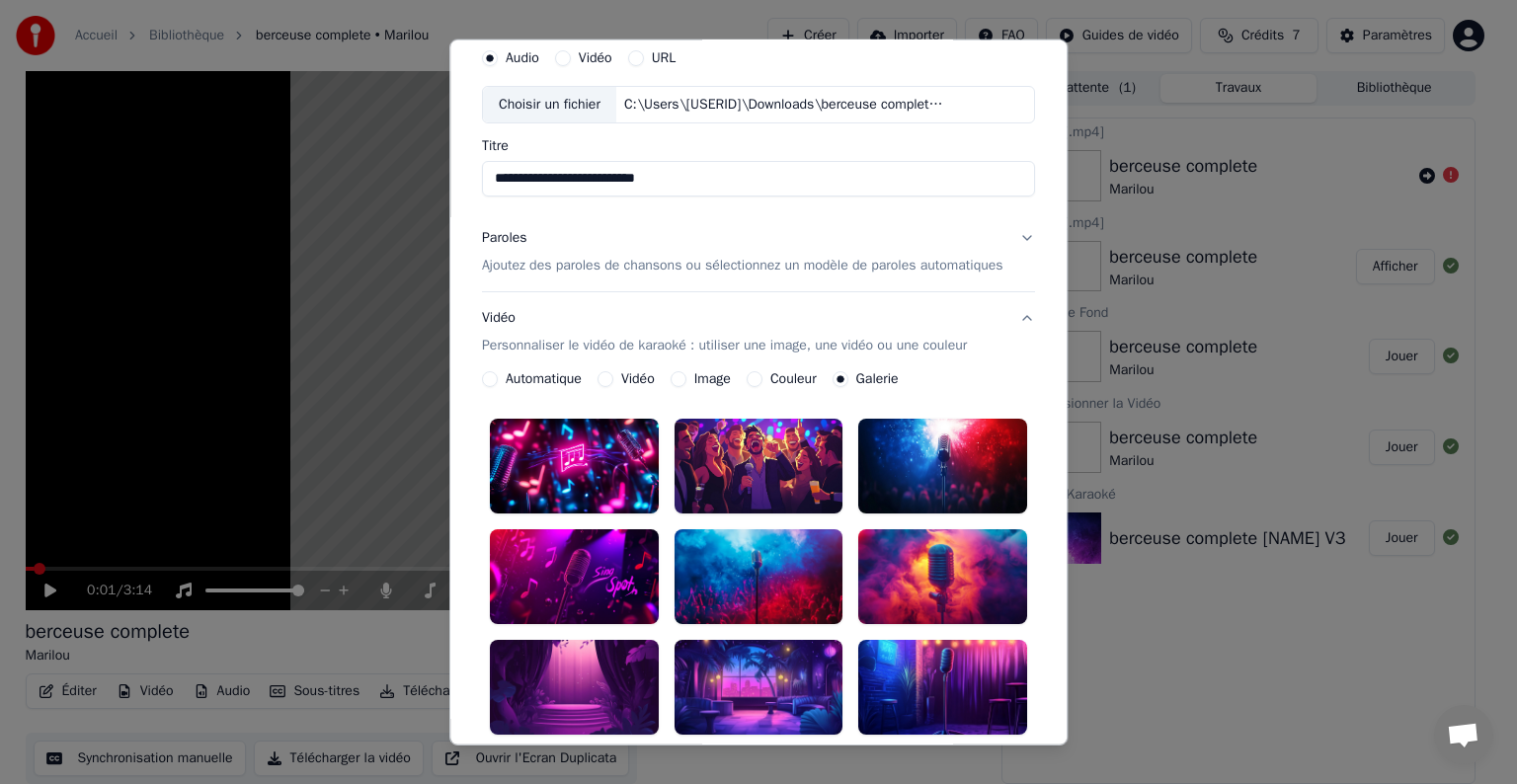 click on "Image" at bounding box center (712, 379) 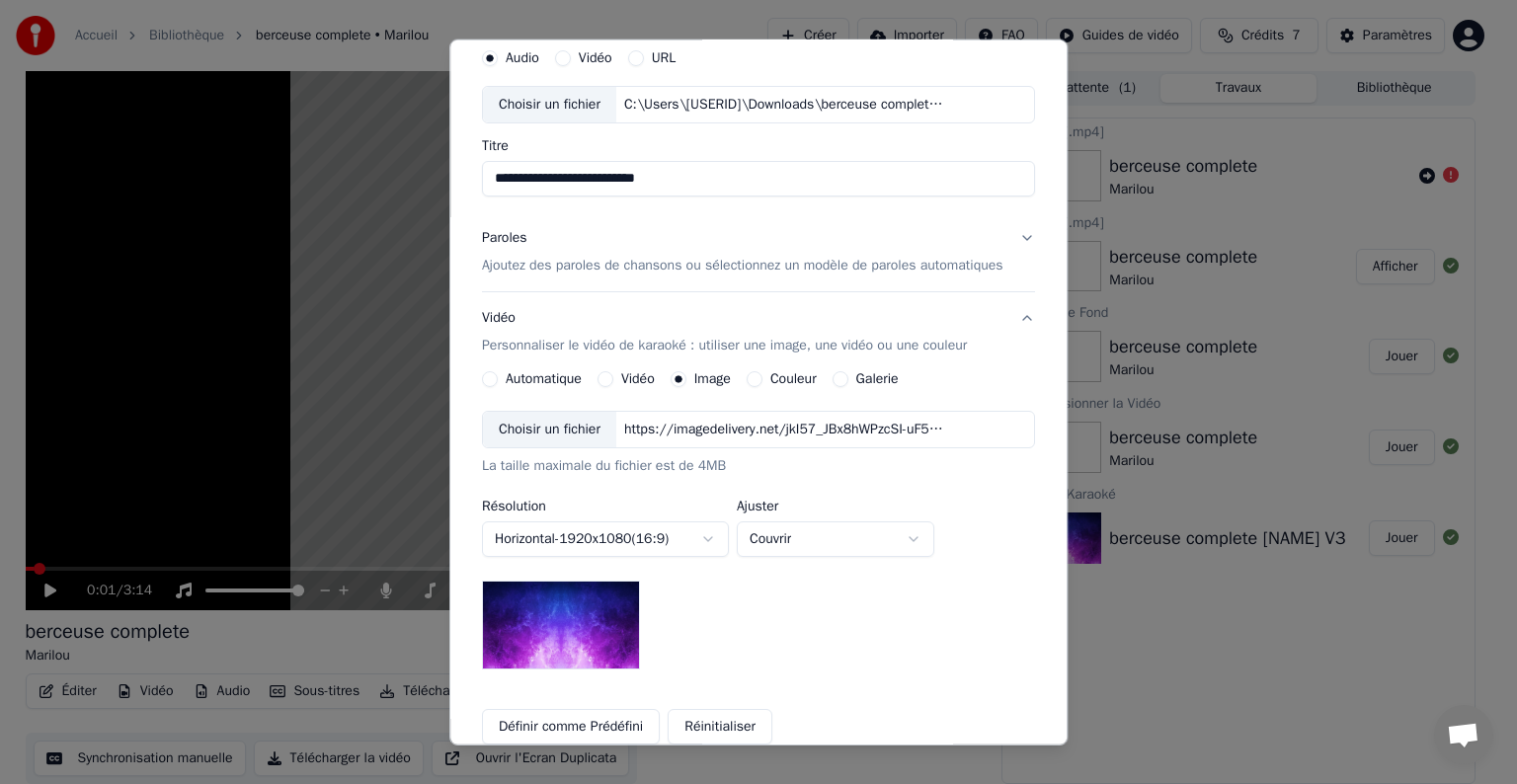 click on "Choisir un fichier" at bounding box center [549, 430] 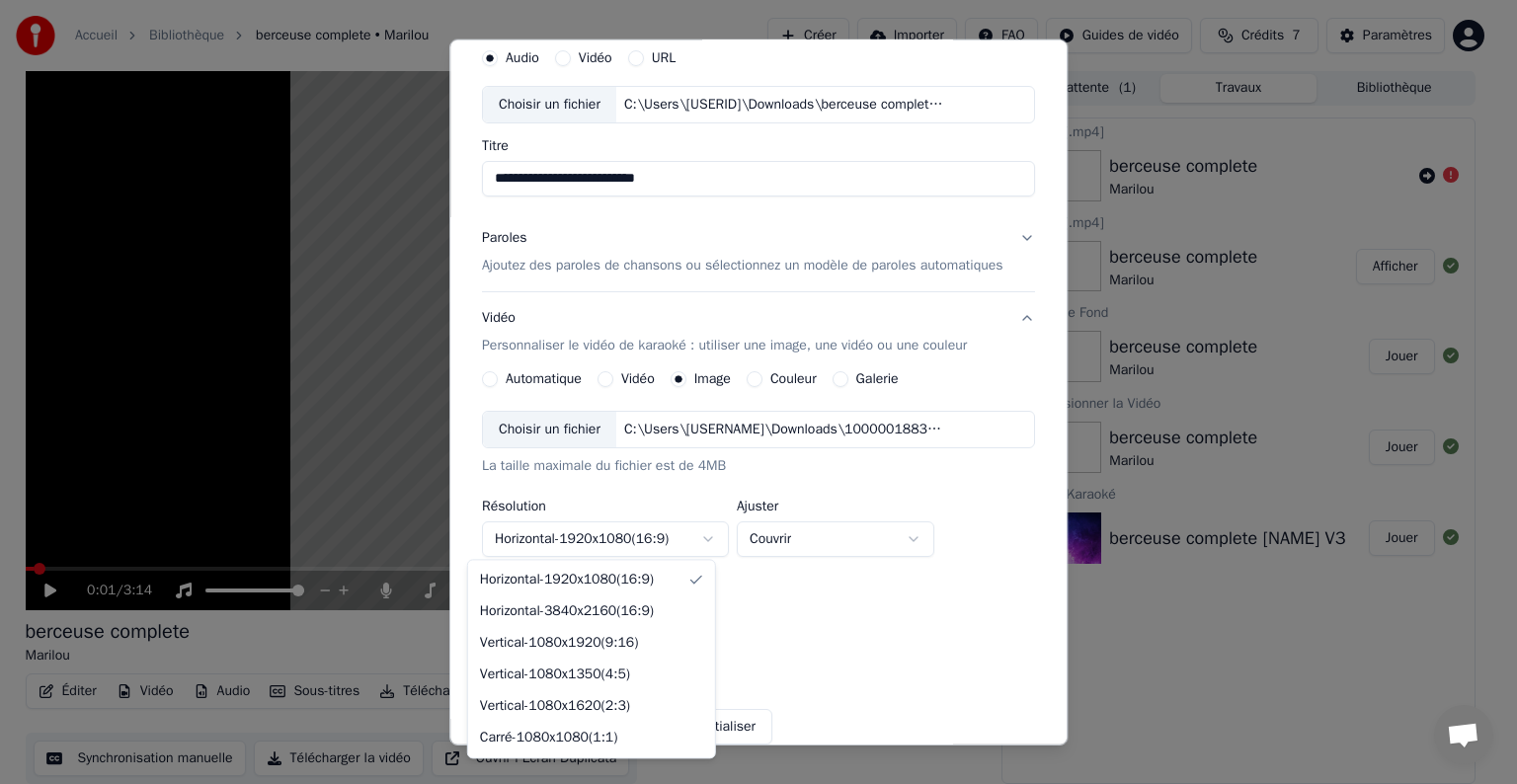 click on "**********" at bounding box center (750, 391) 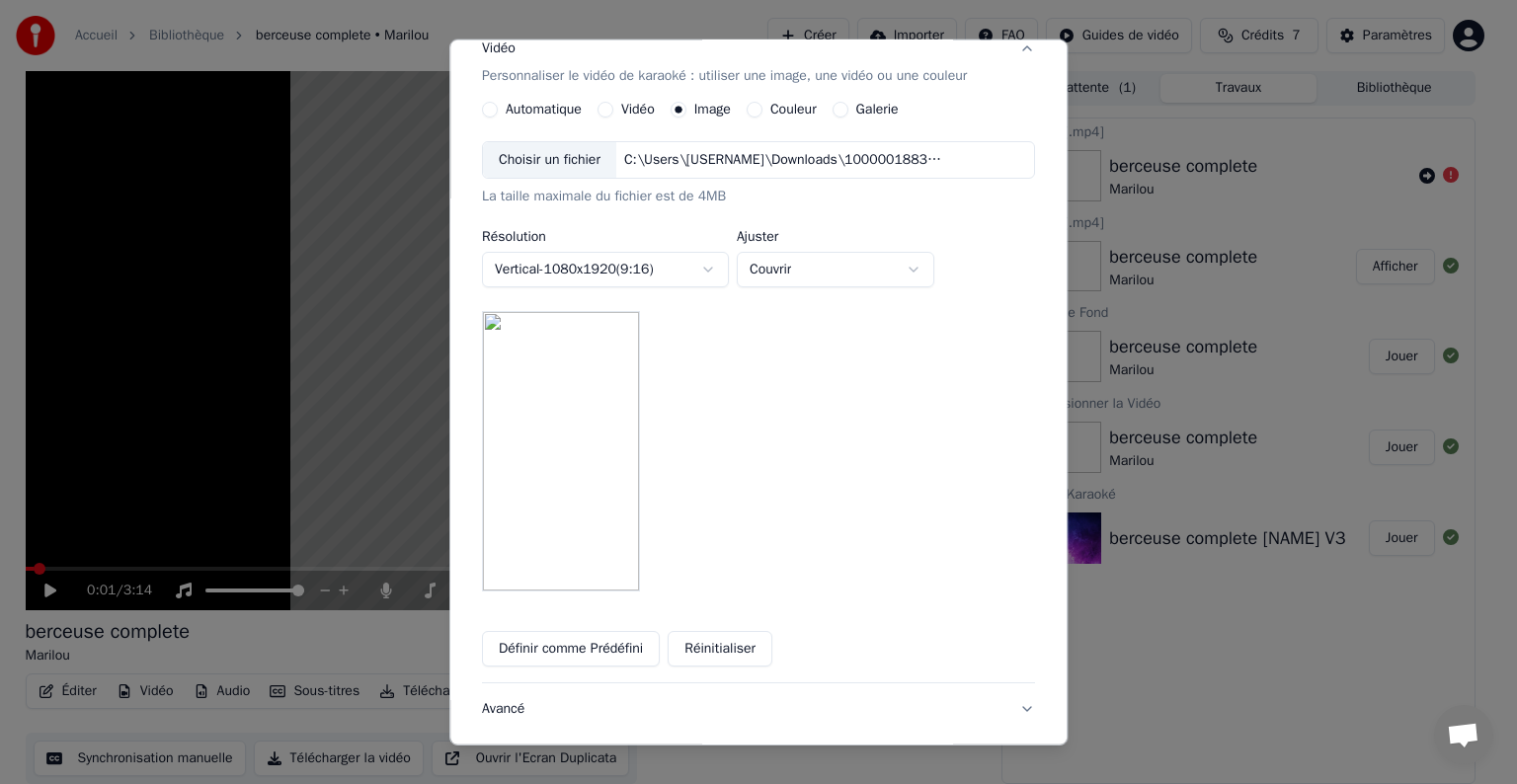scroll, scrollTop: 371, scrollLeft: 0, axis: vertical 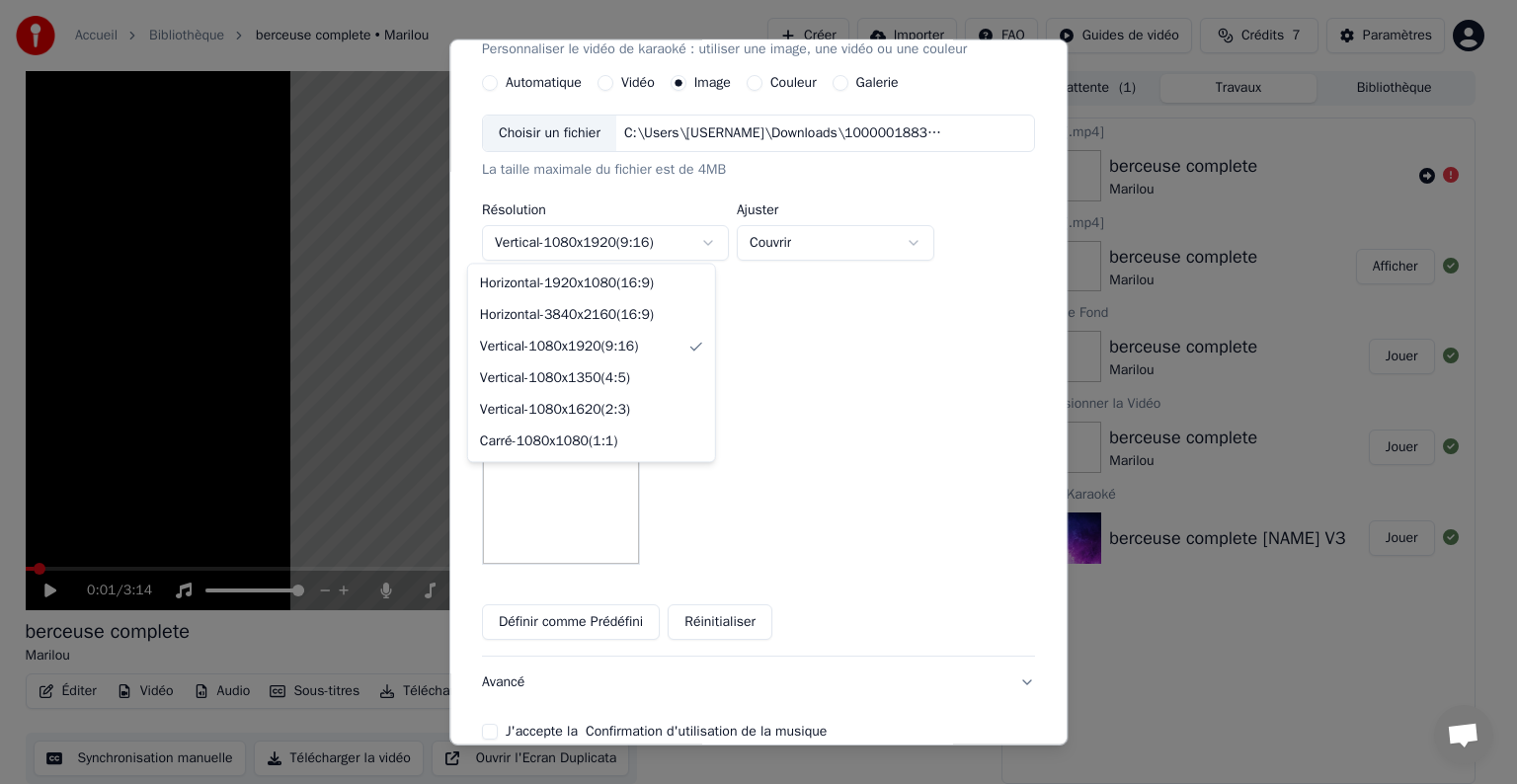 click on "**********" at bounding box center (750, 391) 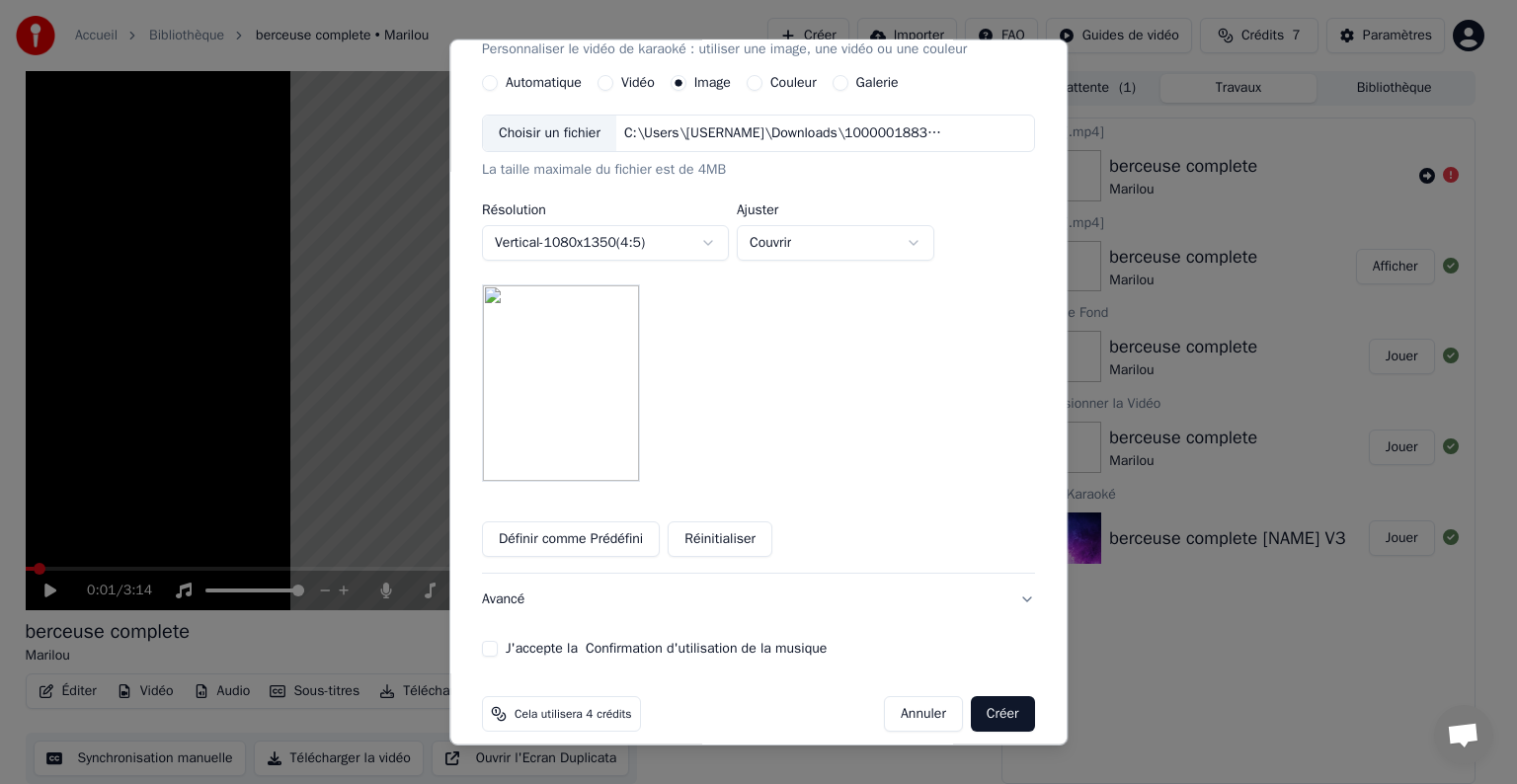 click on "**********" at bounding box center (750, 391) 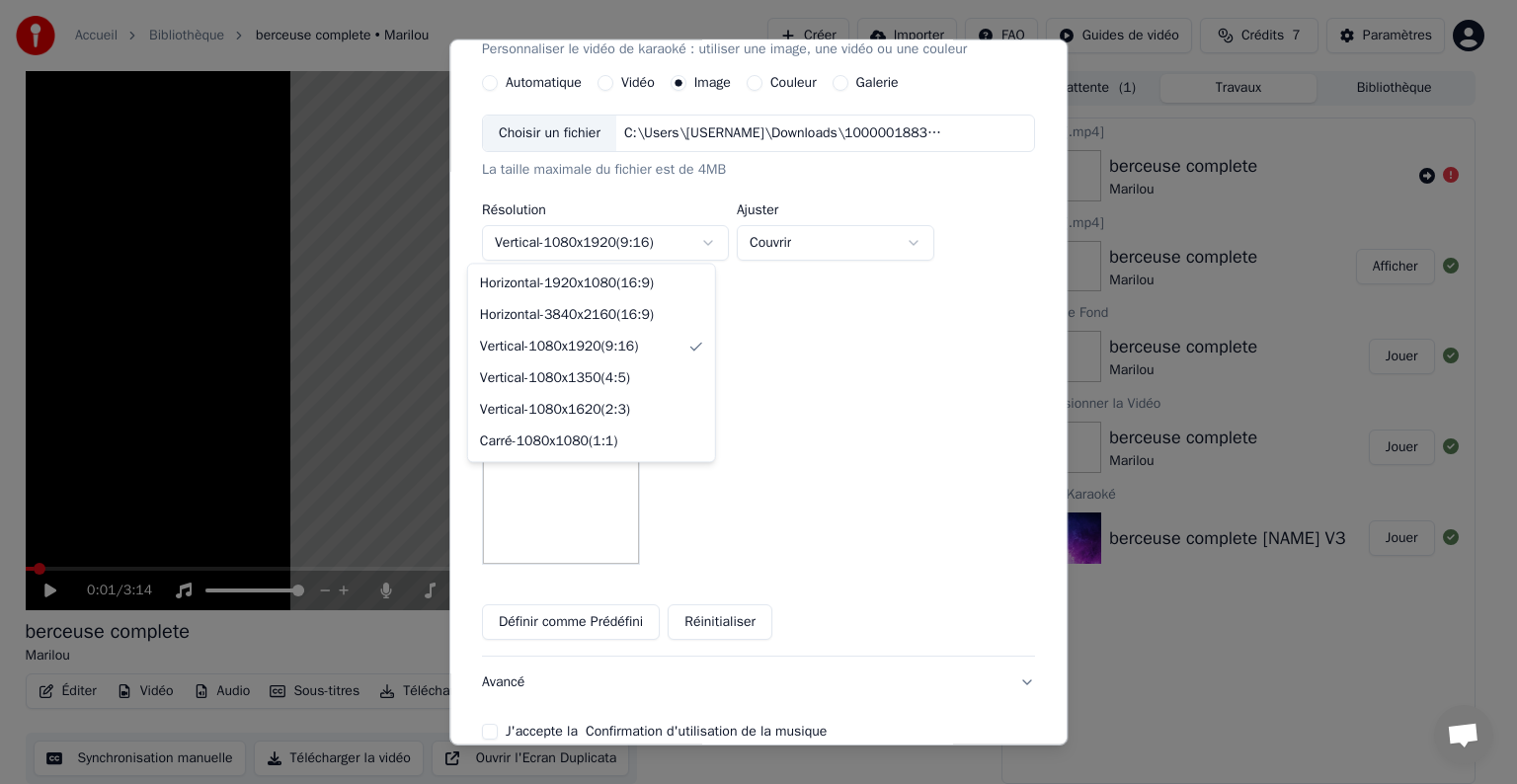 click on "**********" at bounding box center (750, 391) 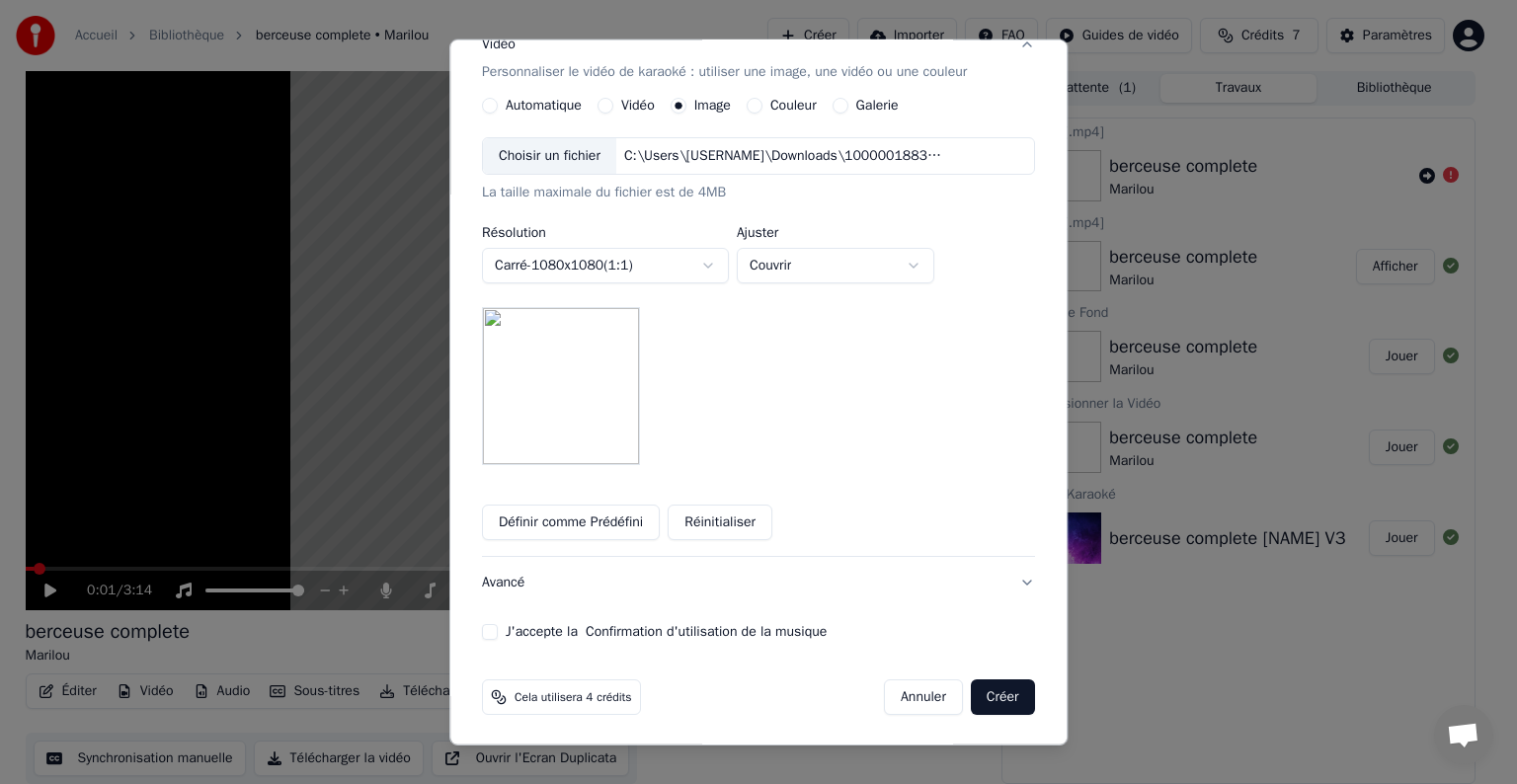 click on "**********" at bounding box center (750, 391) 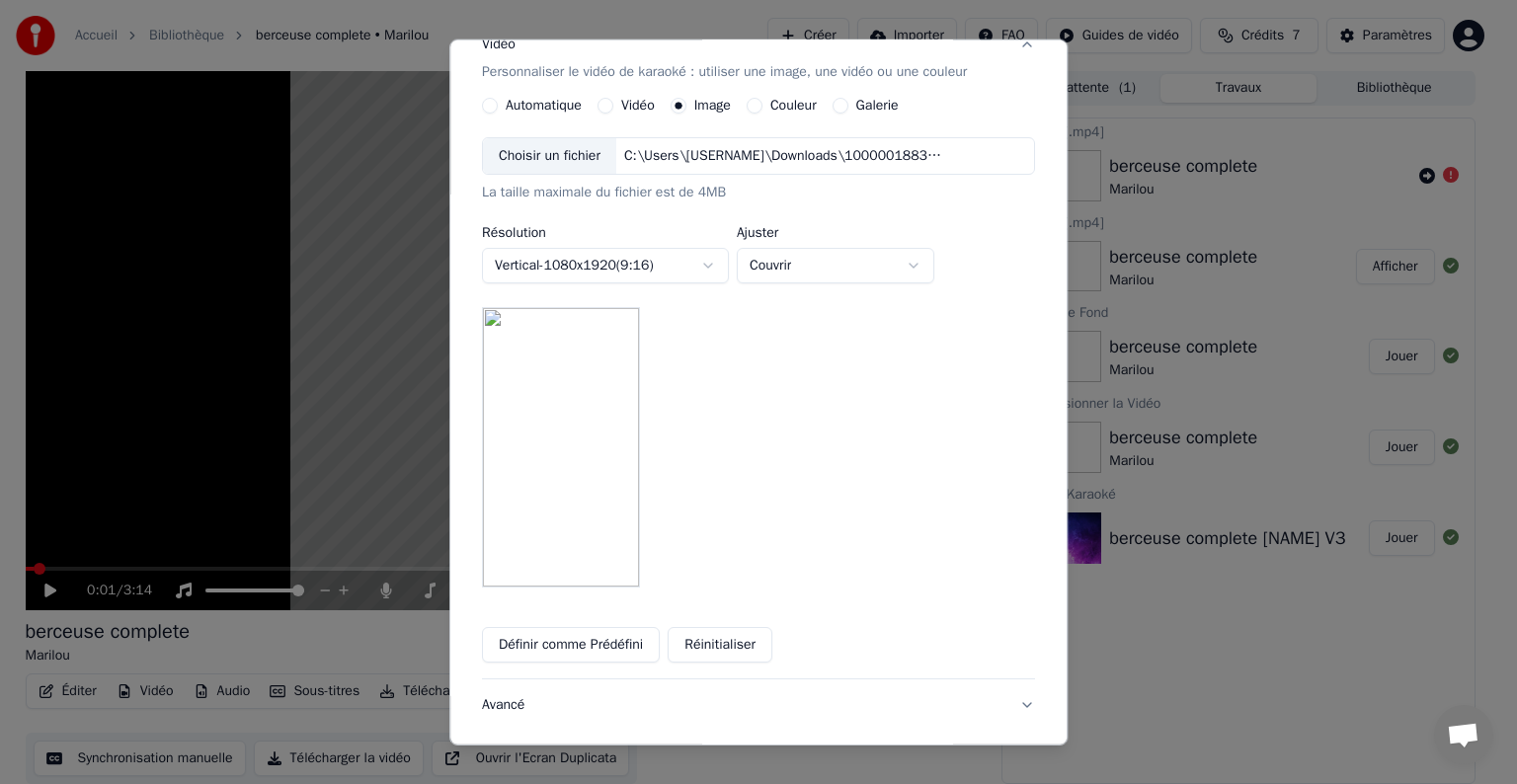 click on "**********" at bounding box center [750, 391] 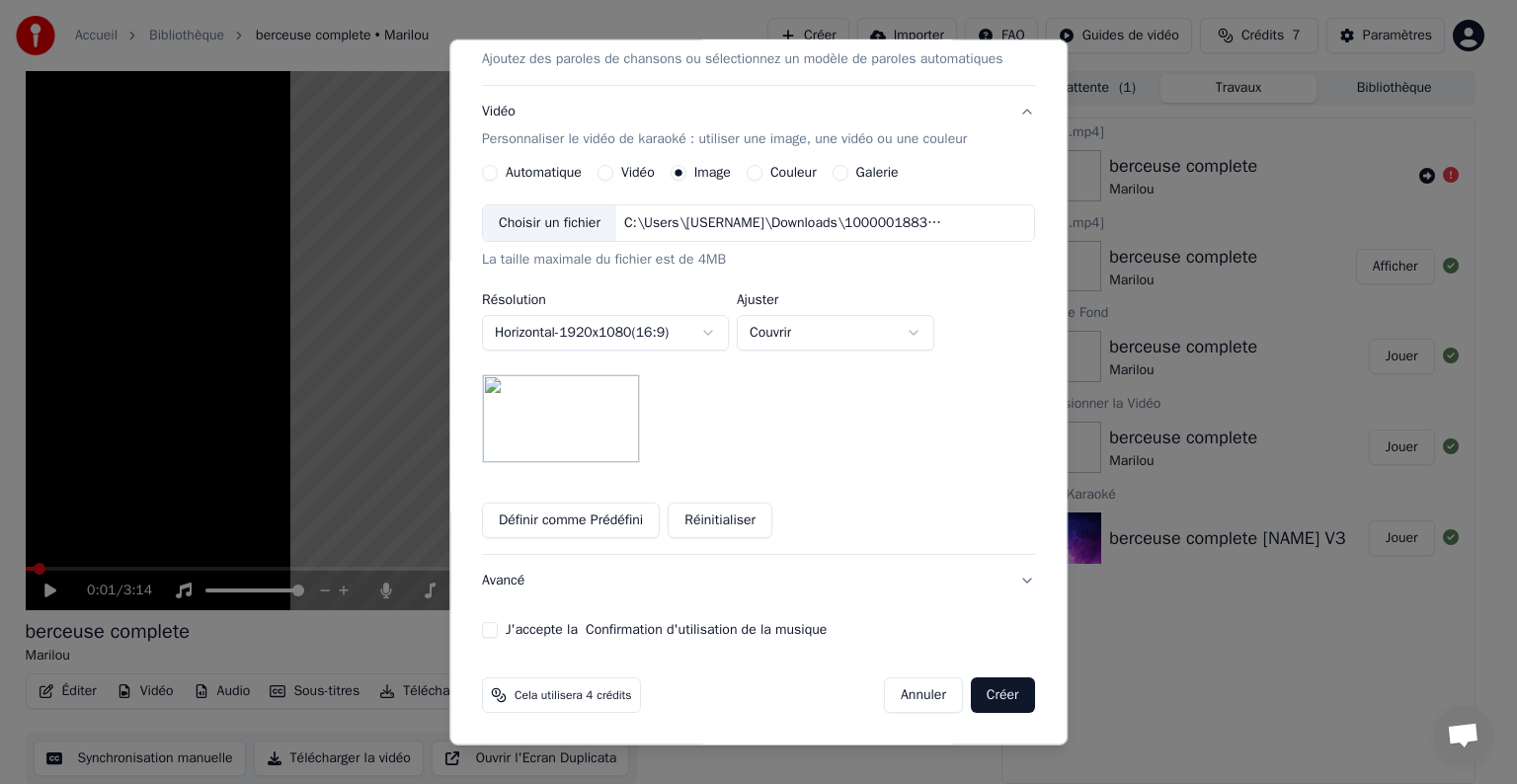 scroll, scrollTop: 280, scrollLeft: 0, axis: vertical 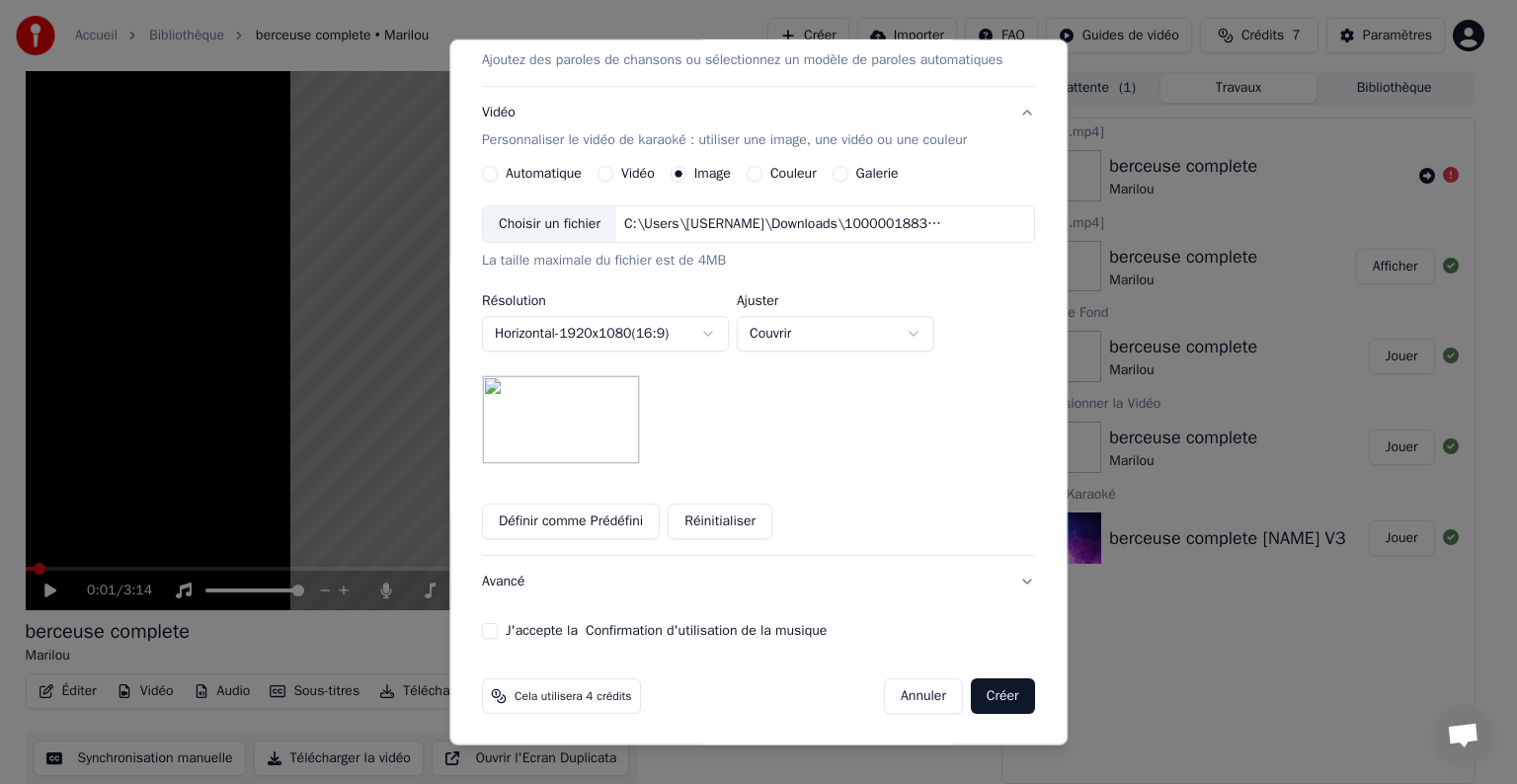 click on "**********" at bounding box center [750, 391] 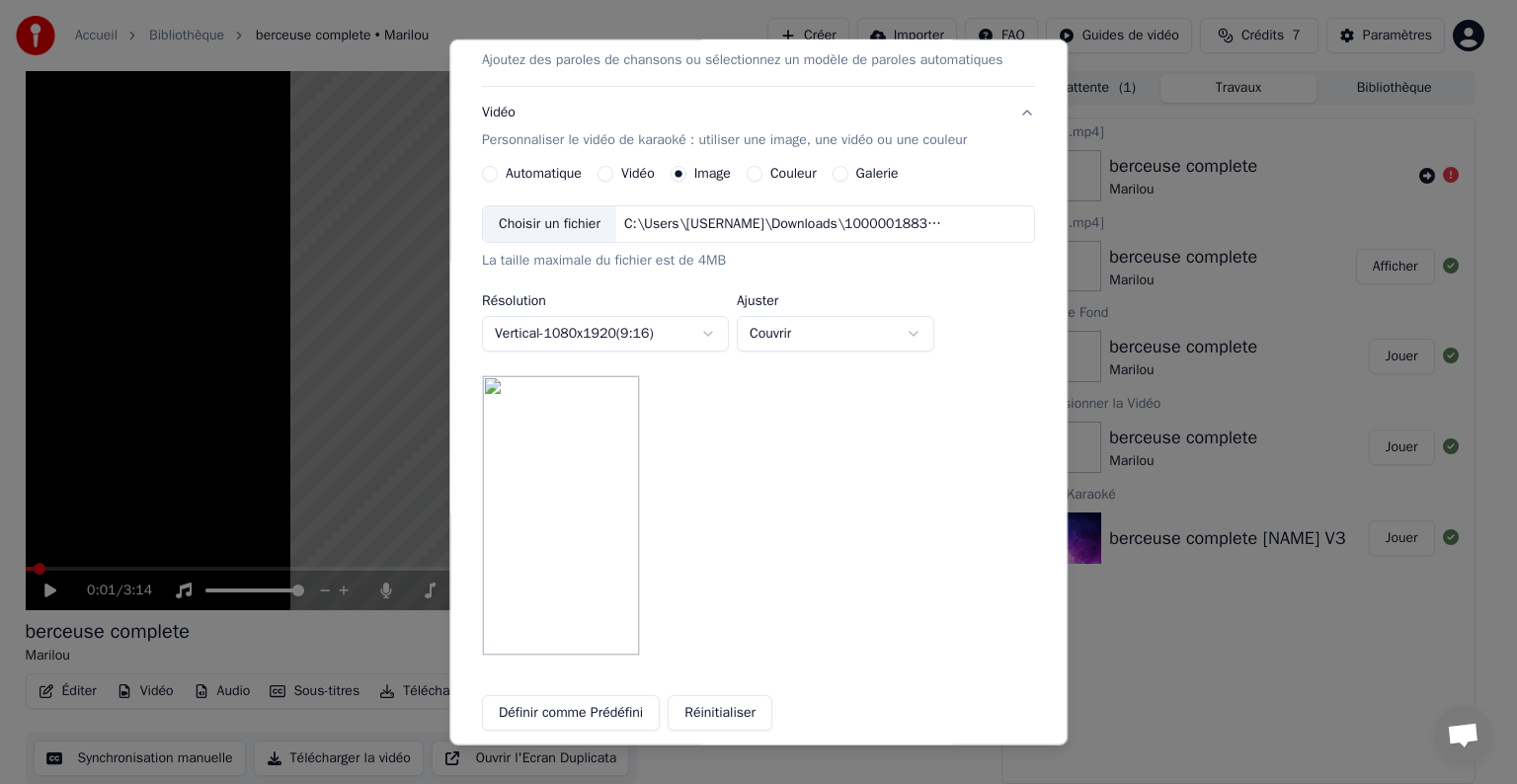 click on "**********" at bounding box center (750, 391) 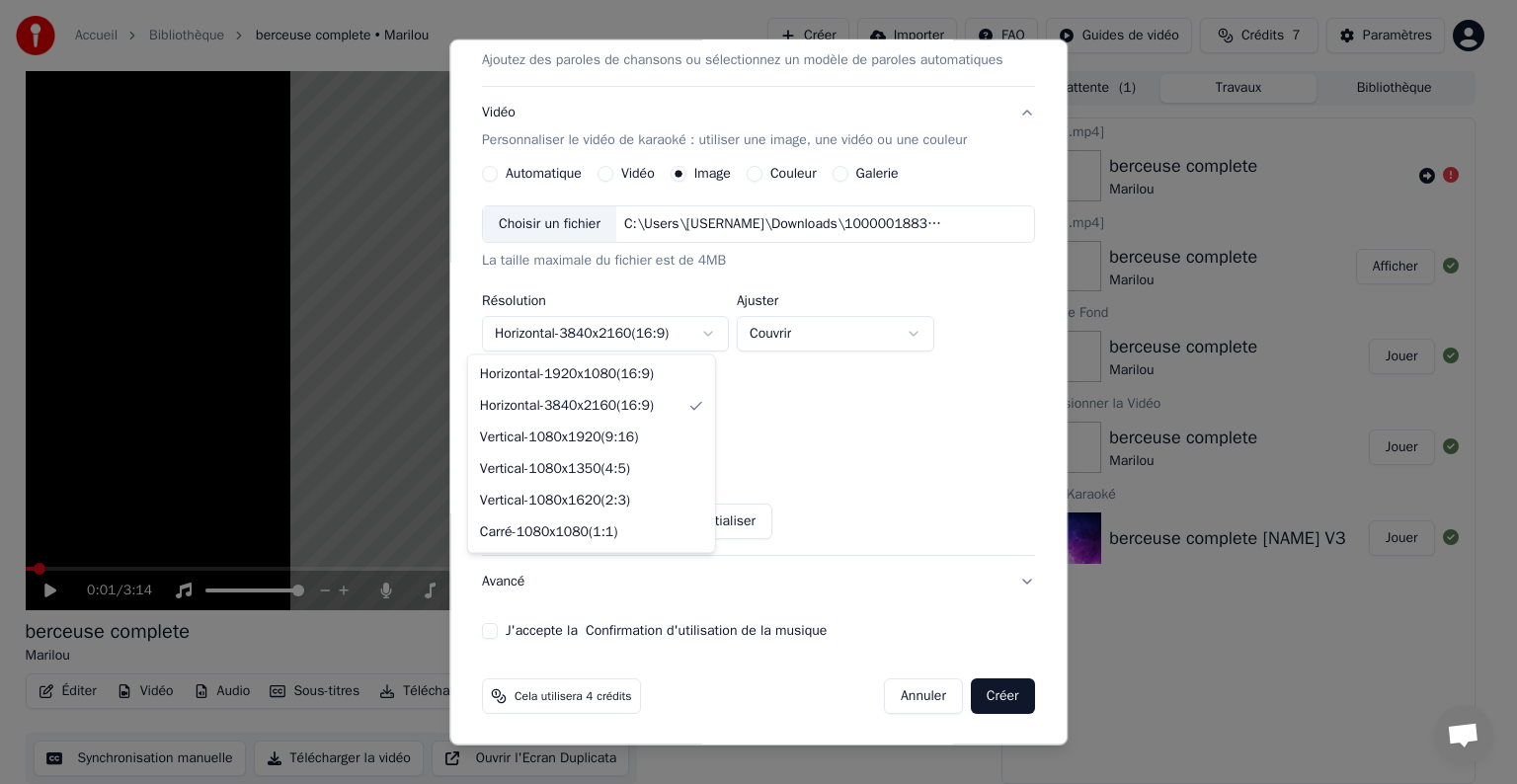 click on "**********" at bounding box center (750, 391) 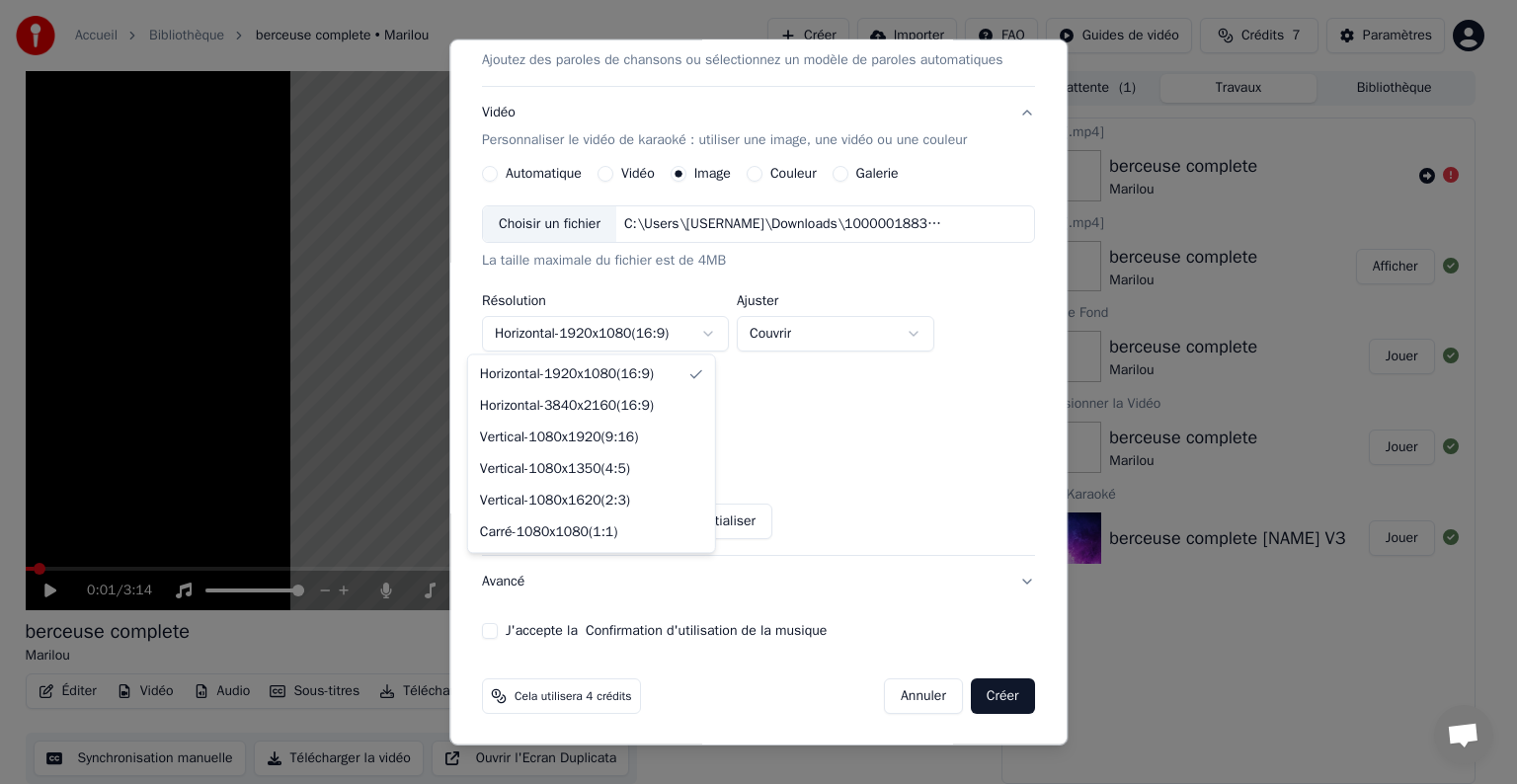 click on "**********" at bounding box center (750, 391) 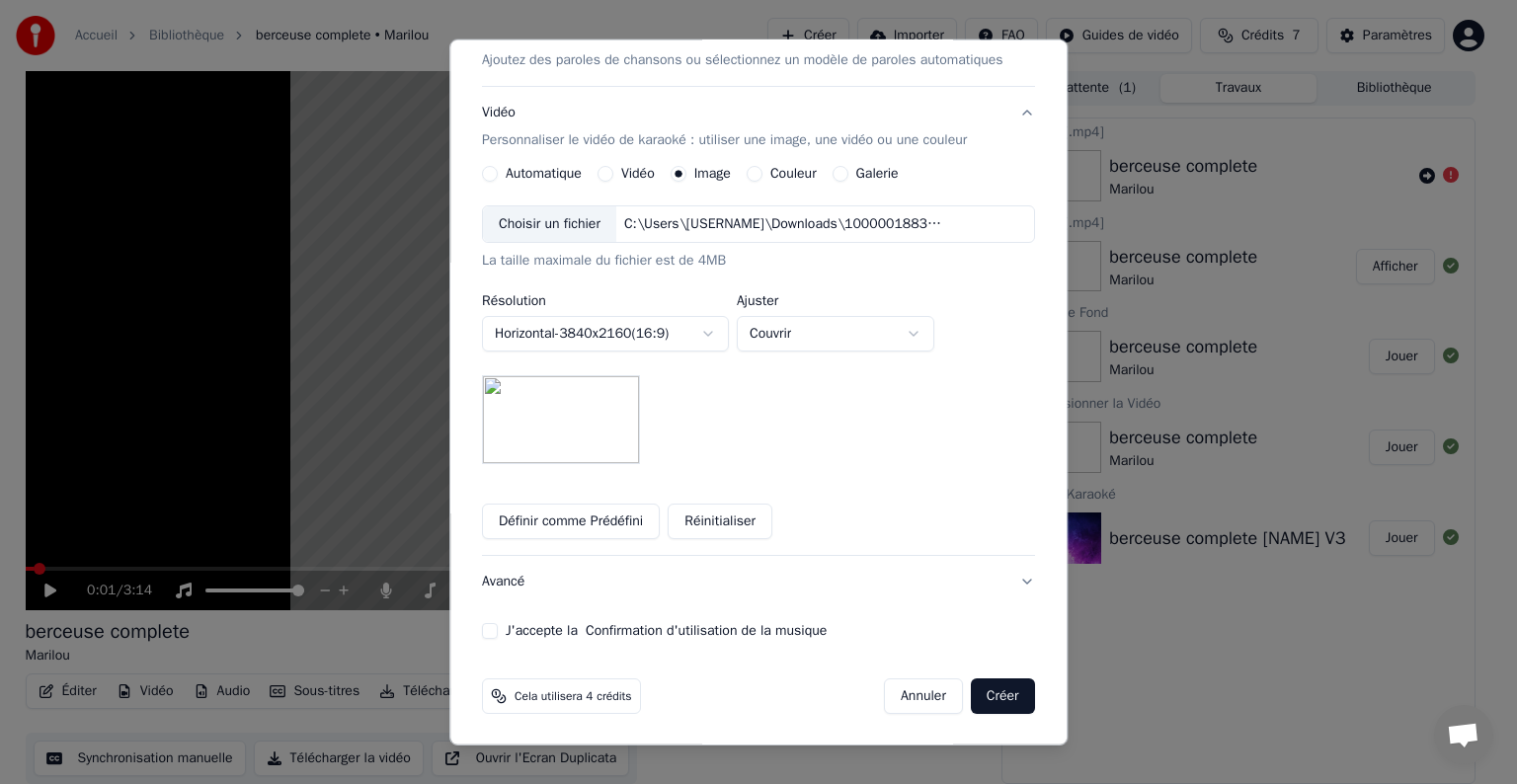 click on "**********" at bounding box center (750, 391) 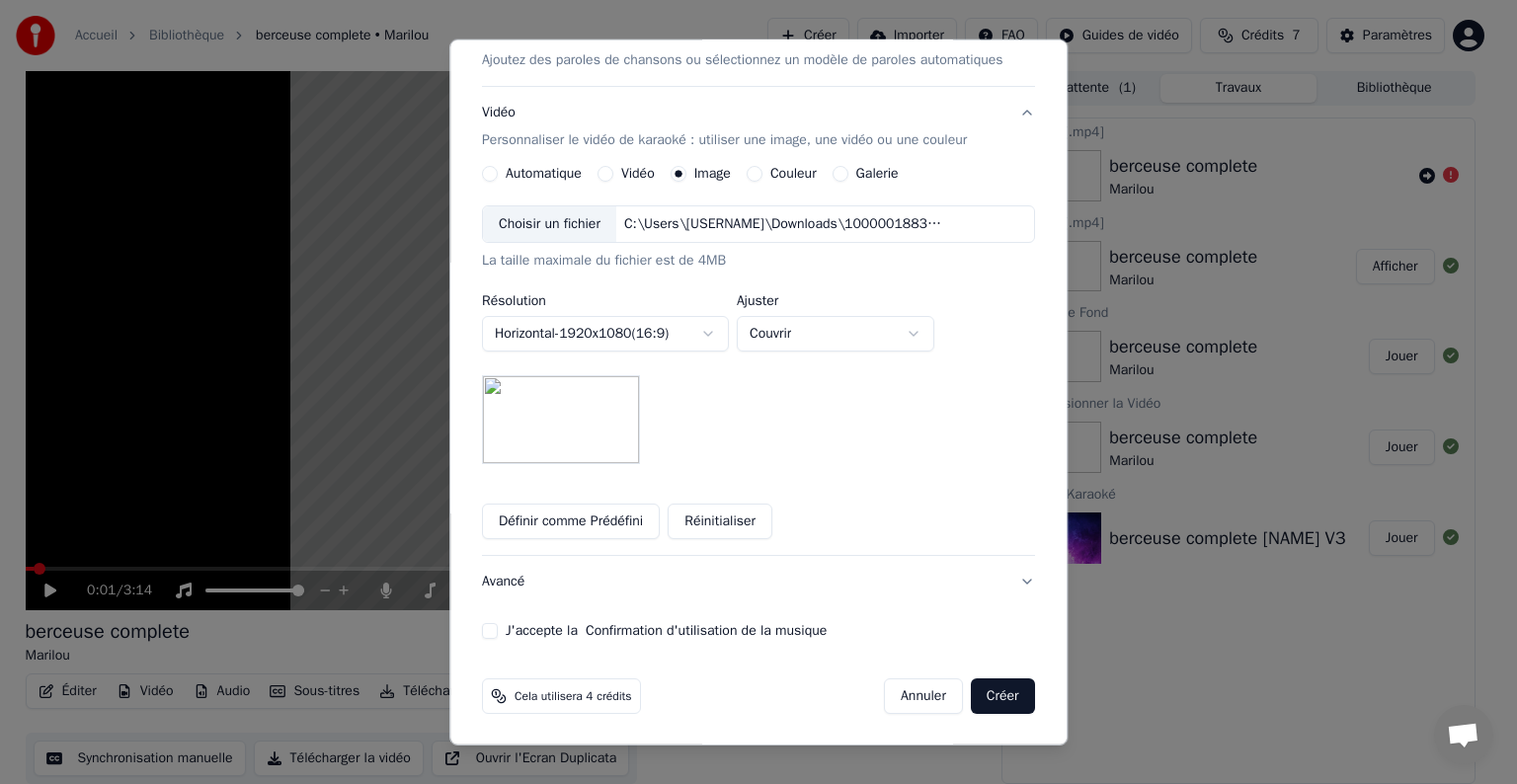click on "**********" at bounding box center (750, 391) 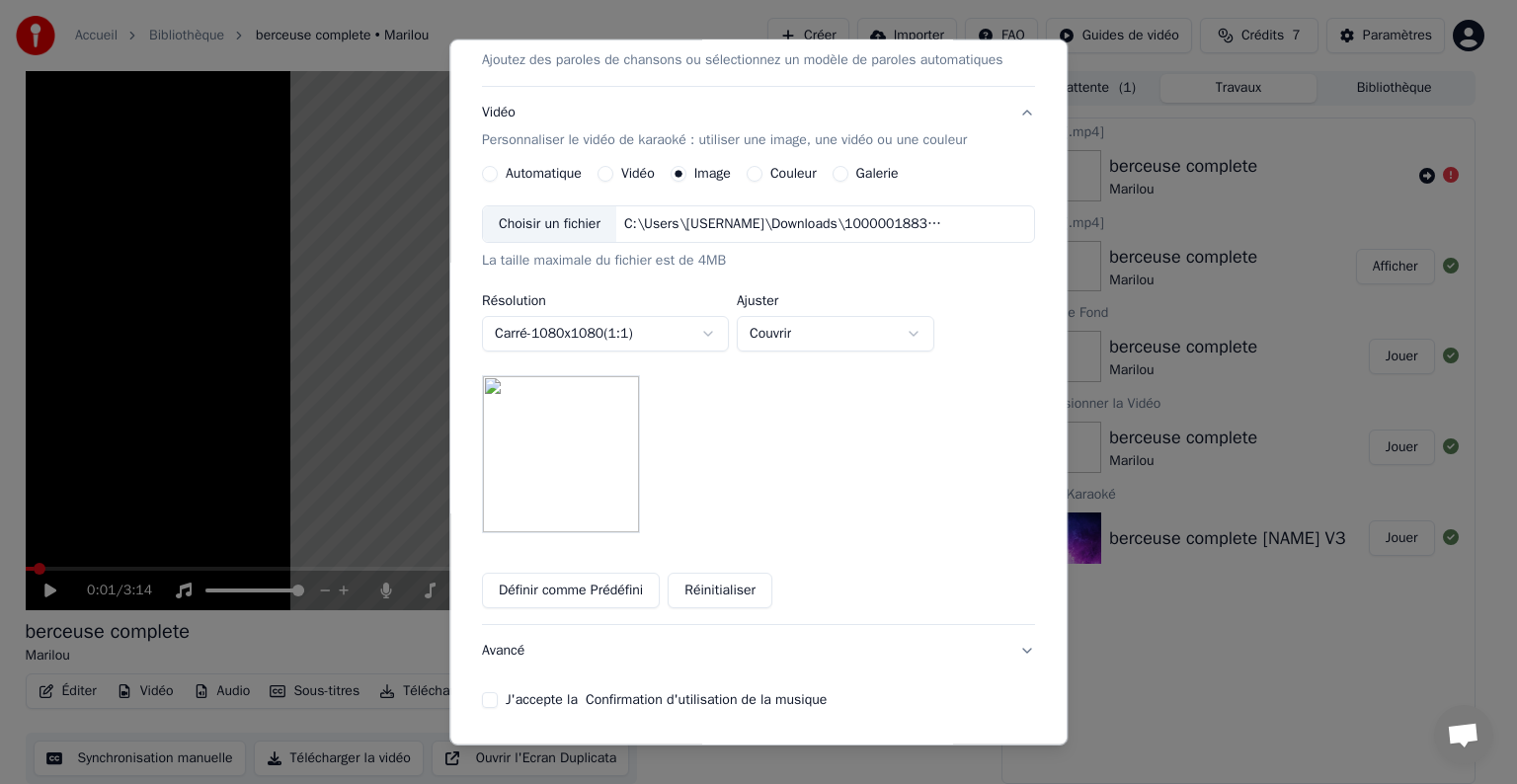 click on "**********" at bounding box center [750, 391] 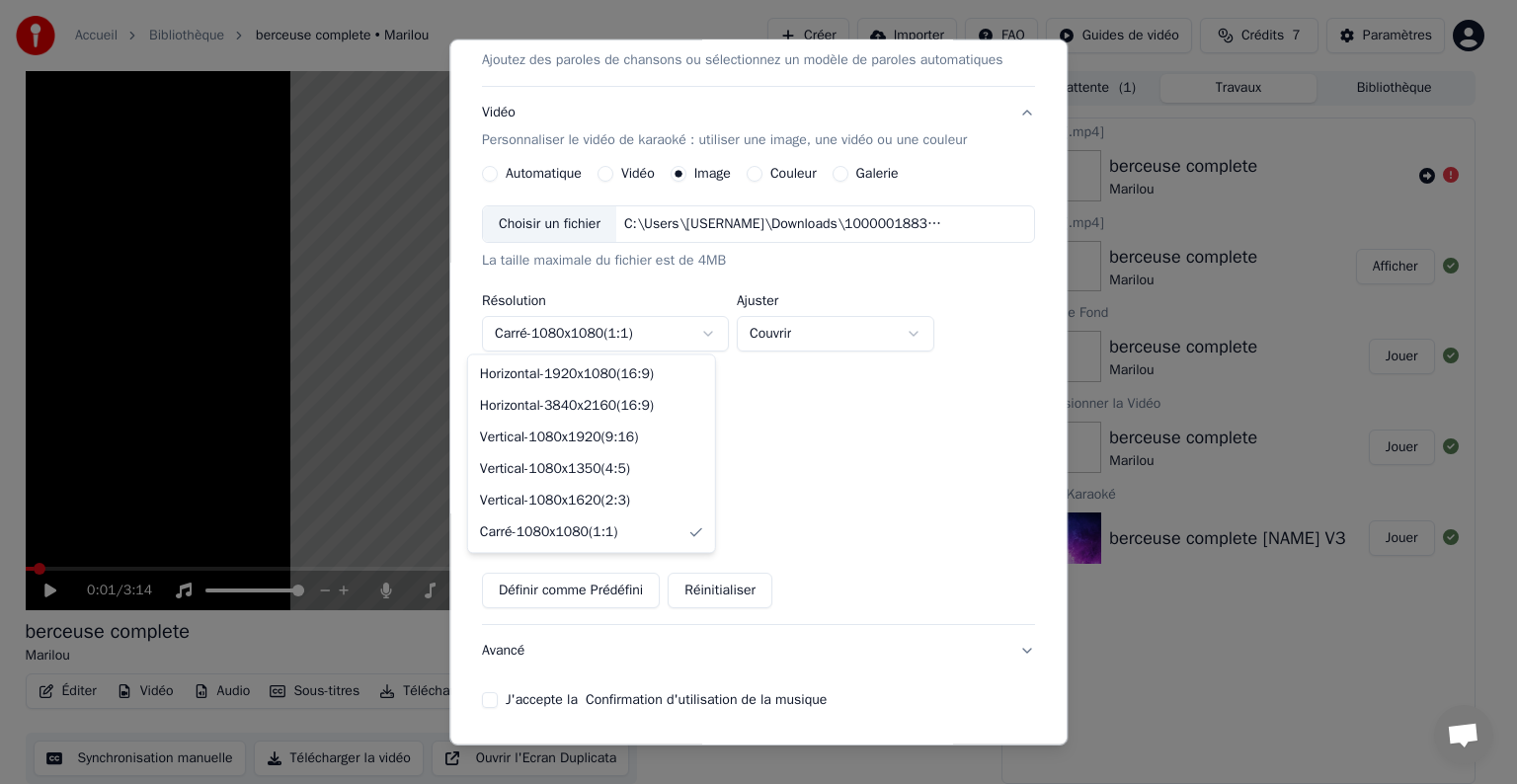 select on "*********" 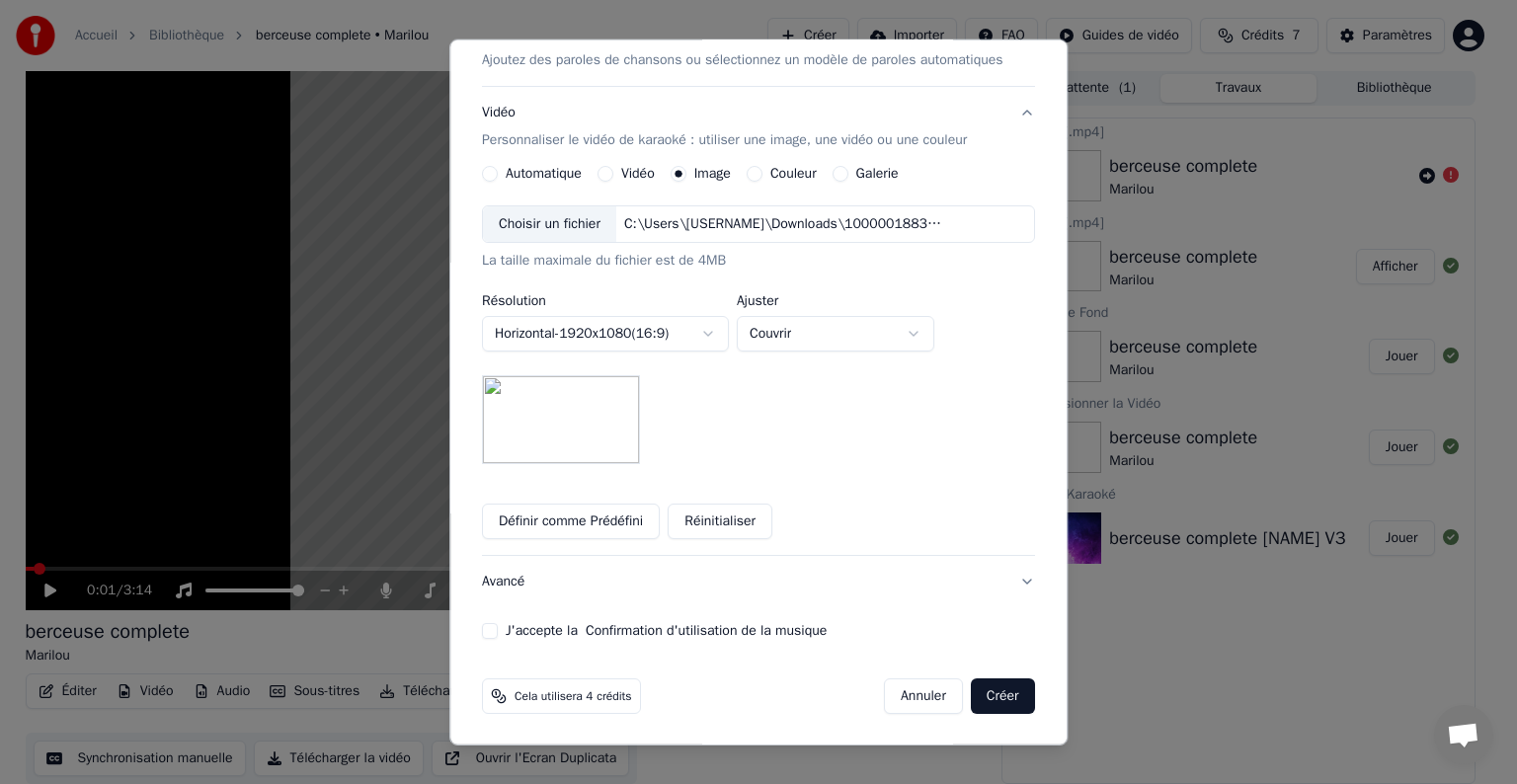 click on "J'accepte la   Confirmation d'utilisation de la musique" at bounding box center (490, 631) 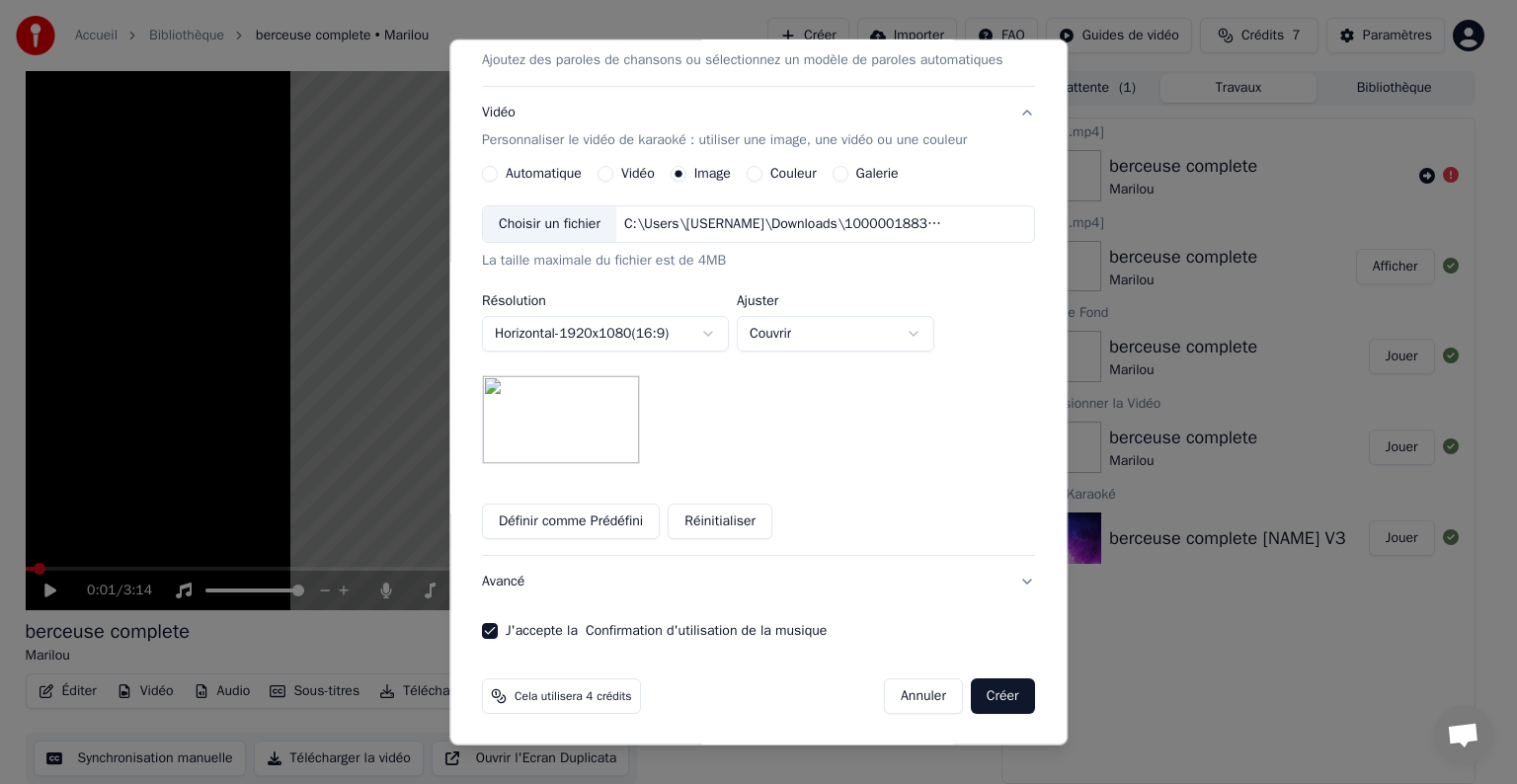 click on "Créer" at bounding box center (1002, 696) 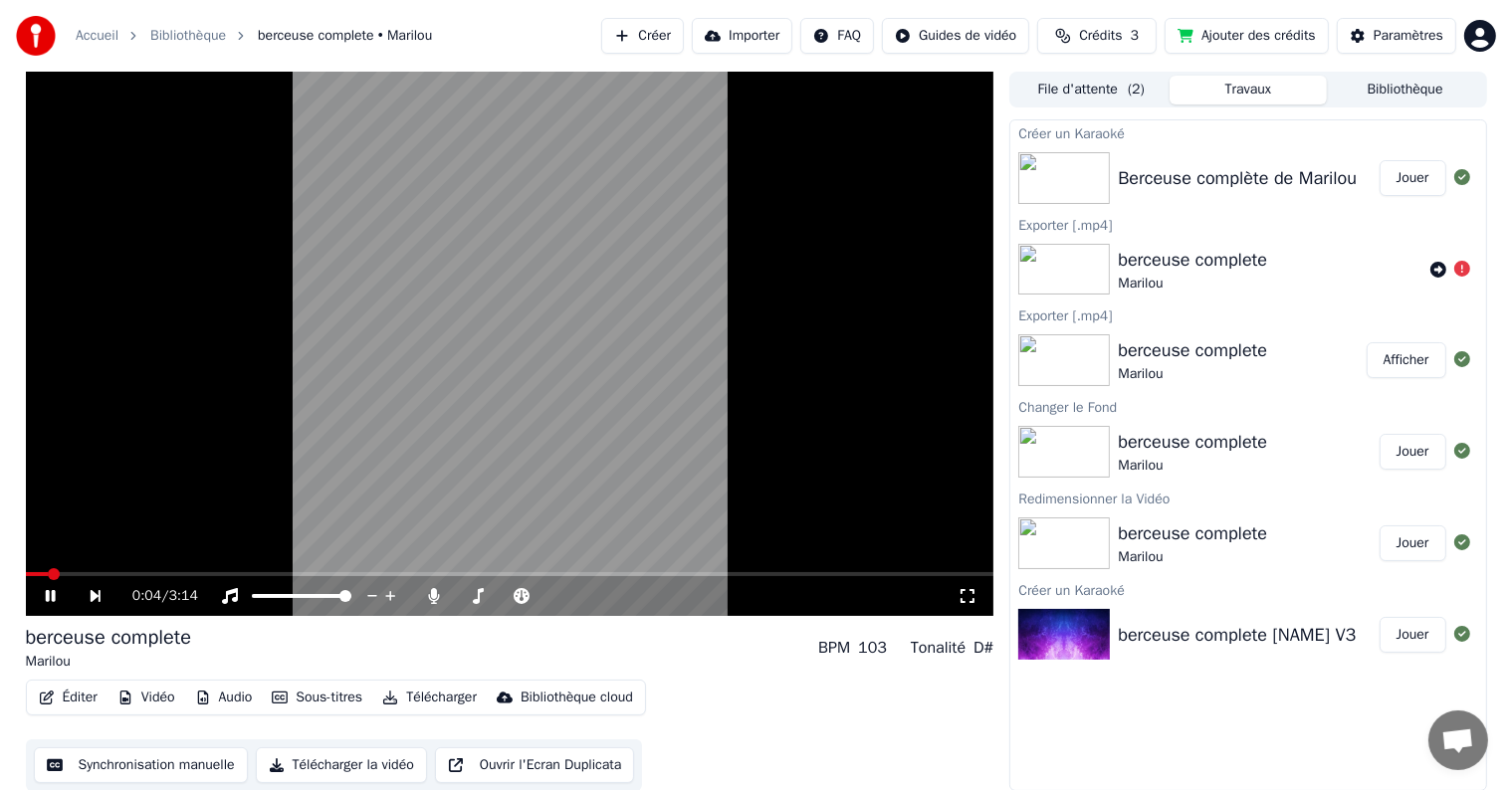 scroll, scrollTop: 0, scrollLeft: 0, axis: both 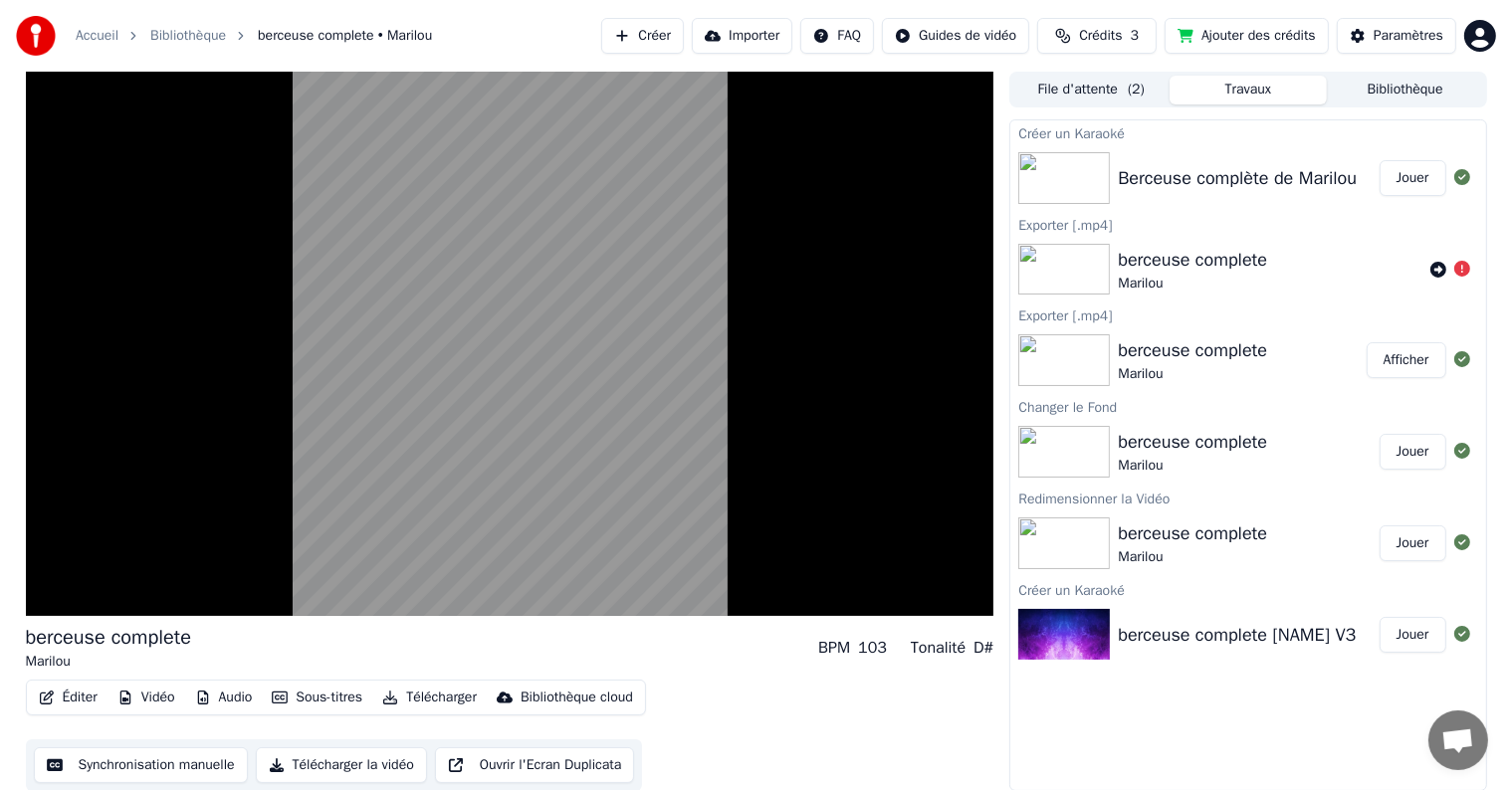 click on "File d'attente ( 2 )" at bounding box center [1091, 90] 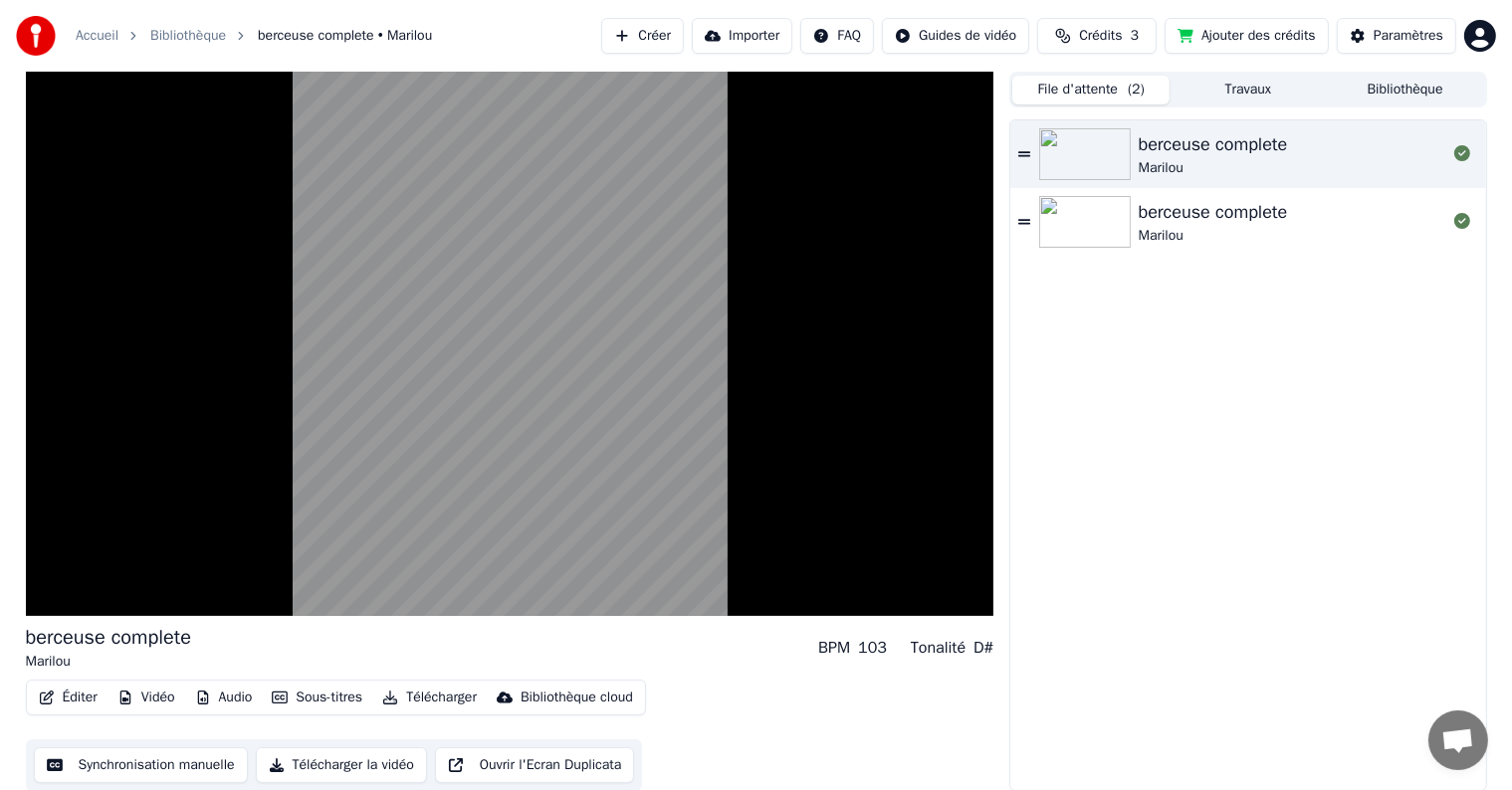 click on "File d'attente ( 2 )" at bounding box center (1091, 90) 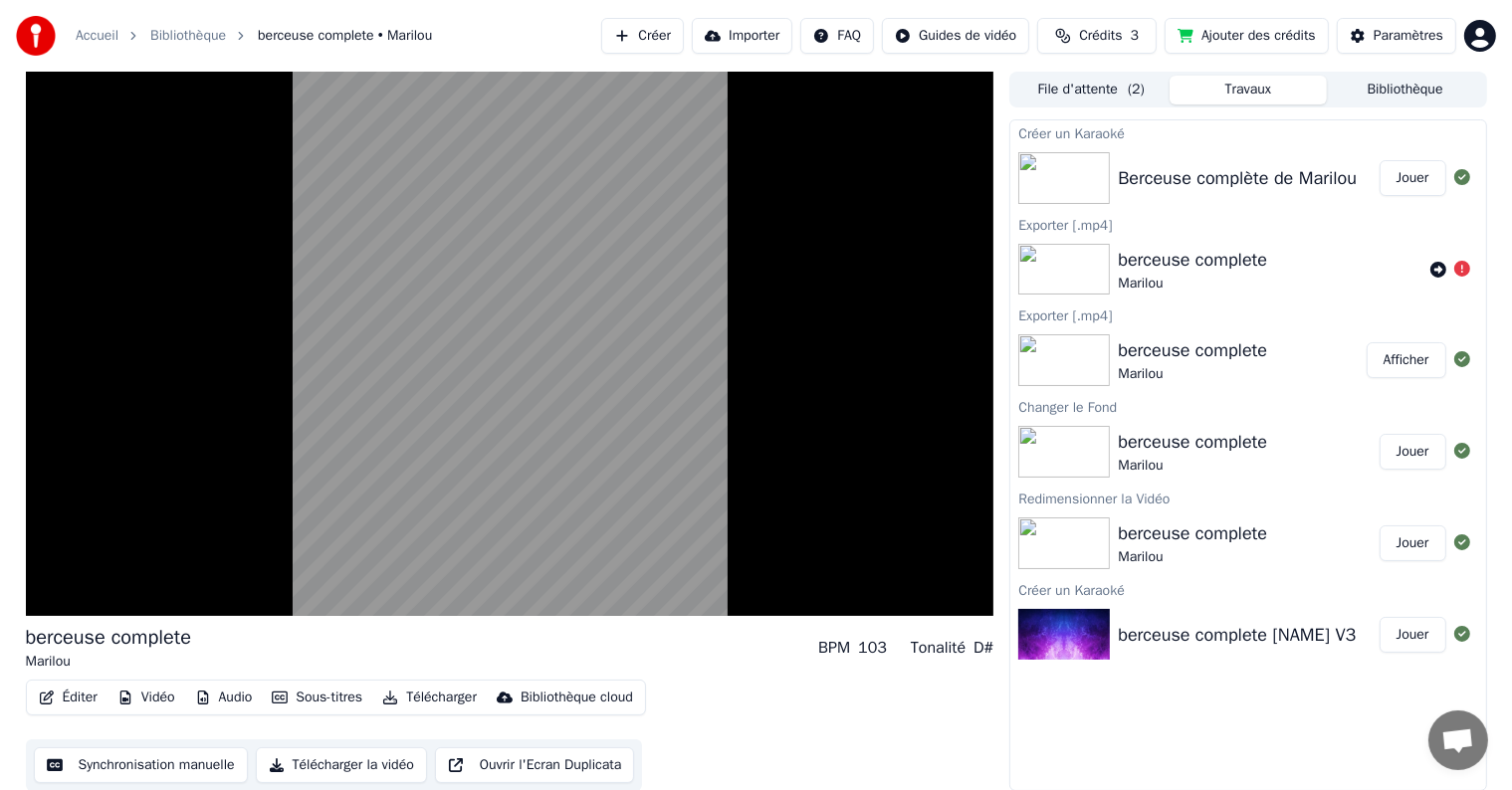 click on "Travaux" at bounding box center (1248, 90) 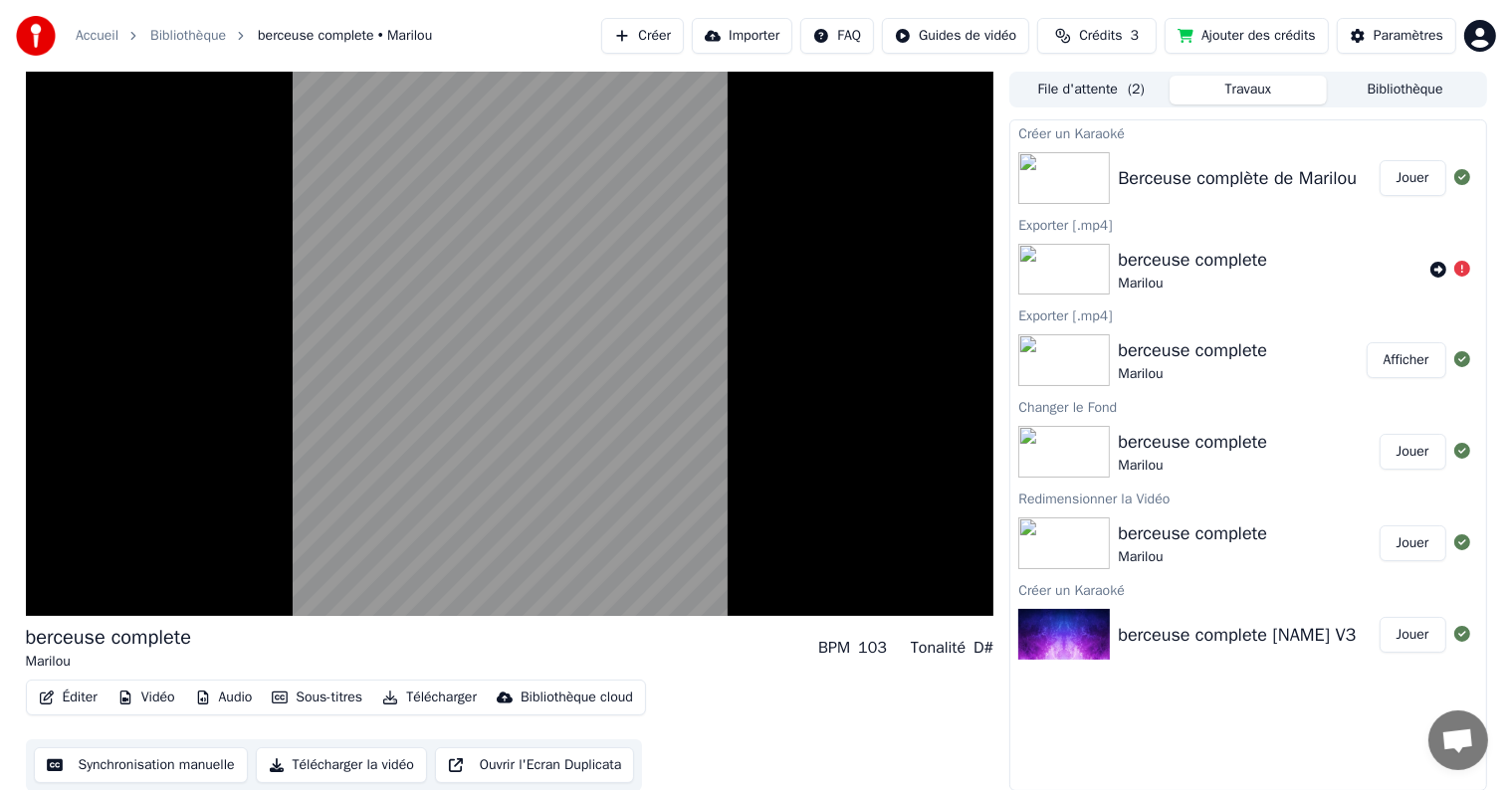 click on "Berceuse complète de Marilou" at bounding box center (1237, 178) 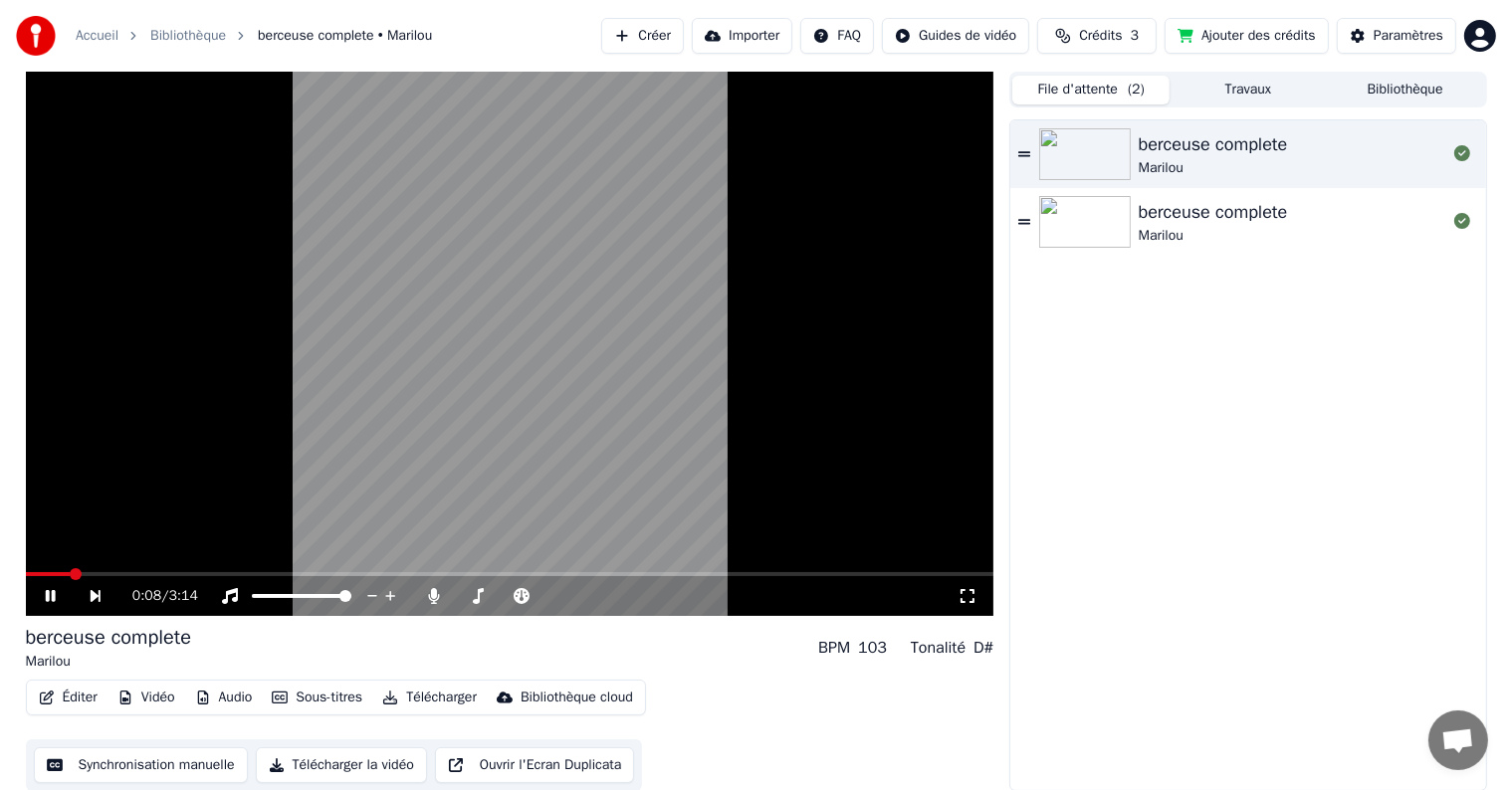 click on "File d'attente ( 2 )" at bounding box center [1091, 90] 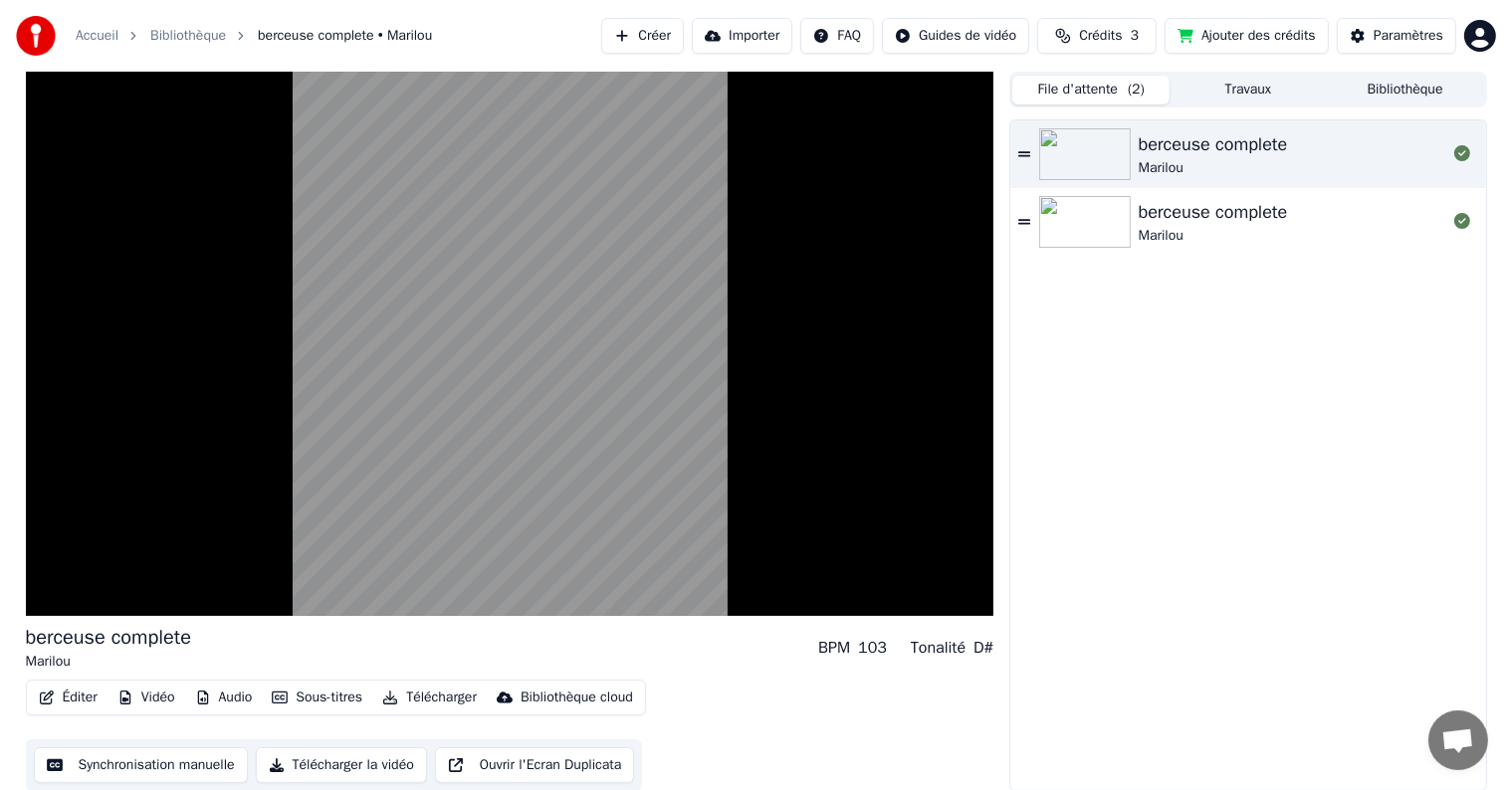 click on "berceuse complete" at bounding box center [1213, 144] 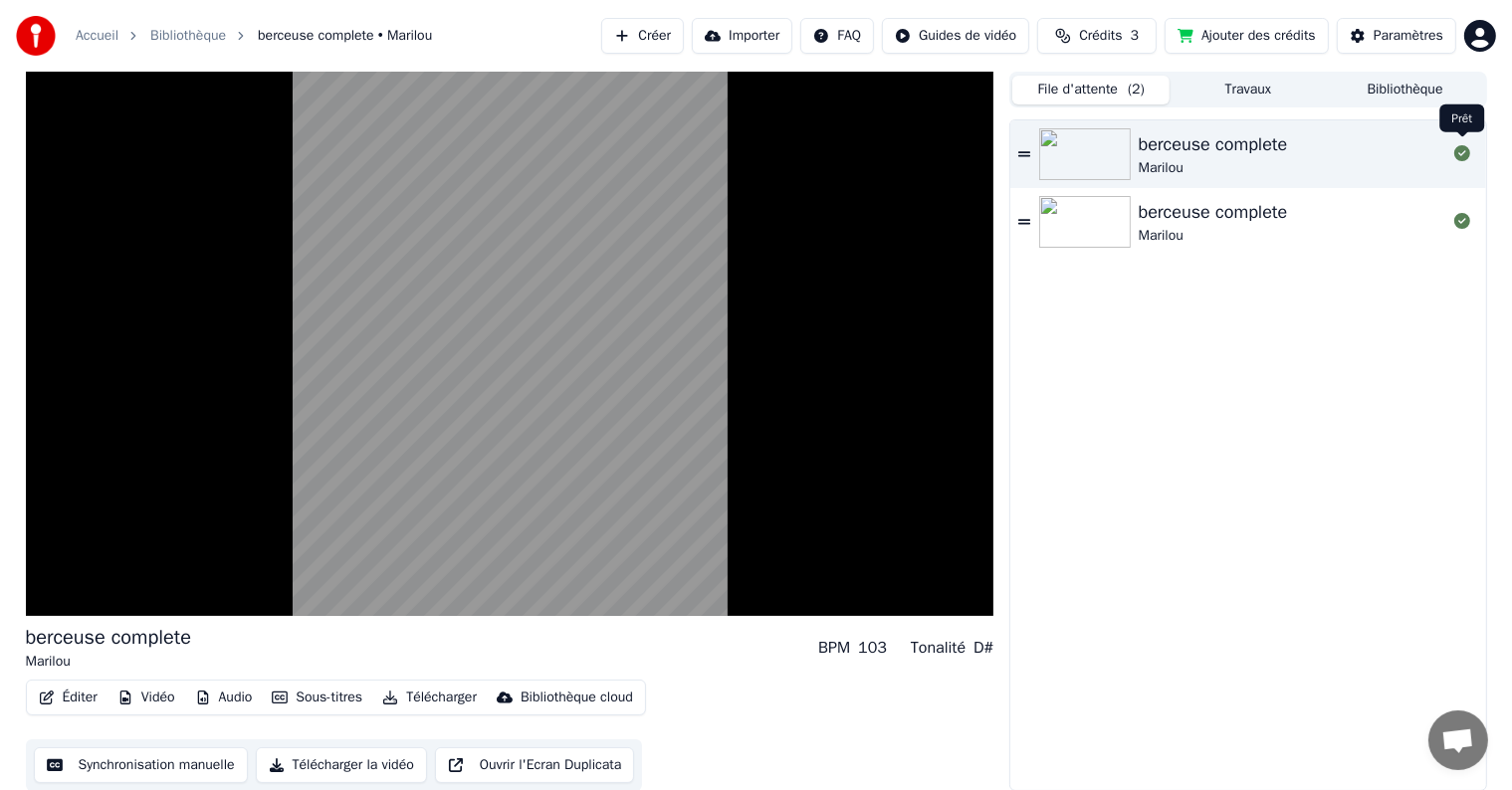 click 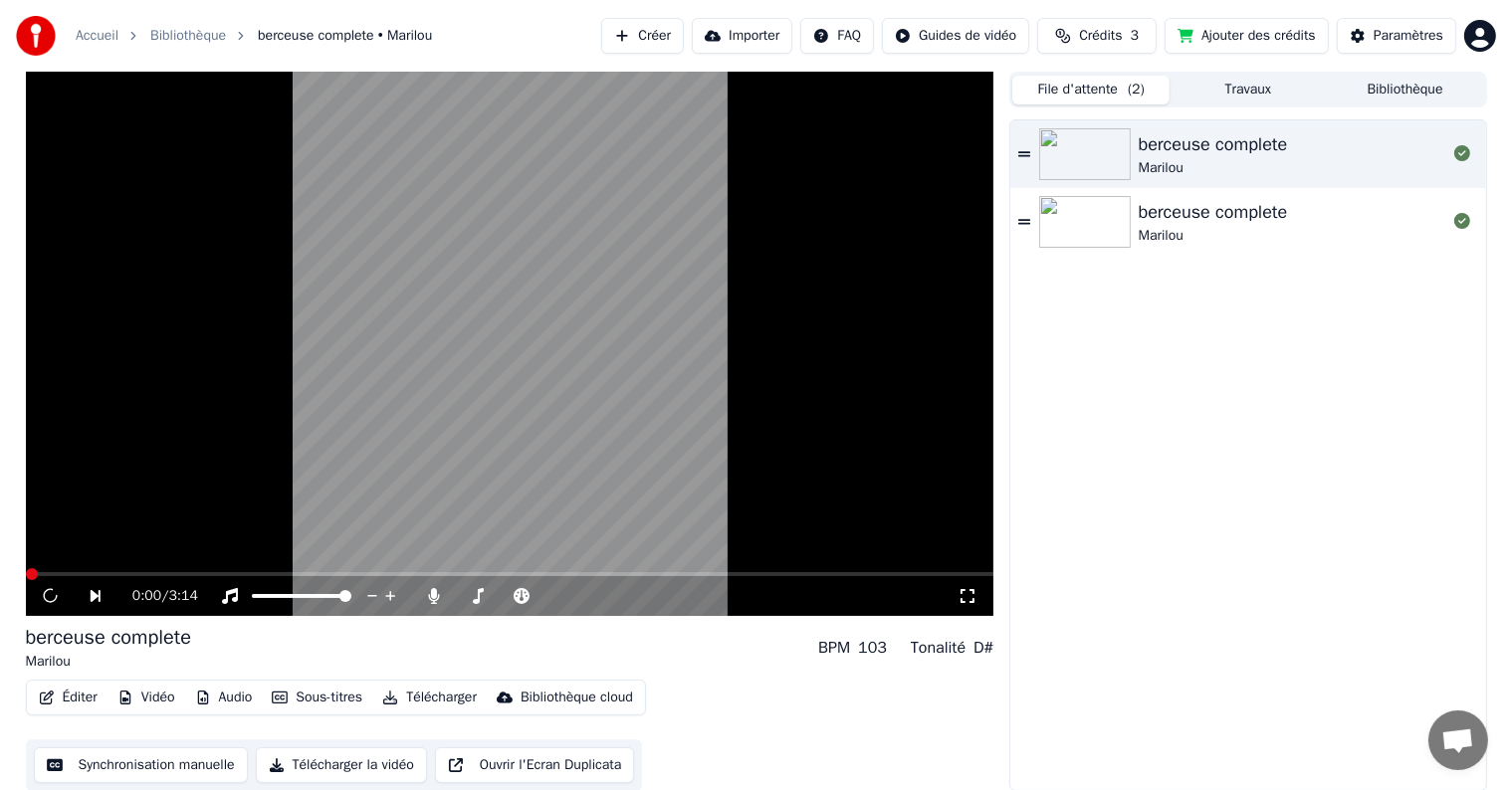 click on "berceuse complete Marilou" at bounding box center (1292, 154) 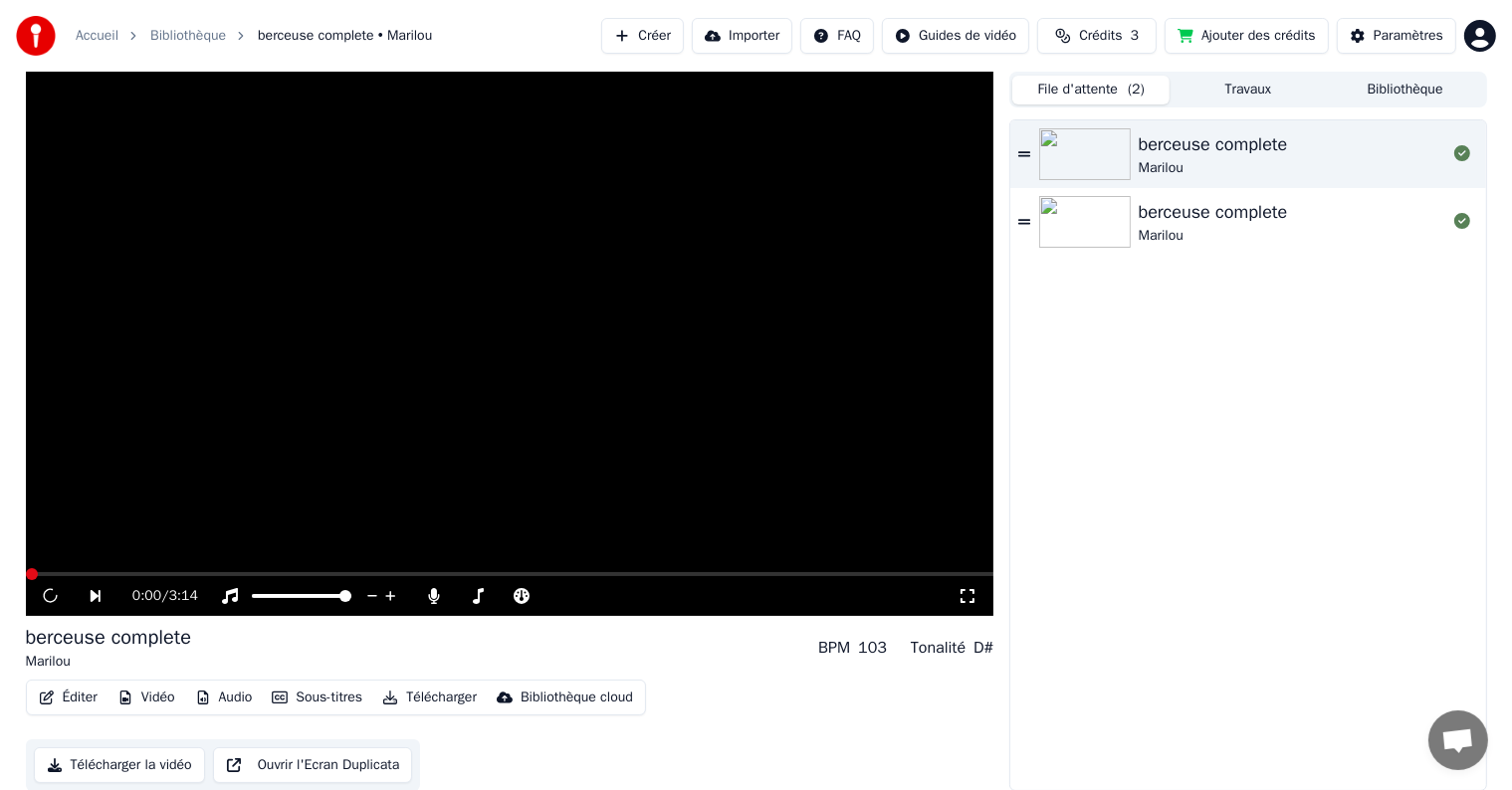 click on "berceuse complete Marilou" at bounding box center (1292, 154) 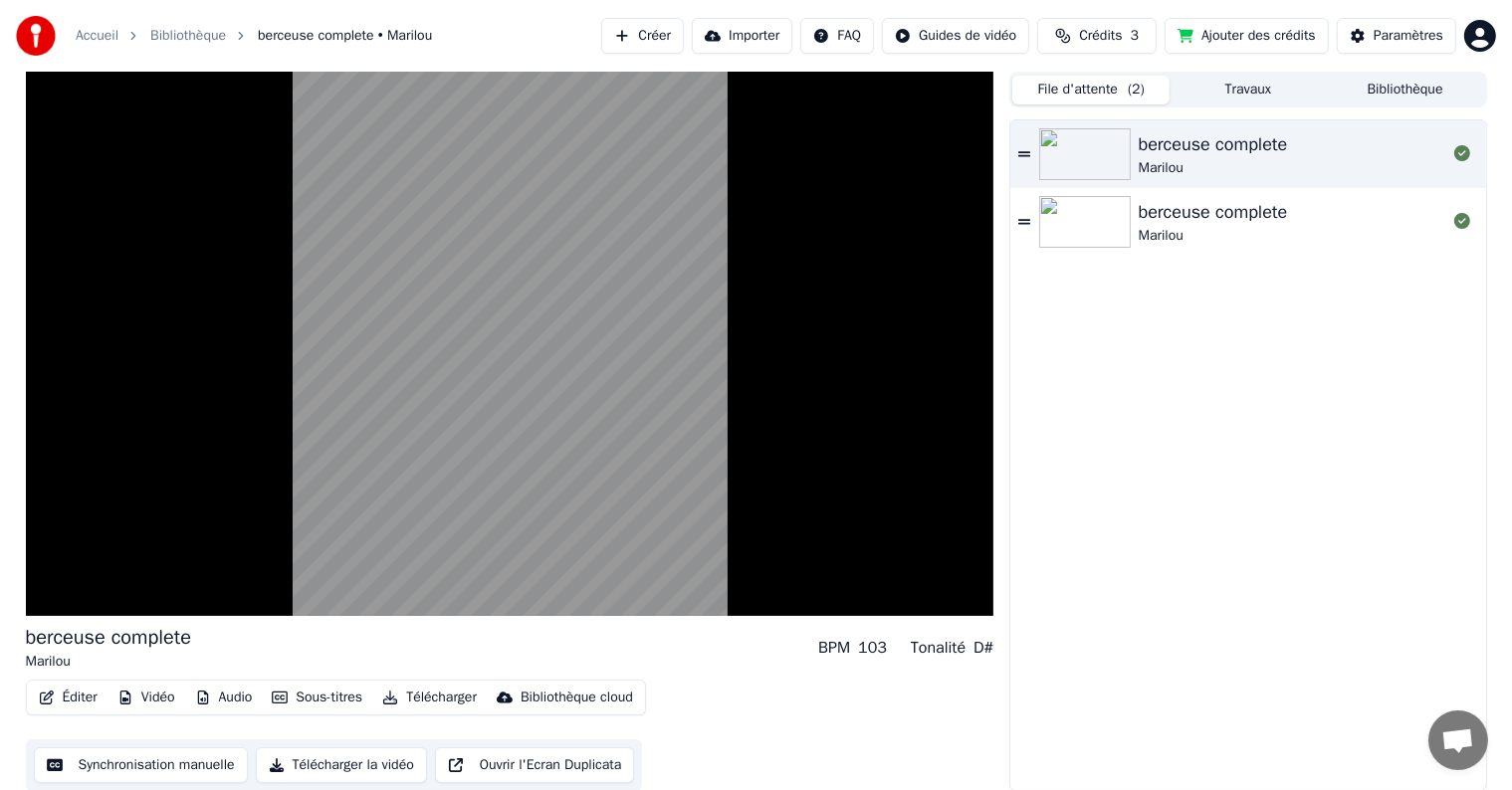 click on "berceuse complete Marilou" at bounding box center [1247, 154] 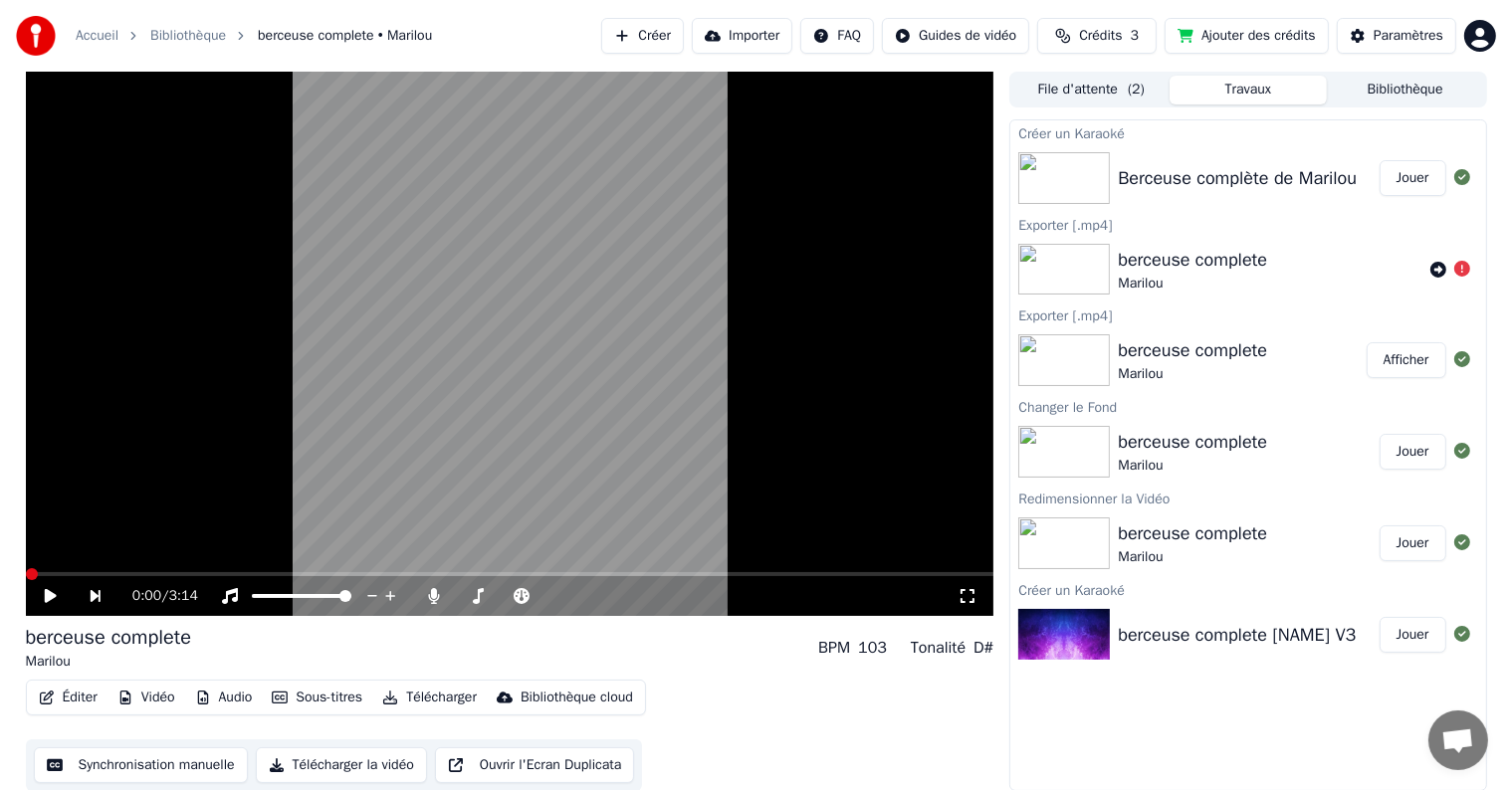 click on "Travaux" at bounding box center (1248, 90) 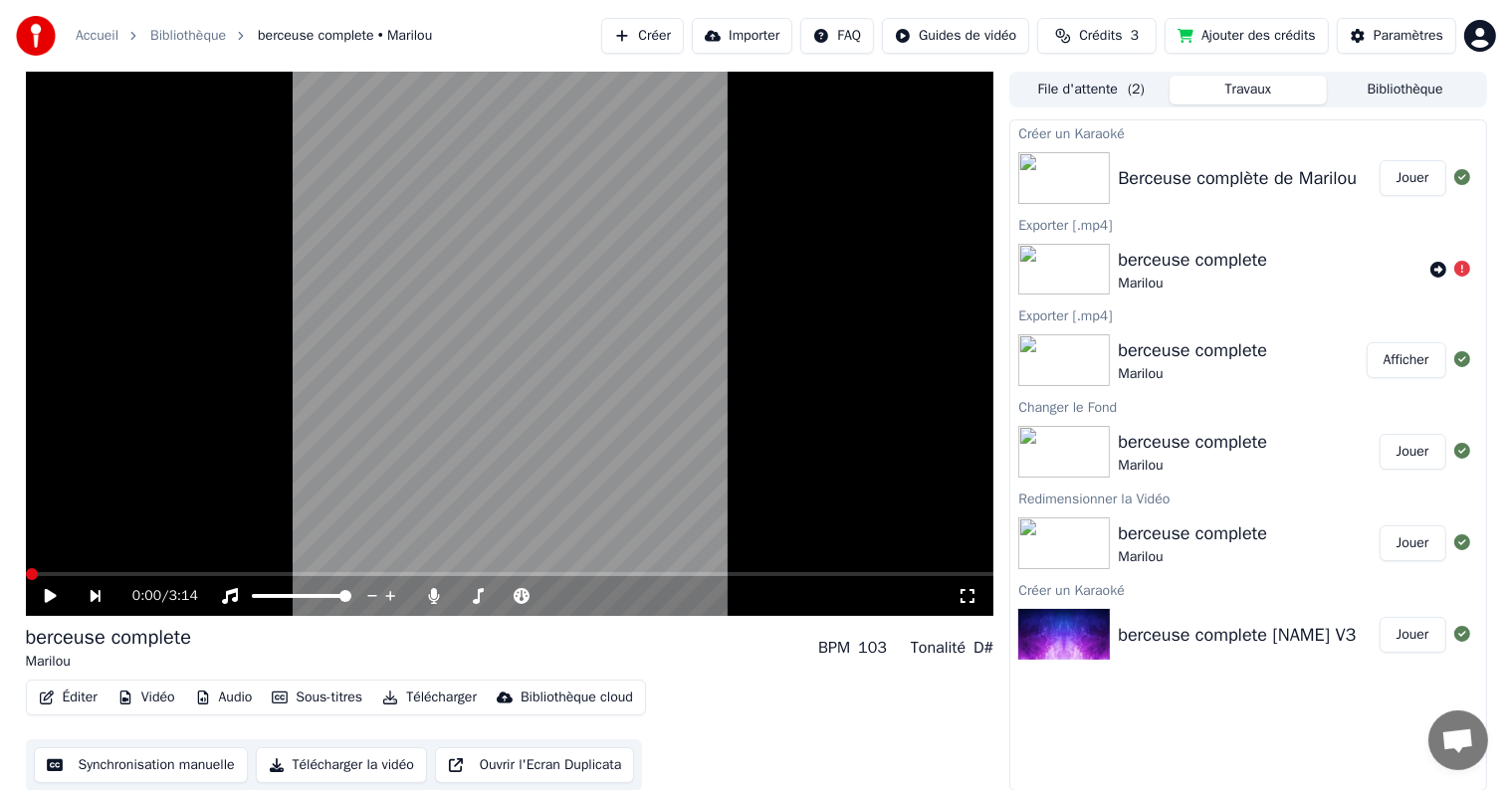click on "Berceuse complète de Marilou" at bounding box center (1237, 178) 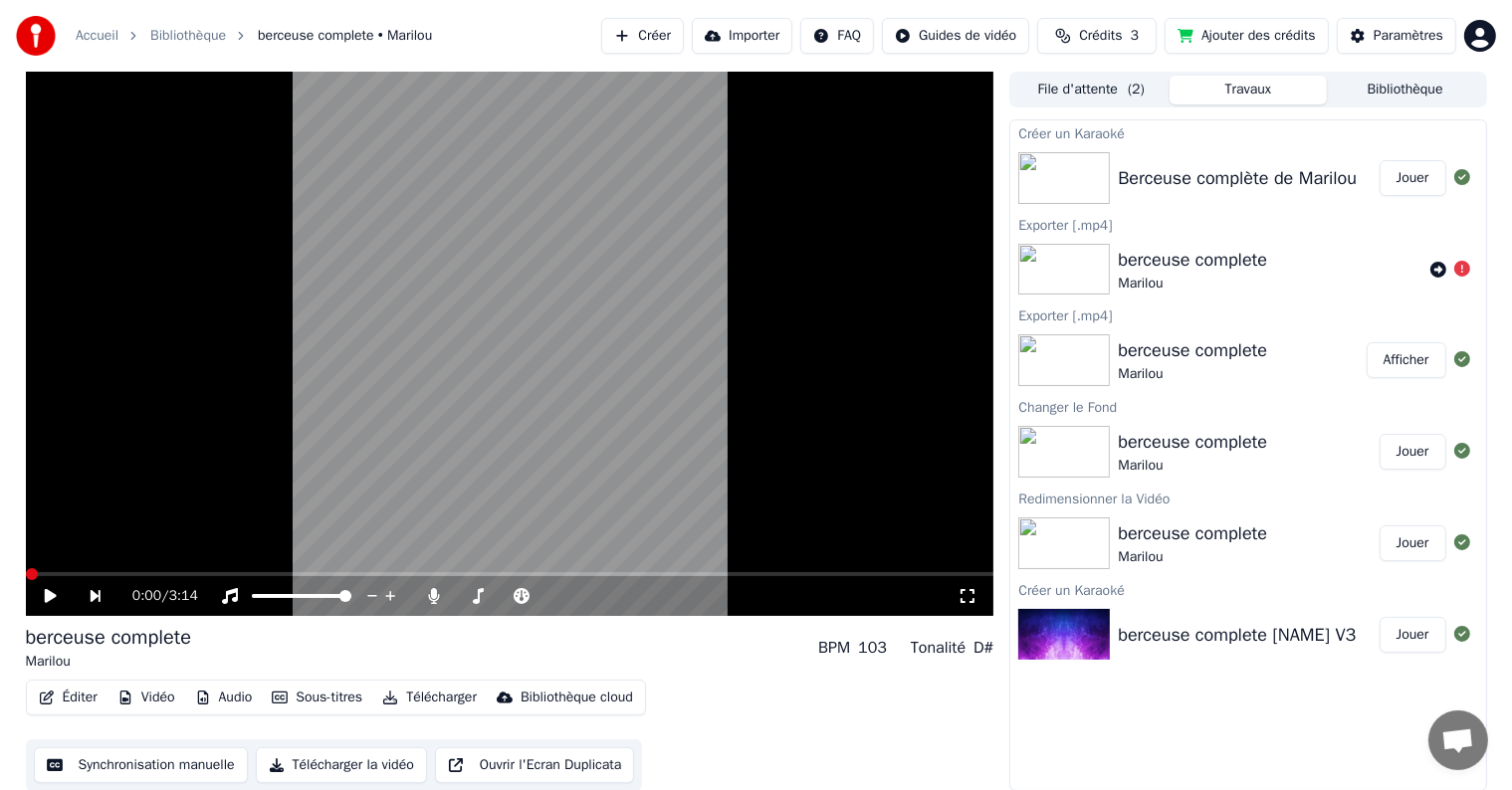 click on "Jouer" at bounding box center [1412, 178] 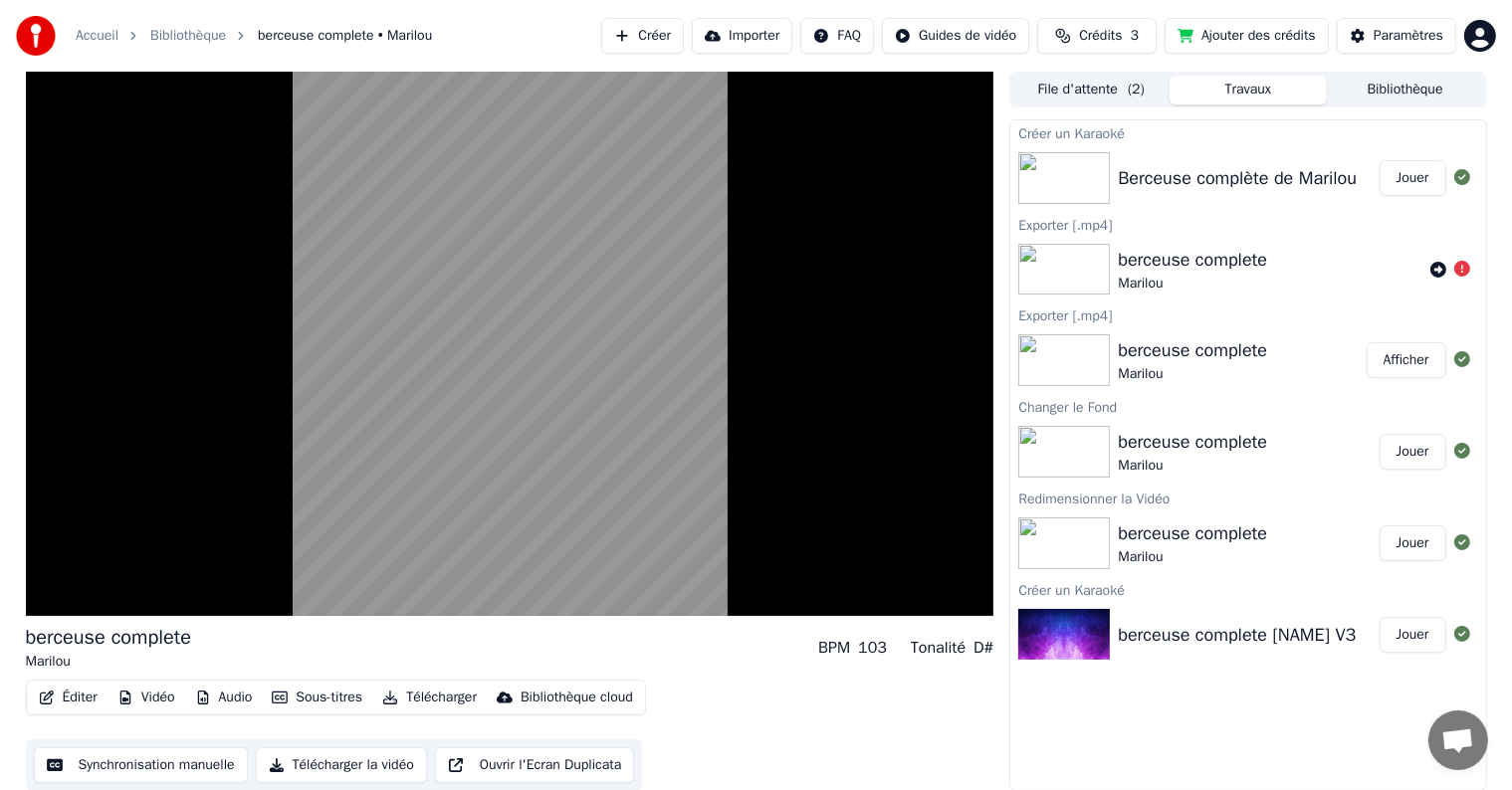 scroll, scrollTop: 1, scrollLeft: 0, axis: vertical 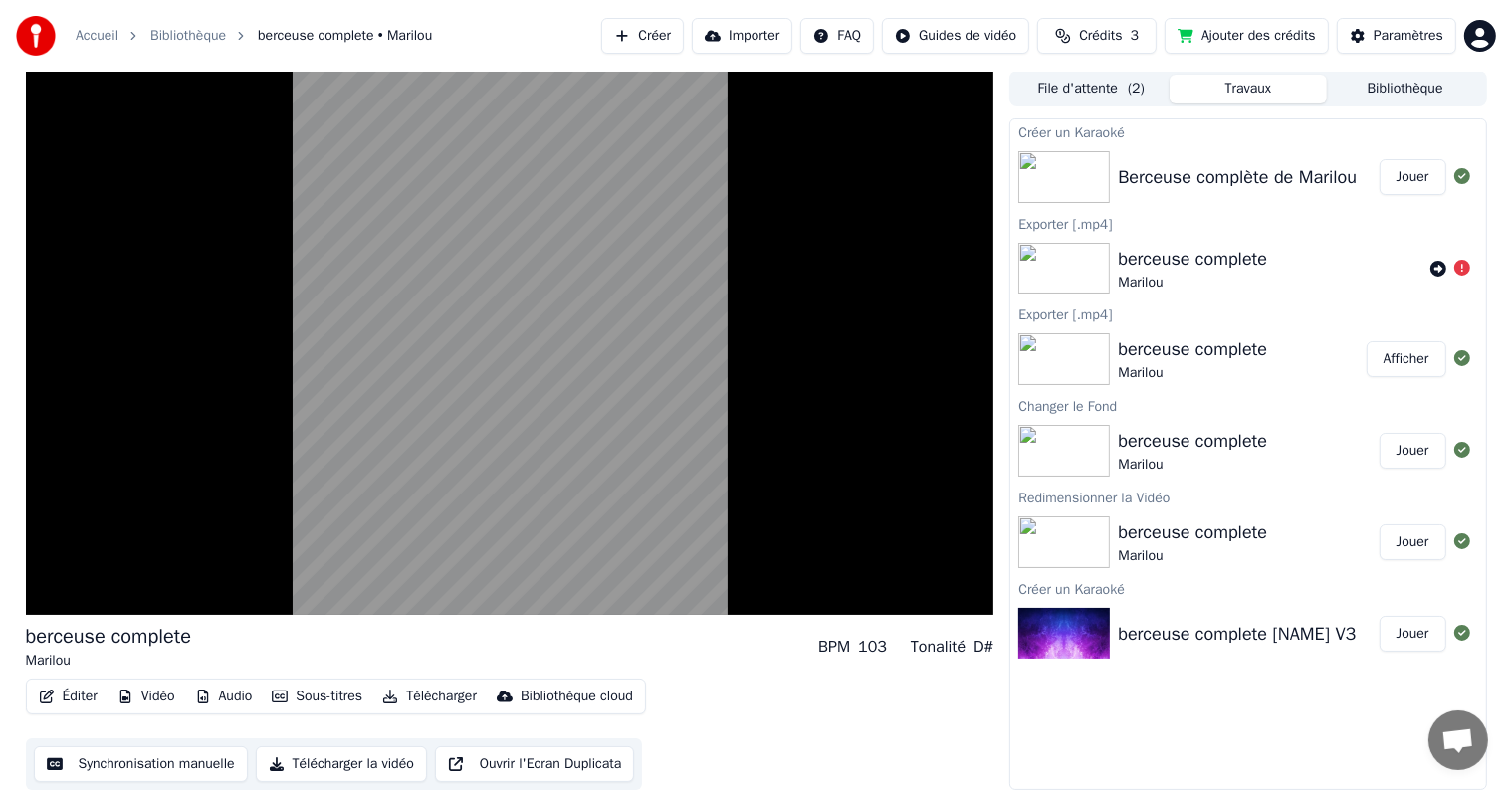 click on "Jouer" at bounding box center [1412, 542] 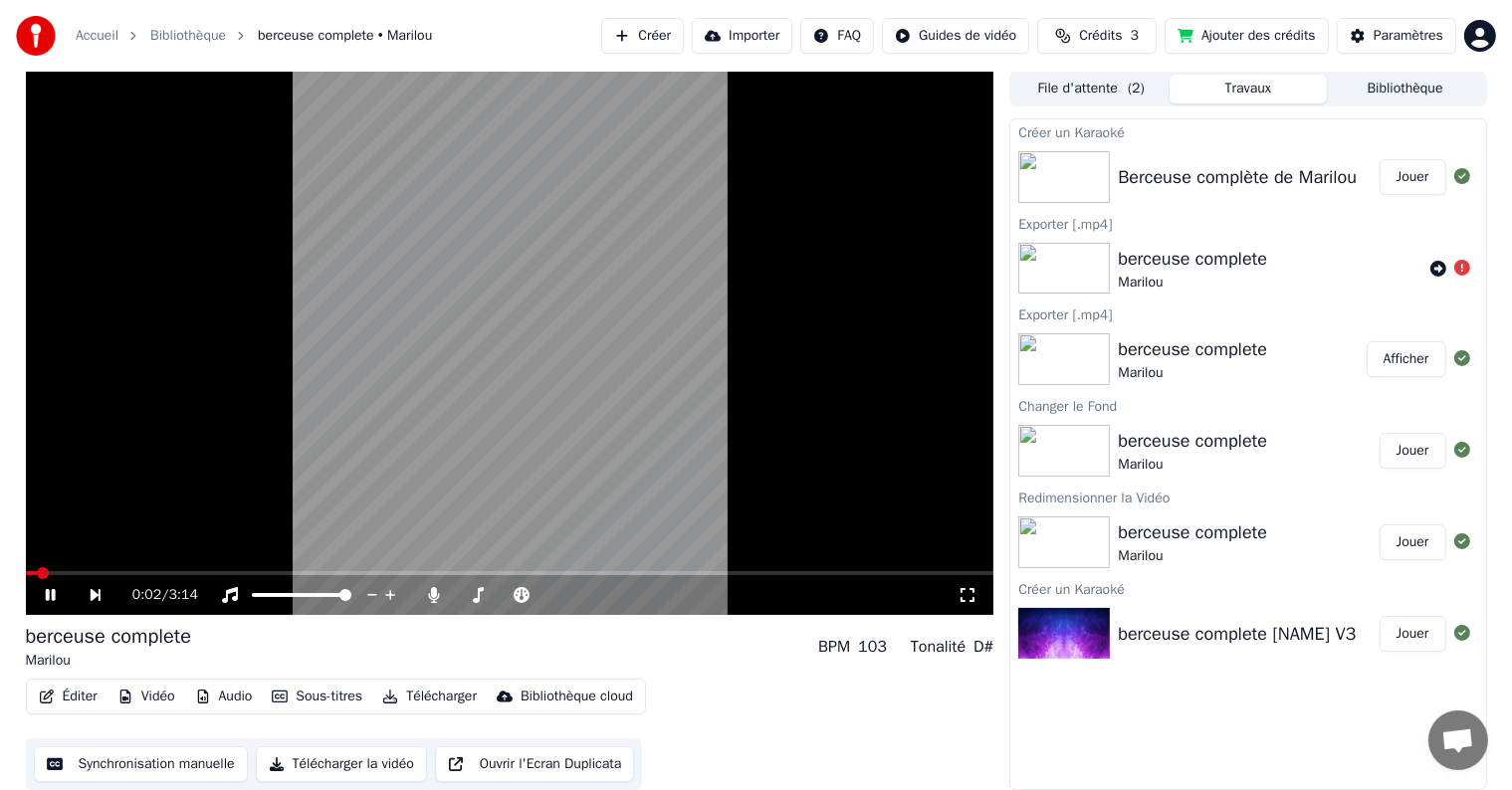 click on "Éditer" at bounding box center [68, 696] 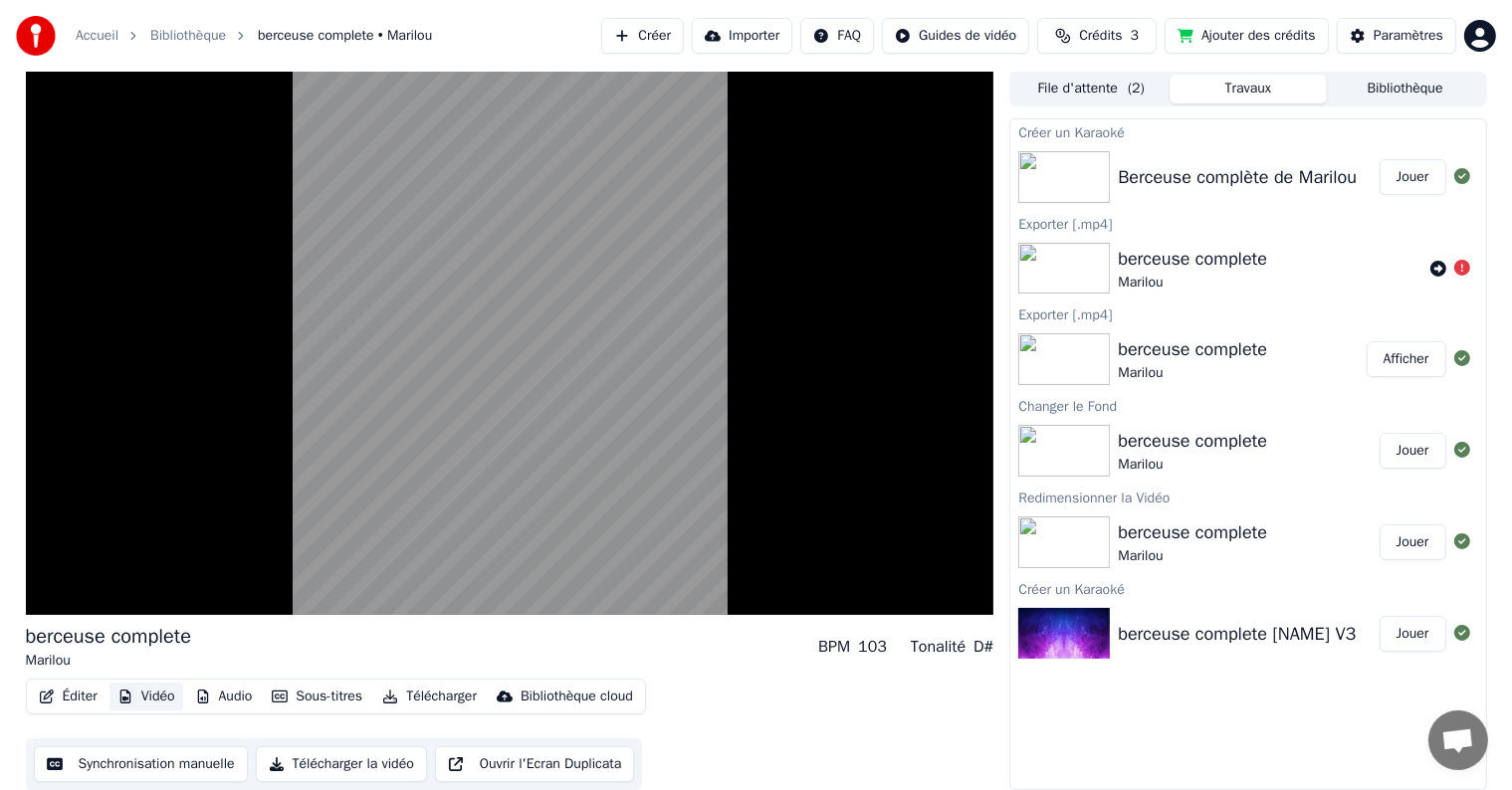 click on "Vidéo" at bounding box center (146, 696) 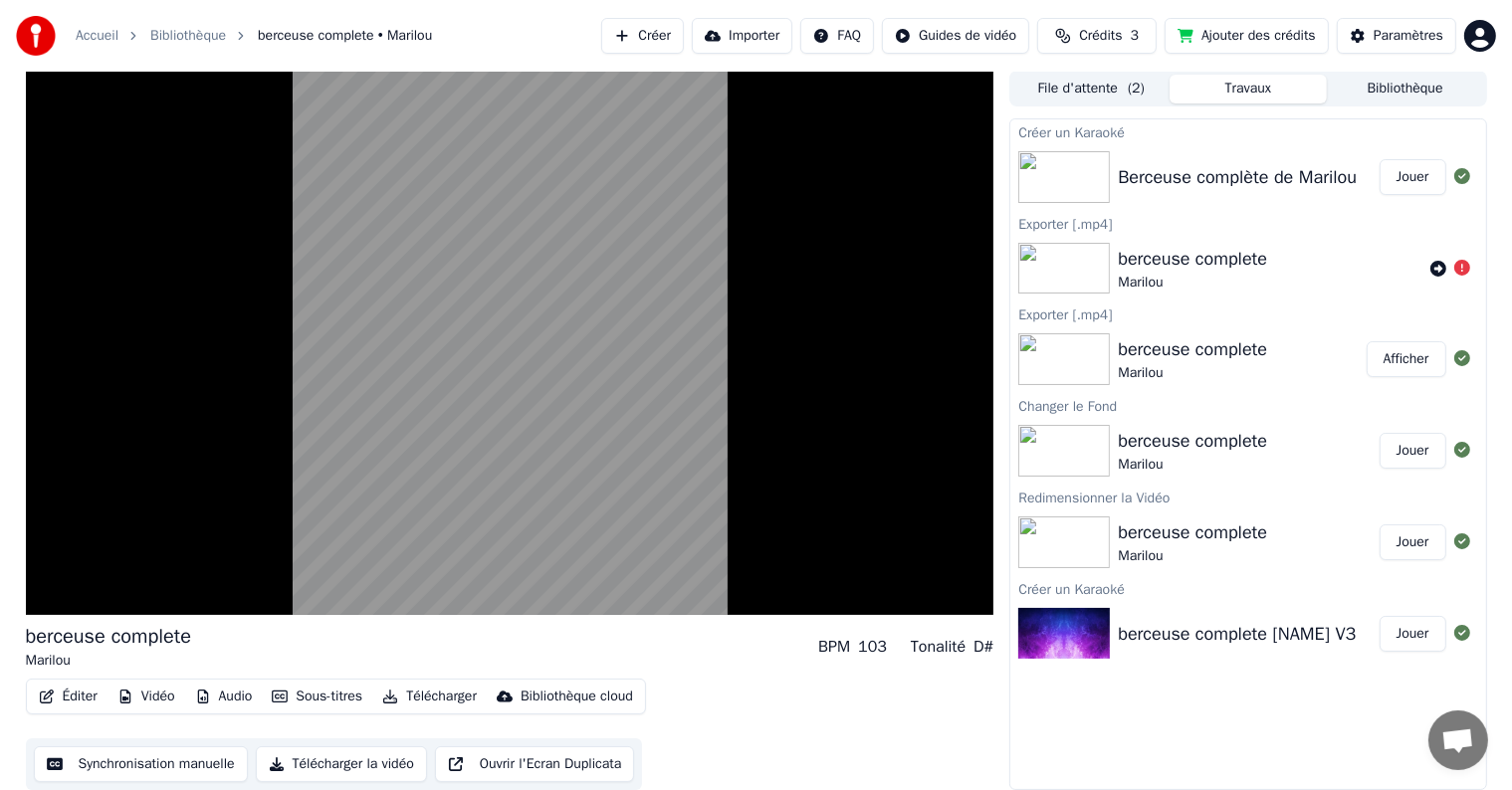 click on "Vidéo" at bounding box center (146, 696) 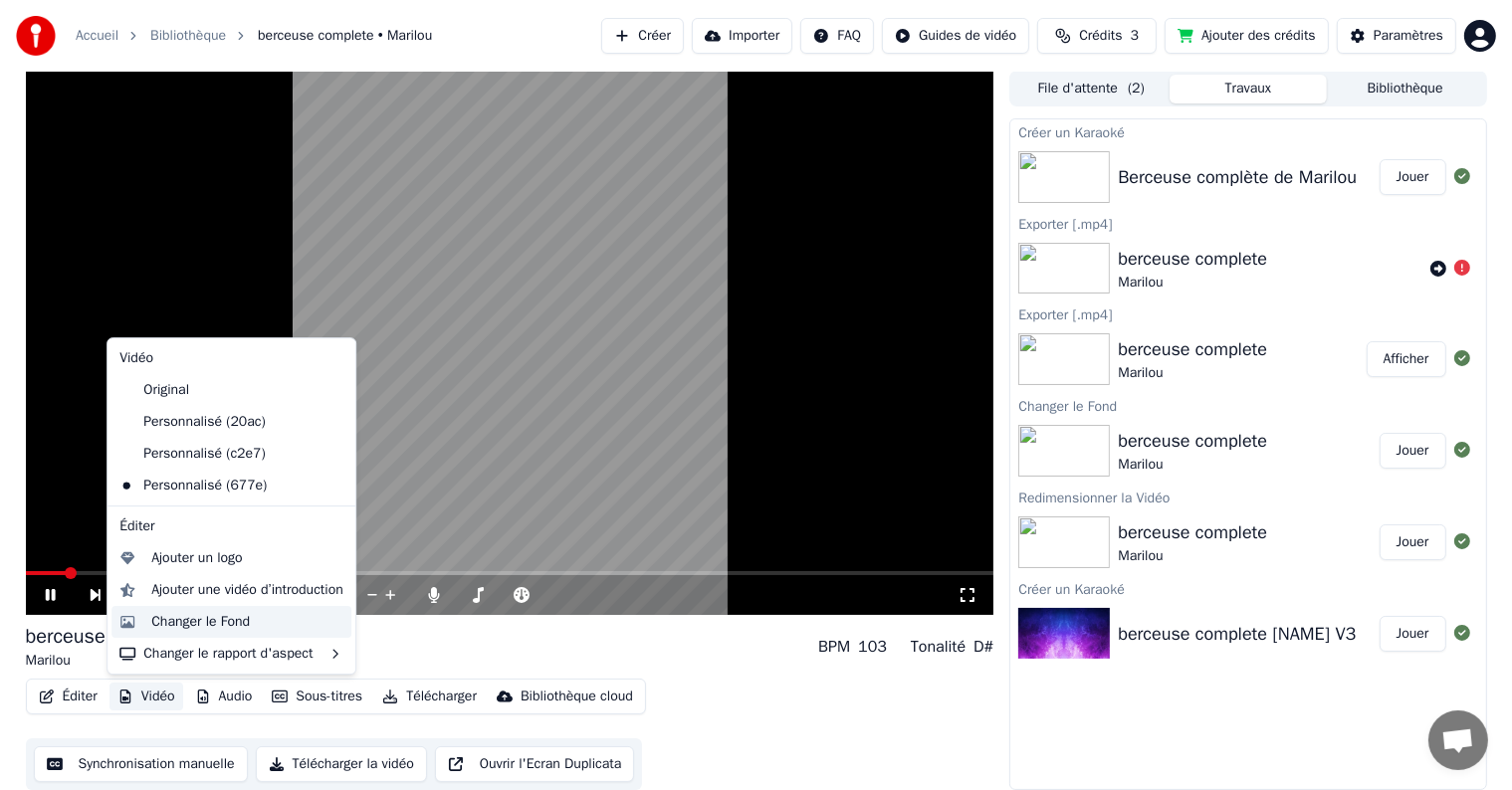 click on "Changer le Fond" at bounding box center [200, 622] 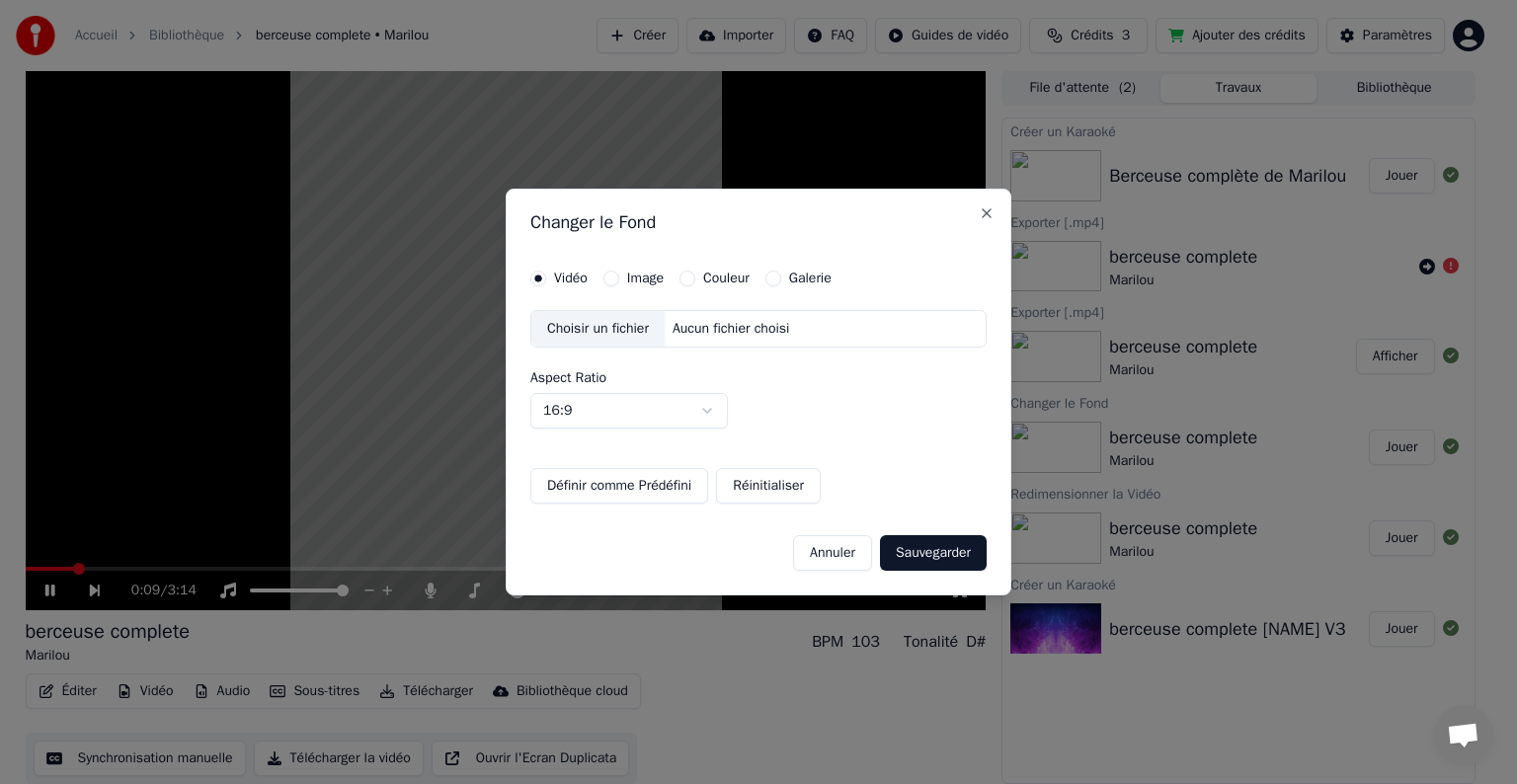 click on "Choisir un fichier" at bounding box center (598, 329) 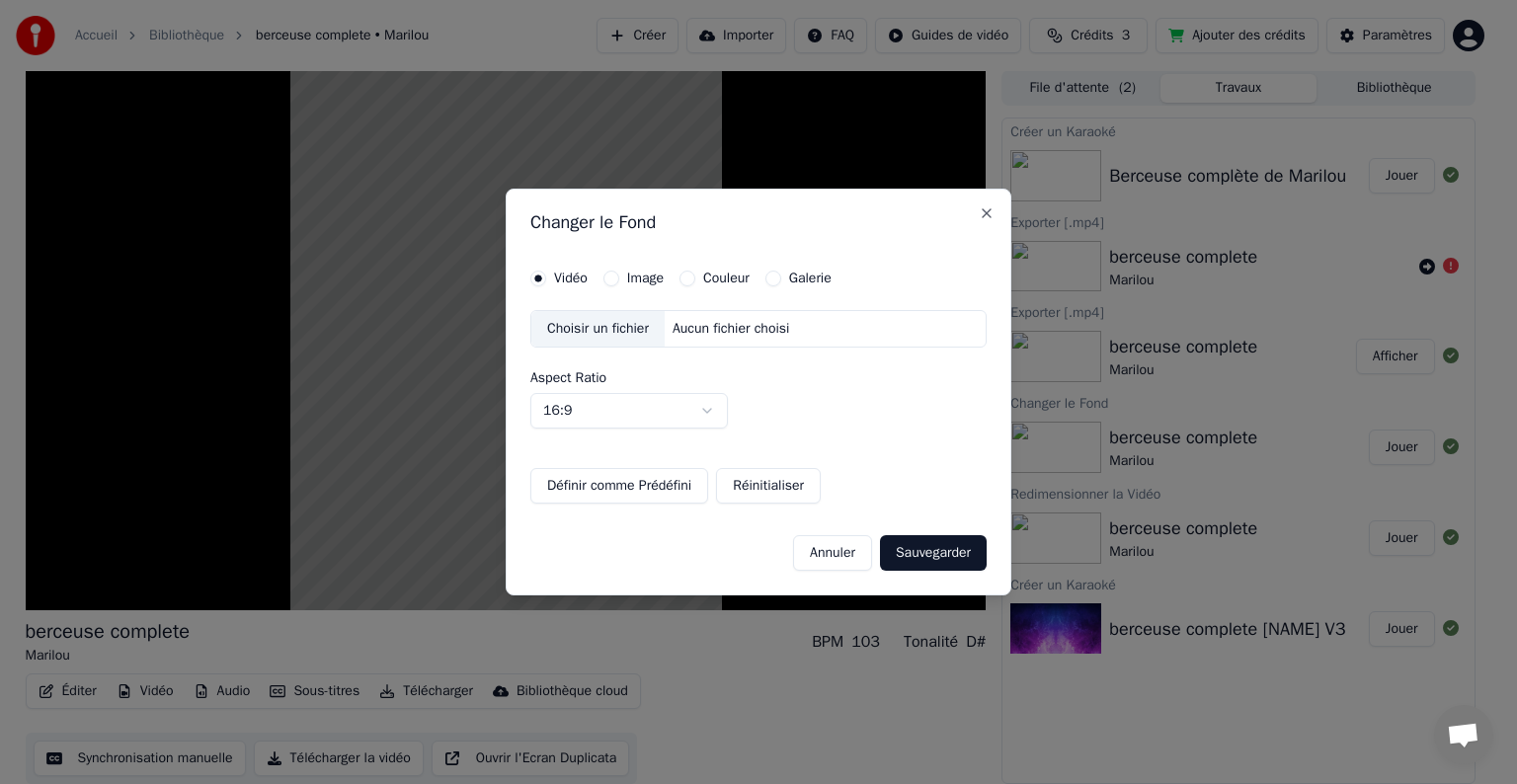 click on "Image" at bounding box center (645, 278) 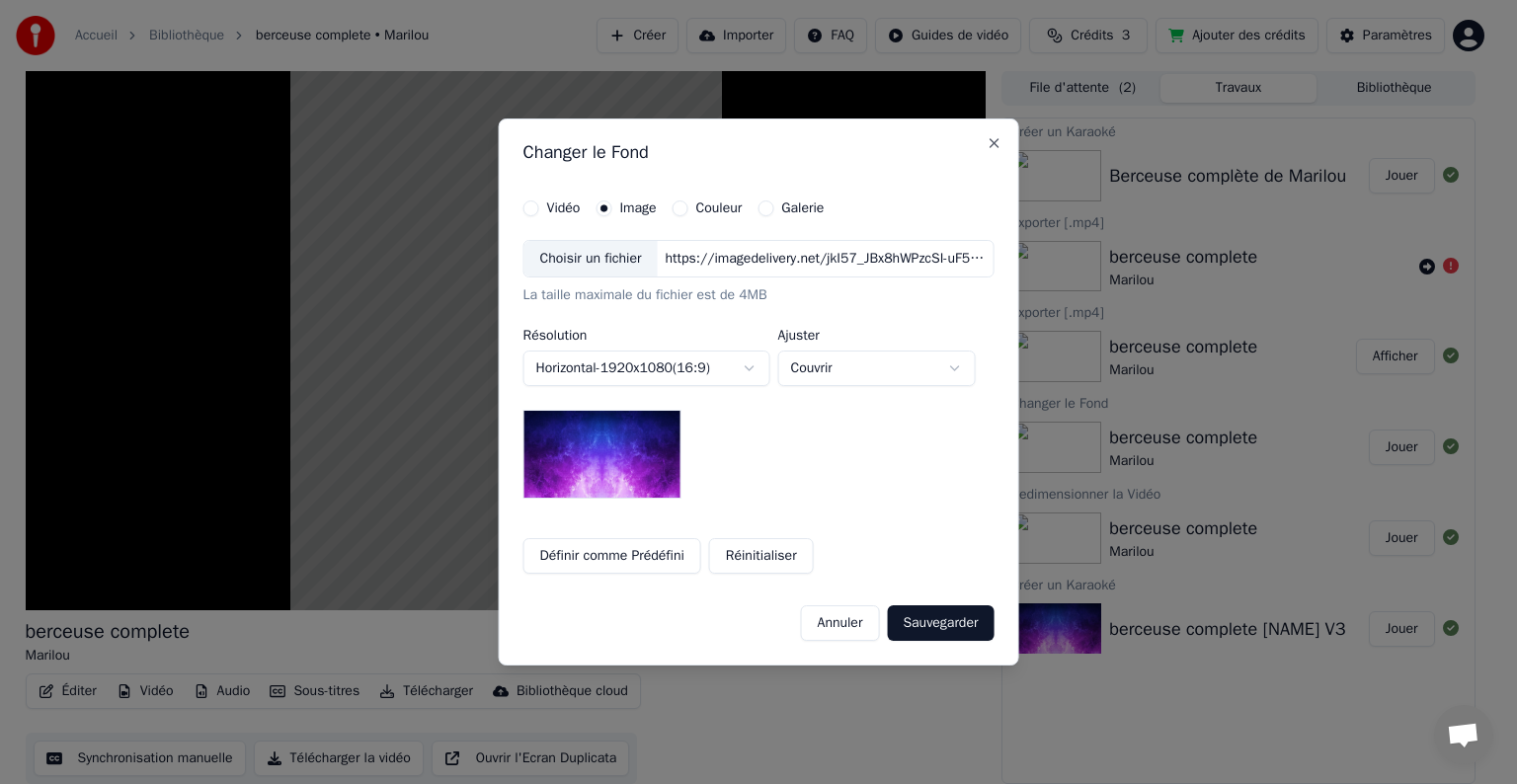 click on "Choisir un fichier" at bounding box center [591, 259] 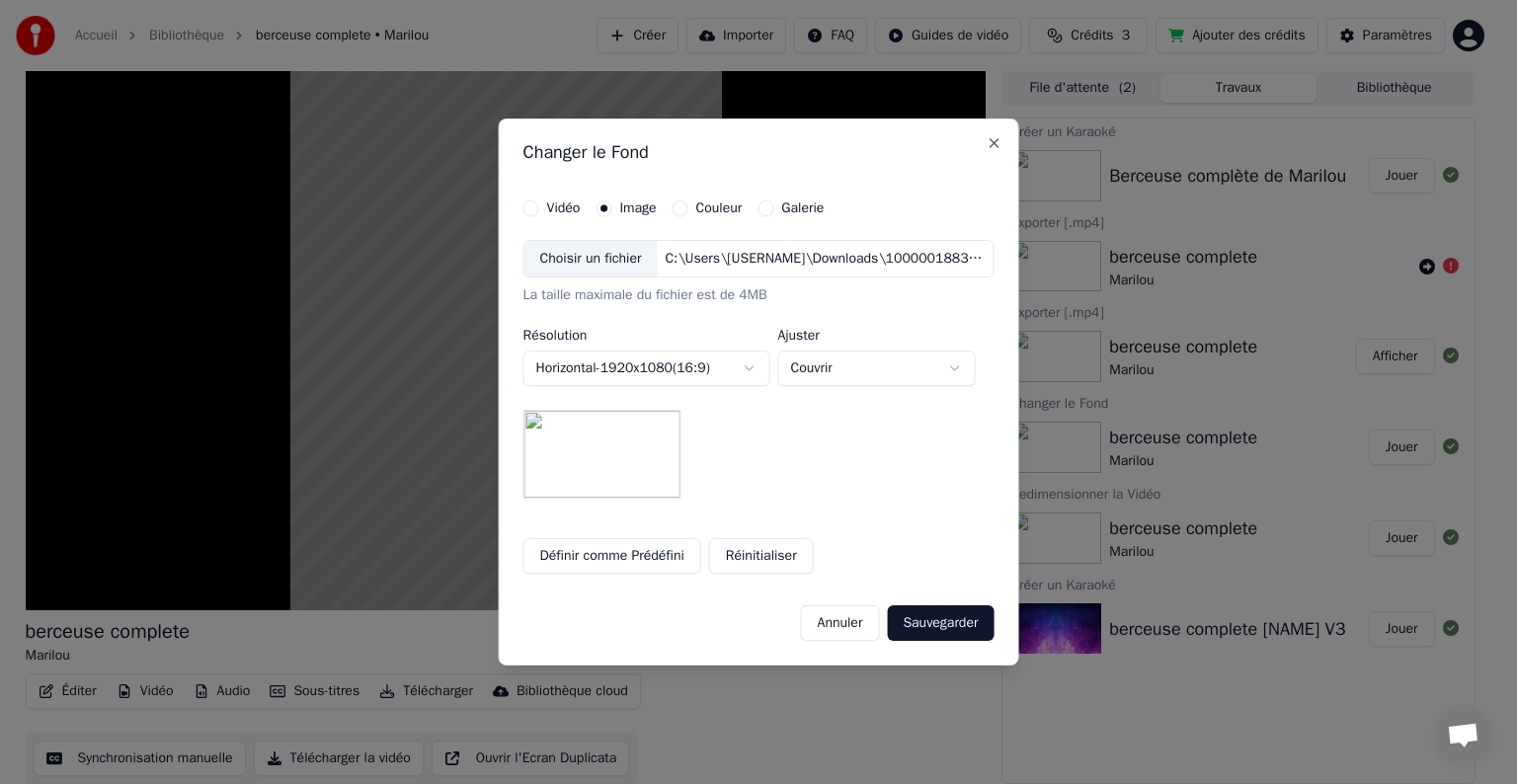 click on "Sauvegarder" at bounding box center (940, 623) 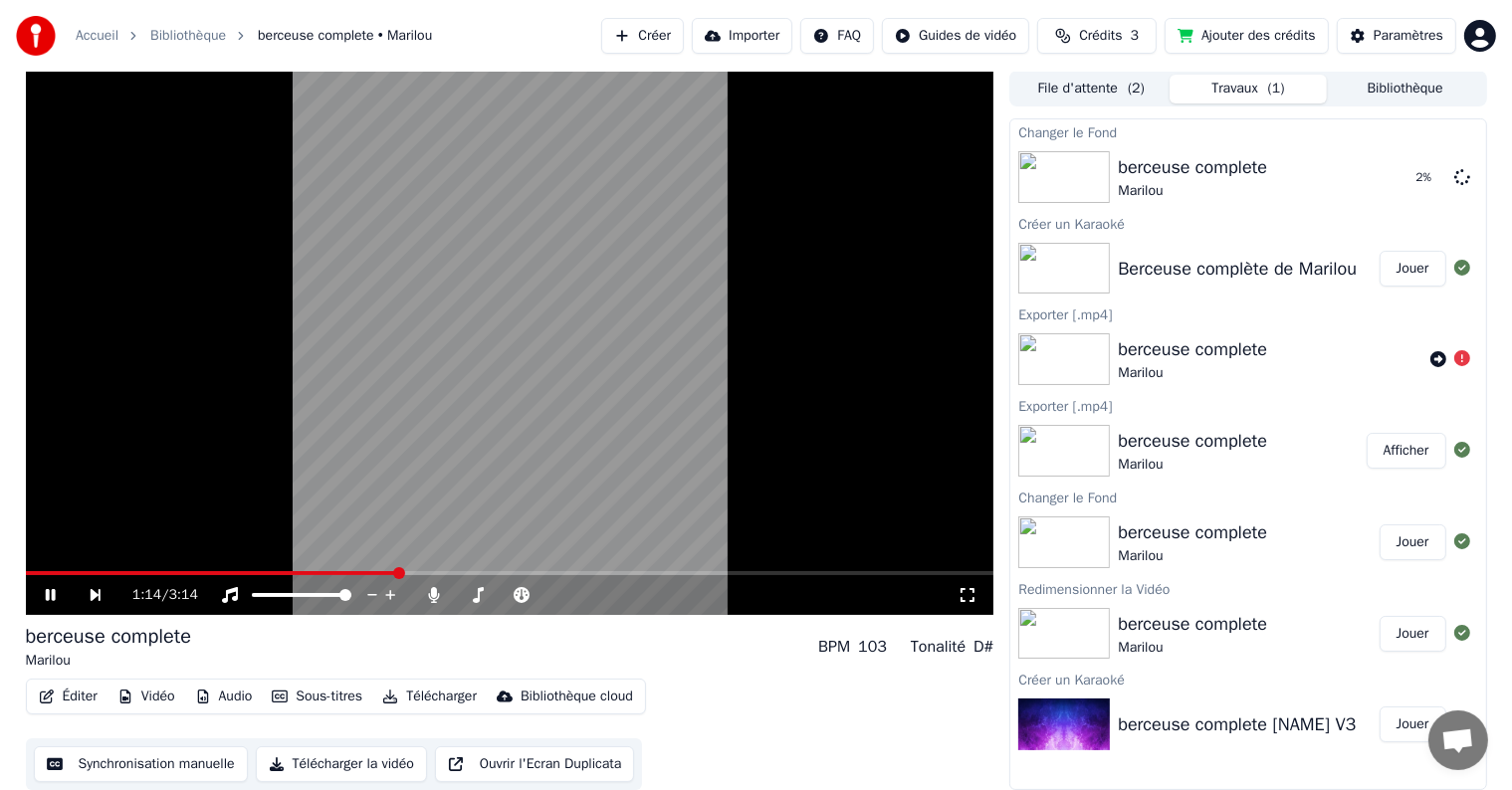 scroll, scrollTop: 0, scrollLeft: 0, axis: both 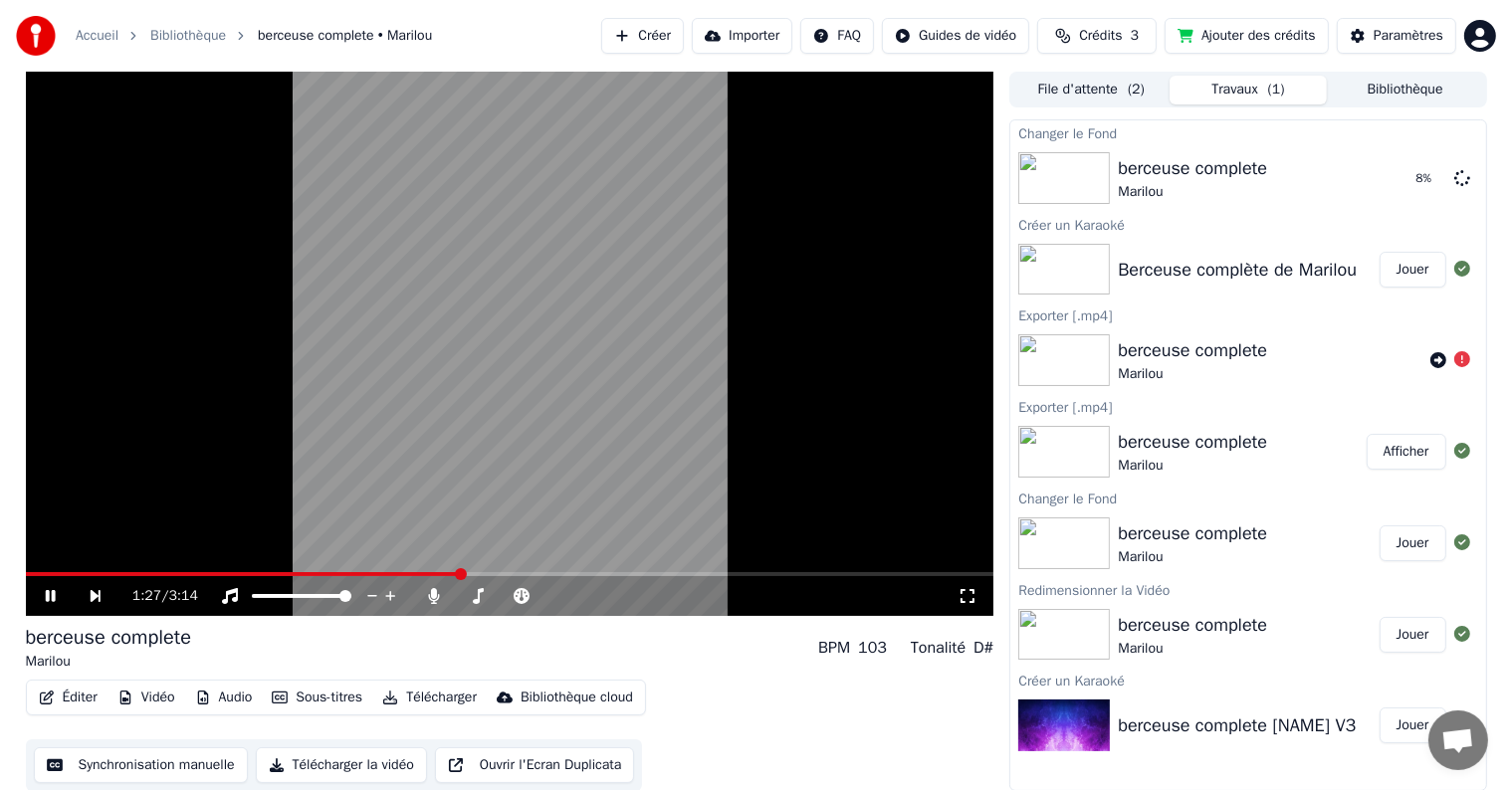 click on "1:27  /  3:14" at bounding box center (510, 596) 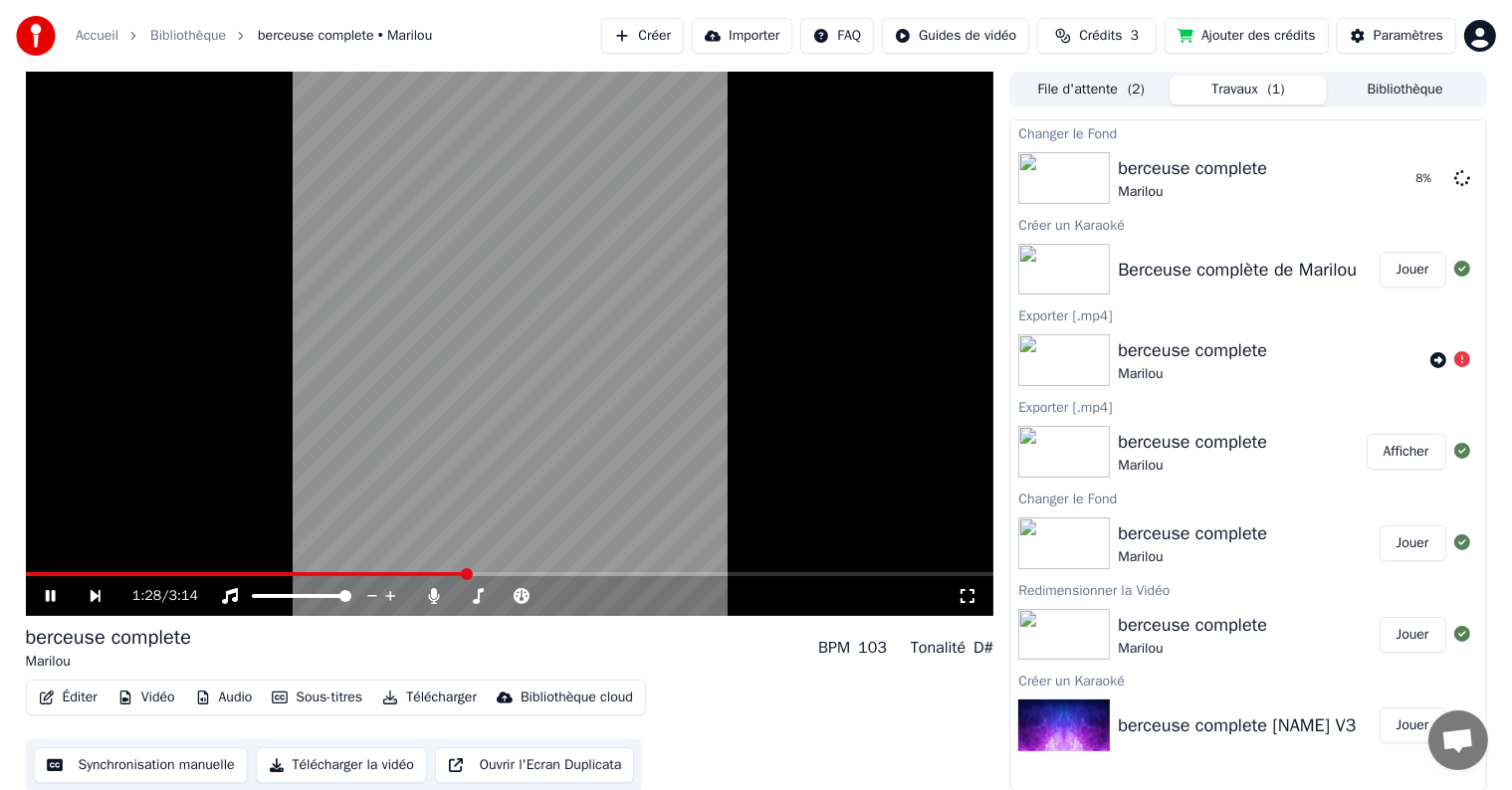 click 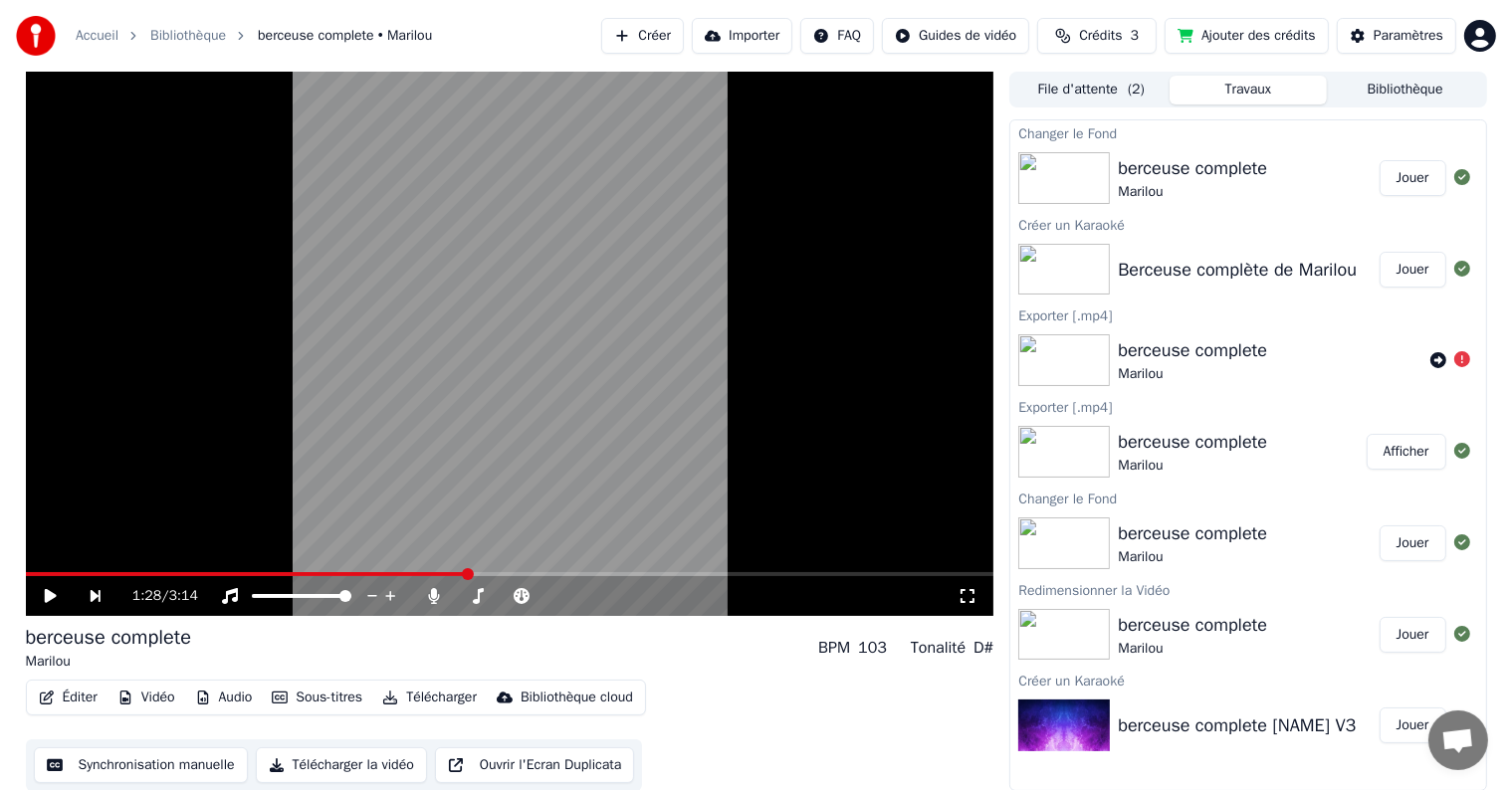 click on "Jouer" at bounding box center (1412, 178) 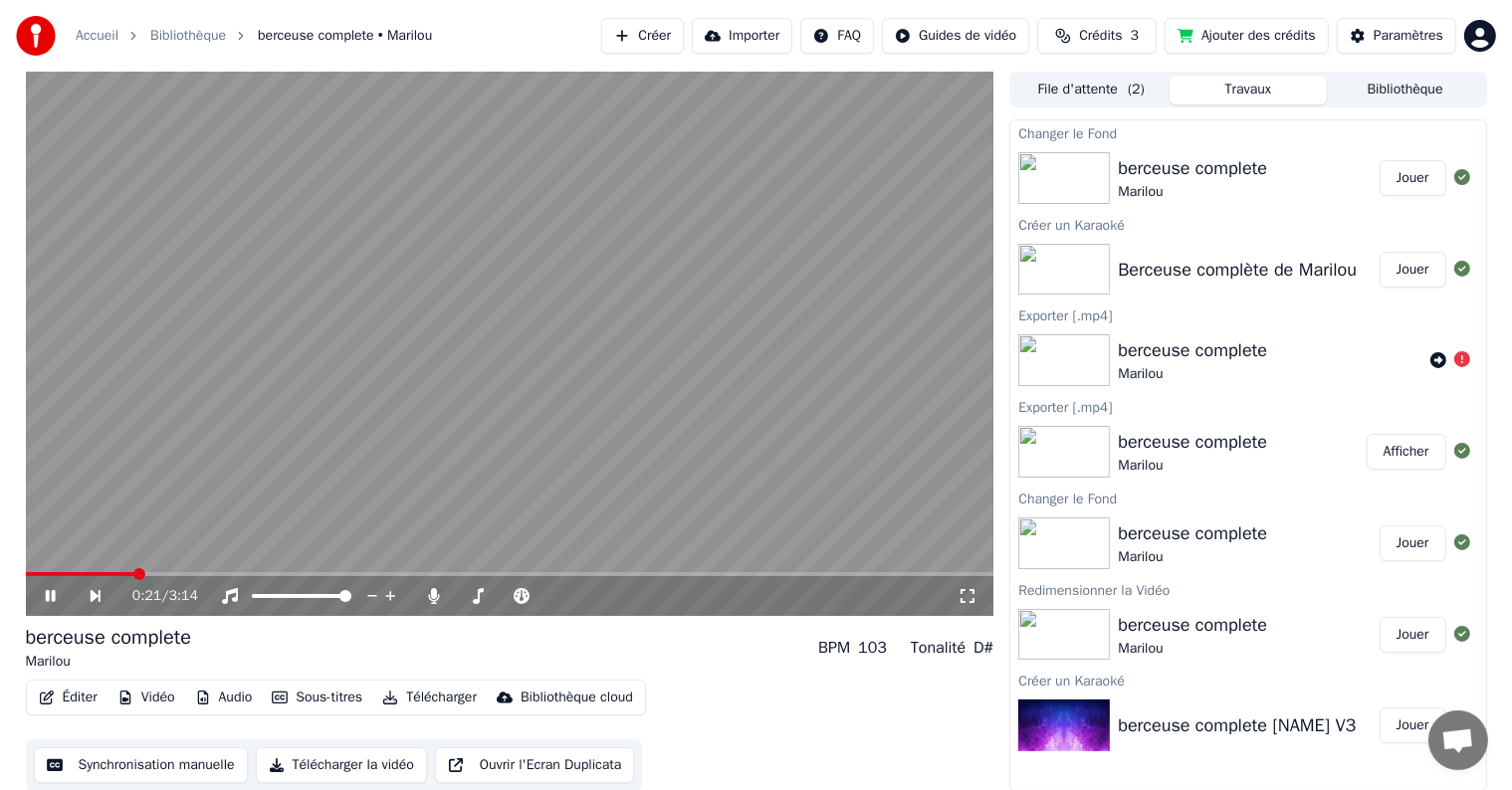 click 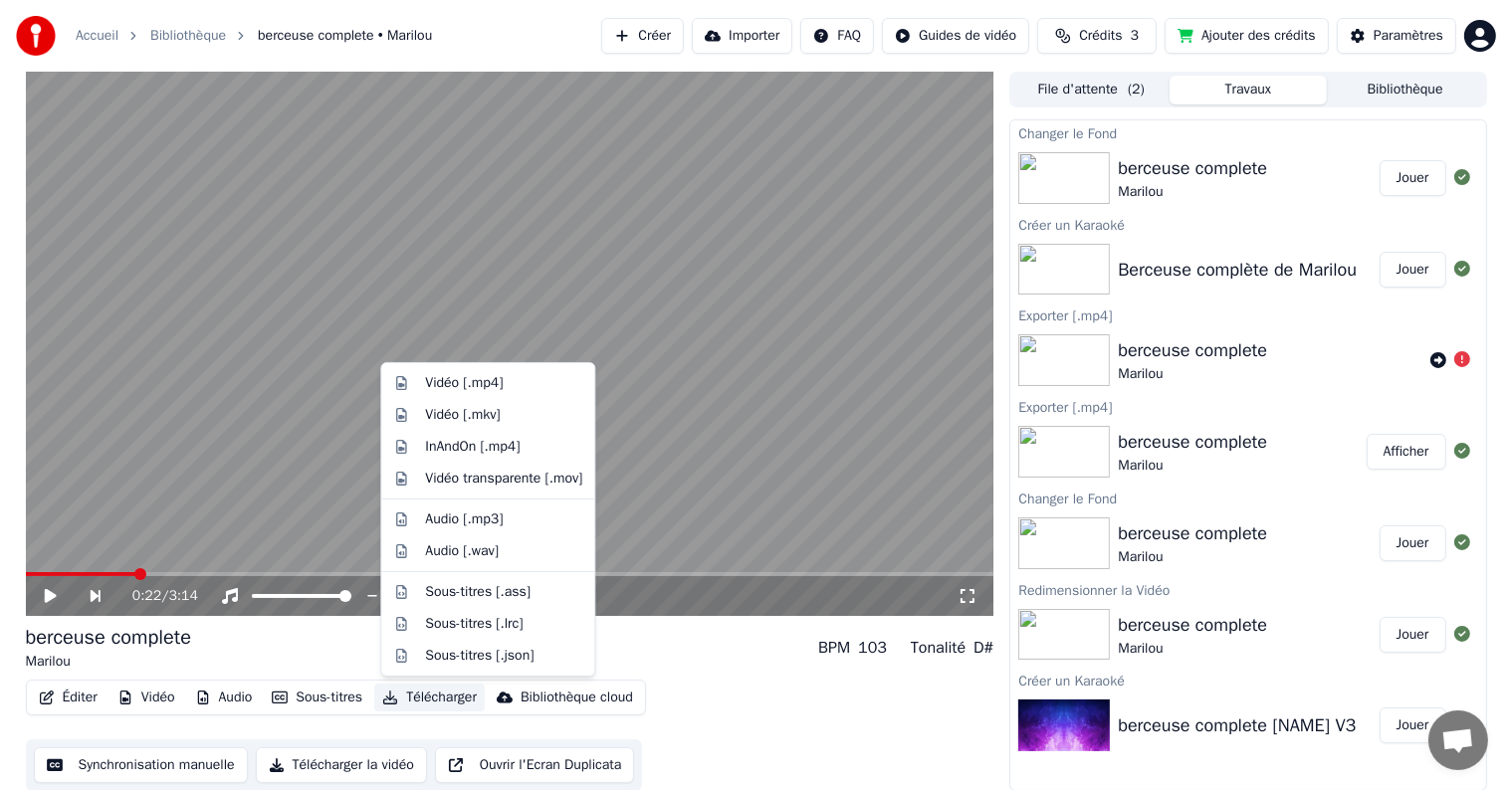 click on "Télécharger" at bounding box center [429, 697] 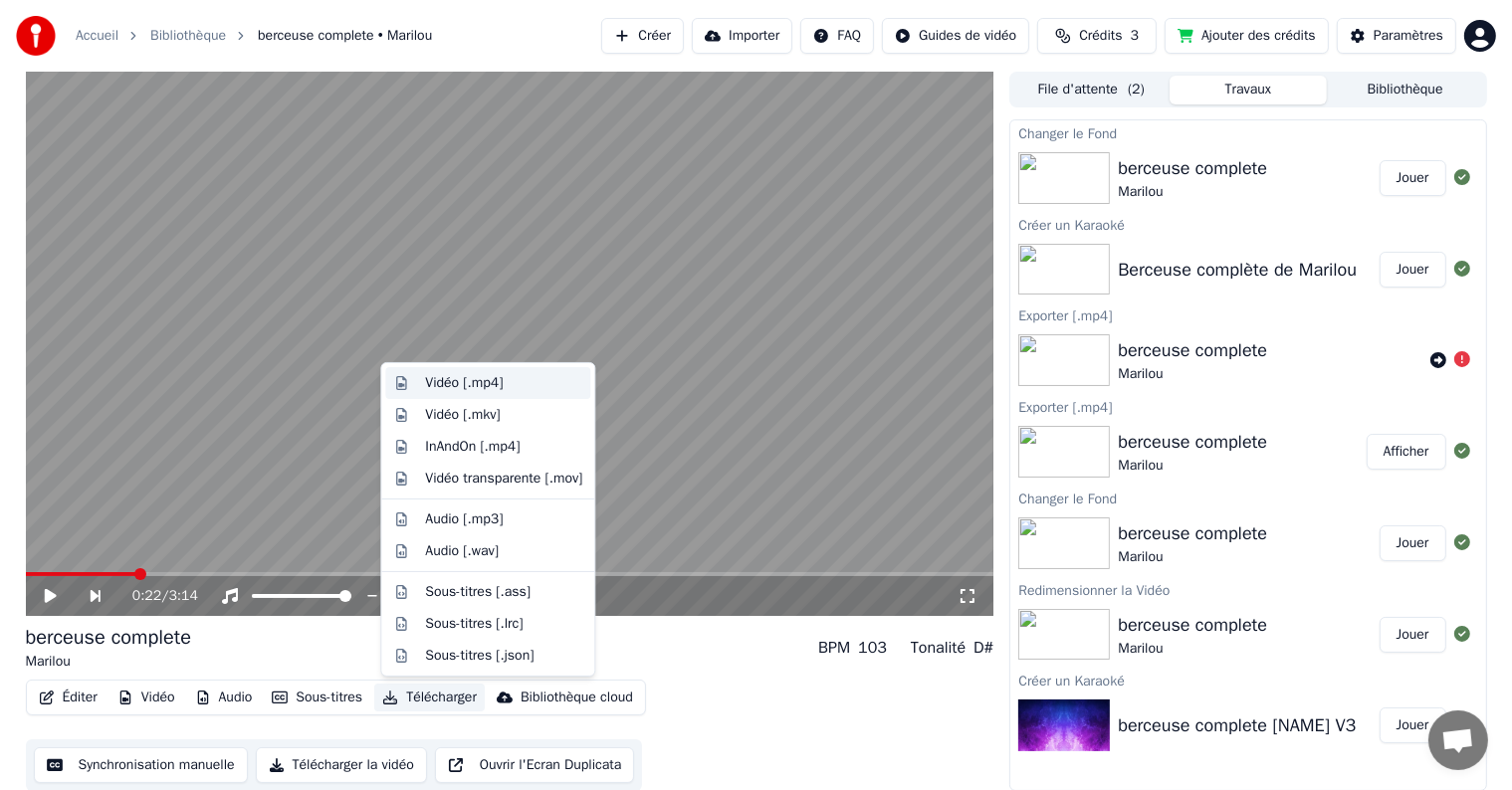 click on "Vidéo [.mp4]" at bounding box center (464, 383) 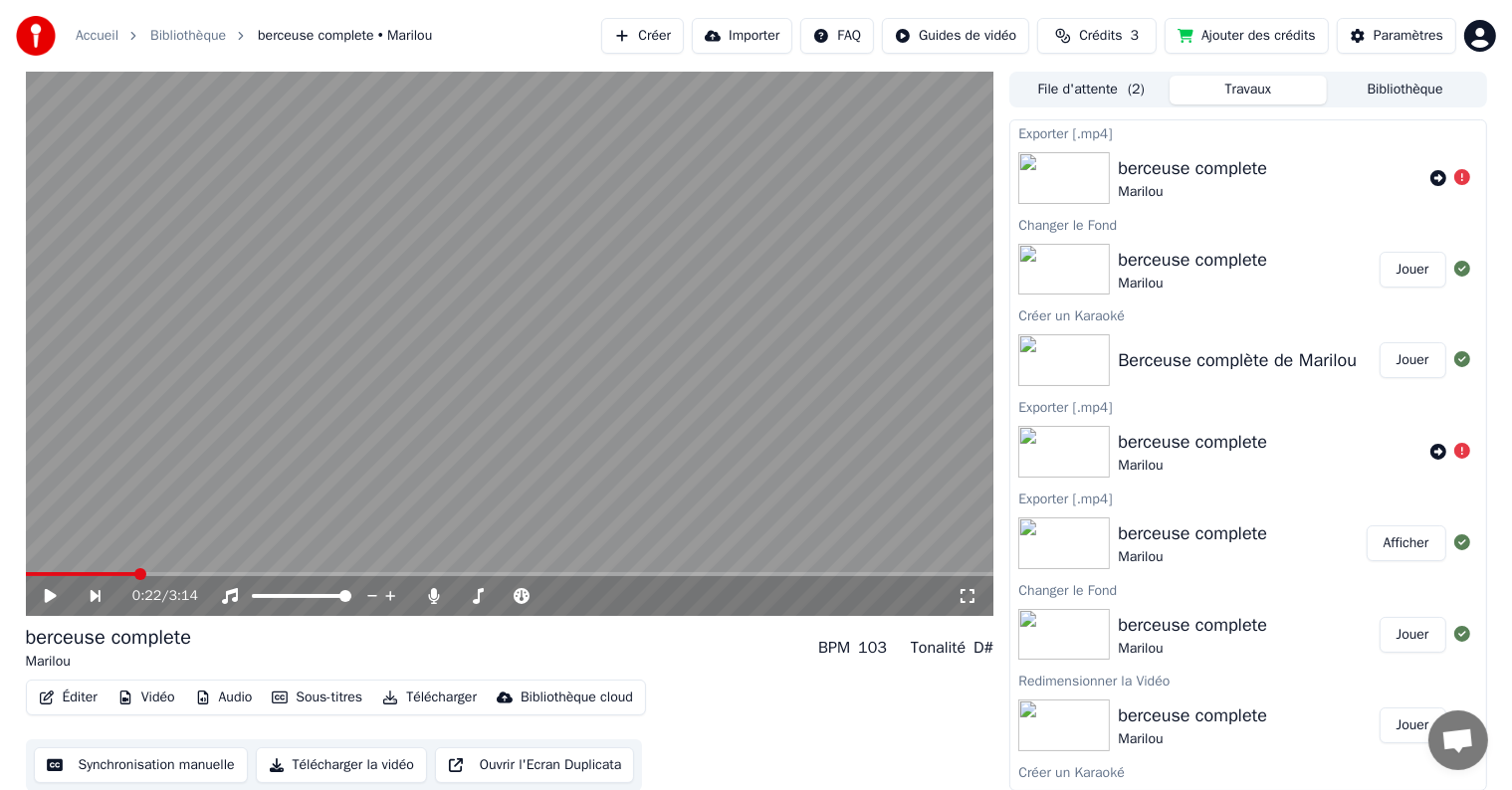 click on "Télécharger la vidéo" at bounding box center (341, 765) 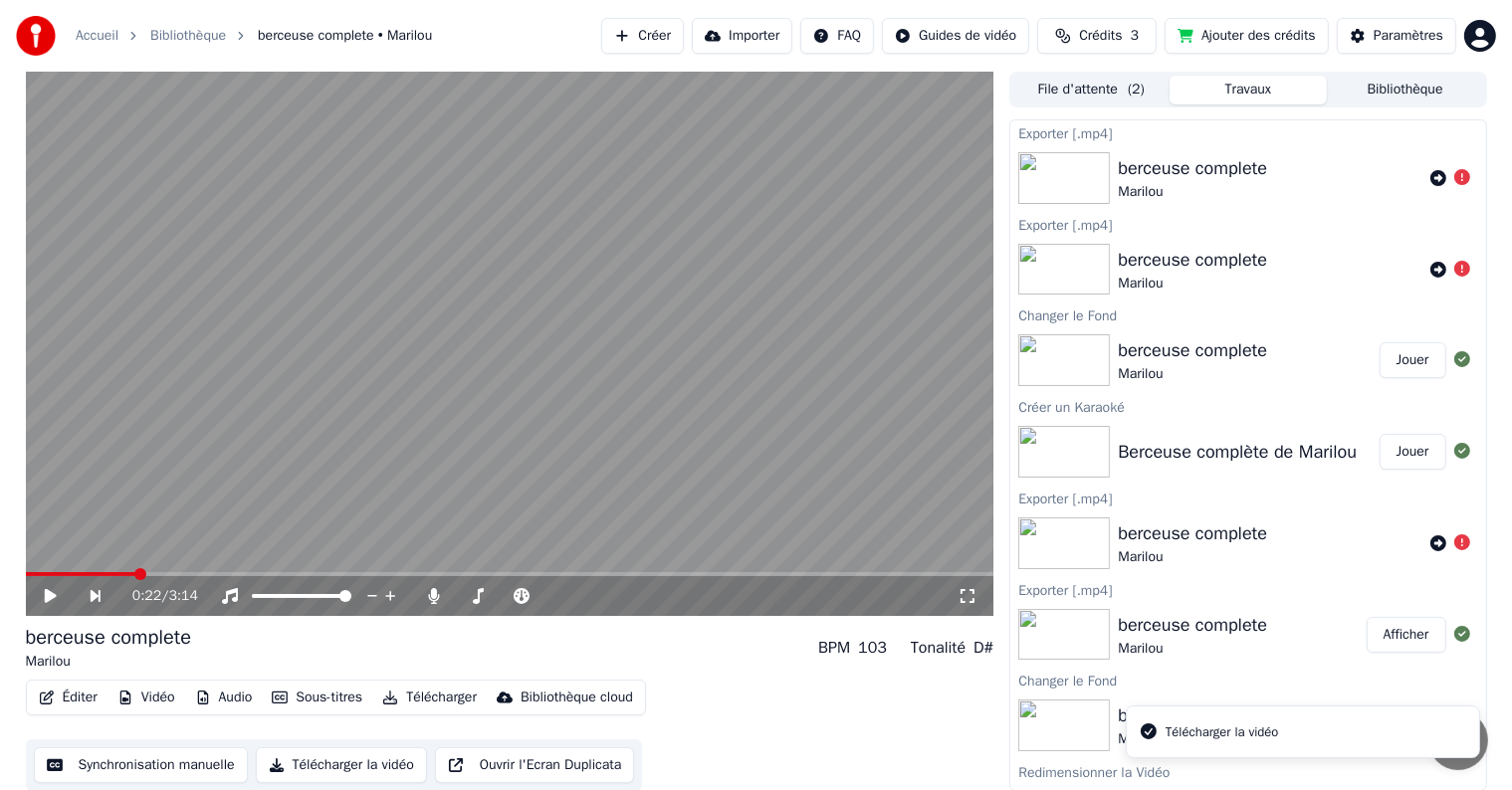 click on "Télécharger la vidéo" at bounding box center (341, 765) 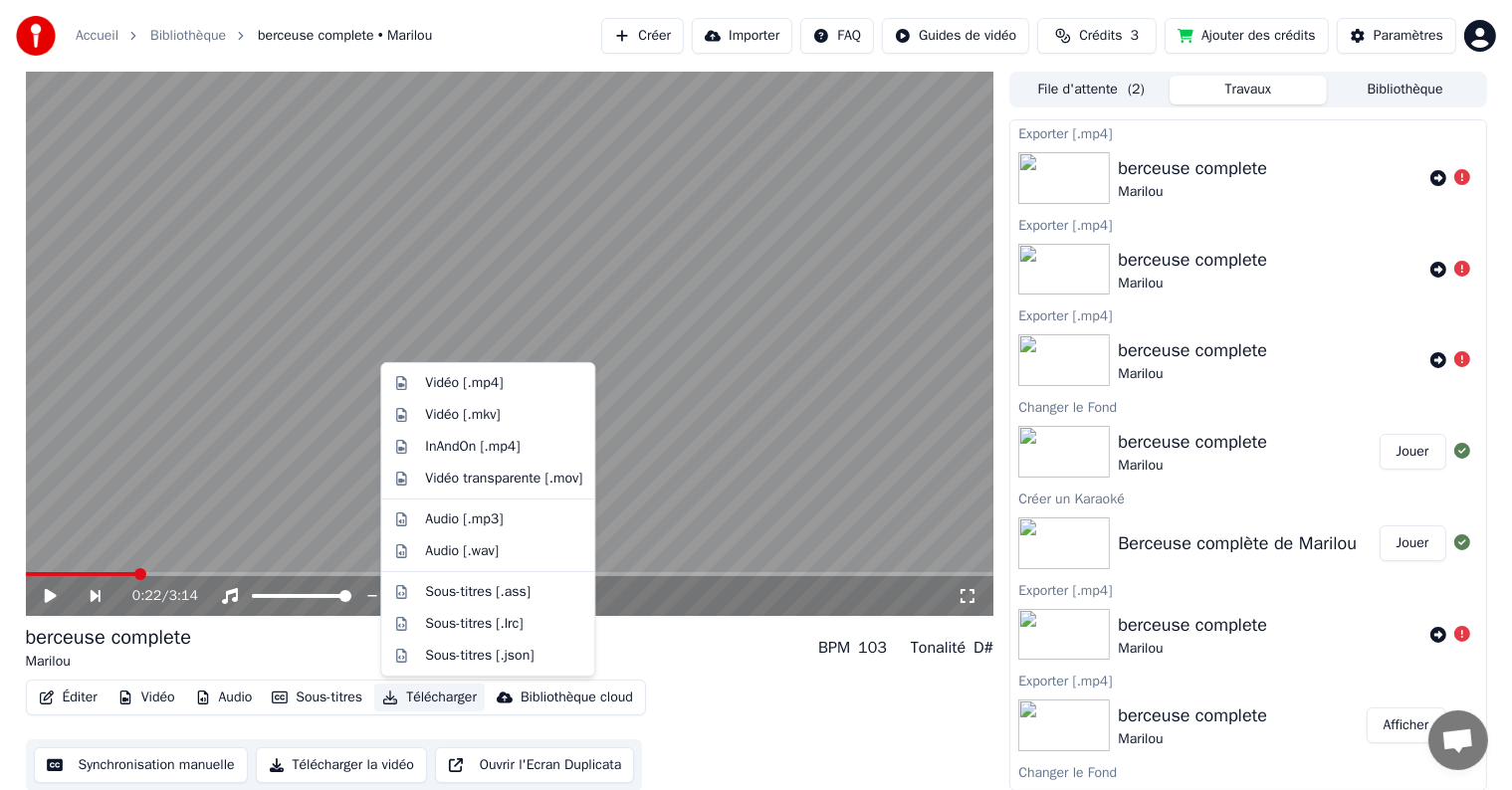 click on "Télécharger" at bounding box center [429, 697] 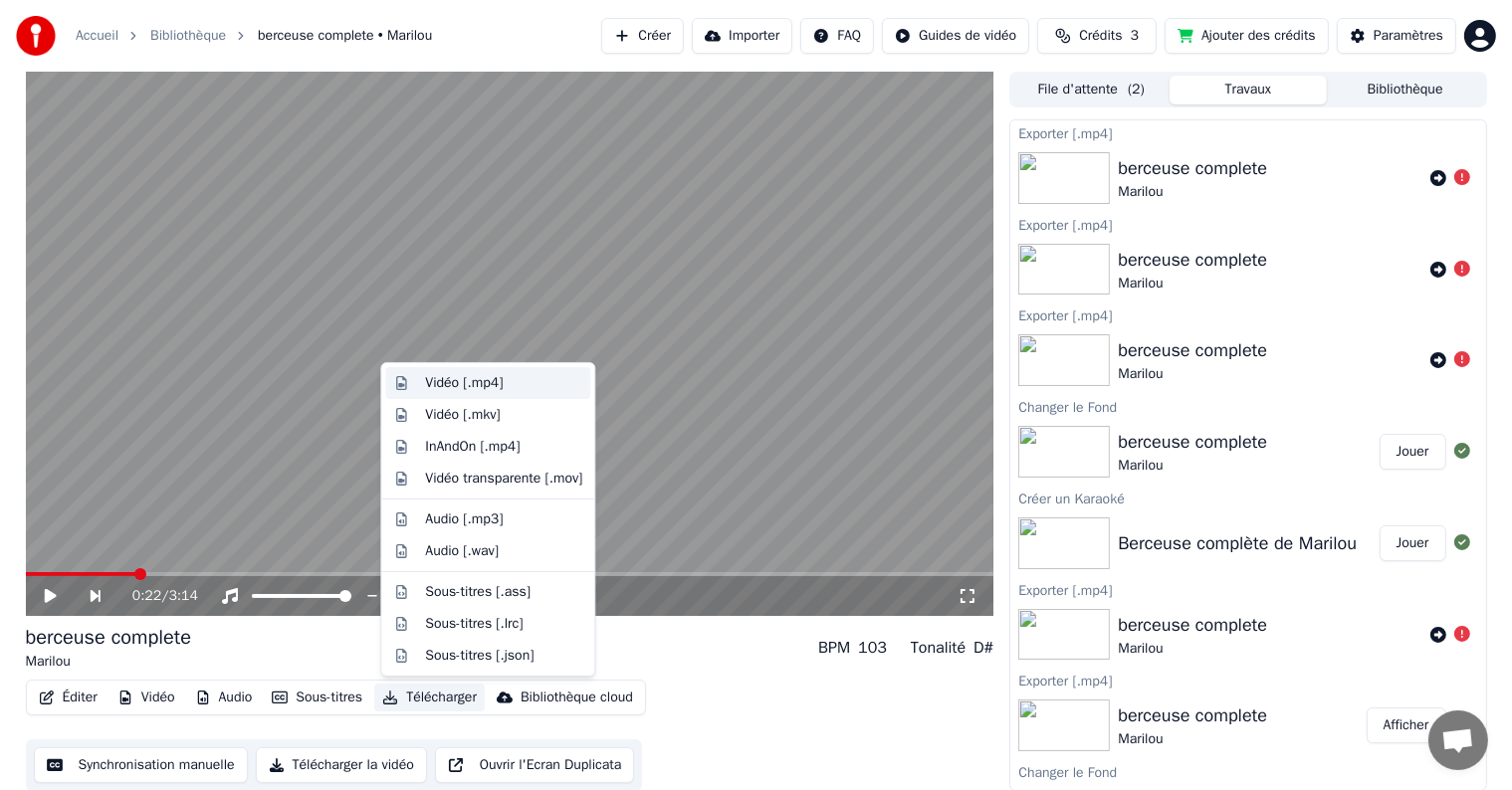 click on "Vidéo [.mp4]" at bounding box center [464, 383] 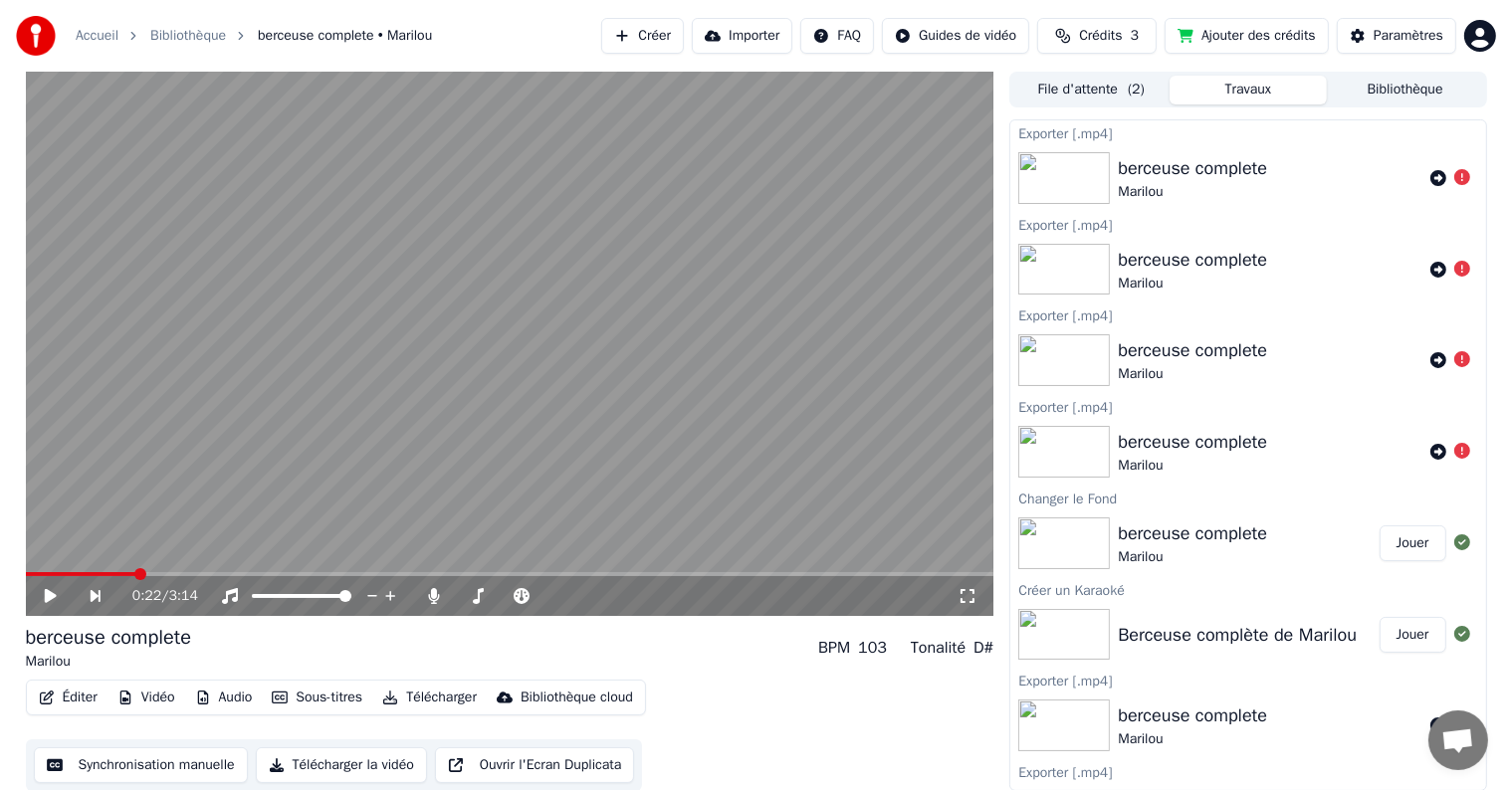 click on "File d'attente ( 2 )" at bounding box center [1091, 90] 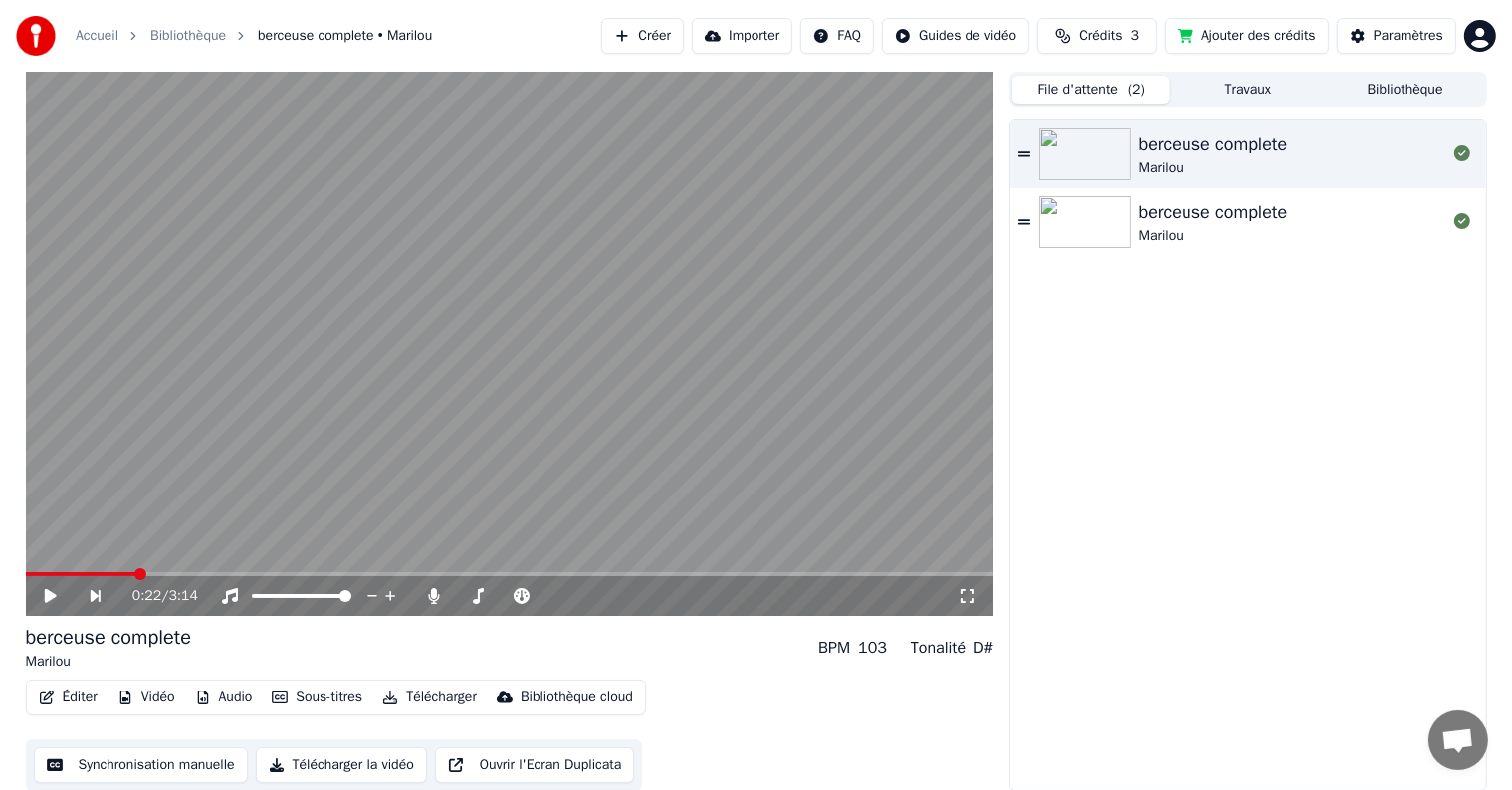 click on "berceuse complete [PERSON] berceuse complete [PERSON]" at bounding box center [1247, 455] 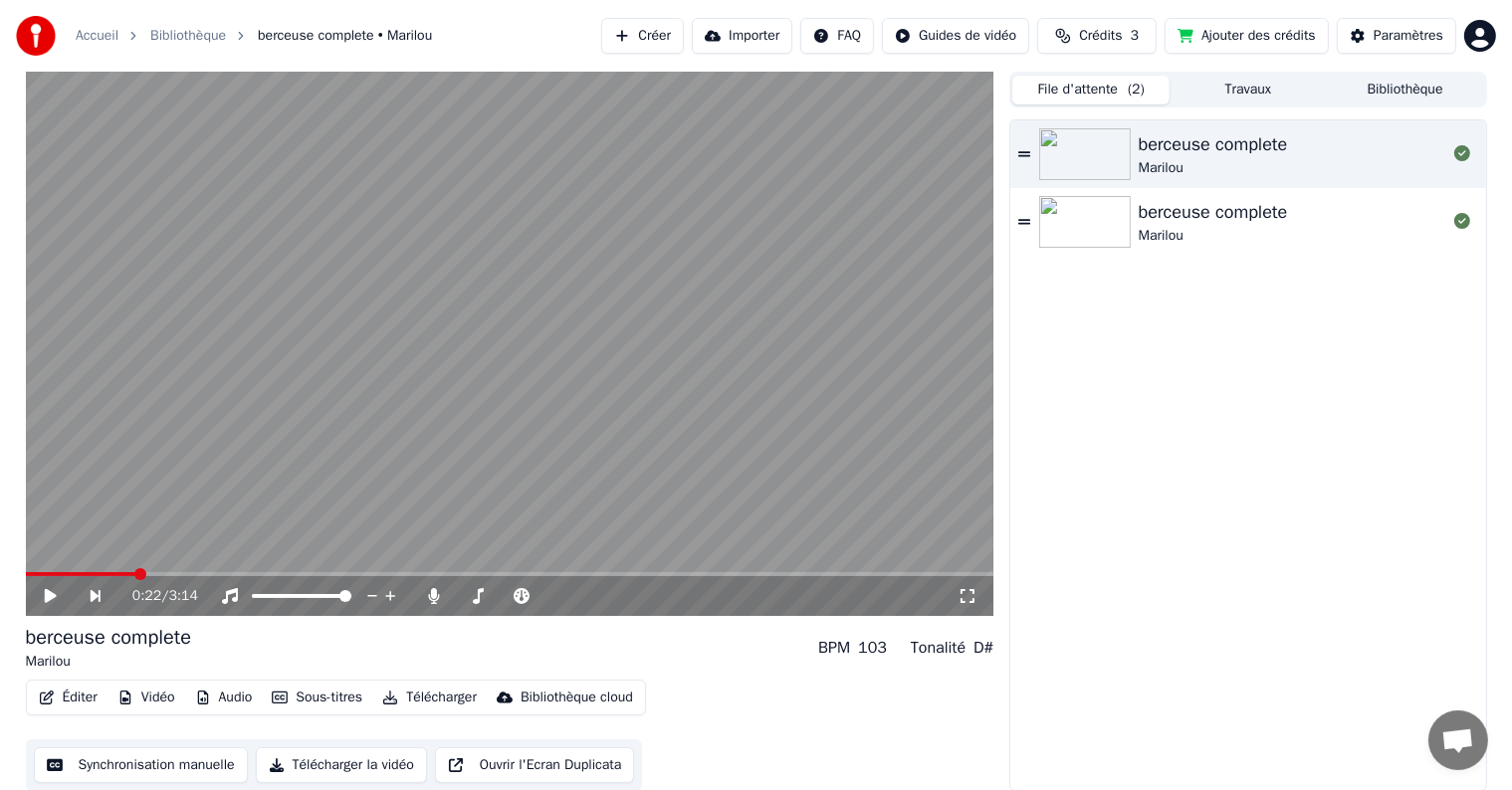 click on "Télécharger la vidéo" at bounding box center (341, 765) 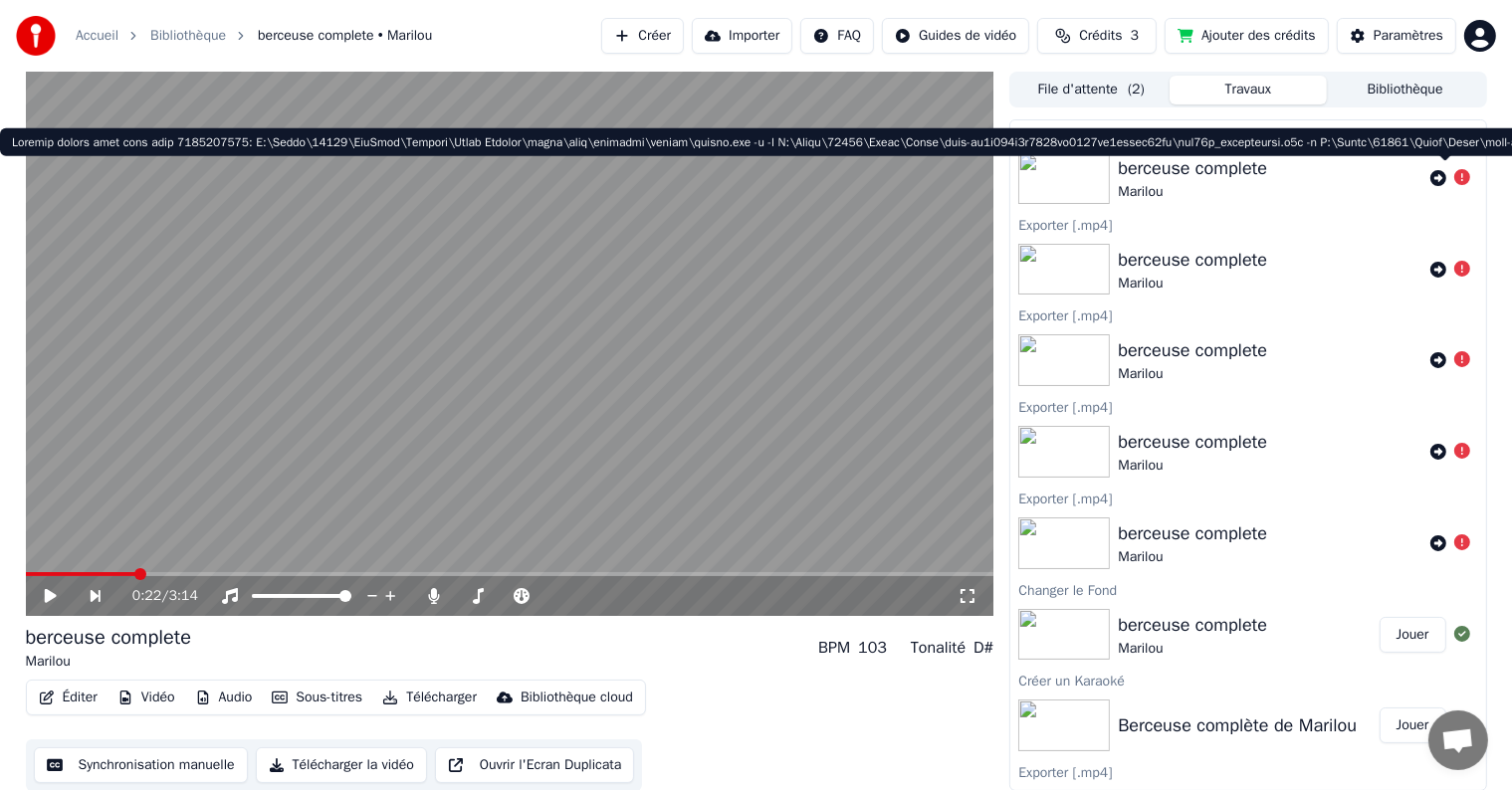 click 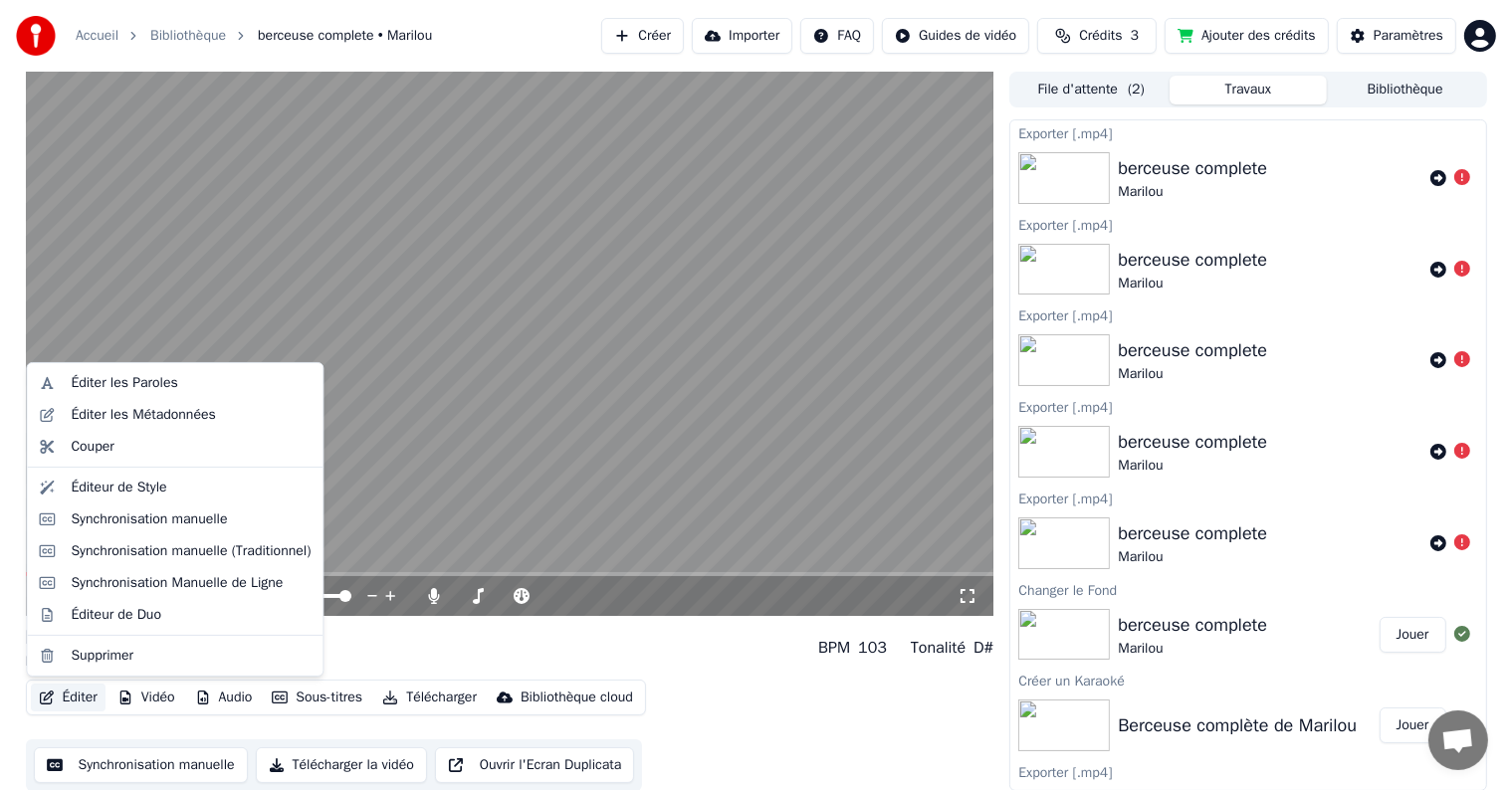 click on "Éditer" at bounding box center (68, 697) 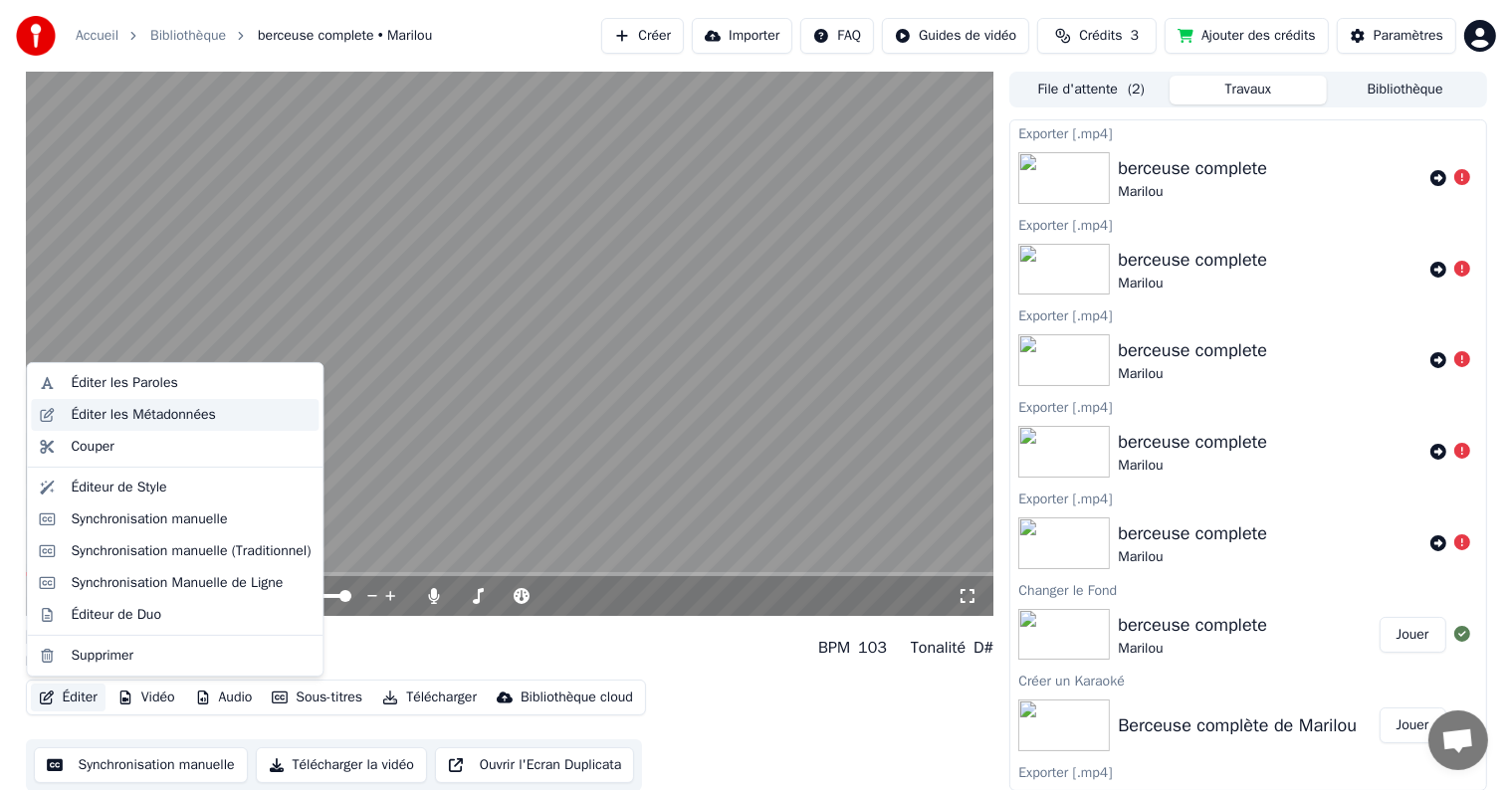 click on "Éditer les Métadonnées" at bounding box center [142, 415] 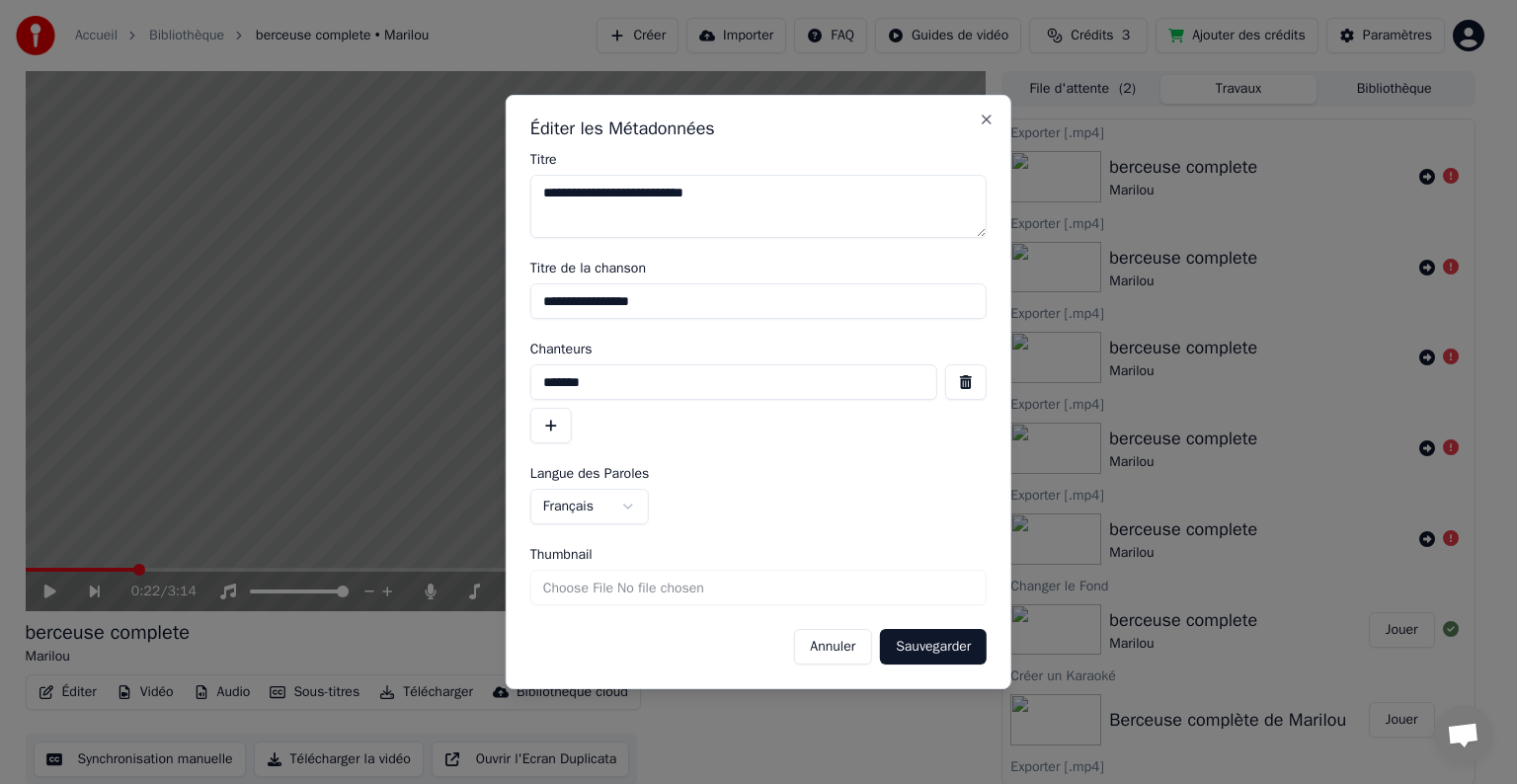 drag, startPoint x: 539, startPoint y: 197, endPoint x: 854, endPoint y: 216, distance: 315.5725 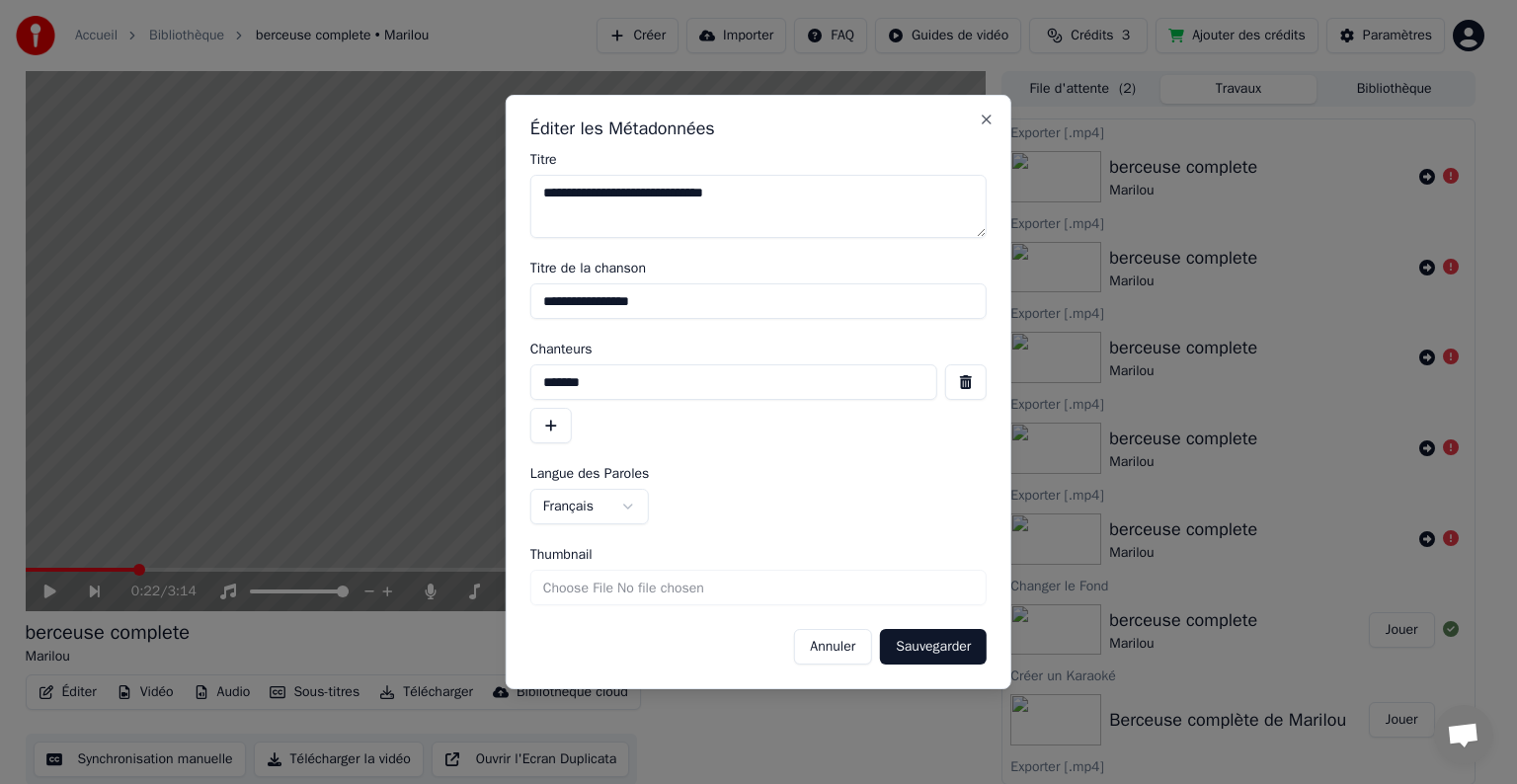 type on "**********" 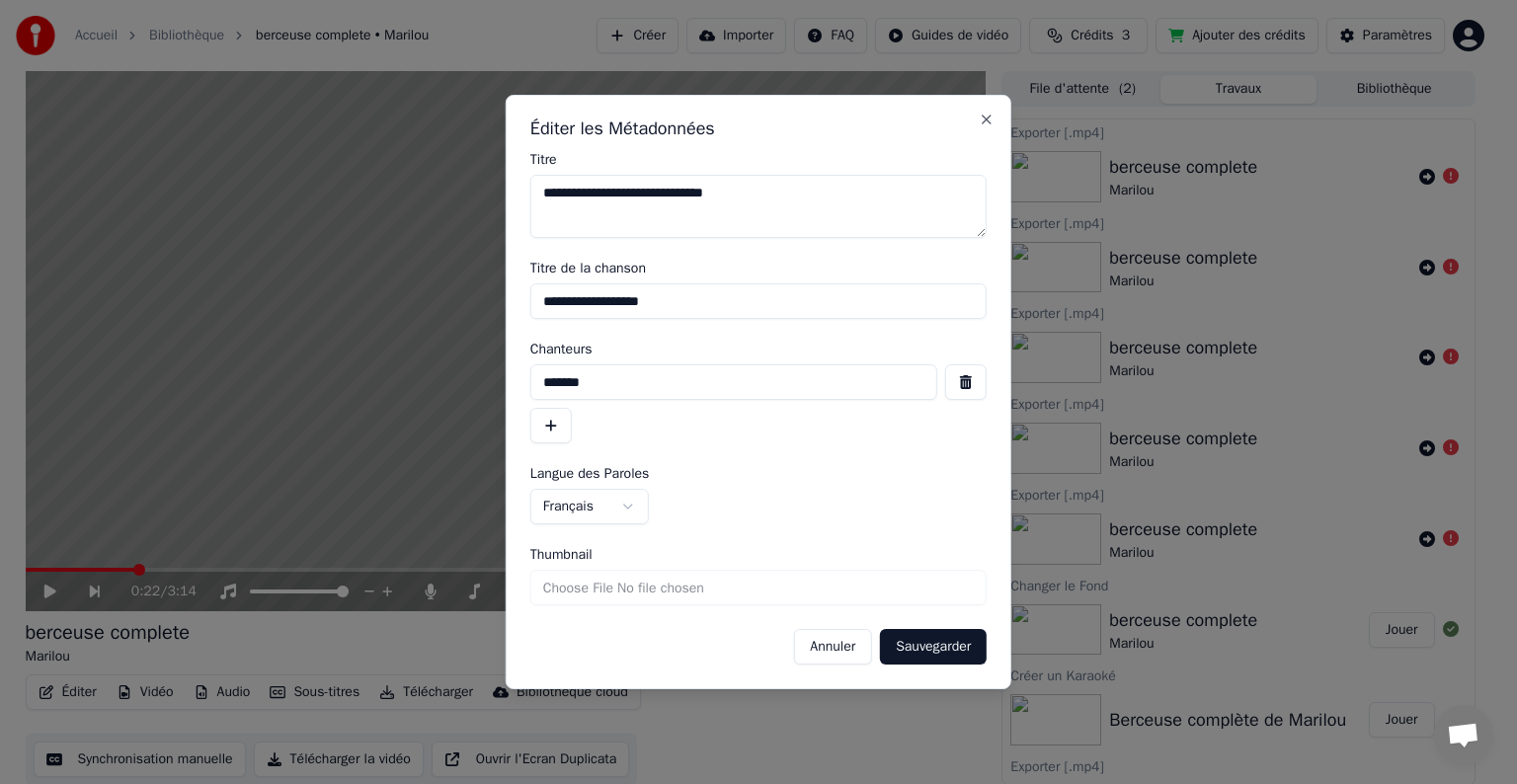 type on "**********" 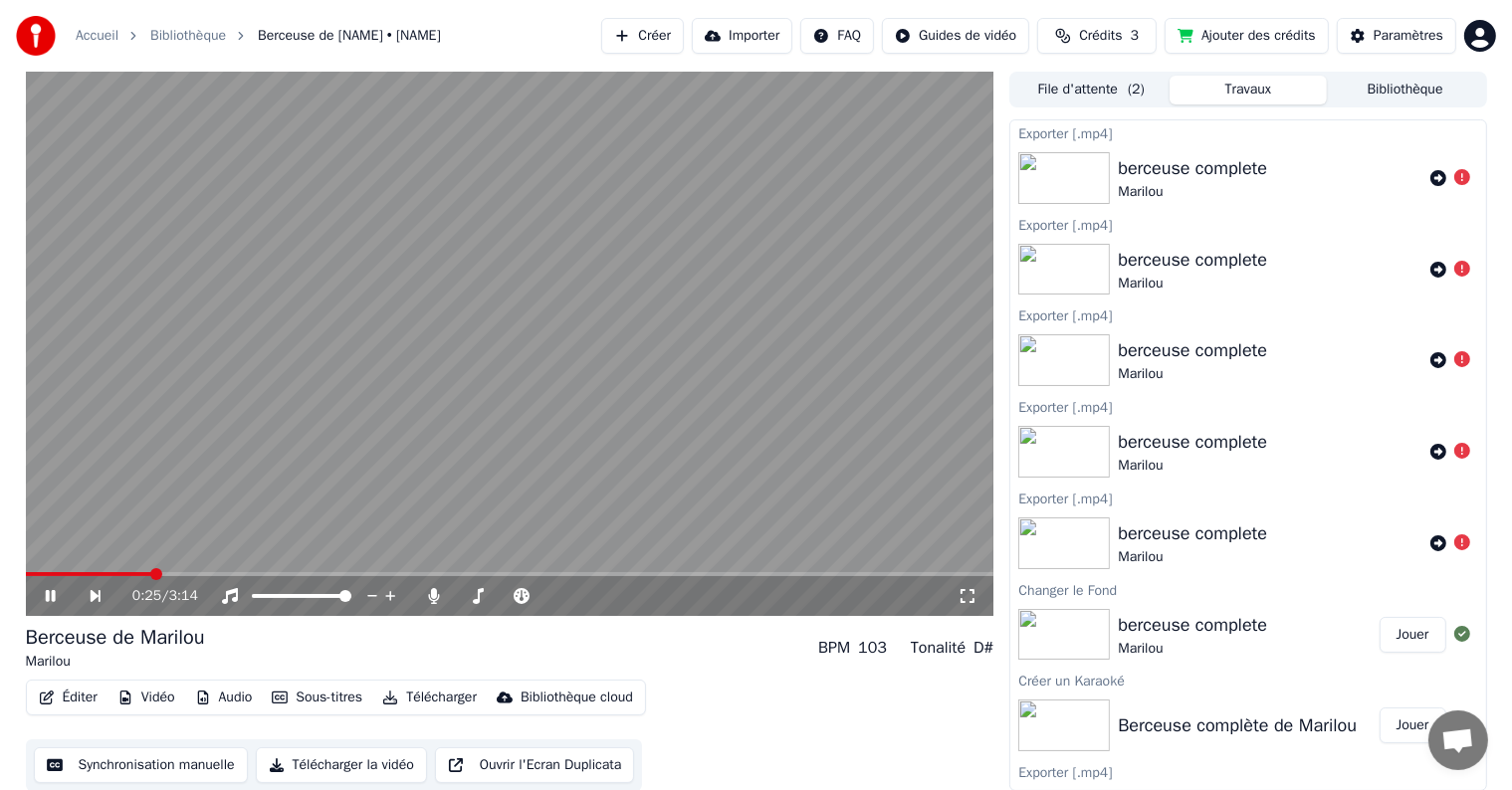 click 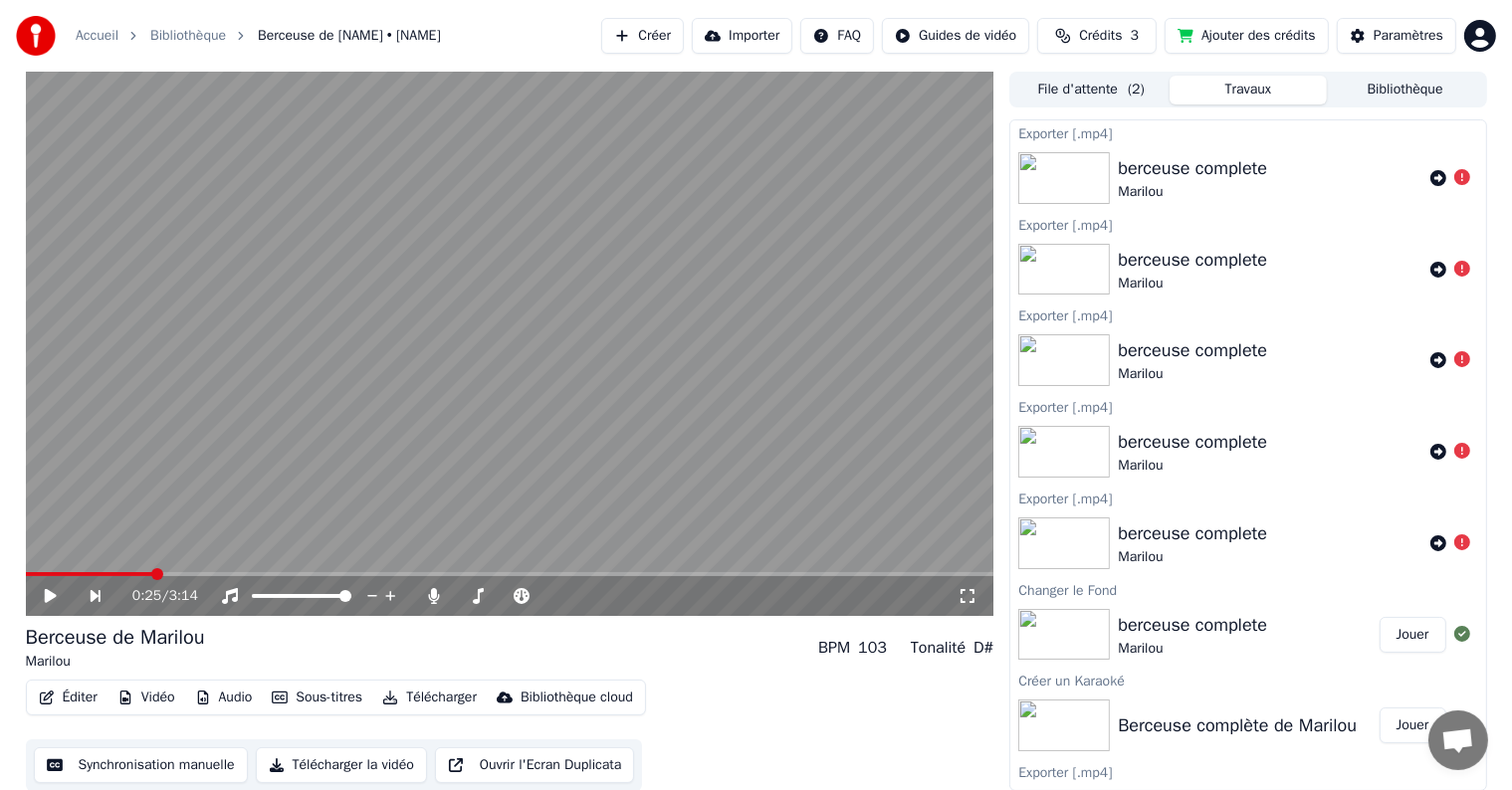 click on "Télécharger" at bounding box center (429, 697) 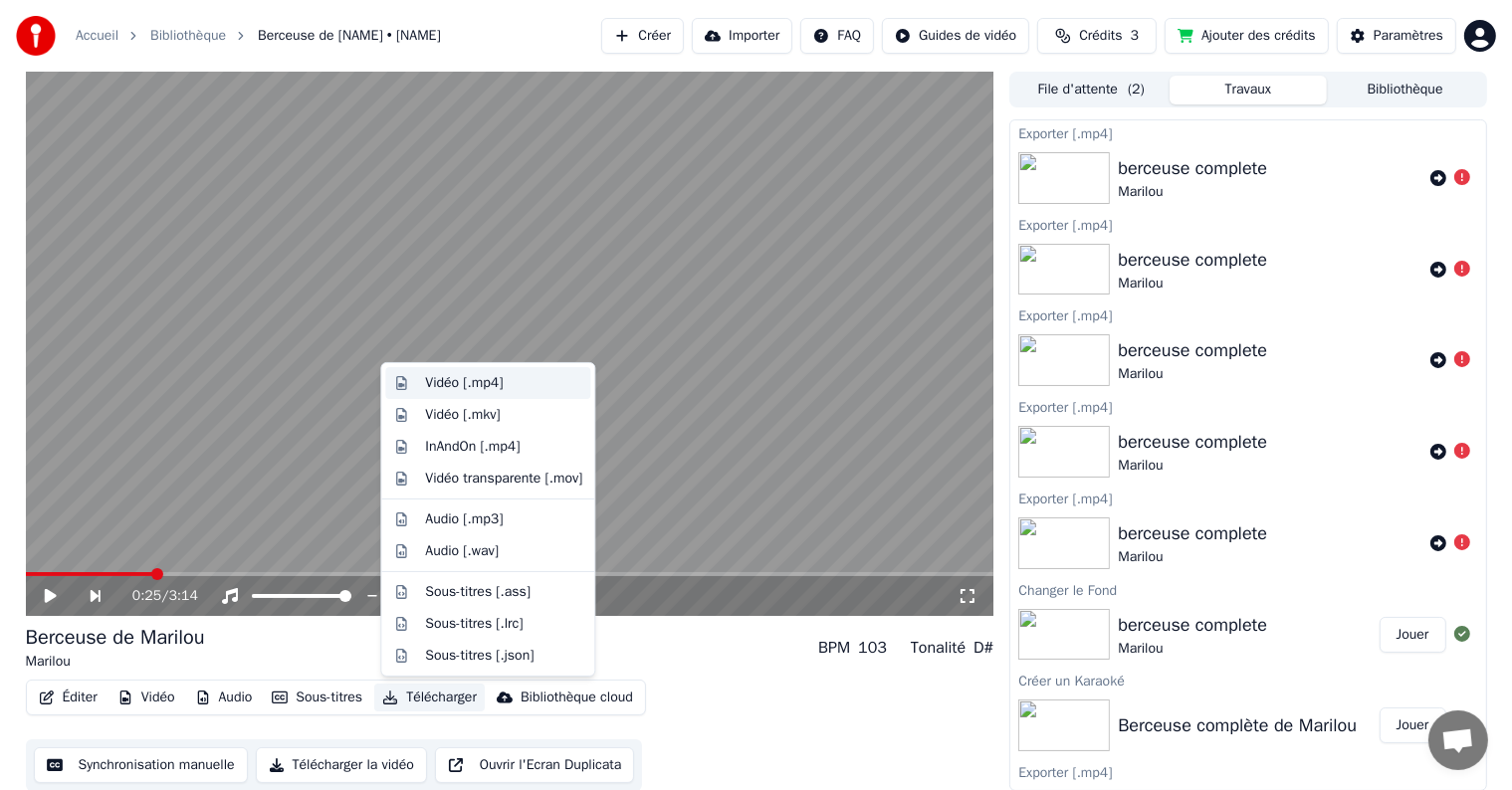 click on "Vidéo [.mp4]" at bounding box center [464, 383] 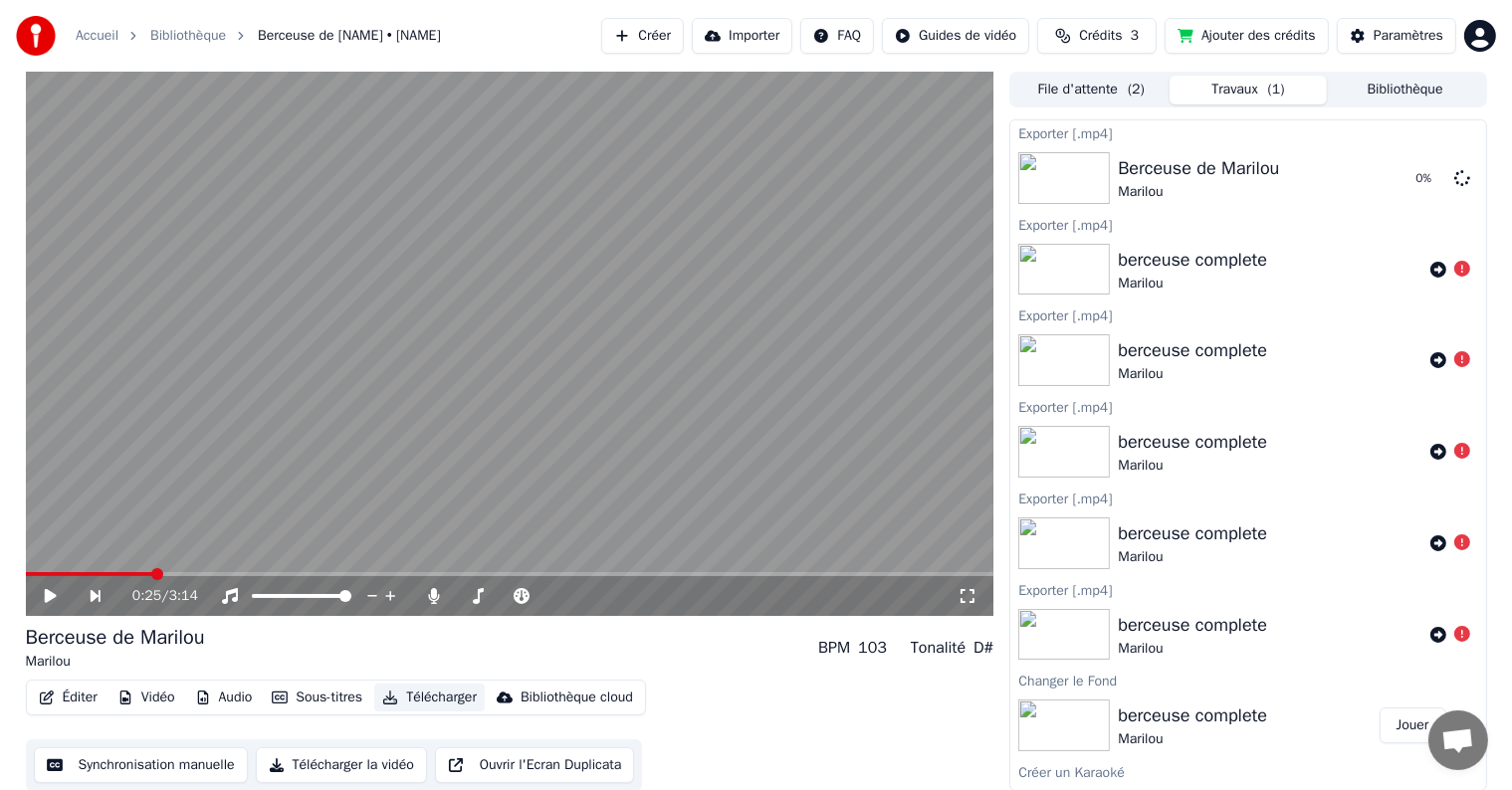 click at bounding box center (510, 343) 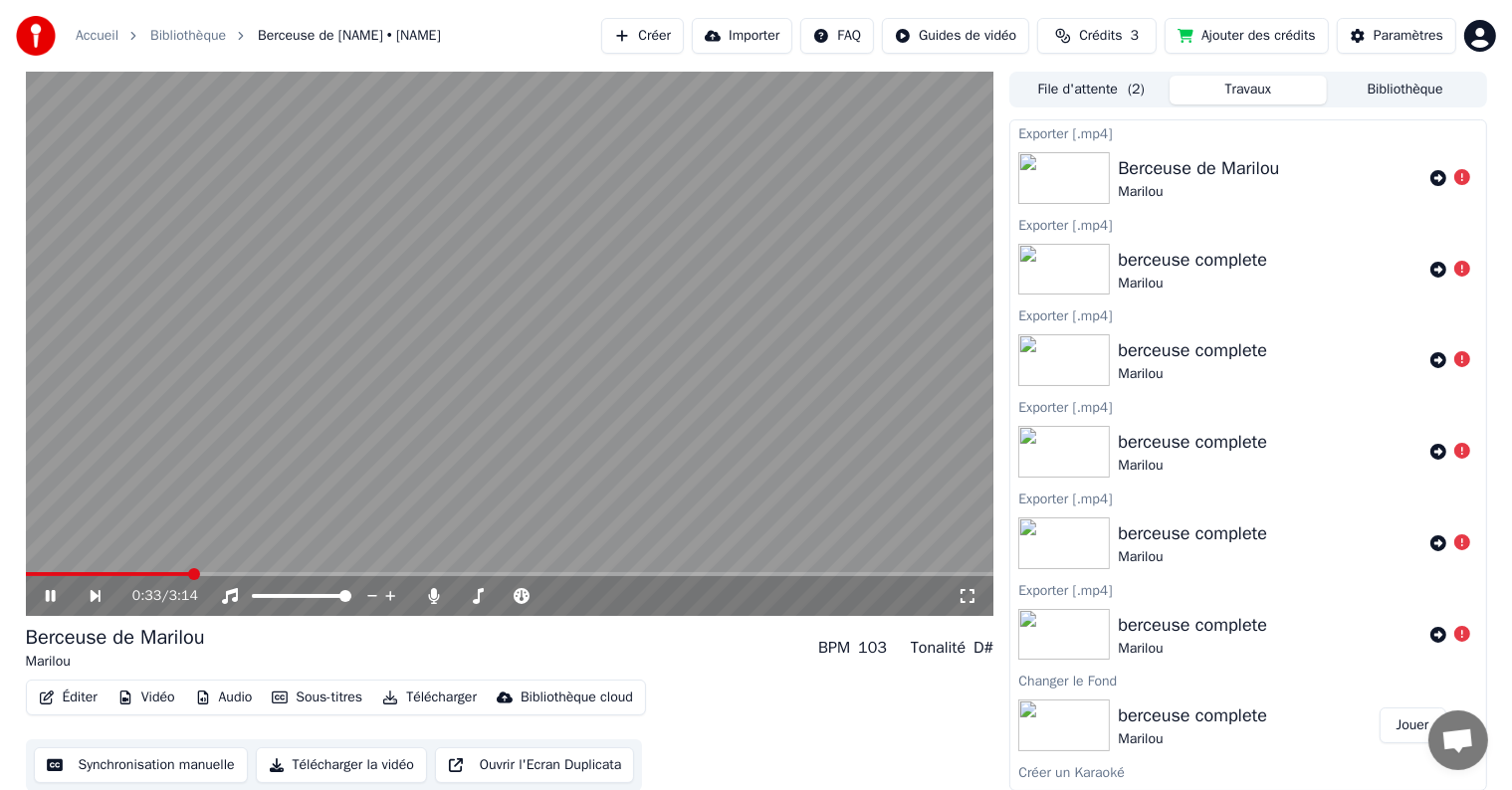click on "Télécharger" at bounding box center (429, 697) 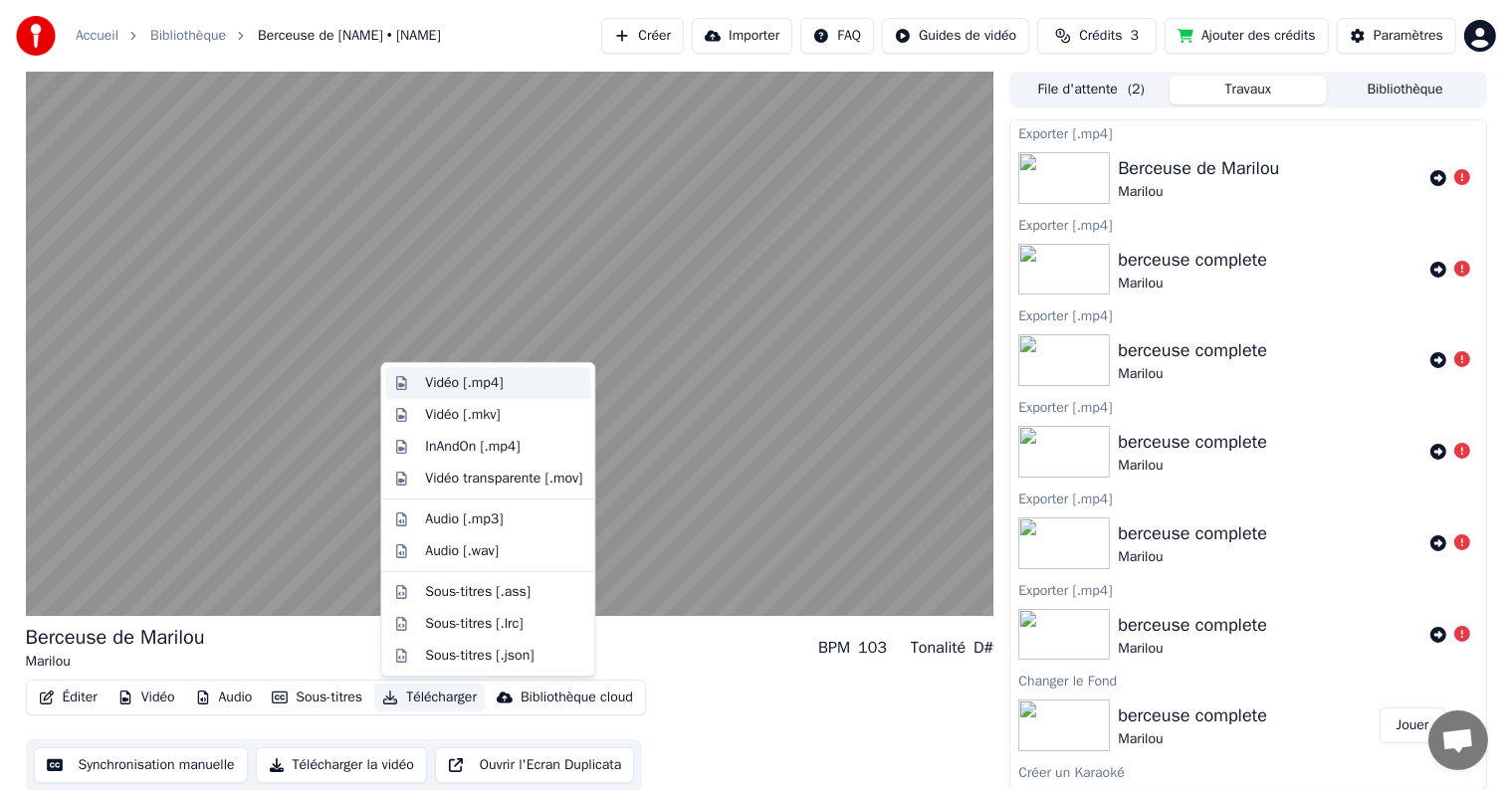 click on "Vidéo [.mp4]" at bounding box center (464, 383) 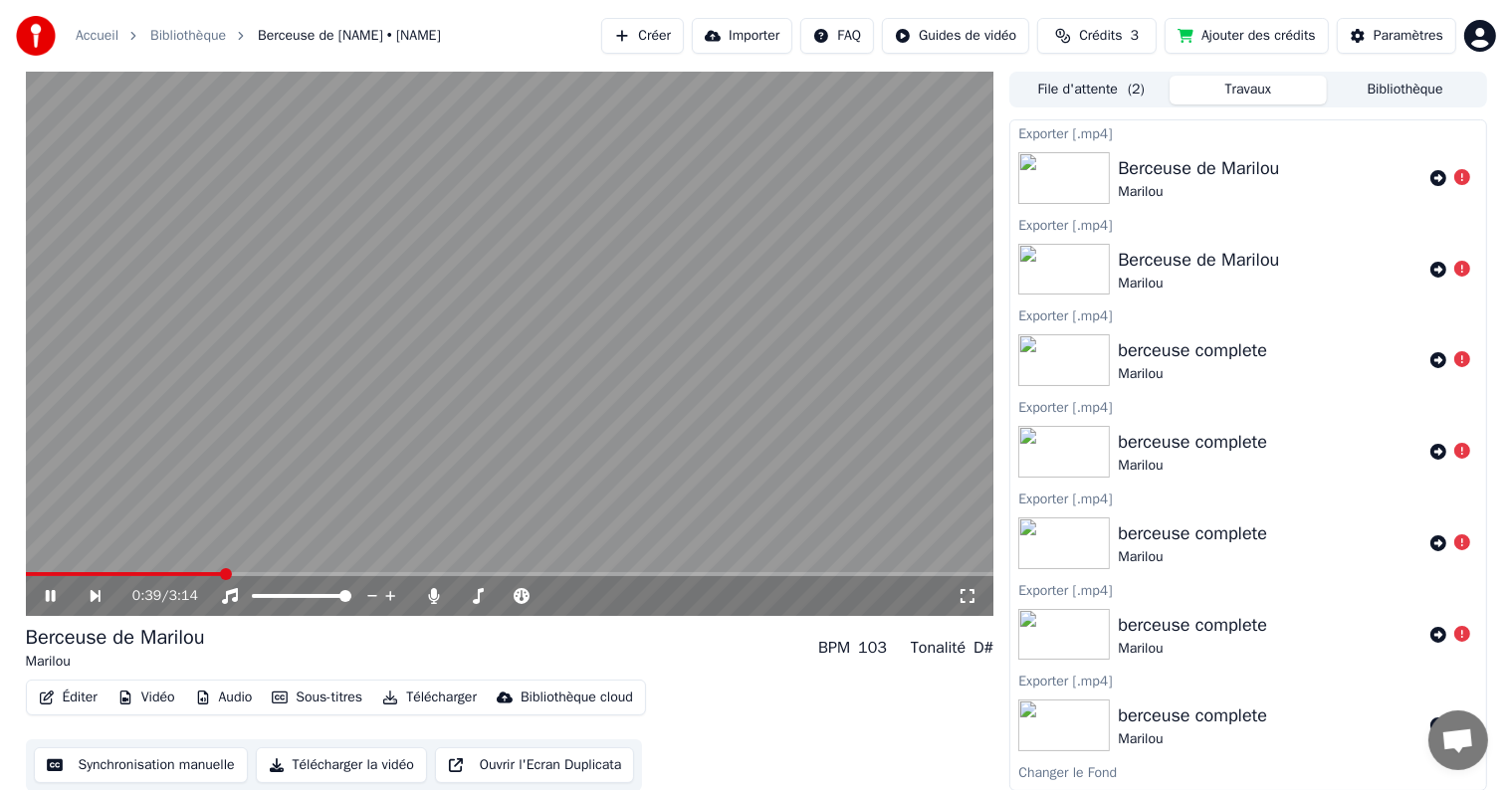 click on "Télécharger la vidéo" at bounding box center [341, 765] 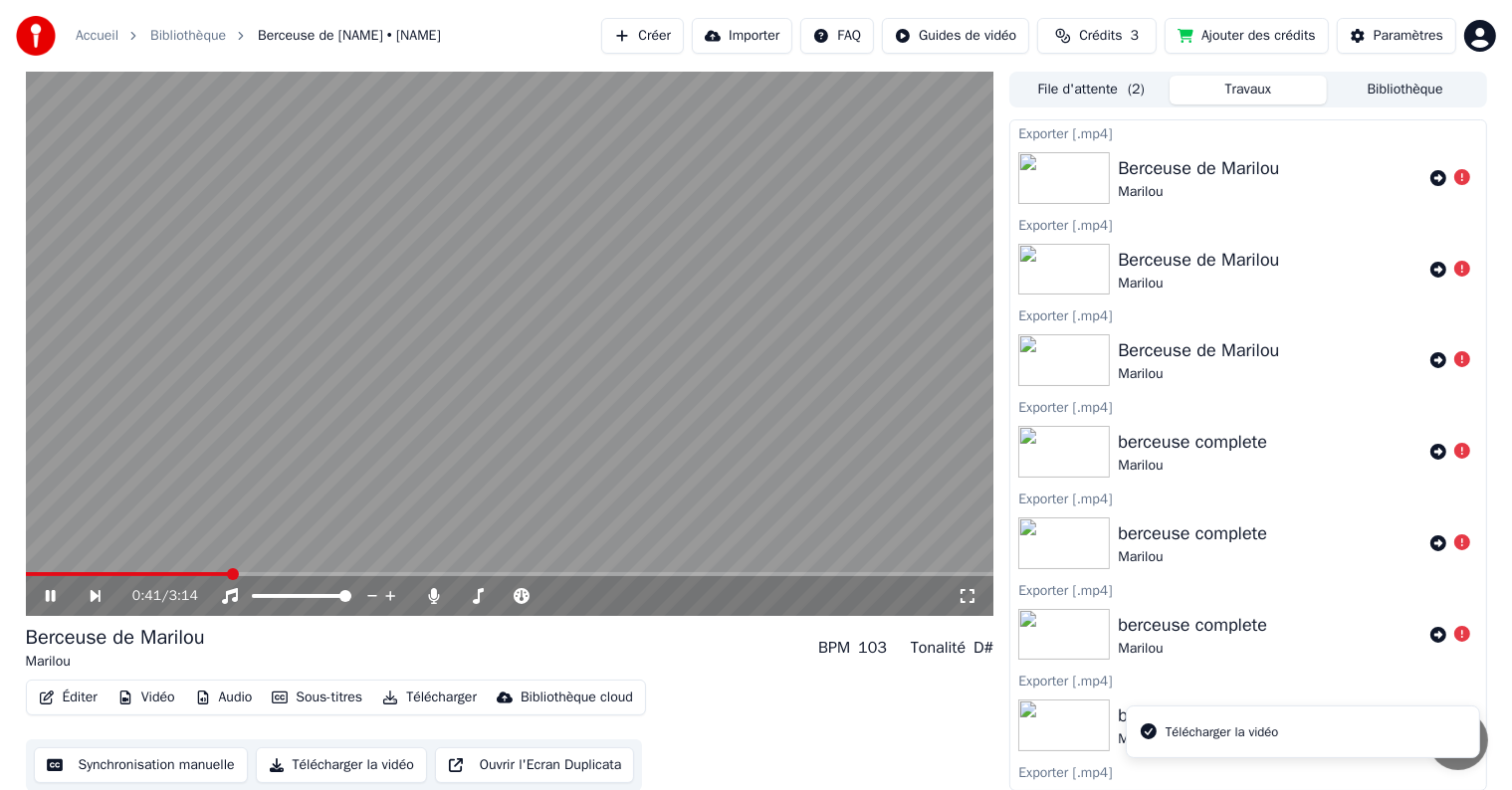click 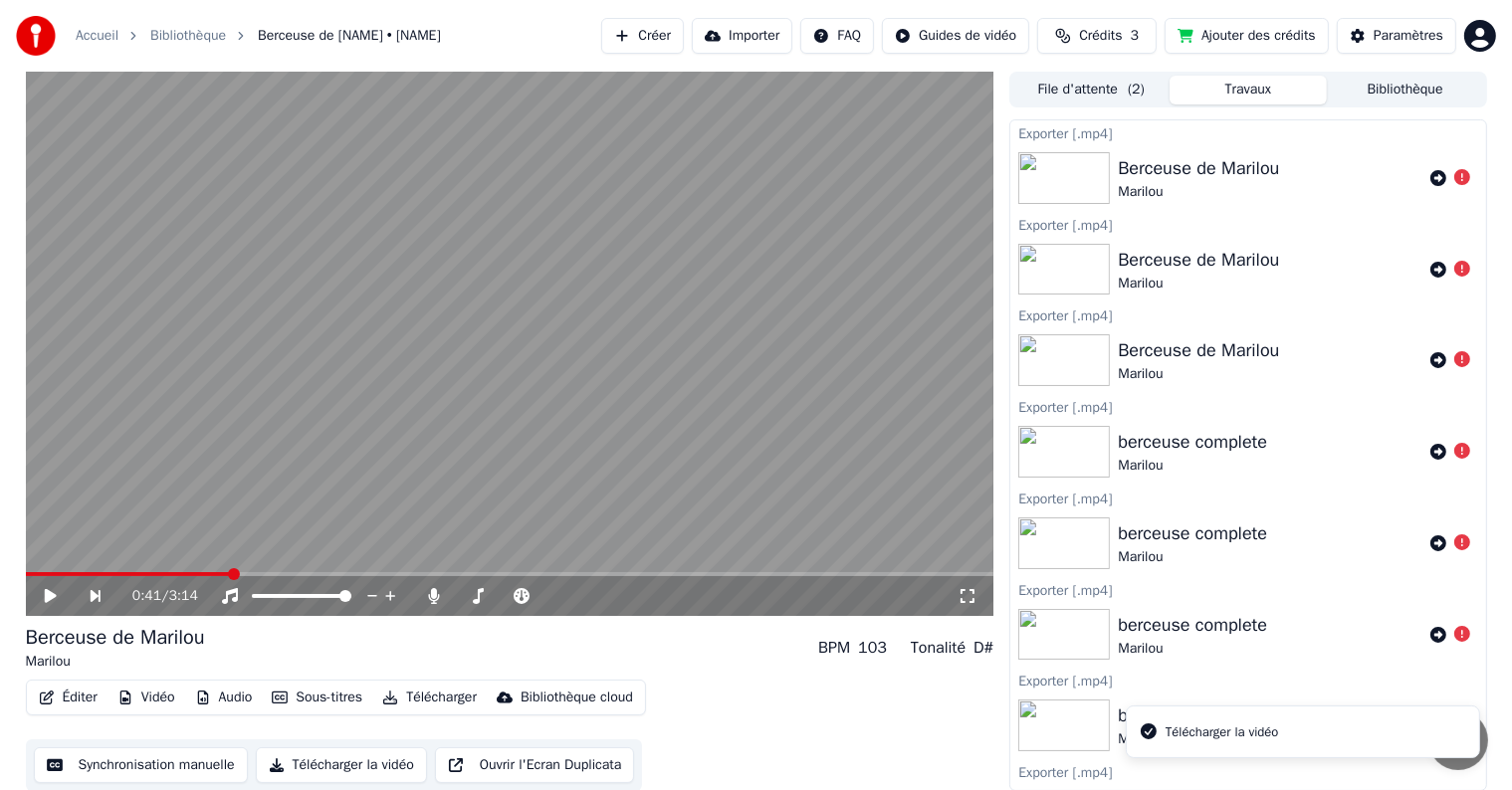 click on "Télécharger la vidéo" at bounding box center [341, 765] 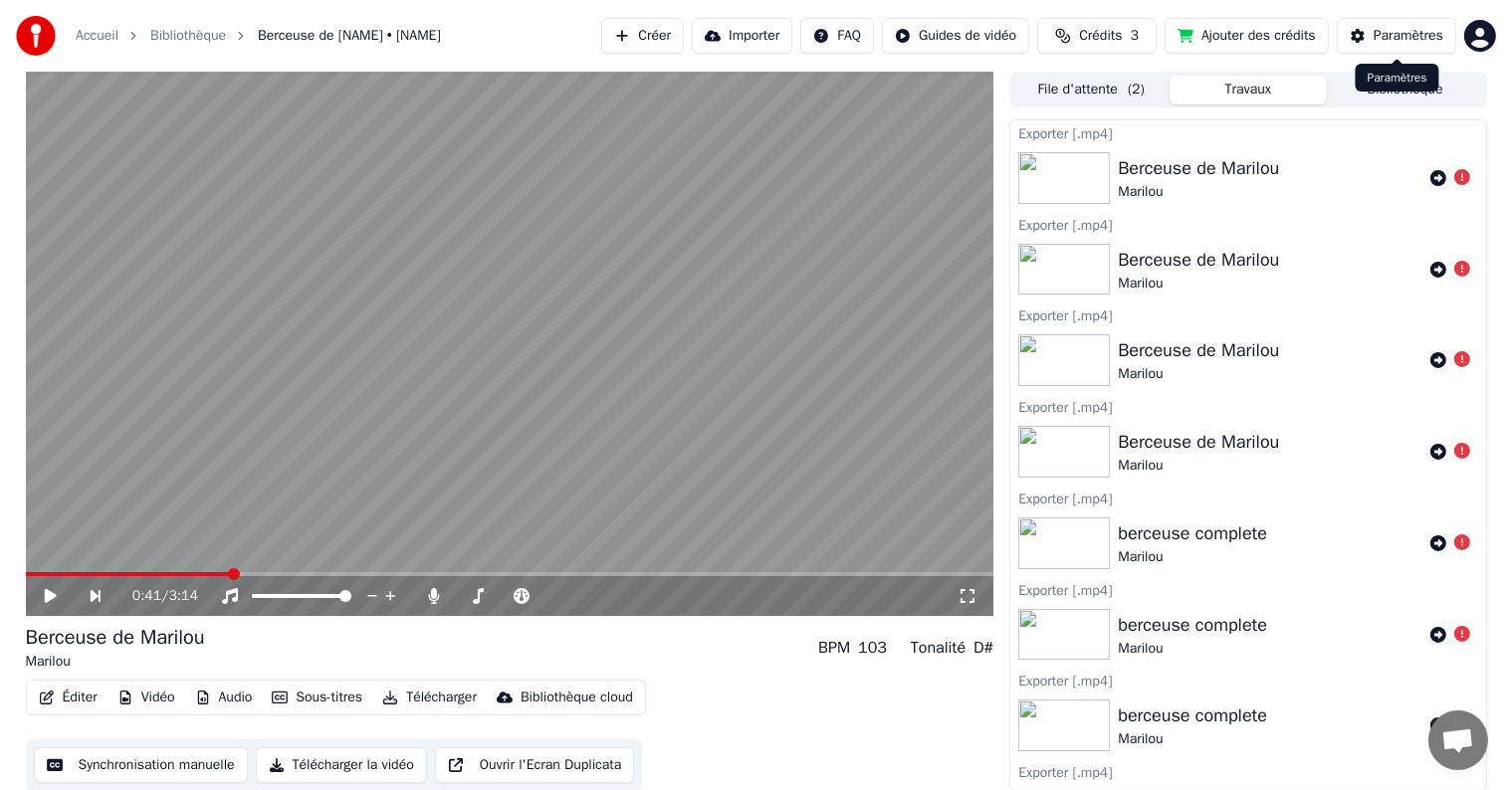 click on "Paramètres" at bounding box center [1397, 36] 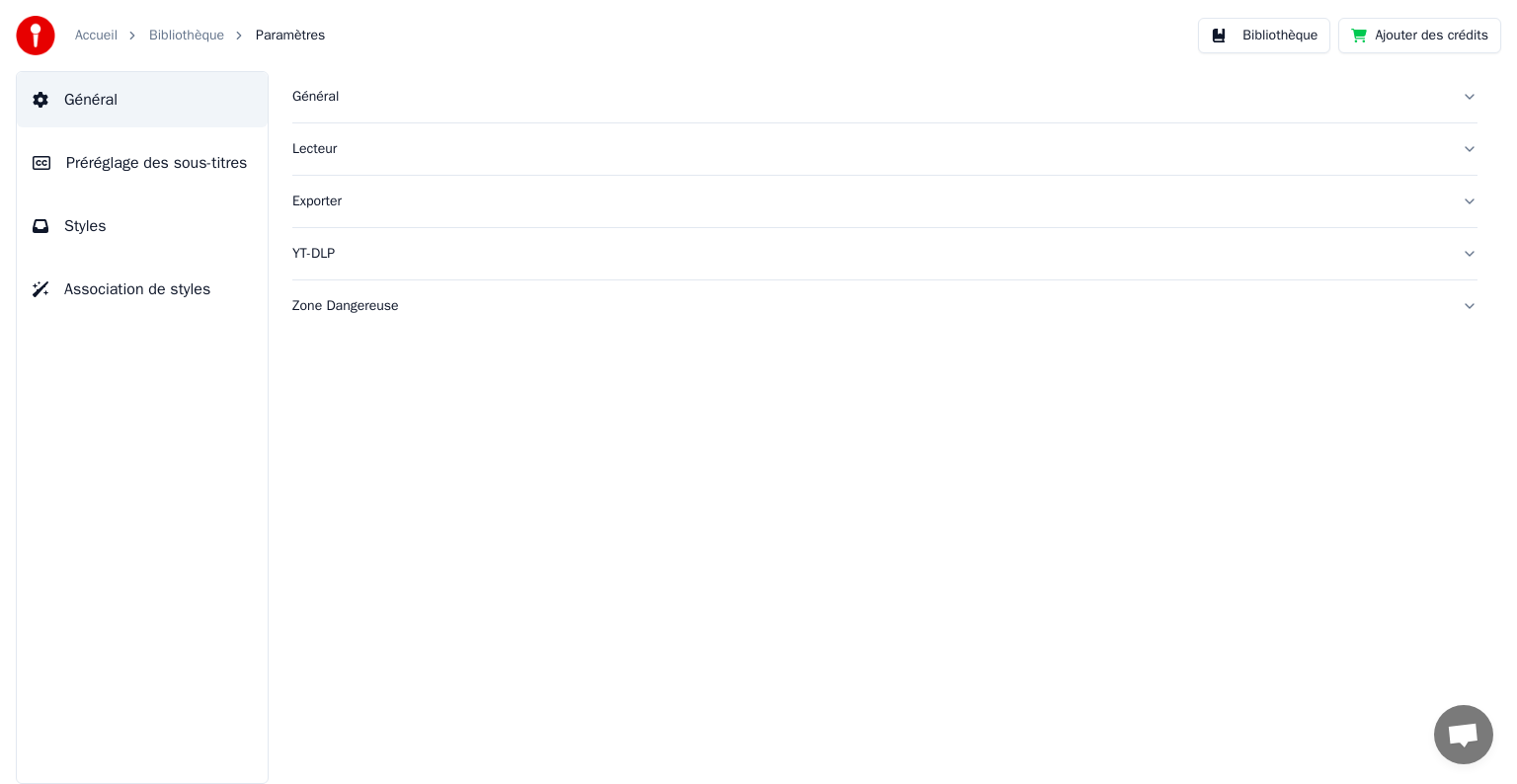 click on "Accueil" at bounding box center (96, 36) 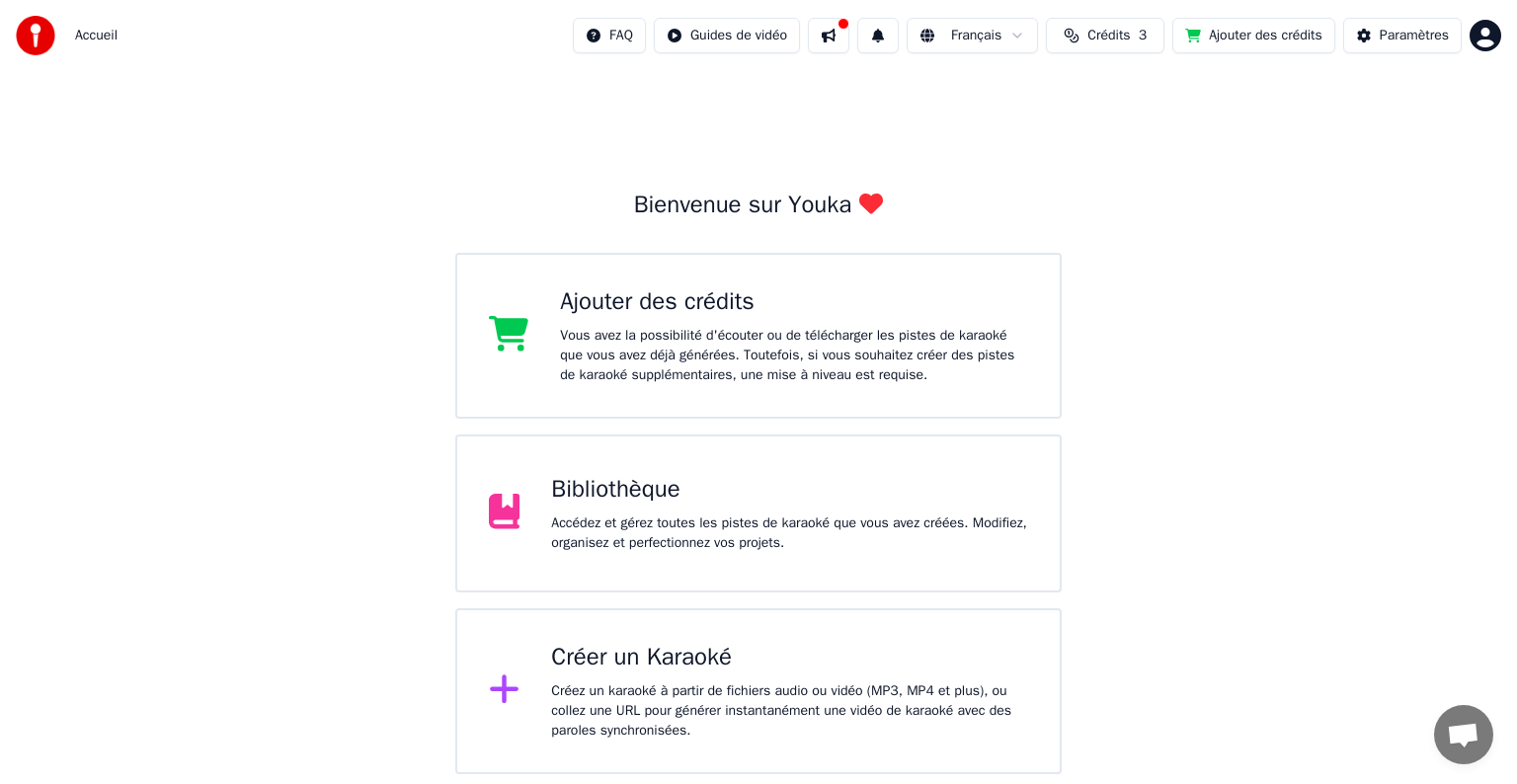 click on "Accédez et gérez toutes les pistes de karaoké que vous avez créées. Modifiez, organisez et perfectionnez vos projets." at bounding box center (789, 533) 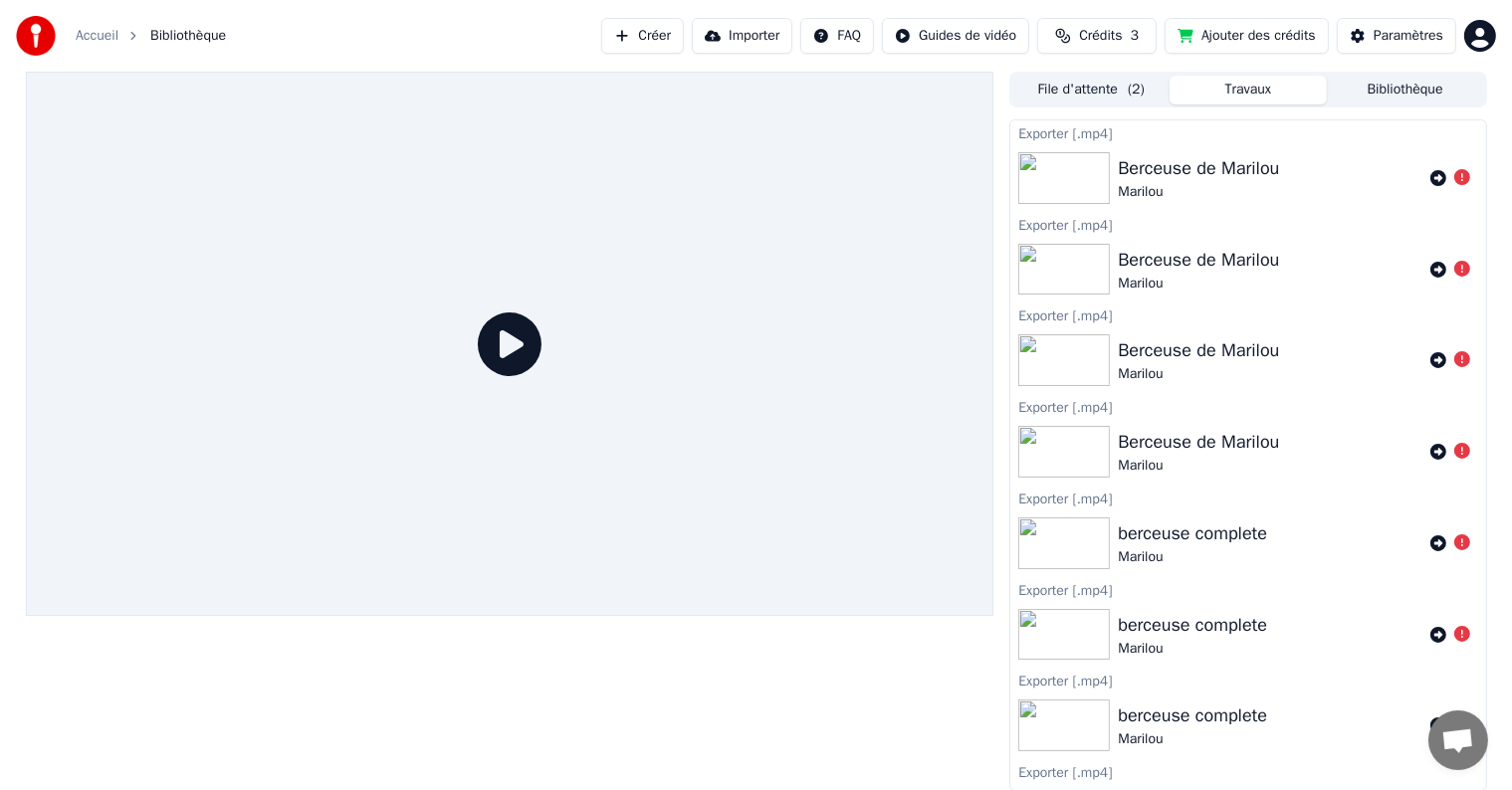 click on "Berceuse de Marilou" at bounding box center [1198, 168] 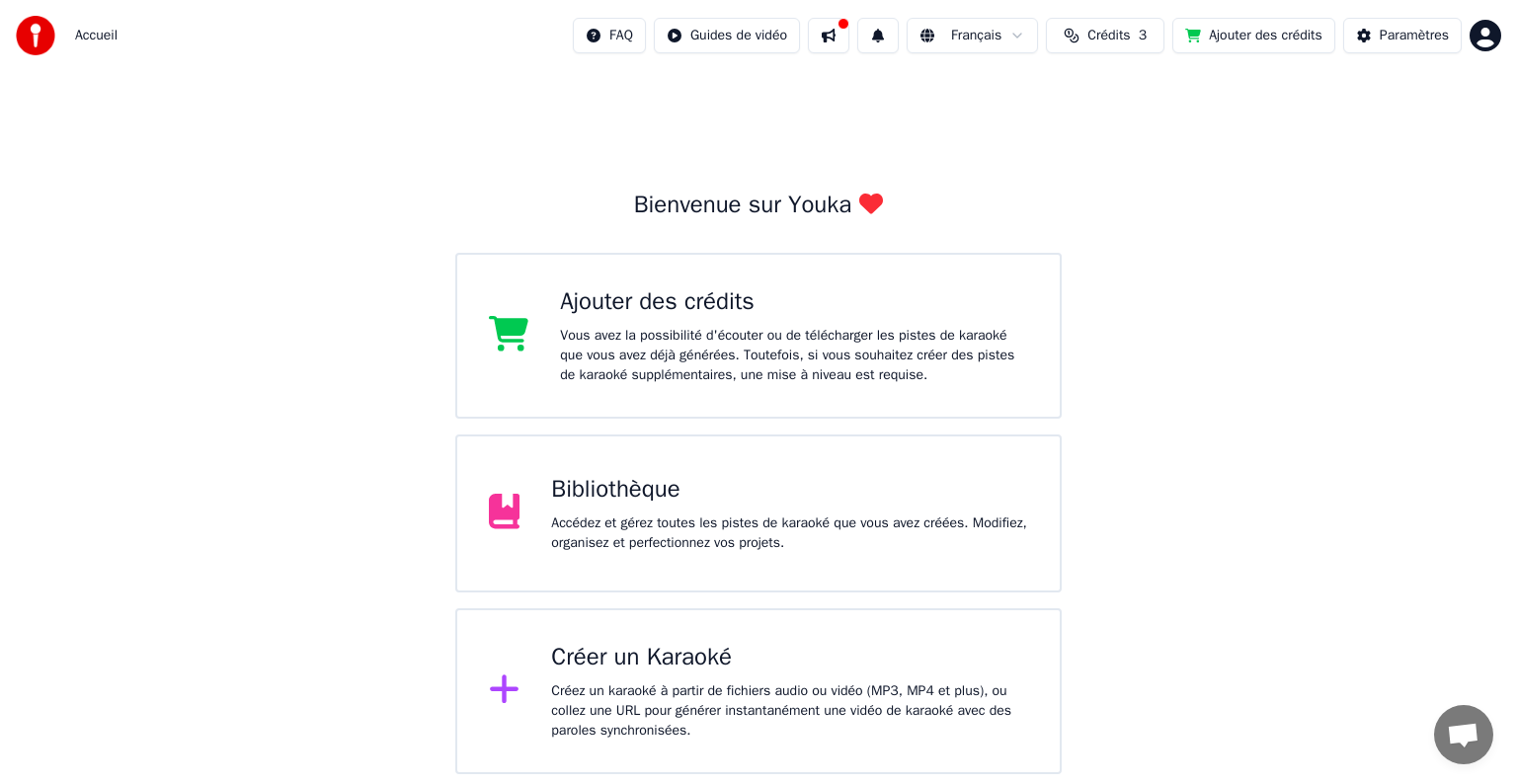 click on "Créer un Karaoké" at bounding box center [789, 658] 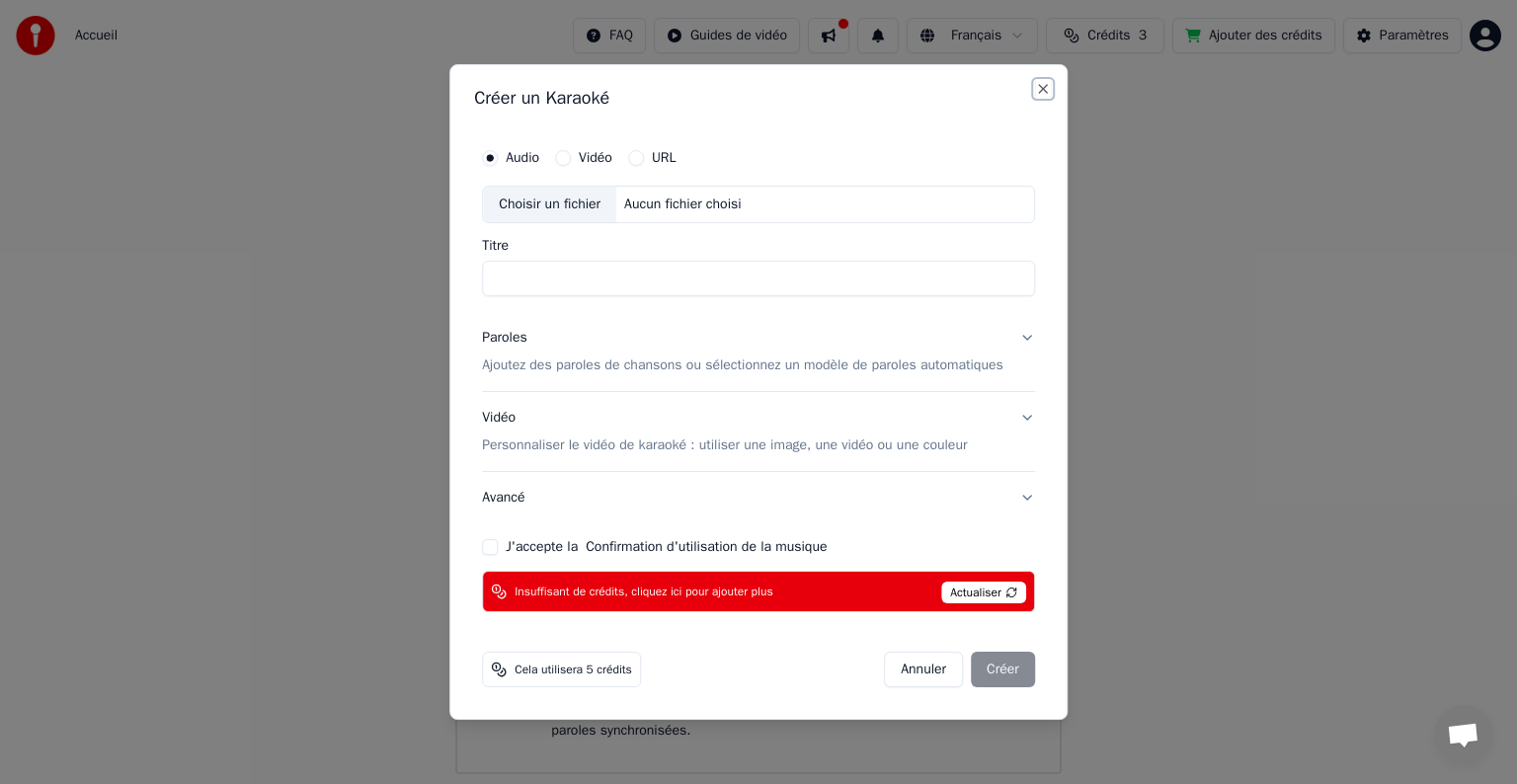 click on "Close" at bounding box center [1043, 89] 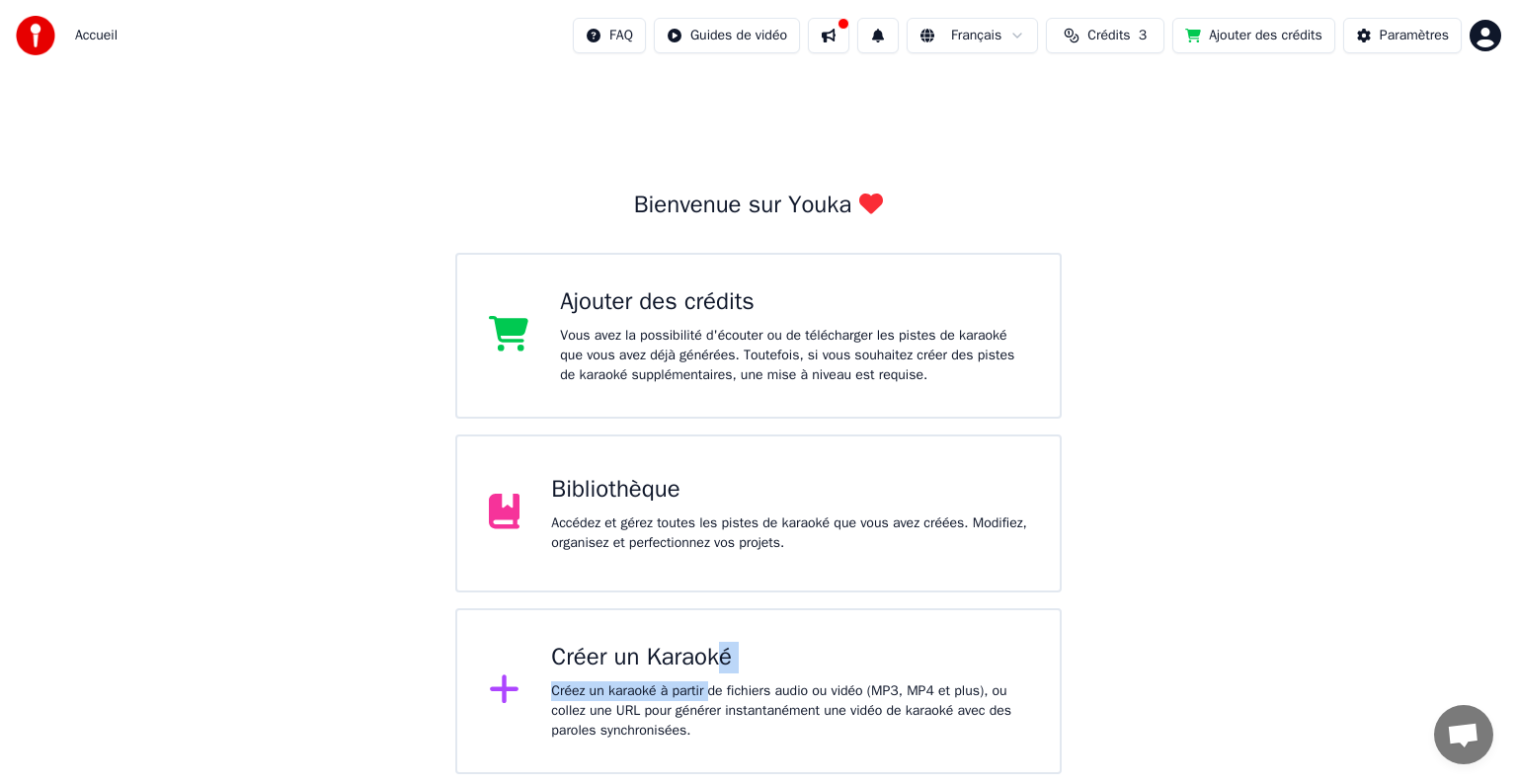 drag, startPoint x: 711, startPoint y: 675, endPoint x: 719, endPoint y: 666, distance: 12.041595 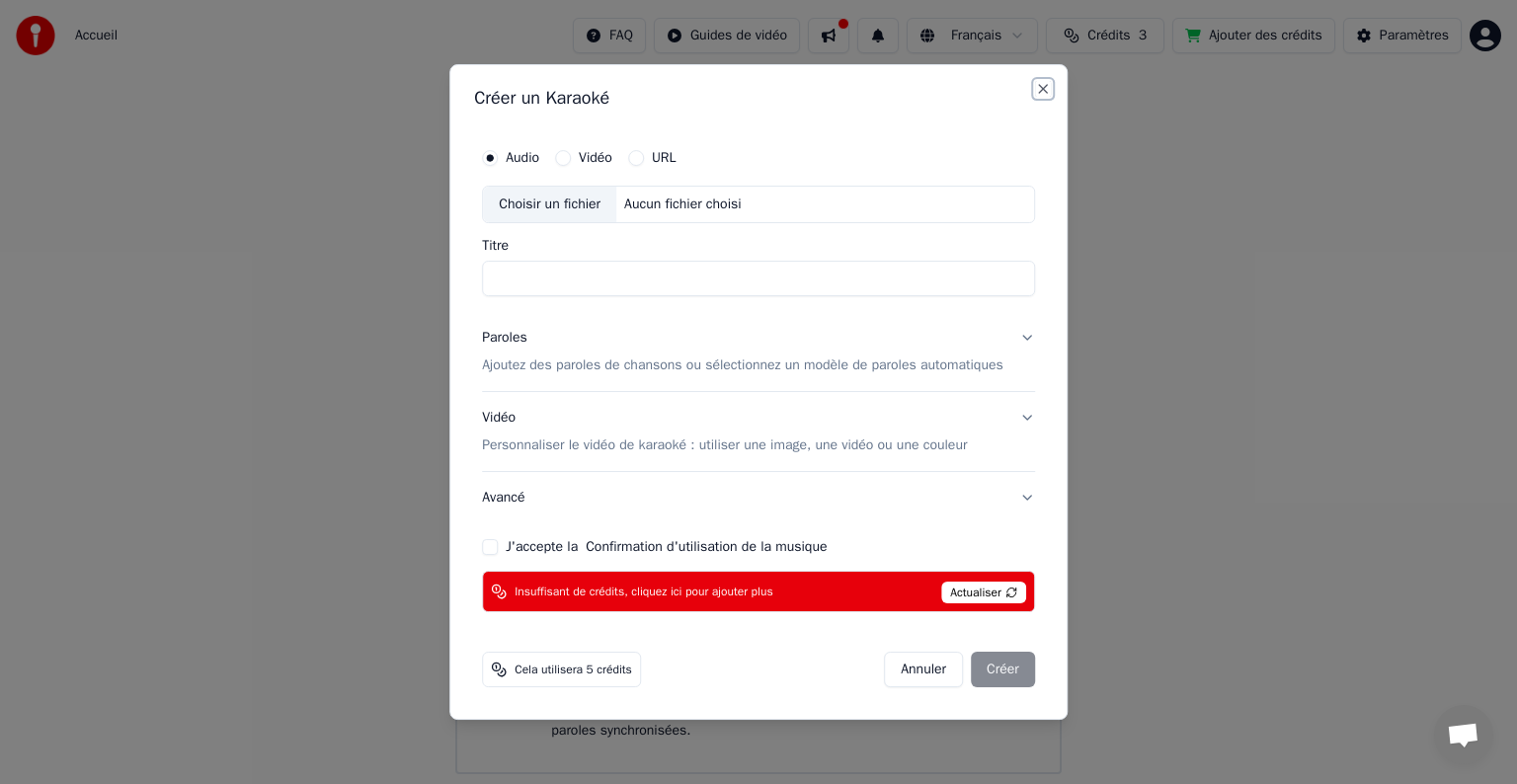 click on "Close" at bounding box center [1043, 89] 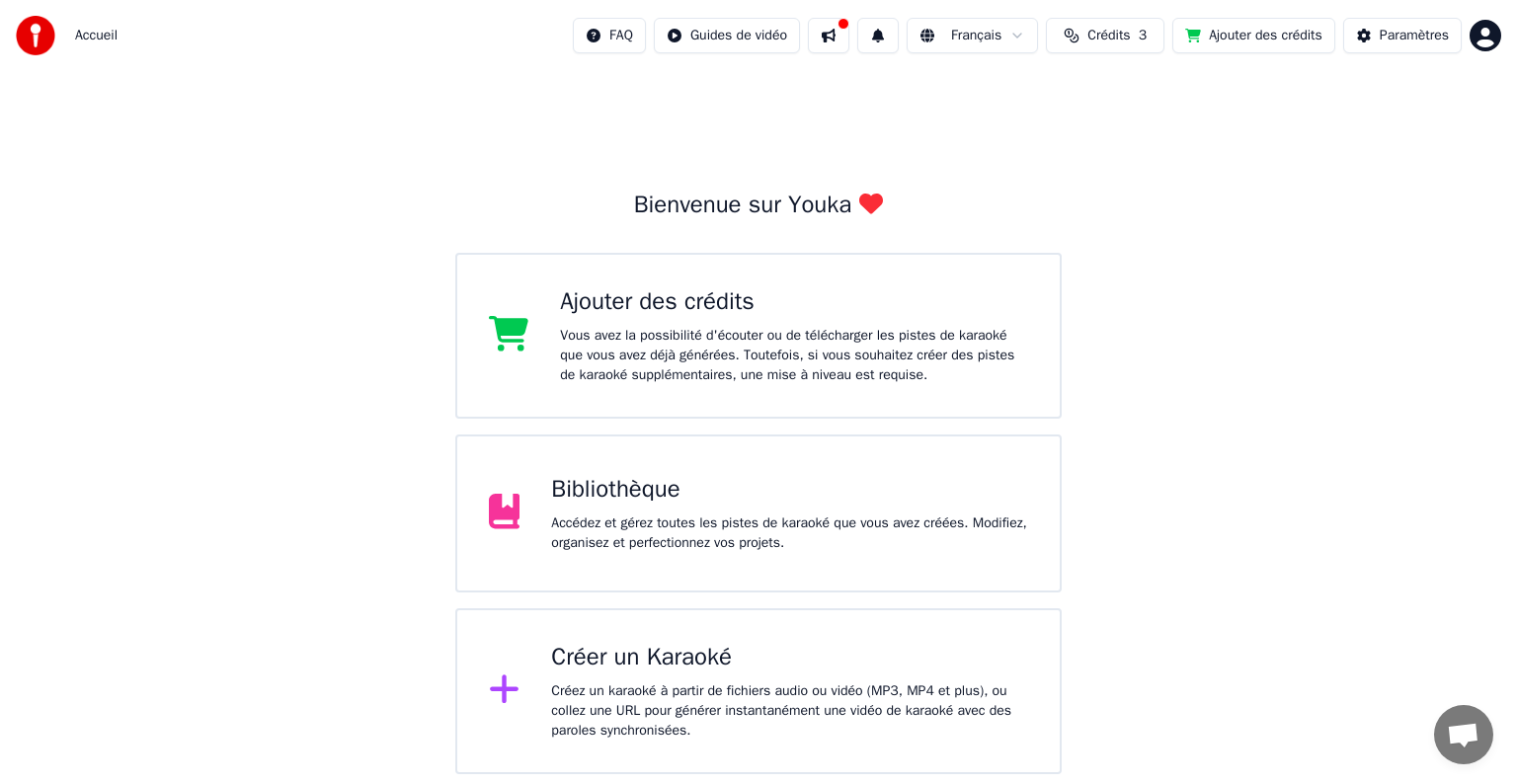 click on "Accueil FAQ Guides de vidéo Français Crédits 3 Ajouter des crédits Paramètres Bienvenue sur Youka Ajouter des crédits Vous avez la possibilité d'écouter ou de télécharger les pistes de karaoké que vous avez déjà générées. Toutefois, si vous souhaitez créer des pistes de karaoké supplémentaires, une mise à niveau est requise. Bibliothèque Accédez et gérez toutes les pistes de karaoké que vous avez créées. Modifiez, organisez et perfectionnez vos projets. Créer un Karaoké Créez un karaoké à partir de fichiers audio ou vidéo (MP3, MP4 et plus), ou collez une URL pour générer instantanément une vidéo de karaoké avec des paroles synchronisées." at bounding box center [758, 387] 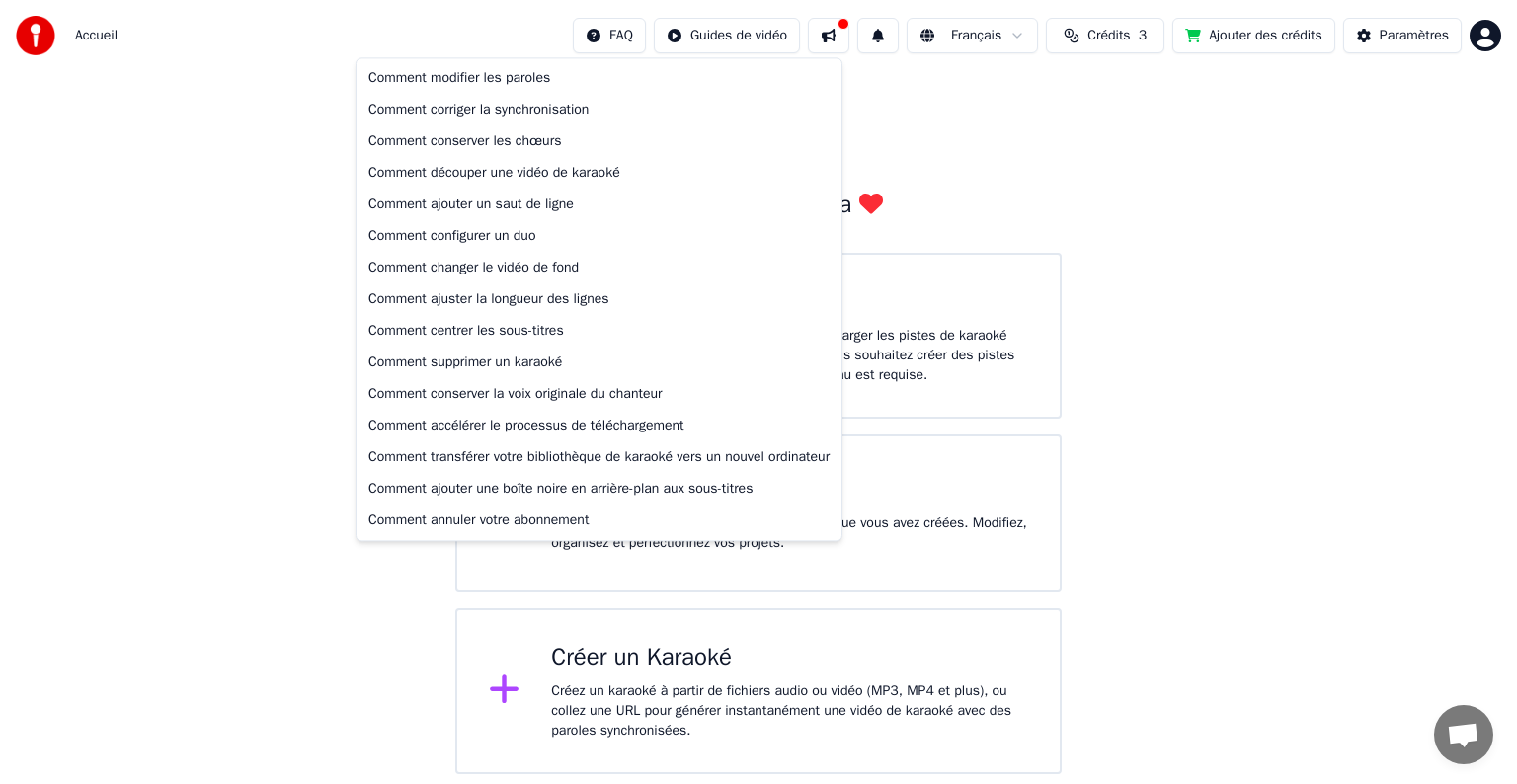 click on "Accueil FAQ Guides de vidéo Français Crédits 3 Ajouter des crédits Paramètres Bienvenue sur Youka Ajouter des crédits Vous avez la possibilité d'écouter ou de télécharger les pistes de karaoké que vous avez déjà générées. Toutefois, si vous souhaitez créer des pistes de karaoké supplémentaires, une mise à niveau est requise. Bibliothèque Accédez et gérez toutes les pistes de karaoké que vous avez créées. Modifiez, organisez et perfectionnez vos projets. Créer un Karaoké Créez un karaoké à partir de fichiers audio ou vidéo (MP3, MP4 et plus), ou collez une URL pour générer instantanément une vidéo de karaoké avec des paroles synchronisées. Comment modifier les paroles Comment corriger la synchronisation Comment conserver les chœurs Comment découper une vidéo de karaoké Comment ajouter un saut de ligne Comment configurer un duo Comment changer le vidéo de fond Comment ajuster la longueur des lignes Comment centrer les sous-titres Comment supprimer un karaoké" at bounding box center [758, 387] 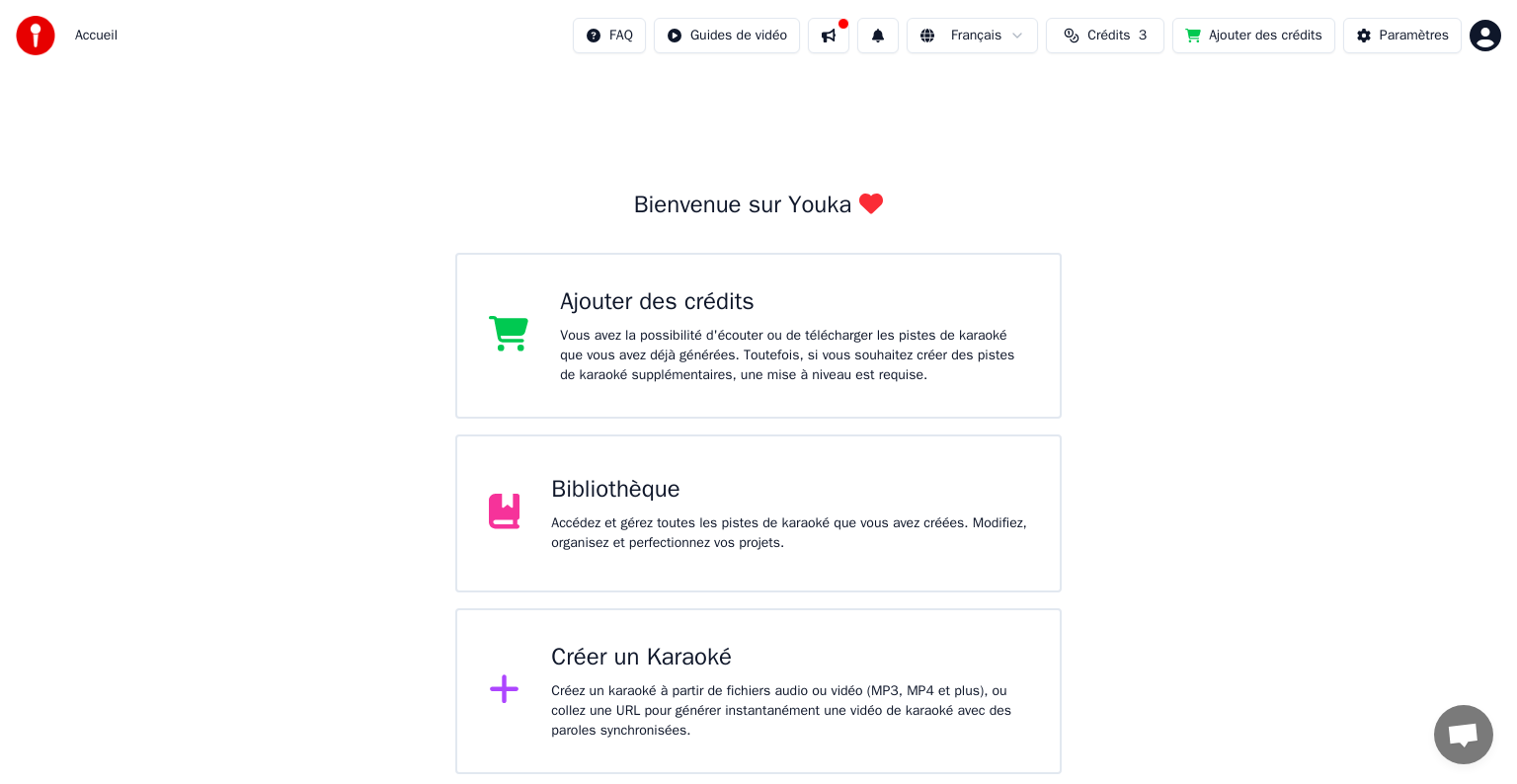 click at bounding box center [829, 36] 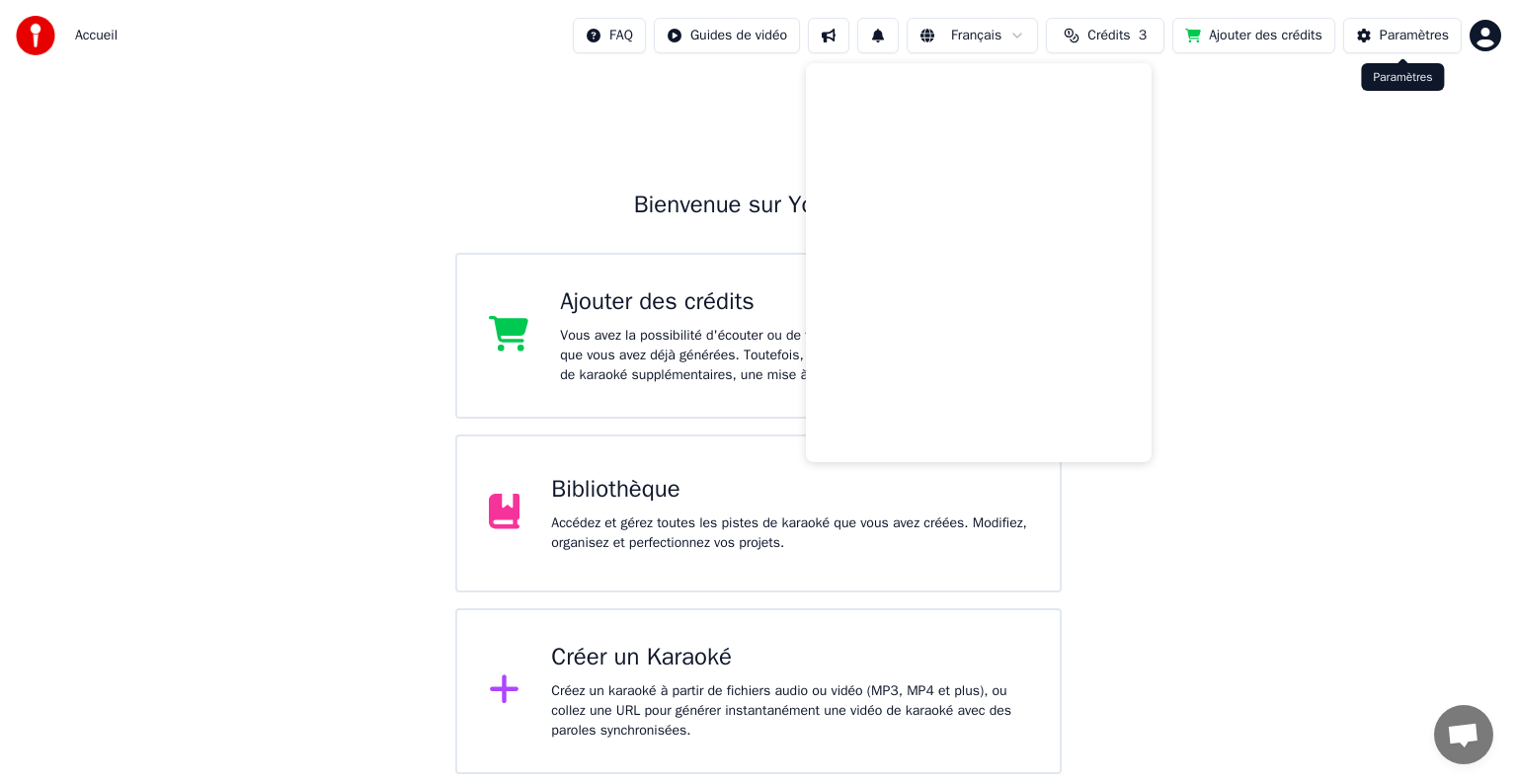 click on "Paramètres" at bounding box center (1414, 36) 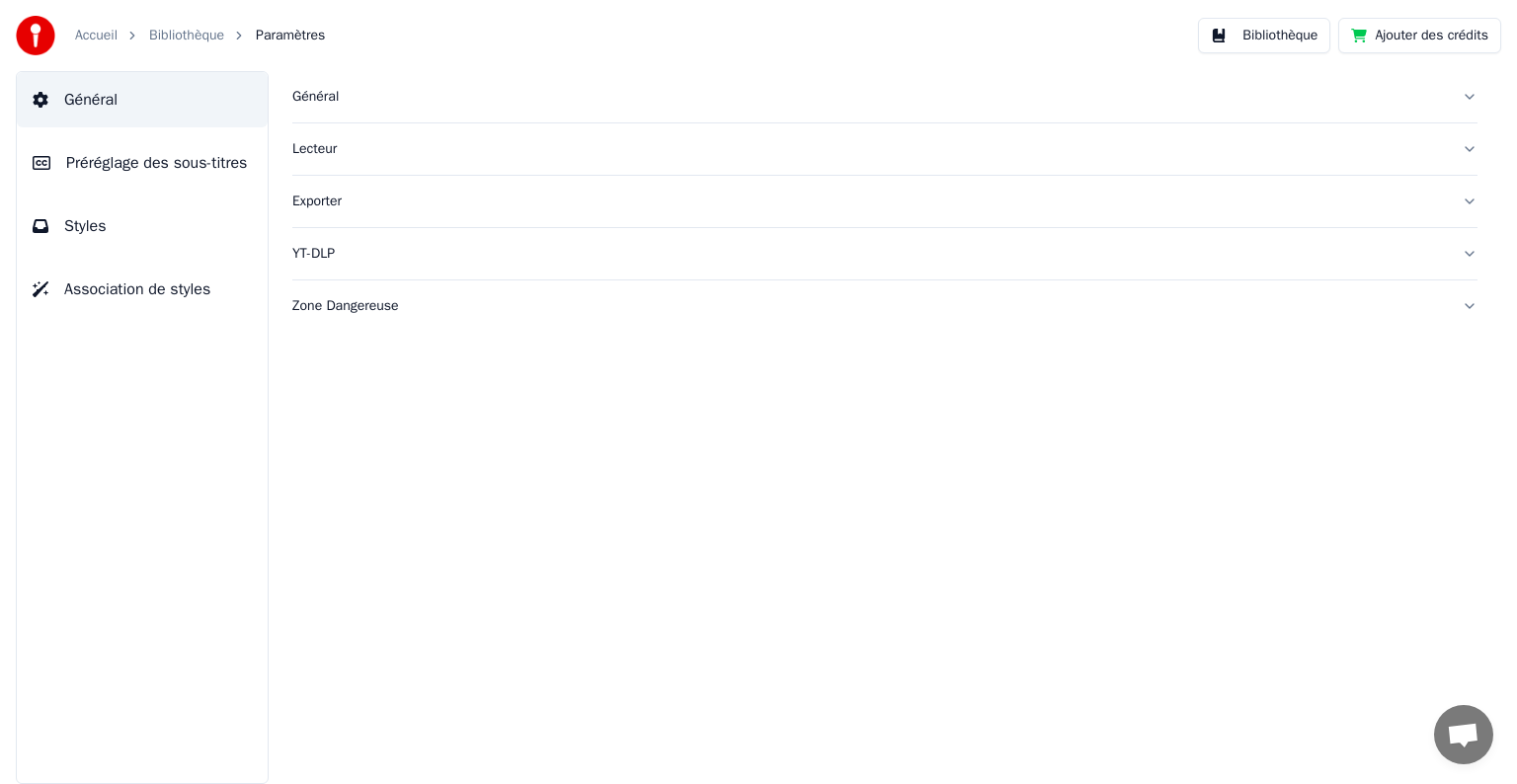 click on "Accueil" at bounding box center (96, 36) 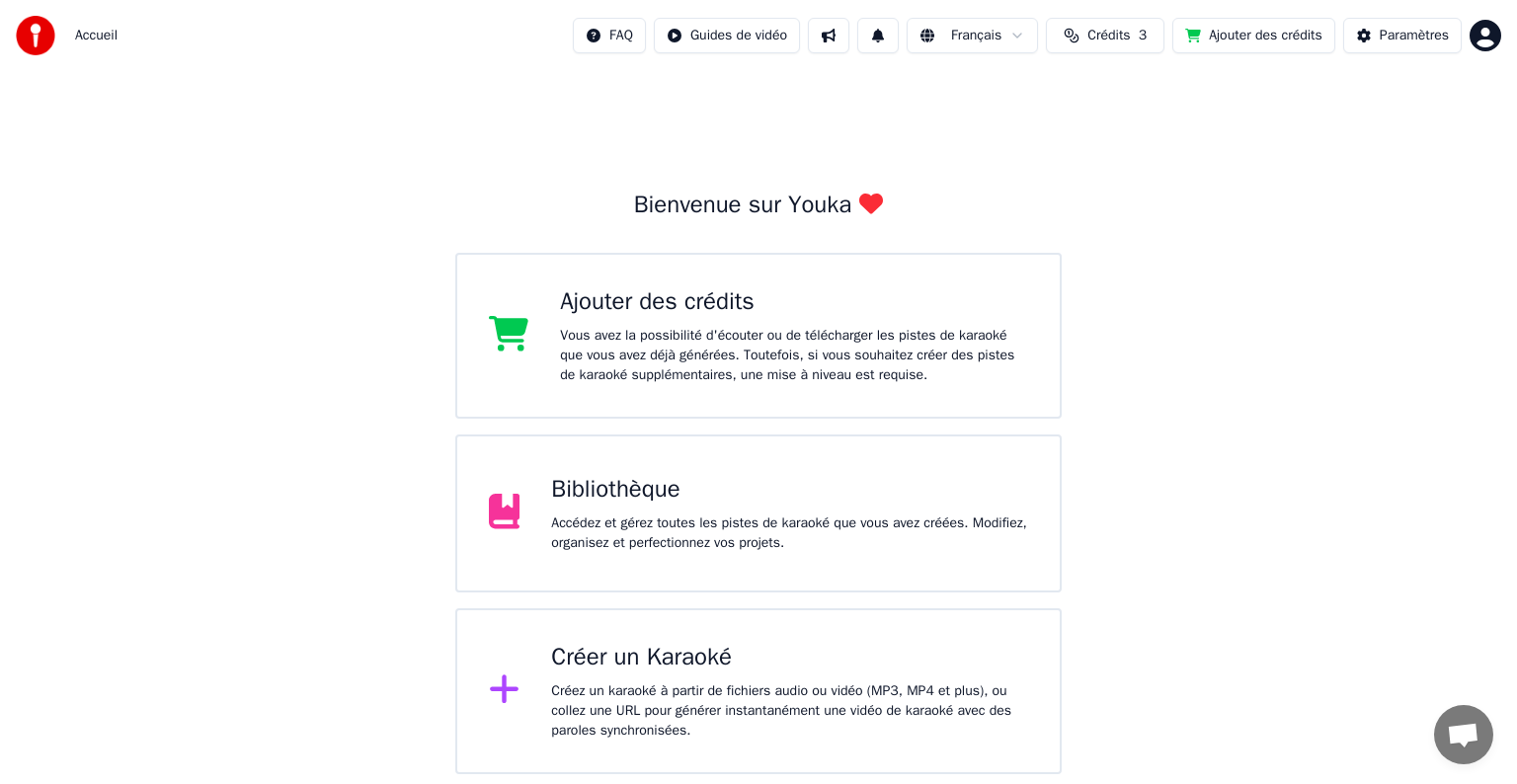 click on "Accédez et gérez toutes les pistes de karaoké que vous avez créées. Modifiez, organisez et perfectionnez vos projets." at bounding box center (789, 533) 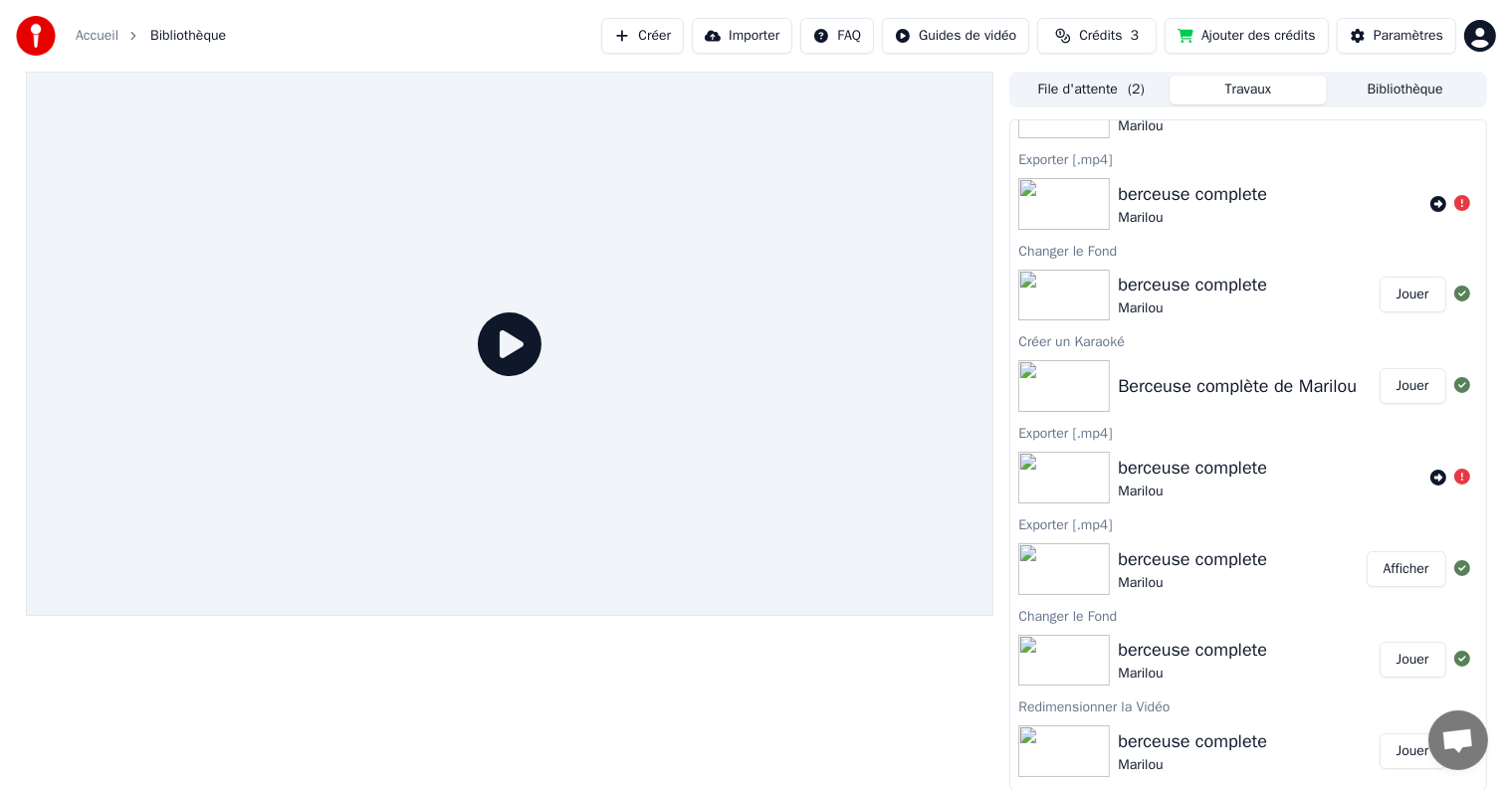 scroll, scrollTop: 791, scrollLeft: 0, axis: vertical 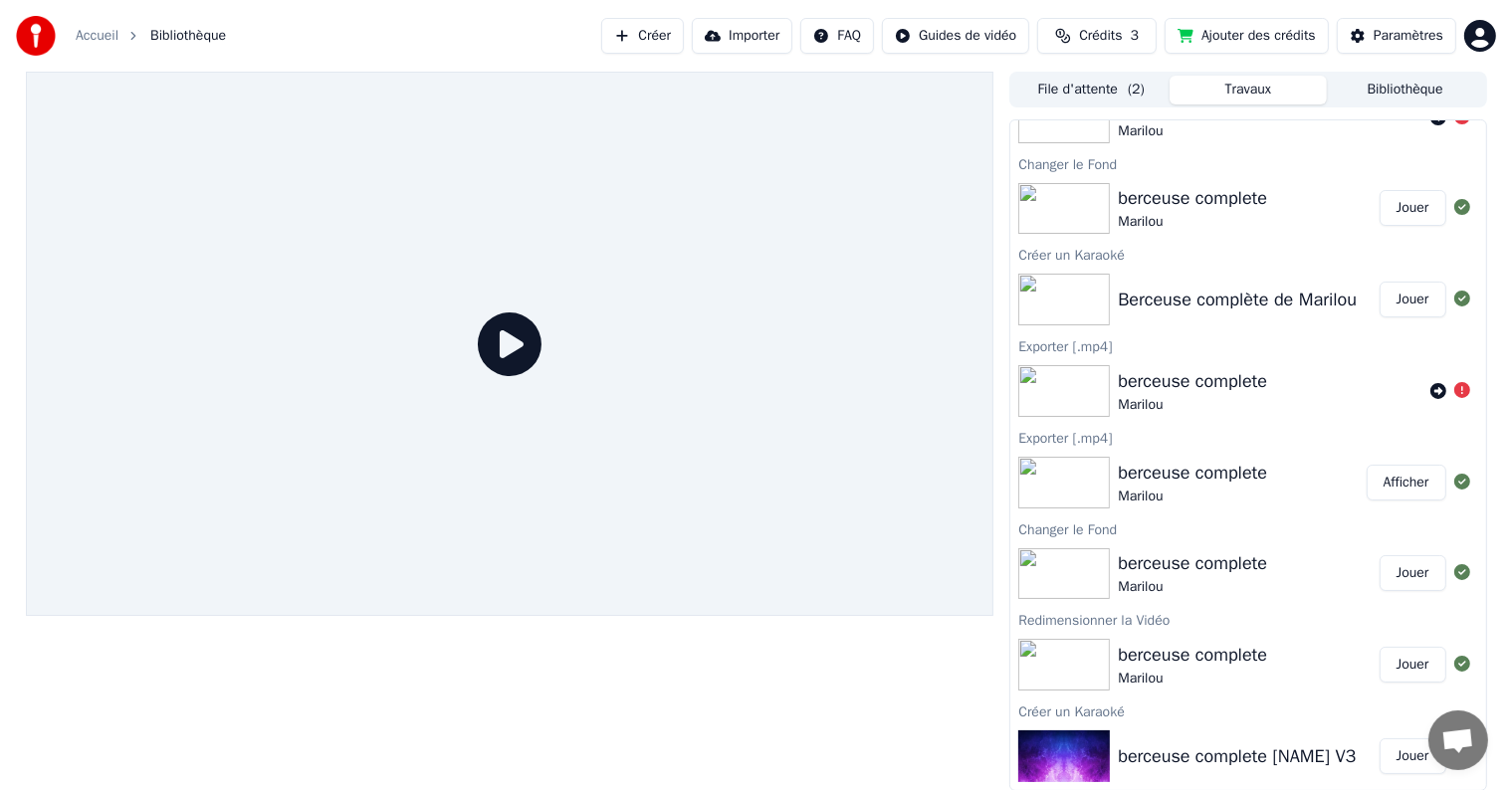 click on "Jouer" at bounding box center [1412, 665] 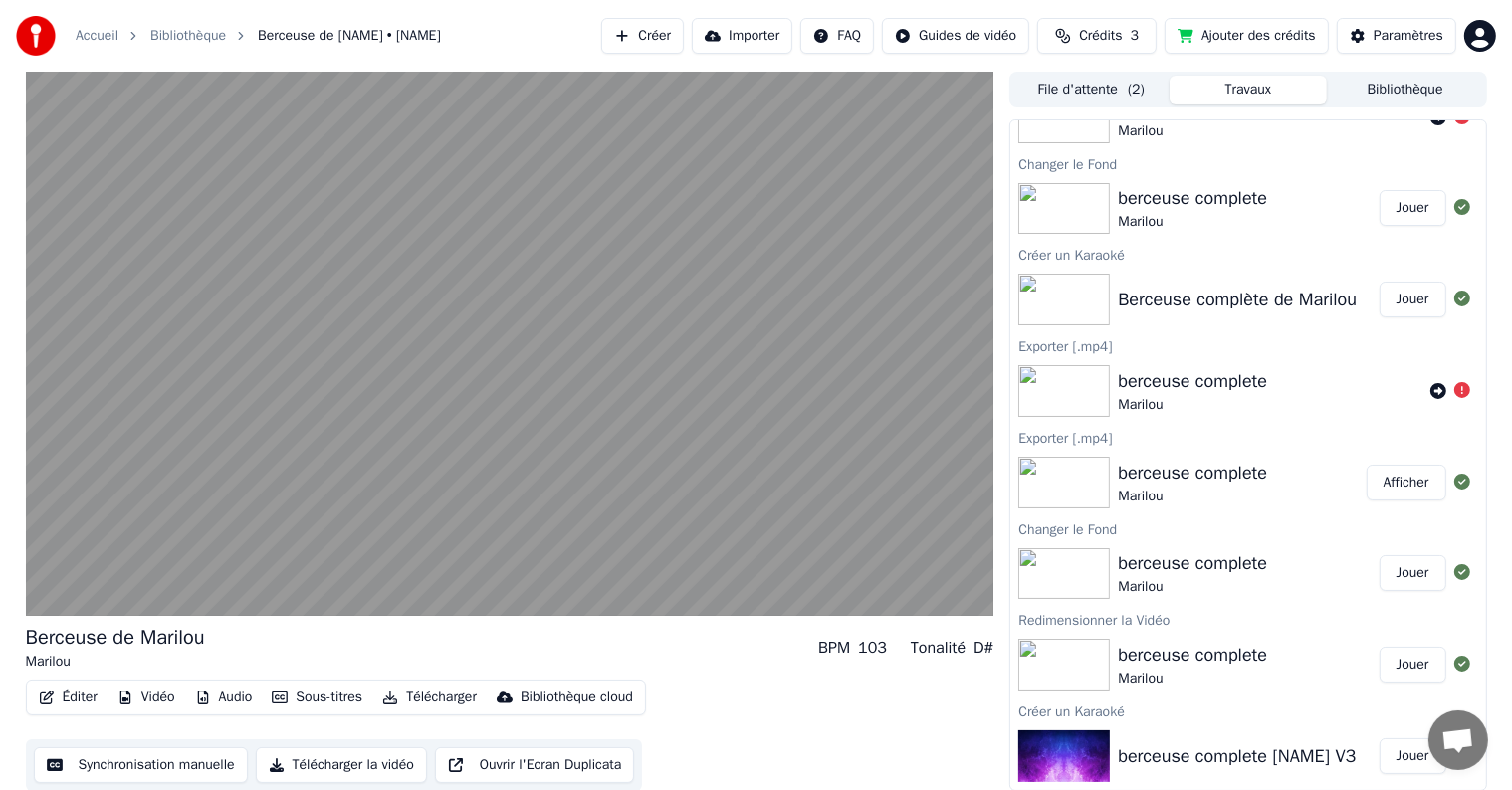 click on "Jouer" at bounding box center (1412, 573) 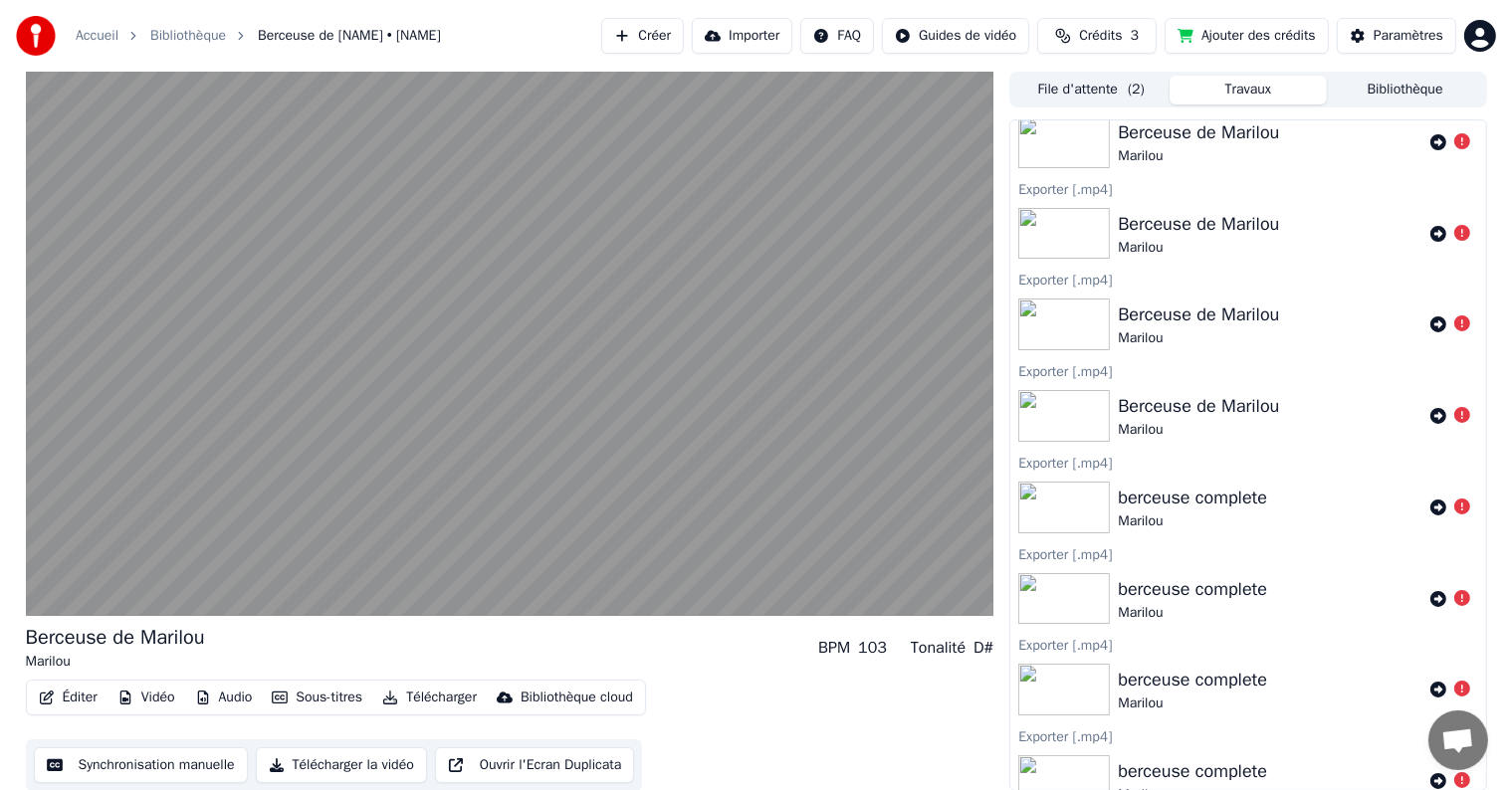 scroll, scrollTop: 0, scrollLeft: 0, axis: both 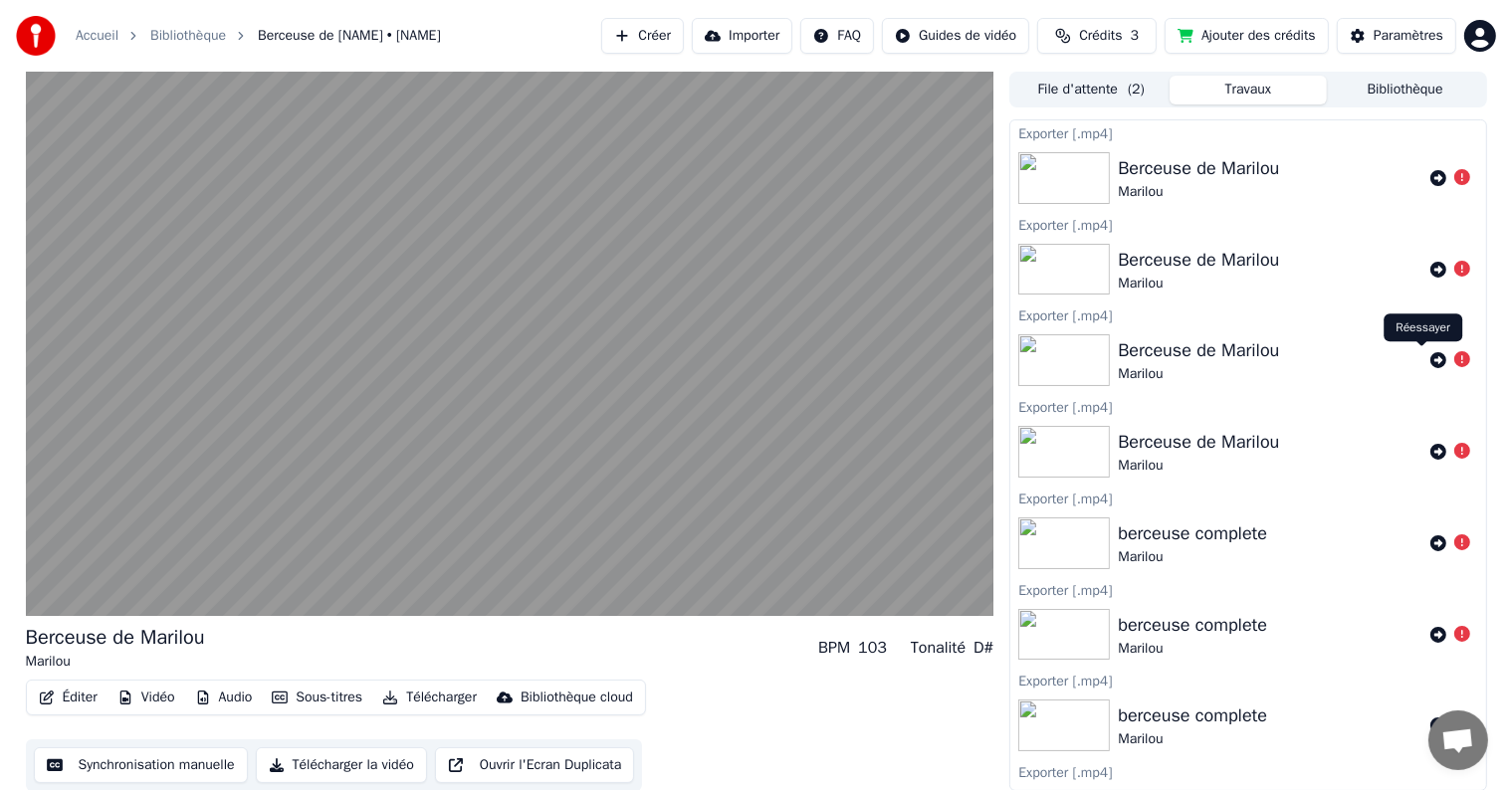 click 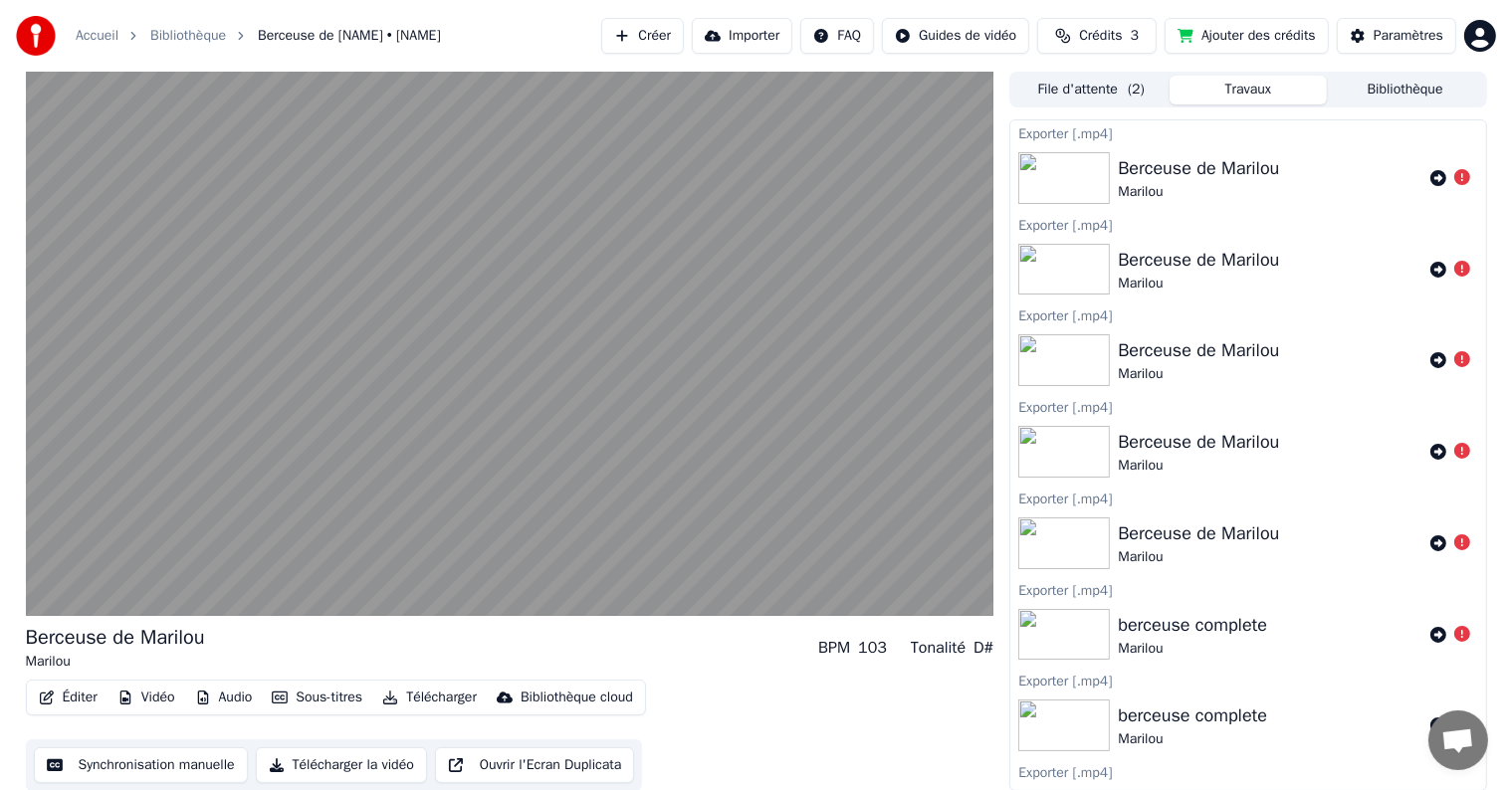 click on "Marilou" at bounding box center (1198, 374) 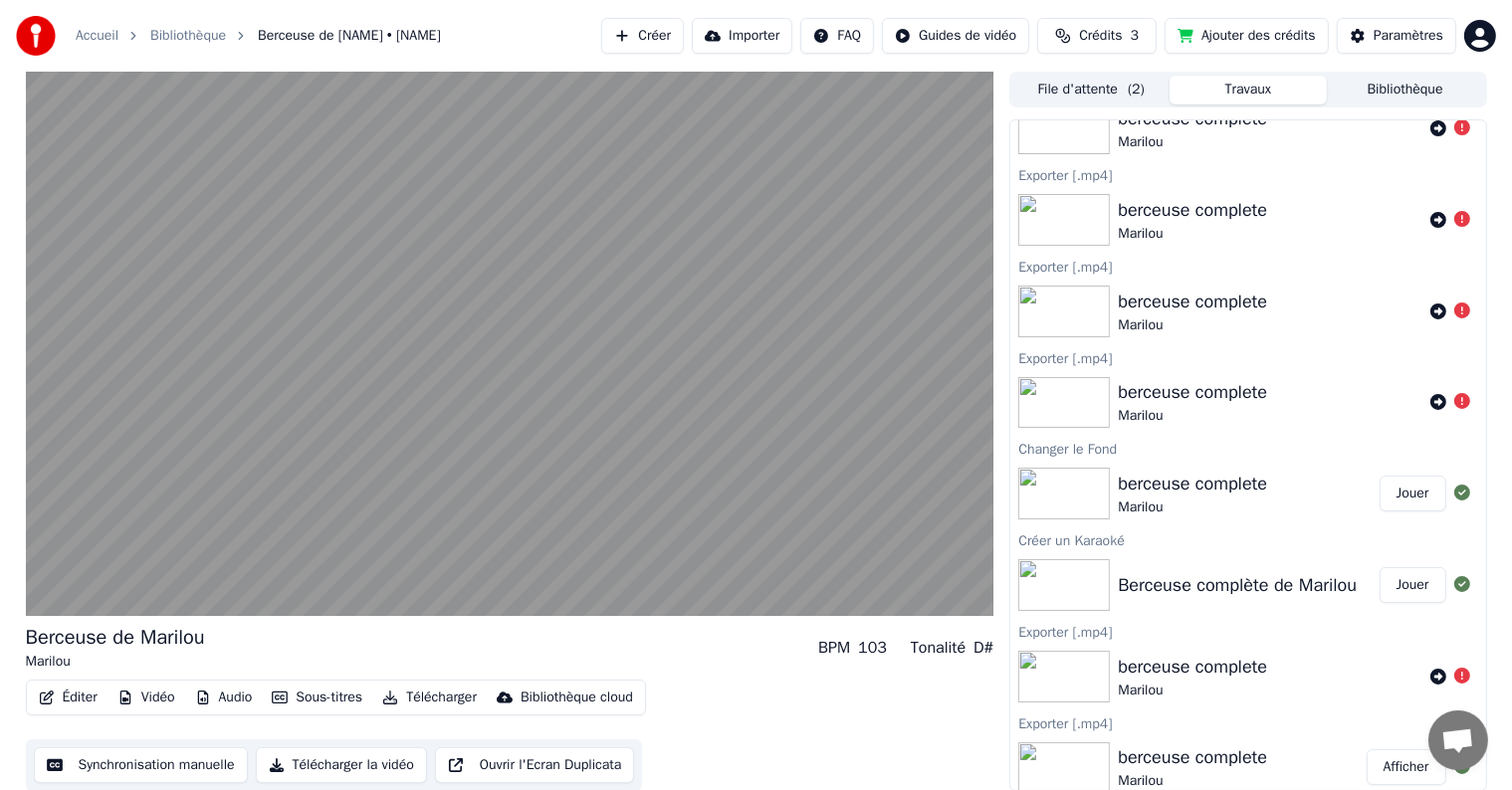 scroll, scrollTop: 882, scrollLeft: 0, axis: vertical 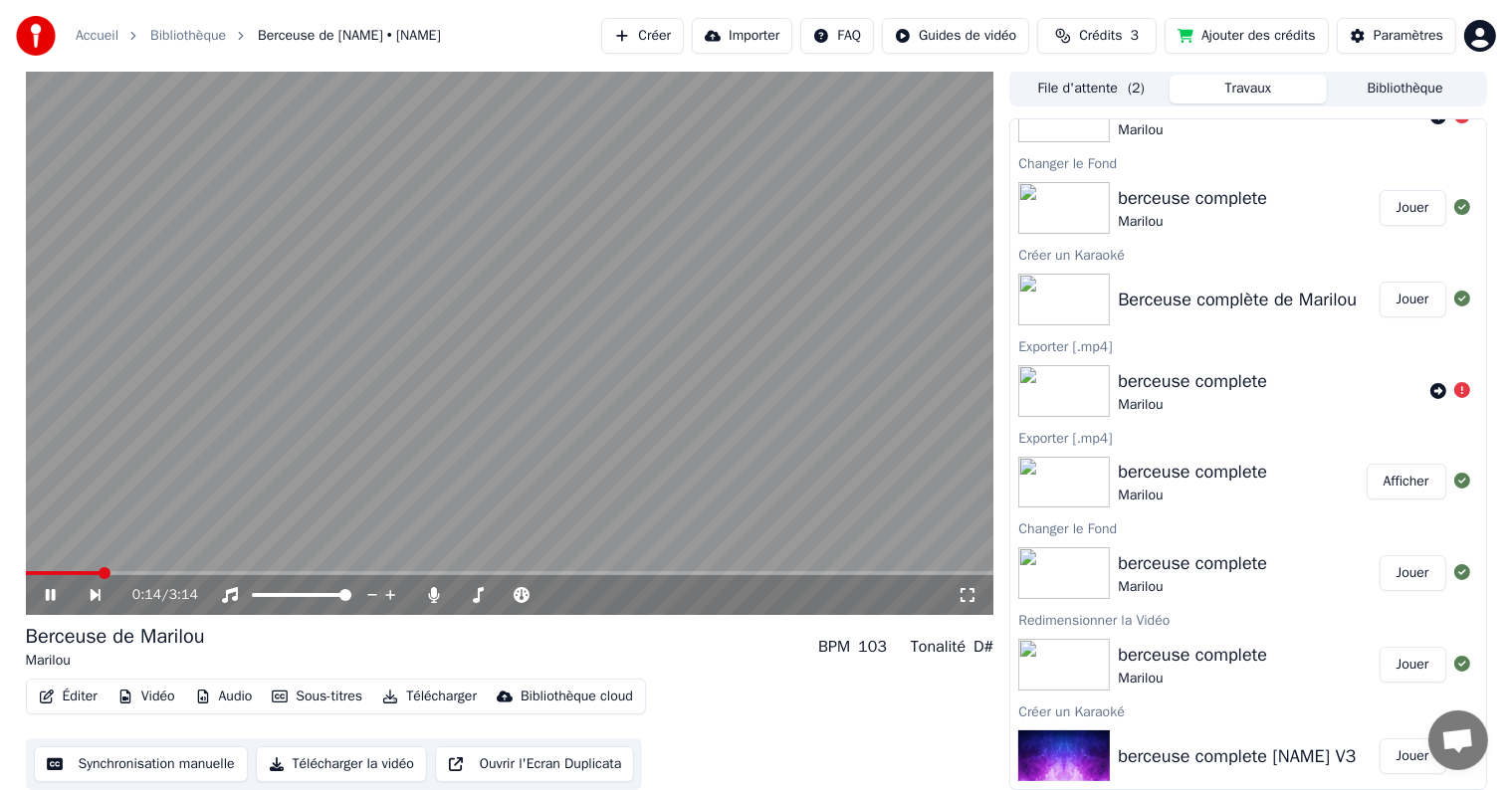 click on "Télécharger la vidéo" at bounding box center [341, 764] 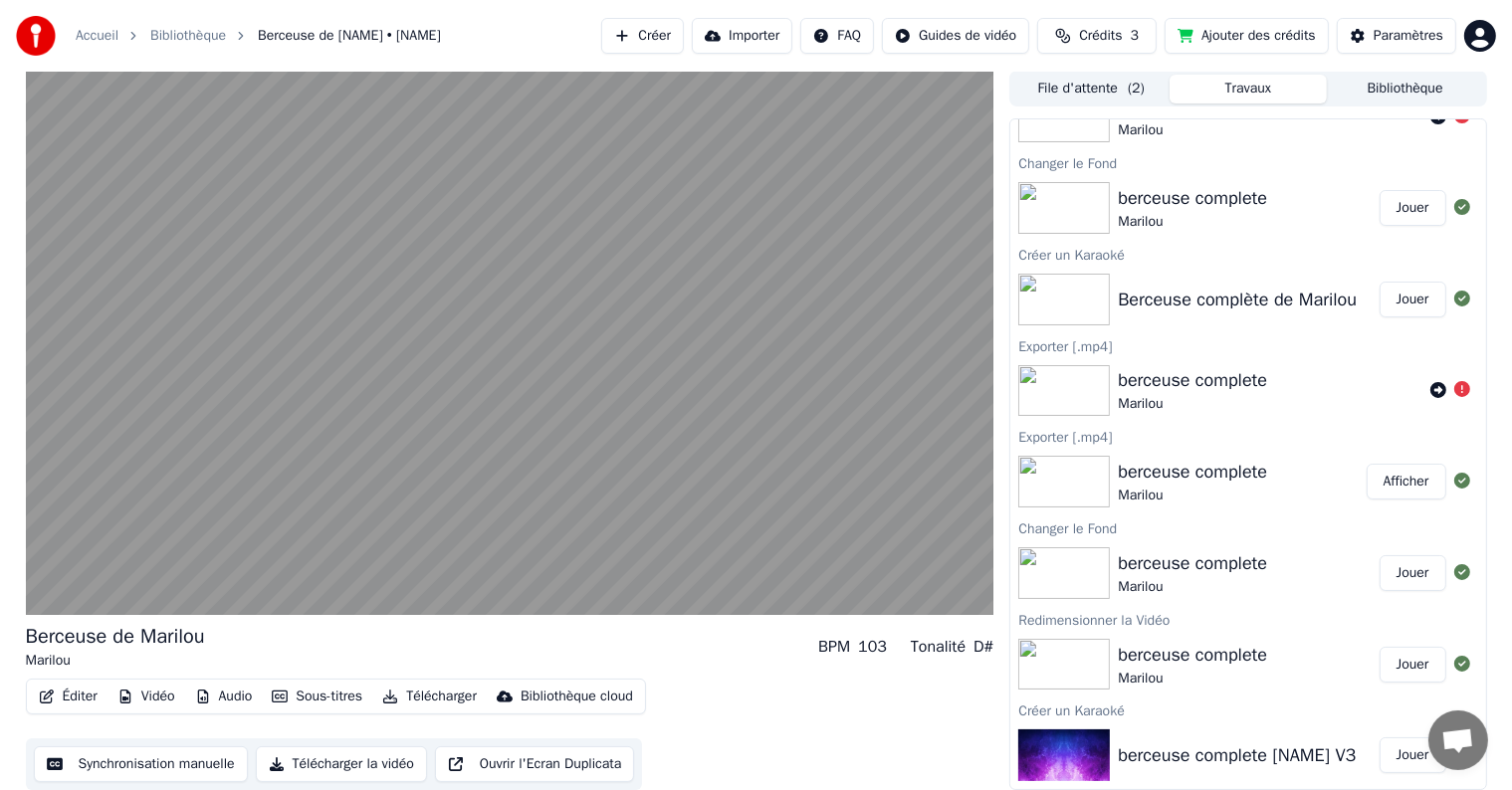 click on "Télécharger la vidéo" at bounding box center (341, 764) 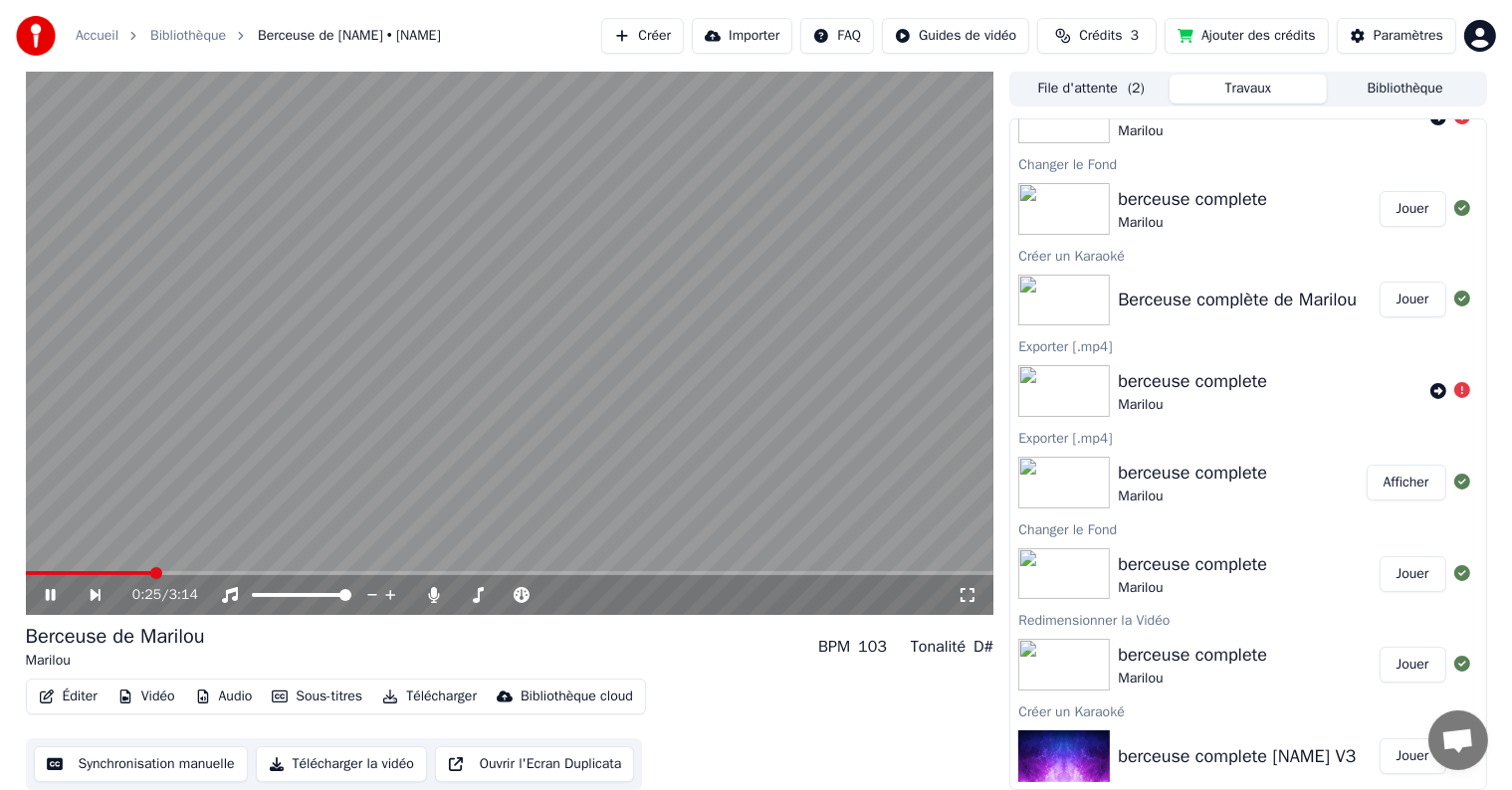 click 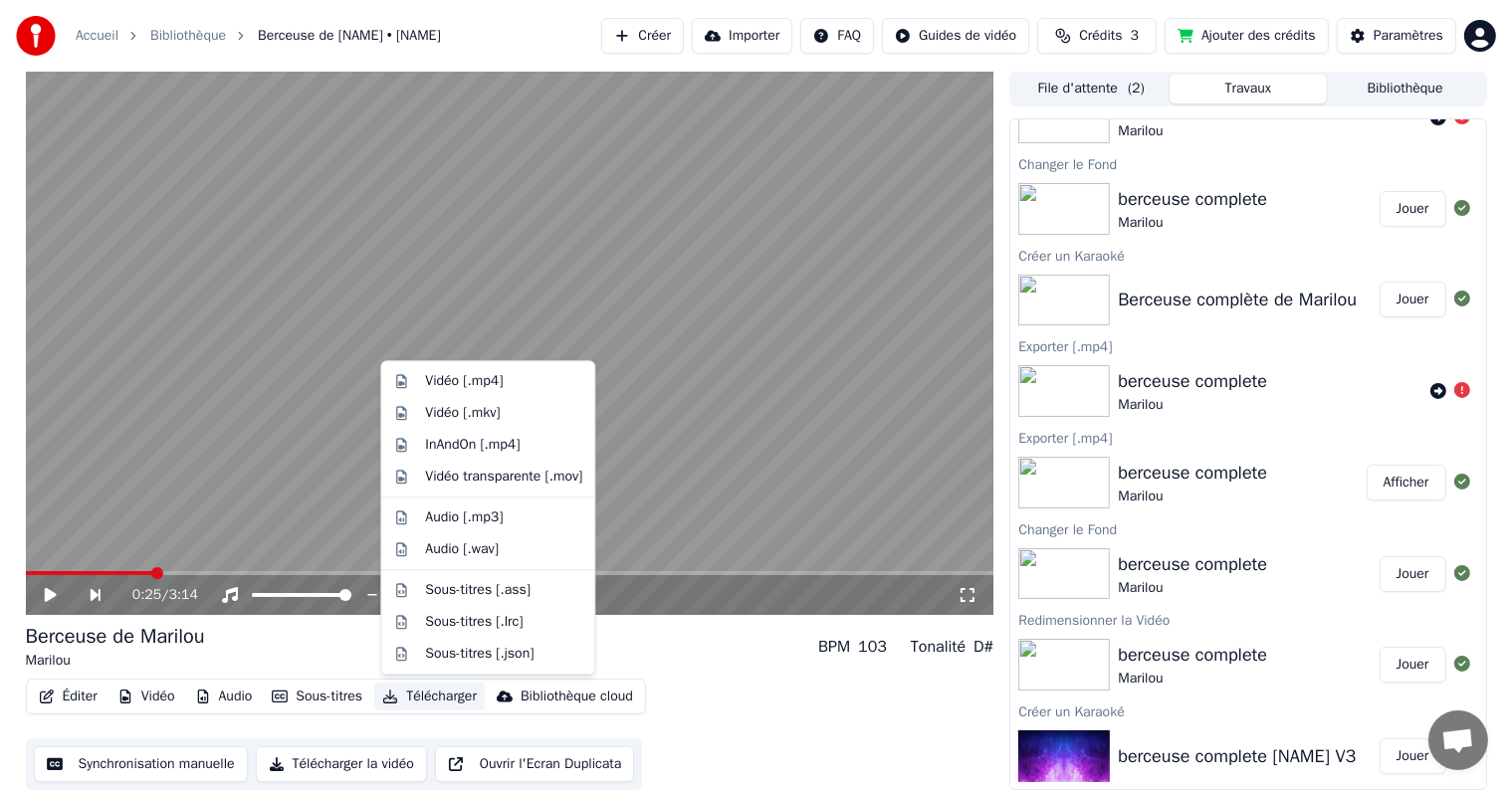 click on "Télécharger" at bounding box center [429, 696] 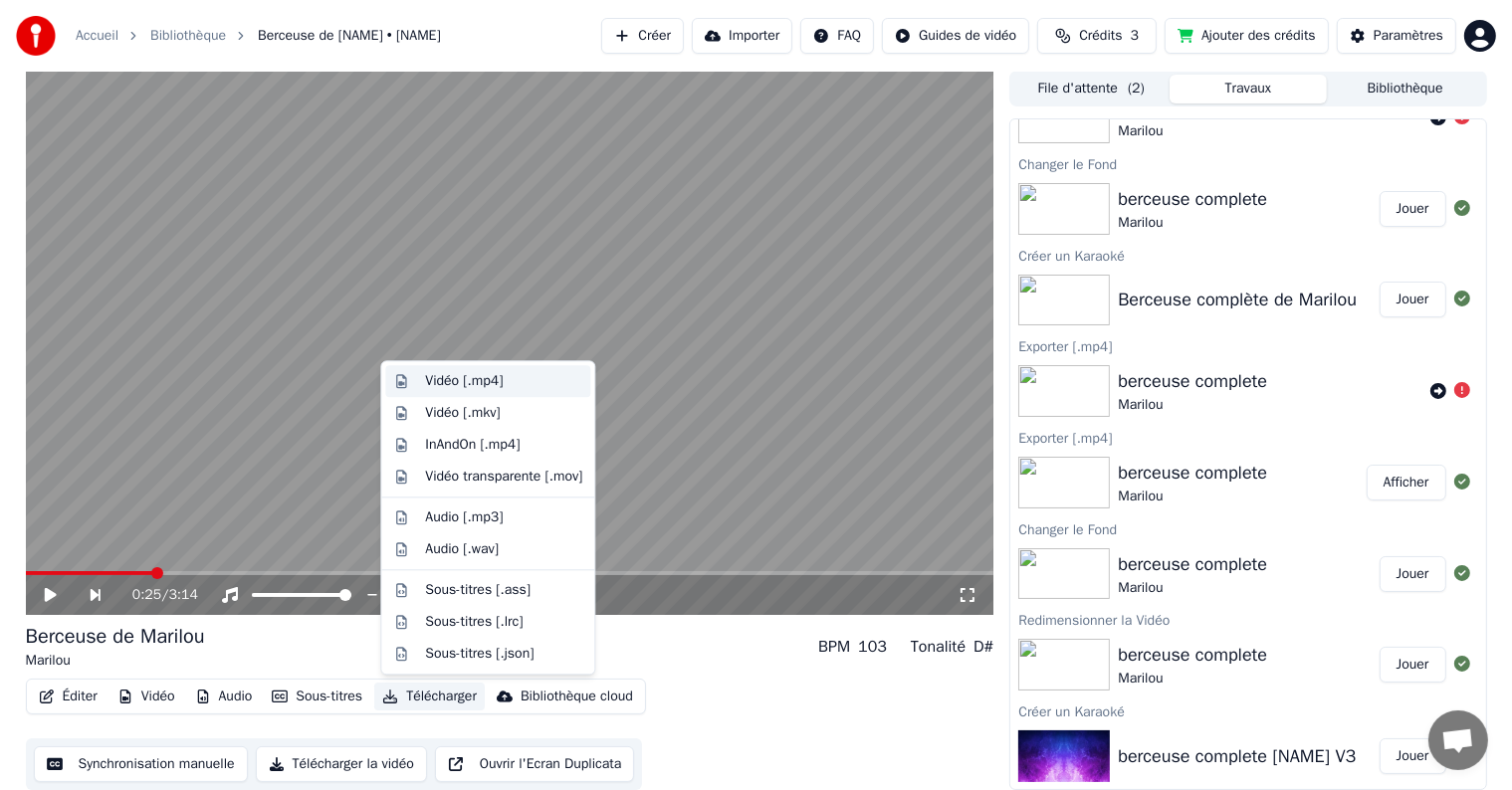 click on "Vidéo [.mp4]" at bounding box center [464, 381] 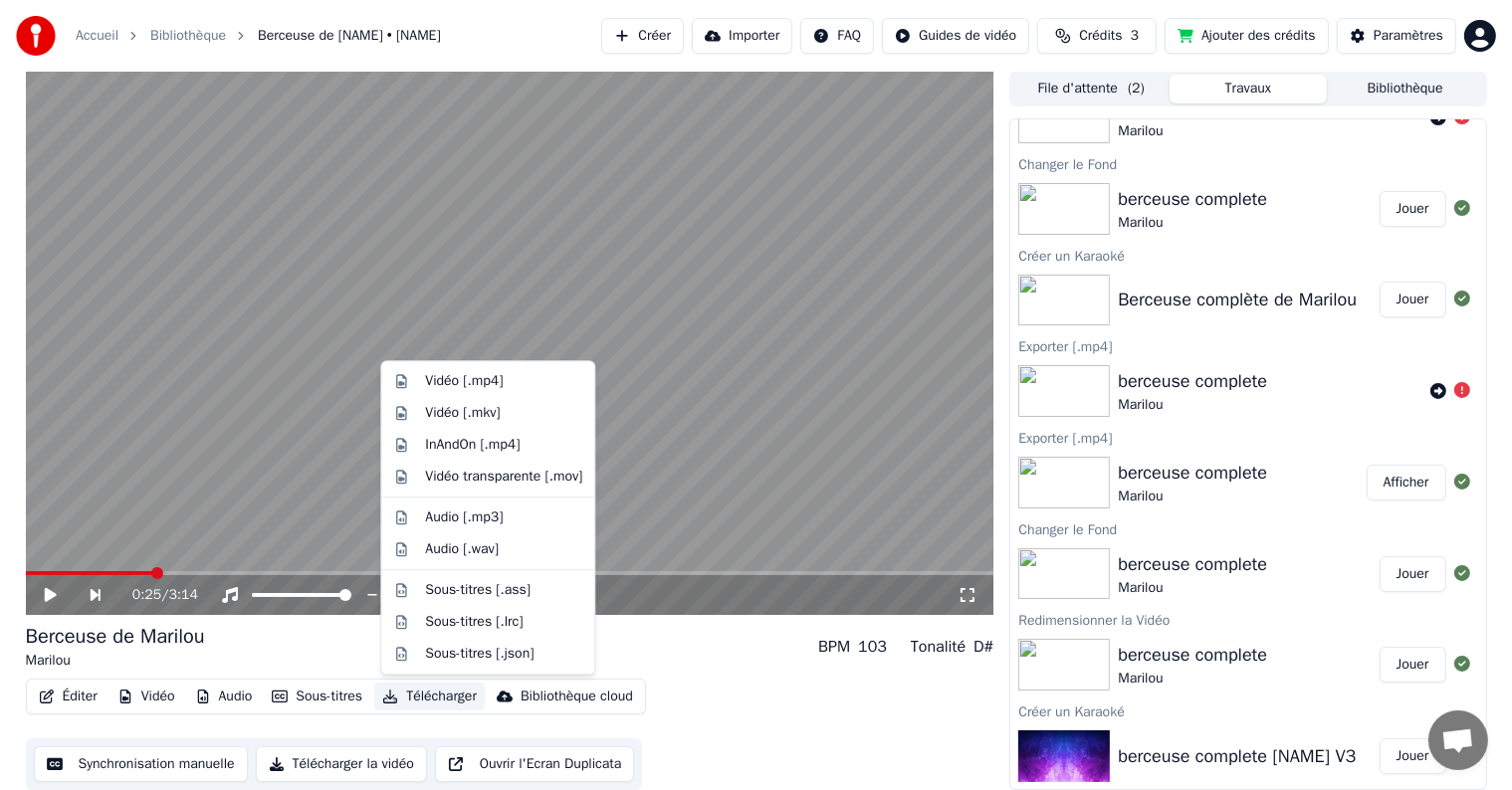 scroll, scrollTop: 1155, scrollLeft: 0, axis: vertical 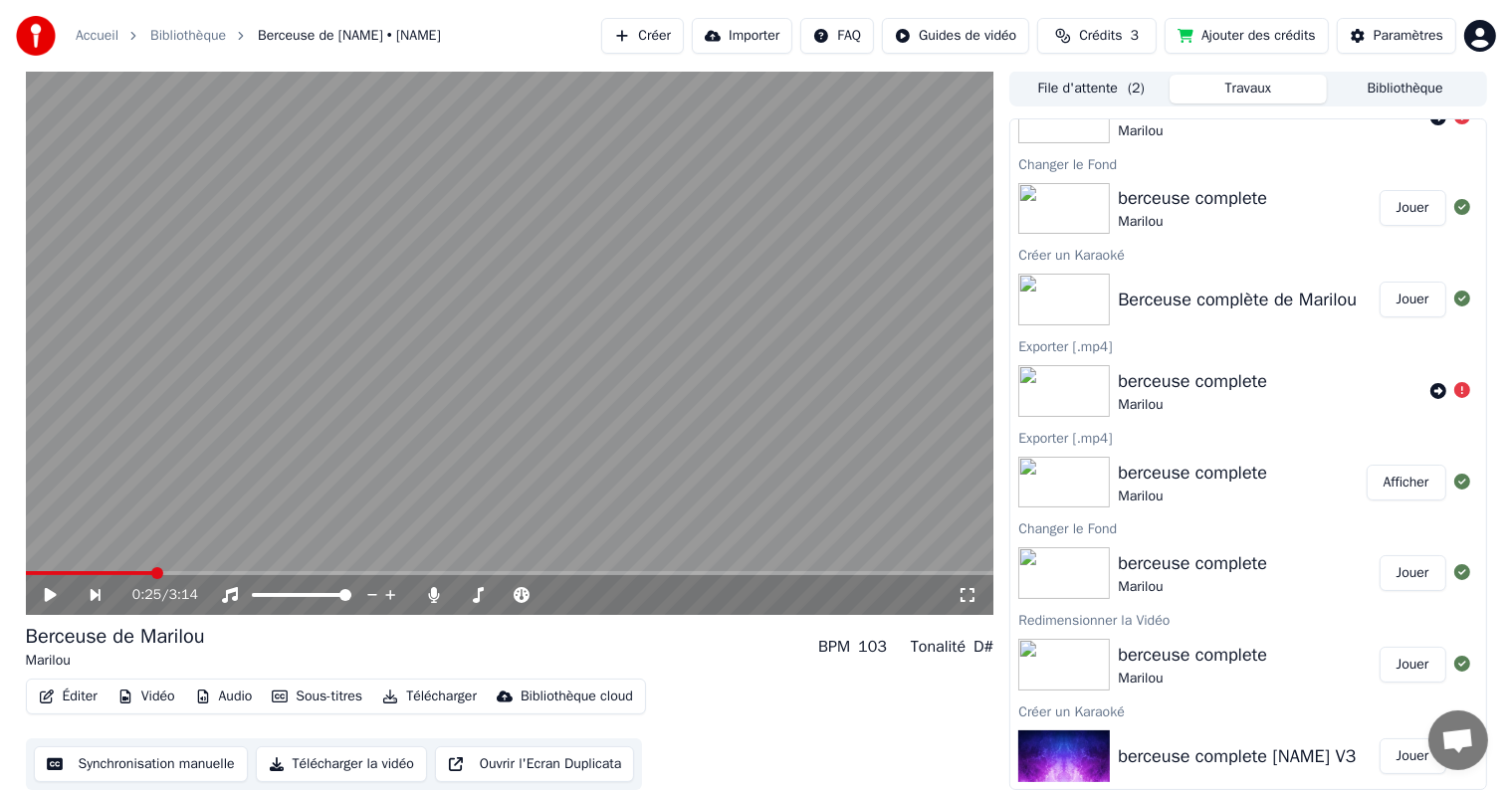 click on "Berceuse de Marilou Marilou BPM 103 Tonalité D#" at bounding box center [510, 647] 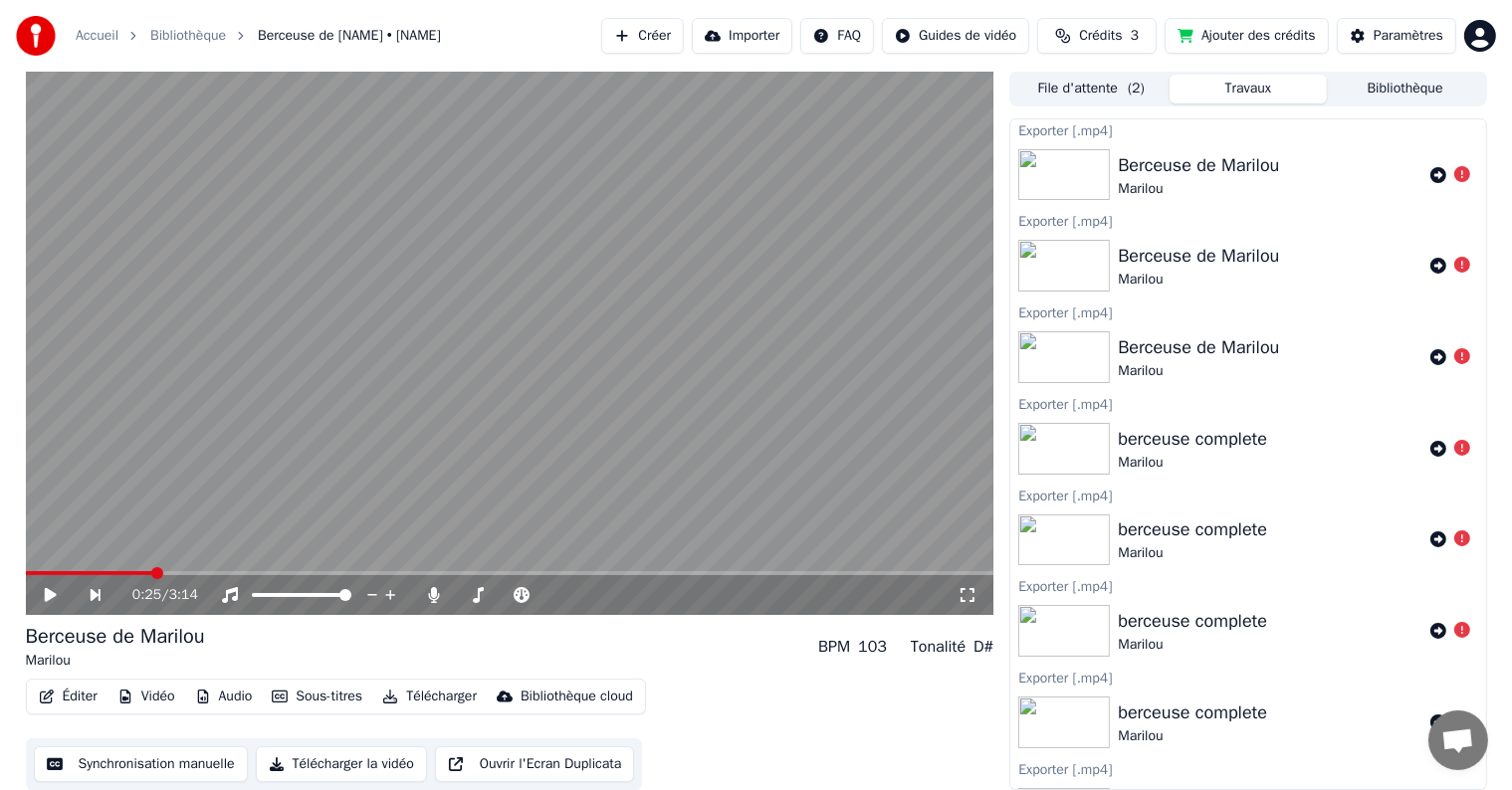scroll, scrollTop: 0, scrollLeft: 0, axis: both 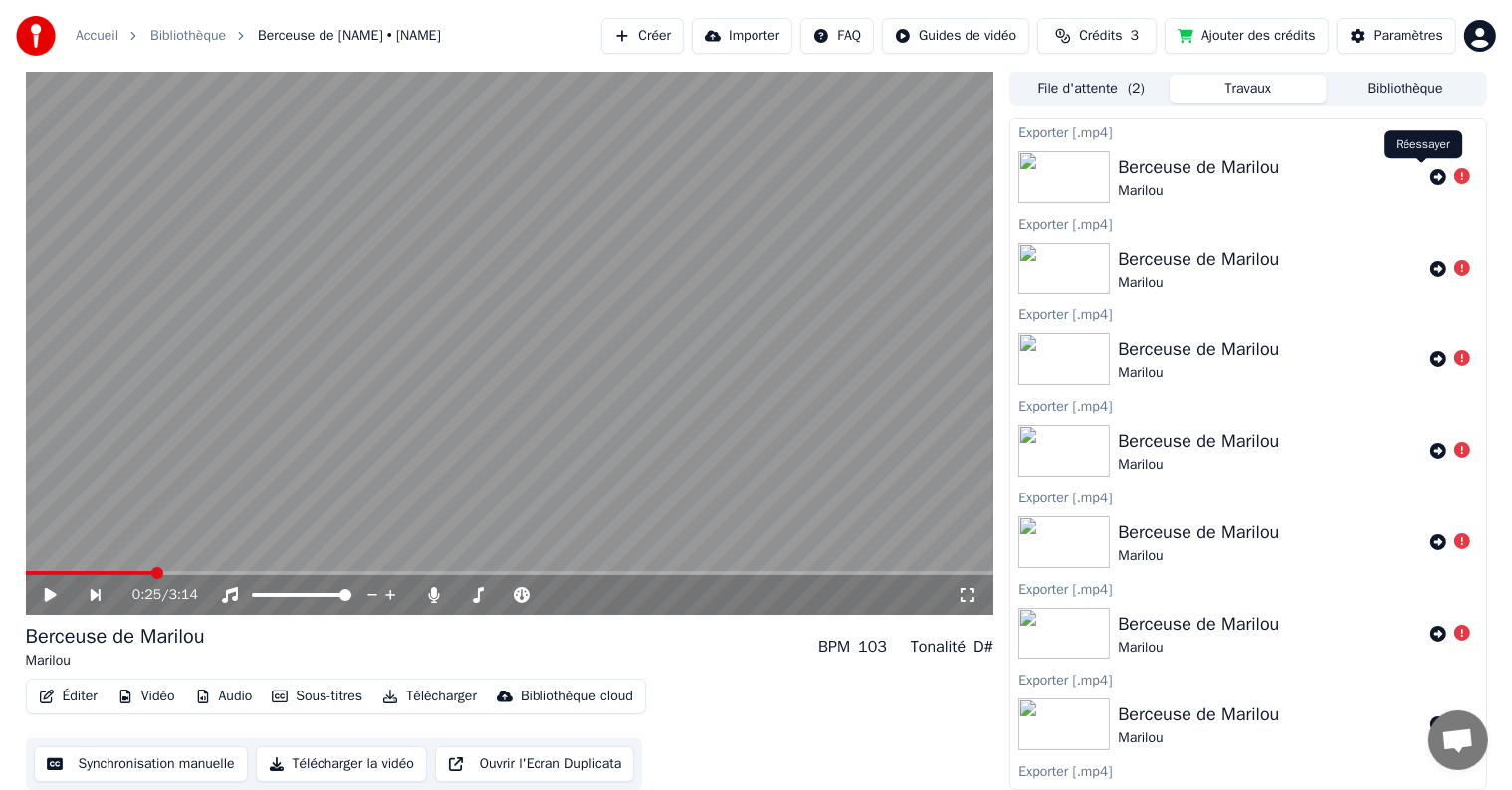 click 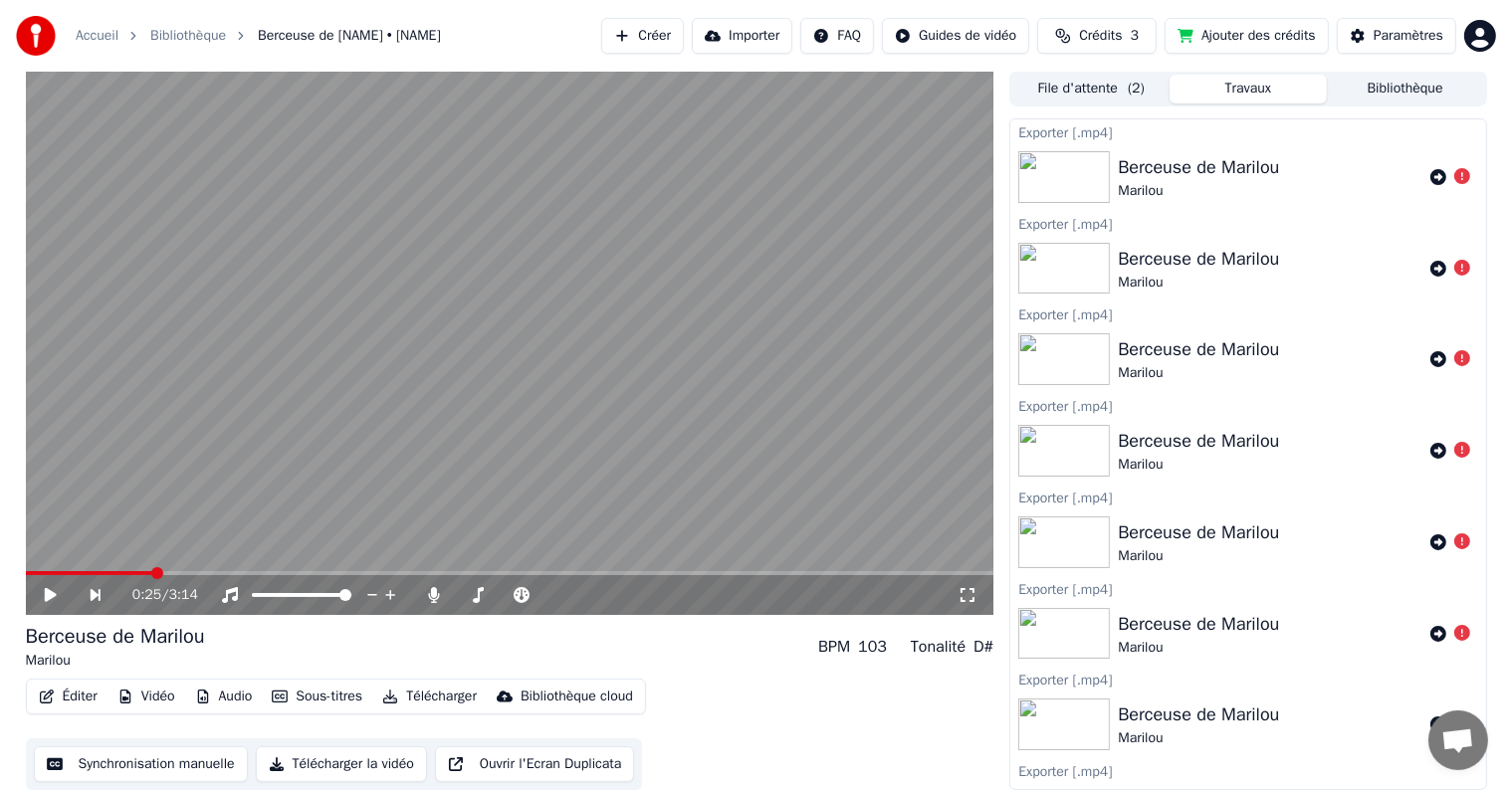 click 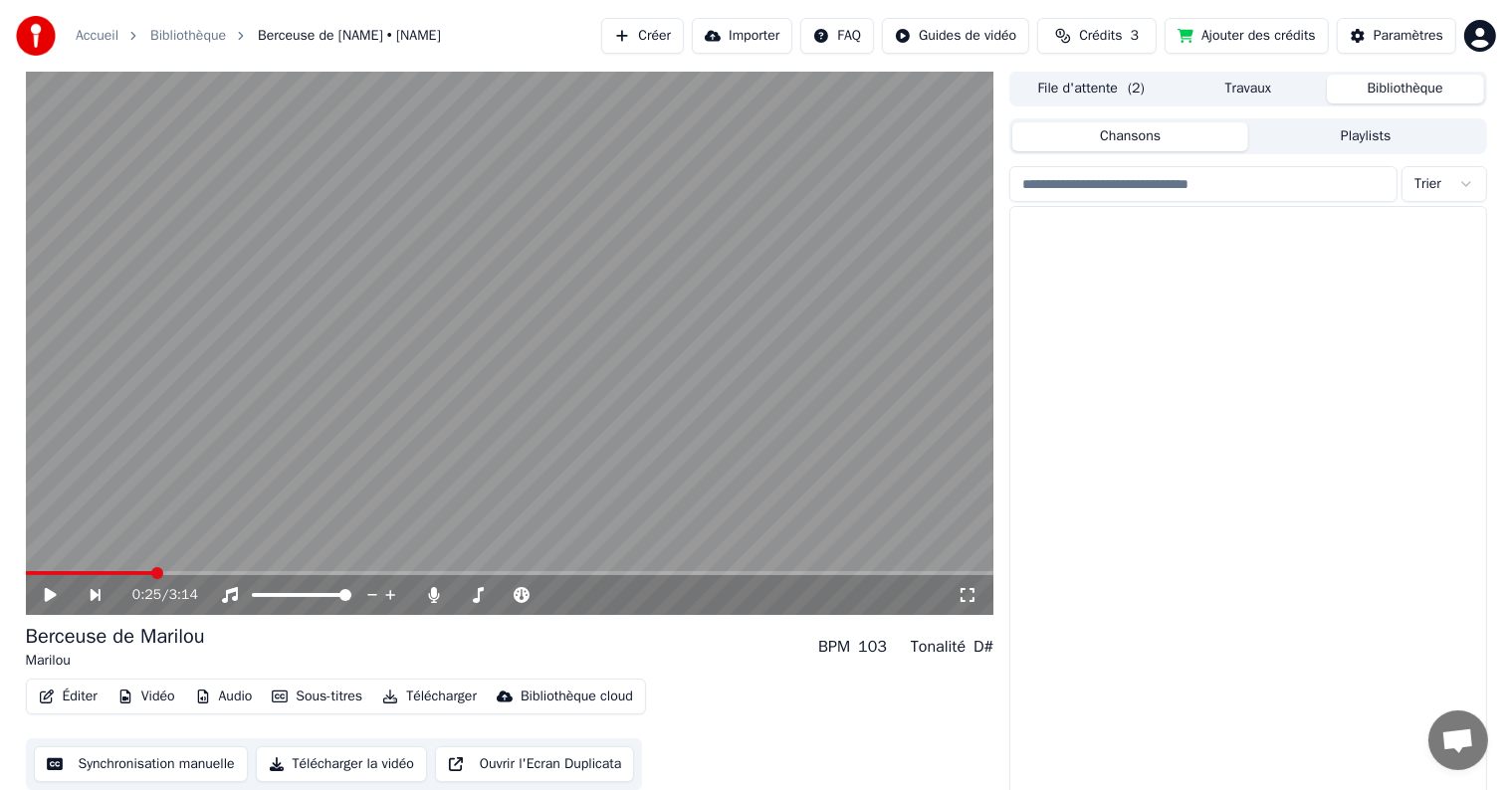 click on "Bibliothèque" at bounding box center (1405, 89) 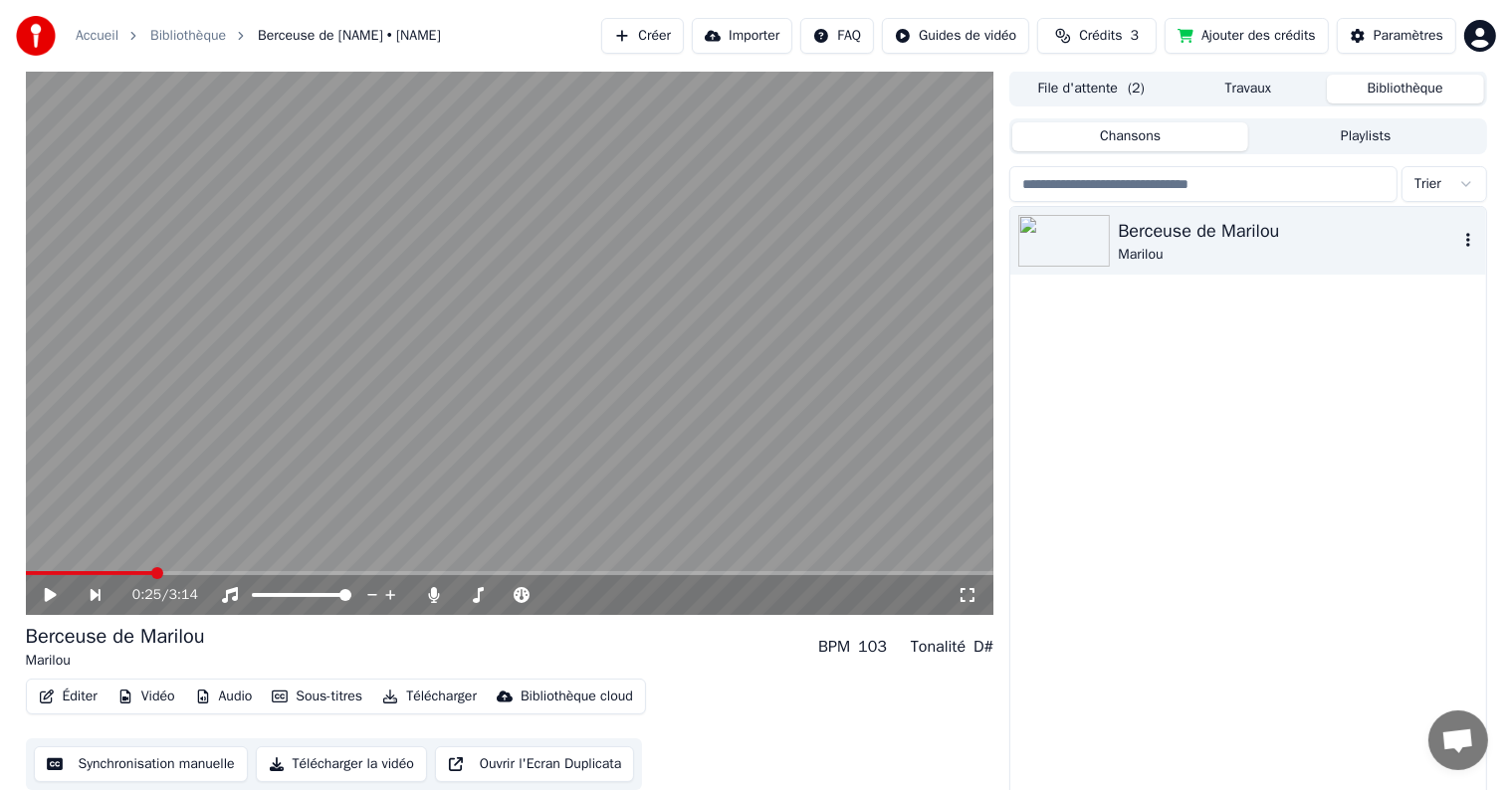 click 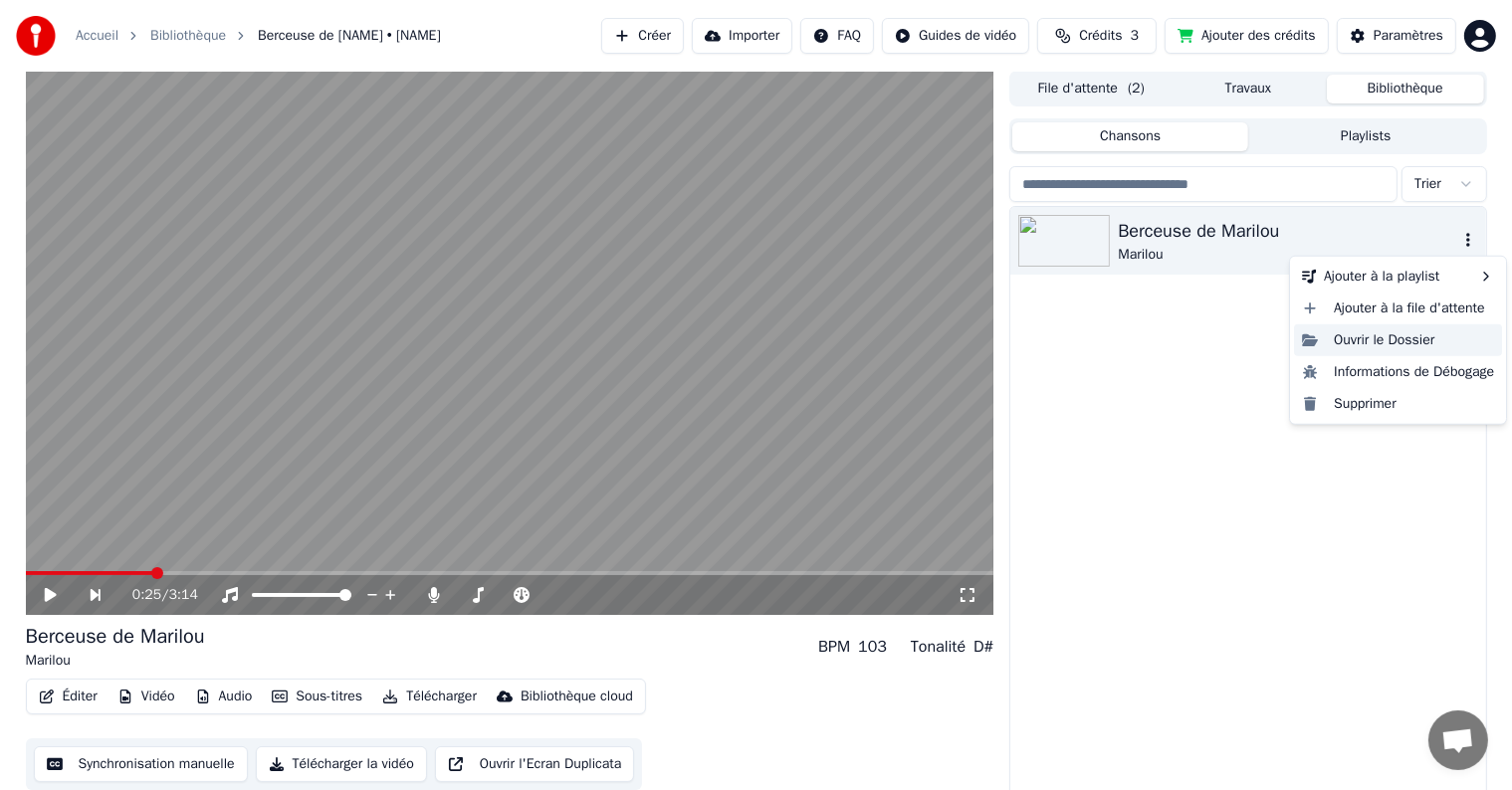 click on "Ouvrir le Dossier" at bounding box center [1398, 340] 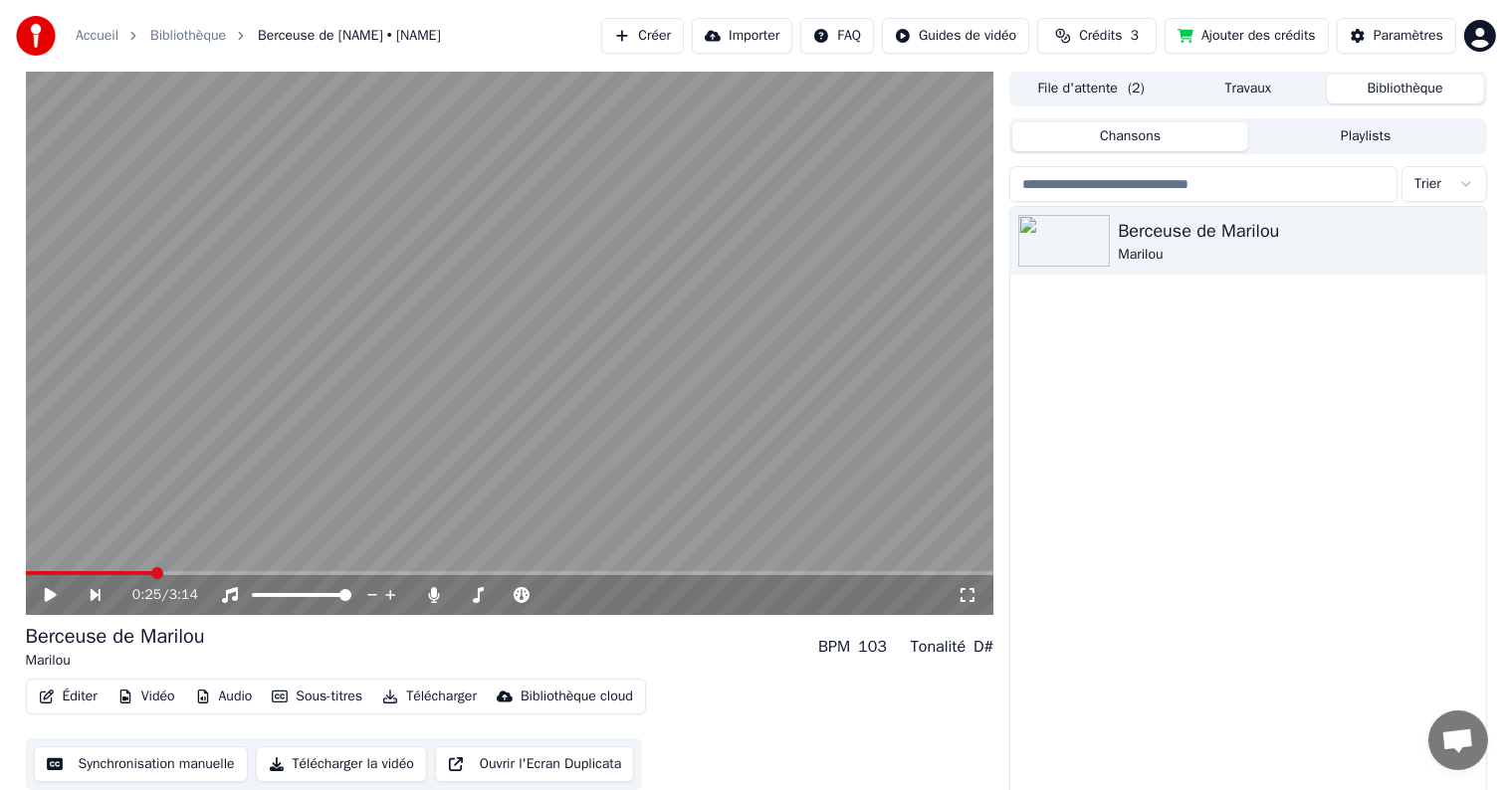 click on "Télécharger" at bounding box center (429, 696) 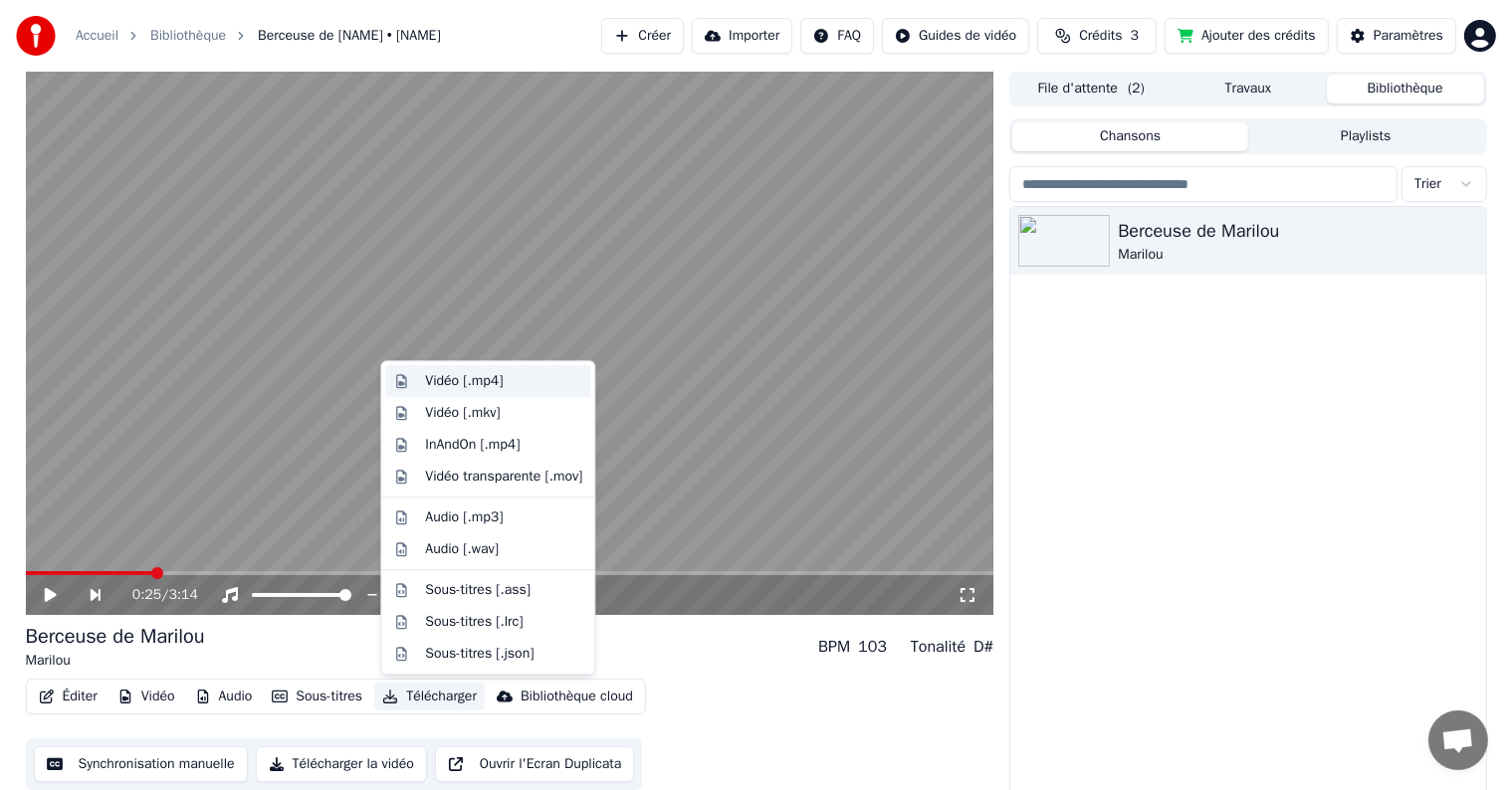 click on "Vidéo [.mp4]" at bounding box center (464, 381) 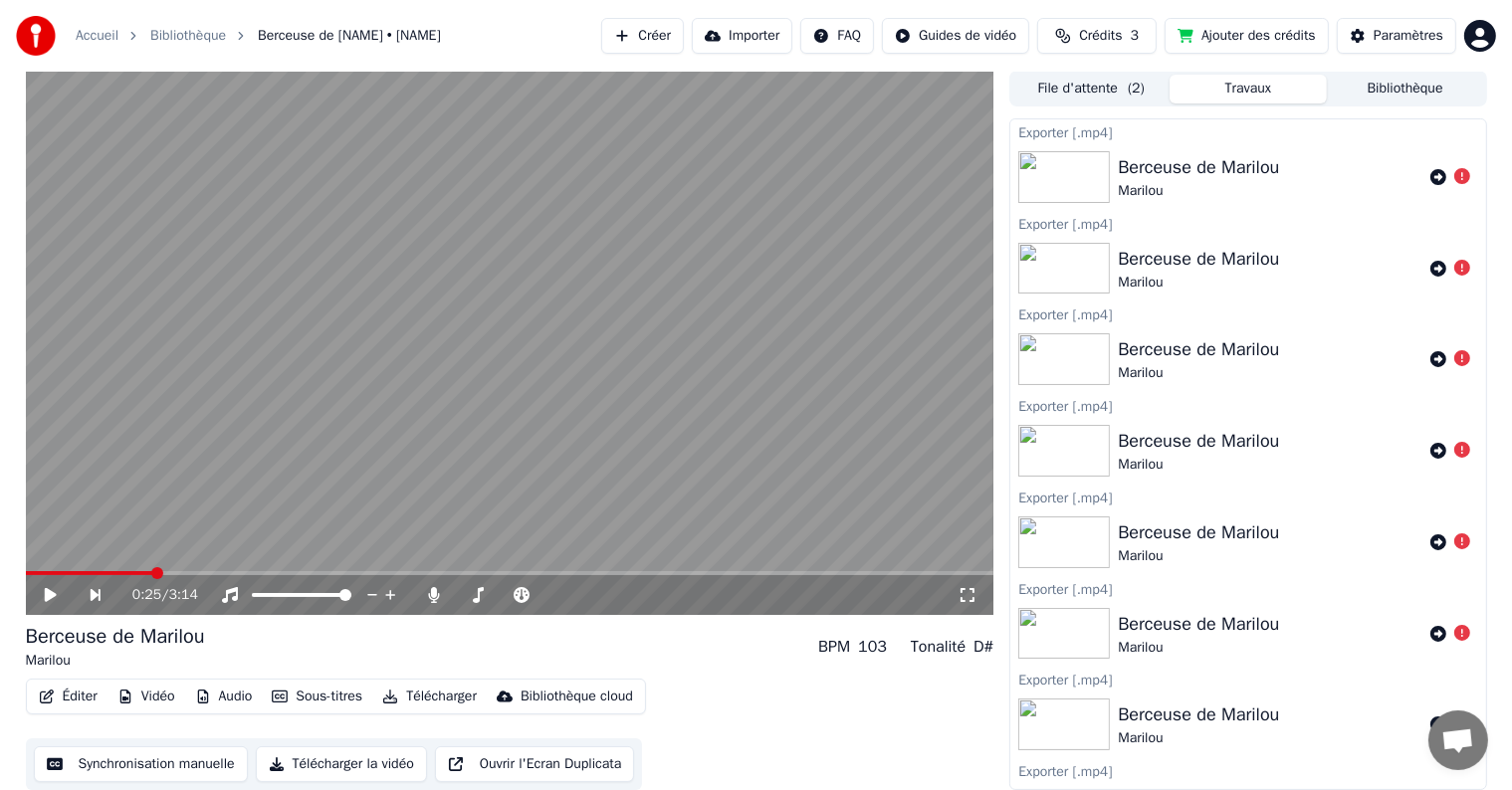 click on "Exporter [.mp4]" at bounding box center [1247, 131] 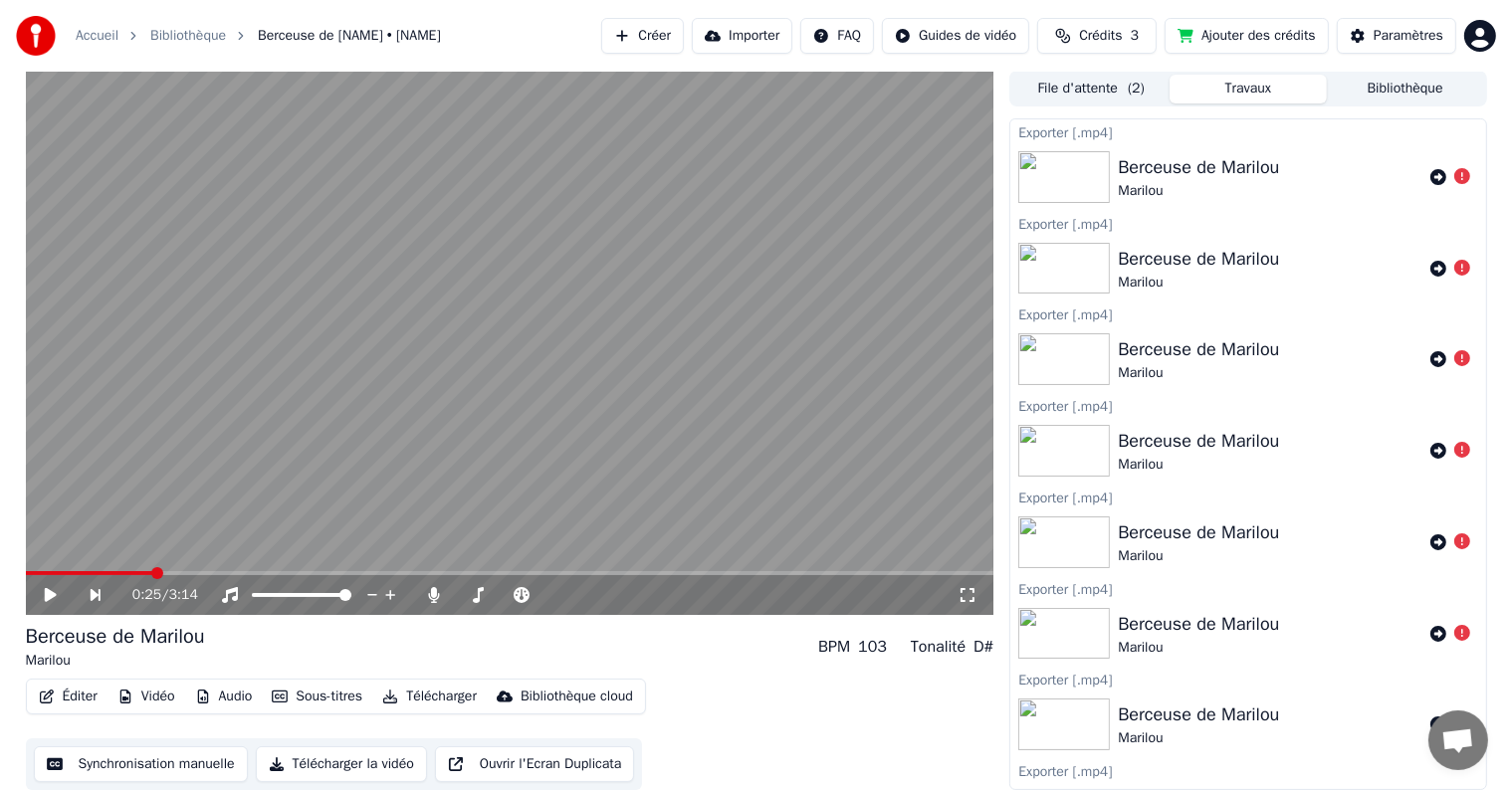 click on "Berceuse de Marilou Marilou" at bounding box center [1269, 177] 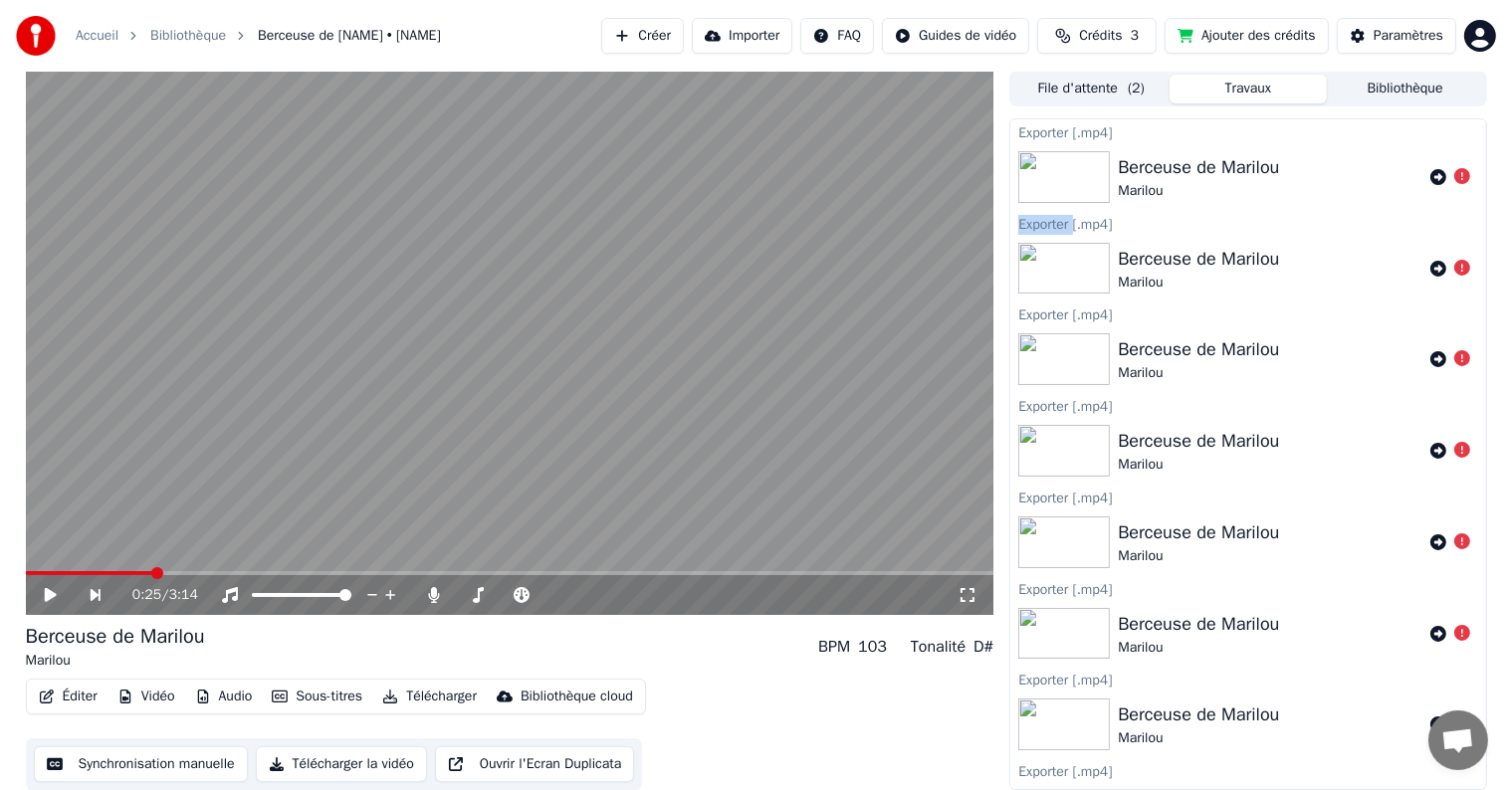 click on "Berceuse de Marilou Marilou" at bounding box center [1269, 177] 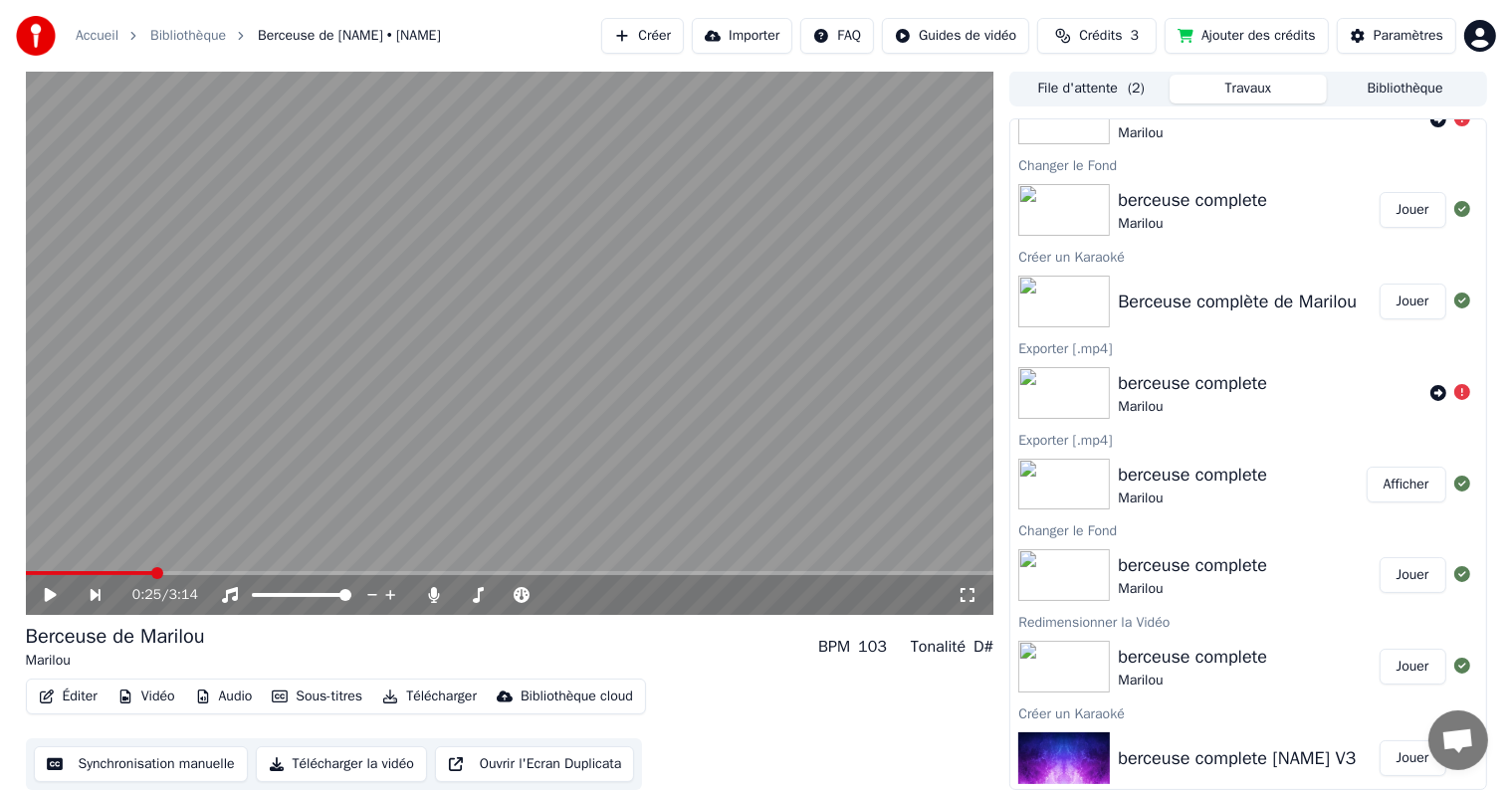 scroll, scrollTop: 1520, scrollLeft: 0, axis: vertical 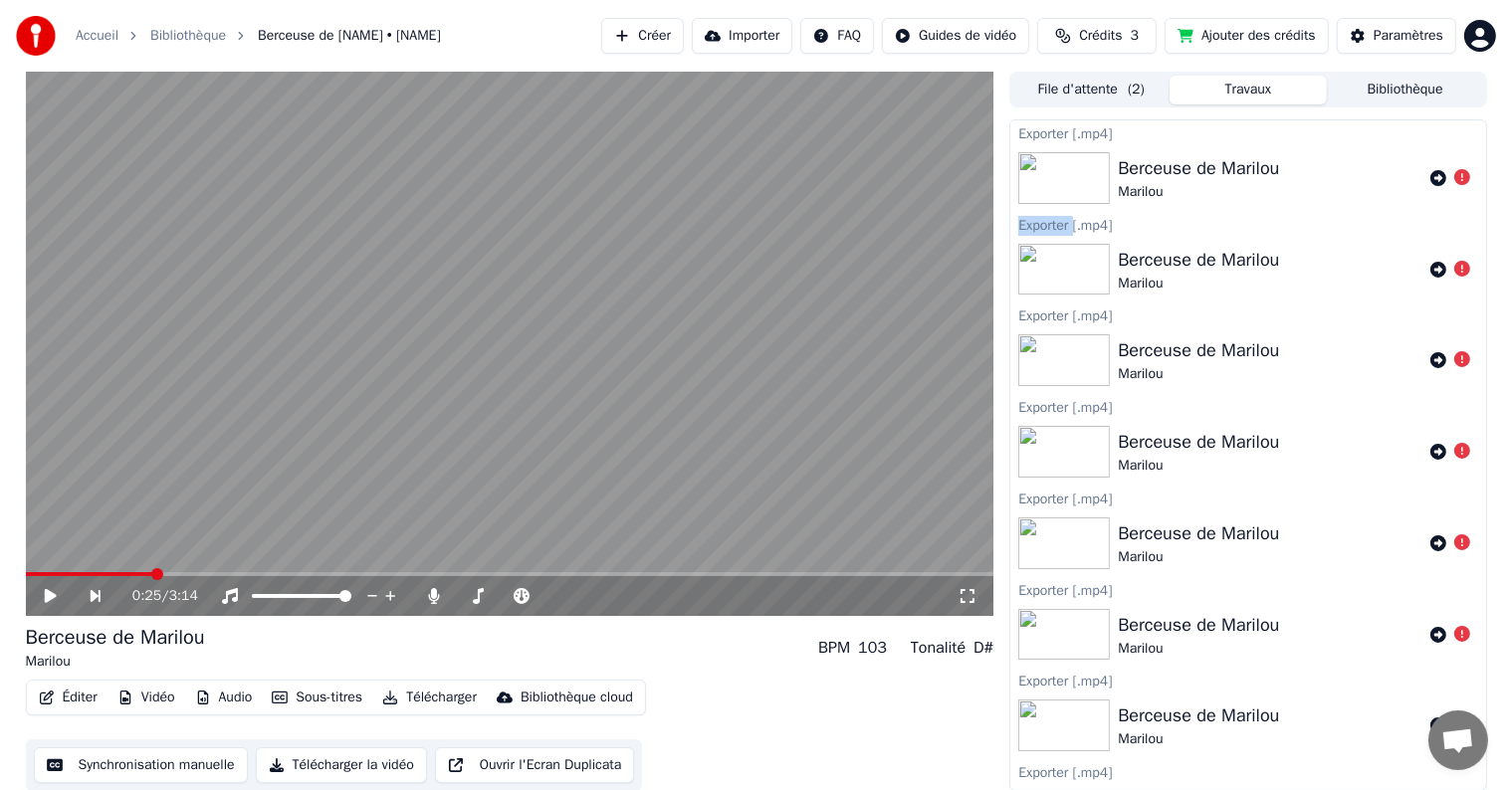 click on "File d'attente ( 2 )" at bounding box center [1091, 90] 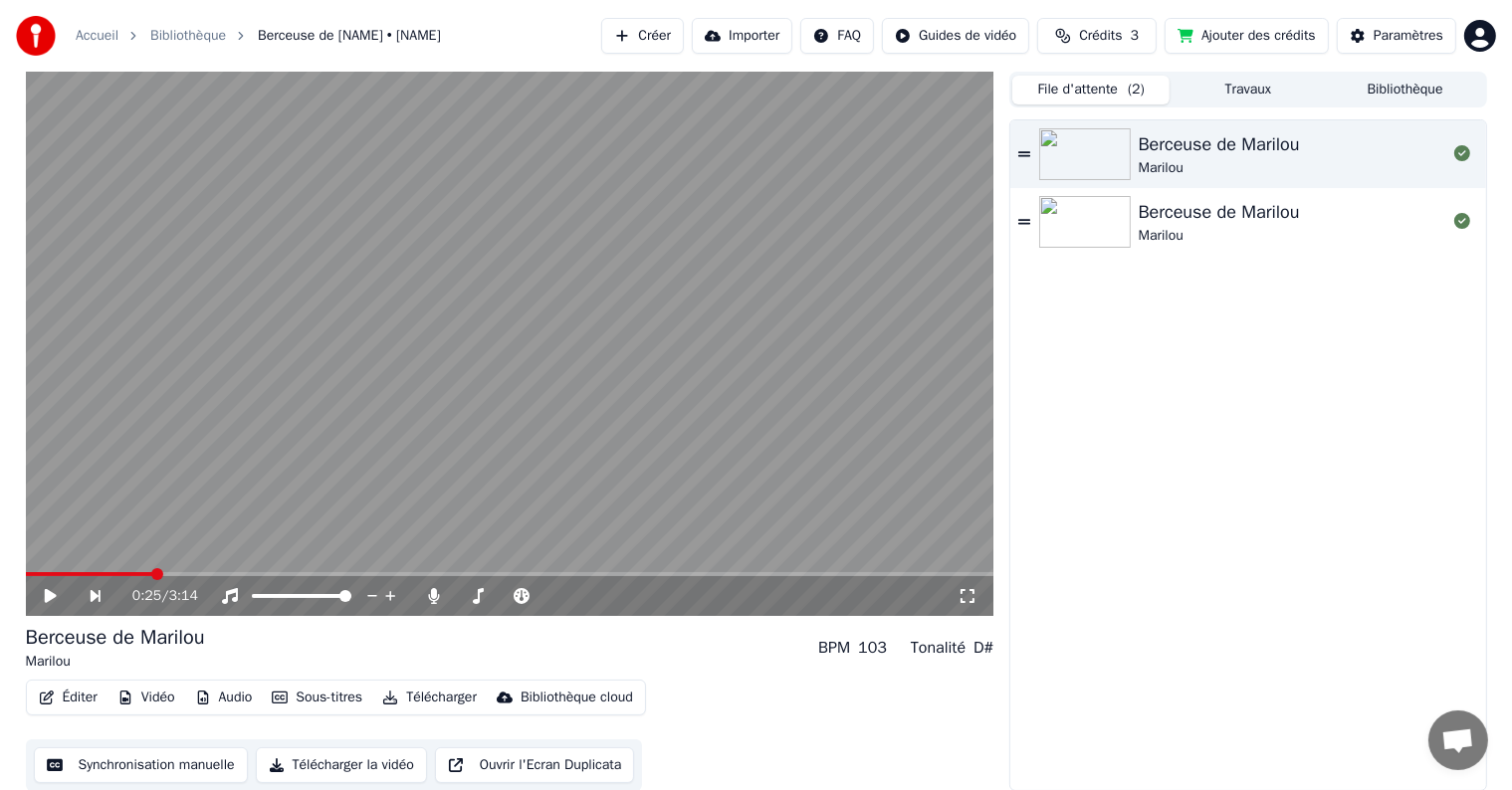 click on "Télécharger la vidéo" at bounding box center [341, 765] 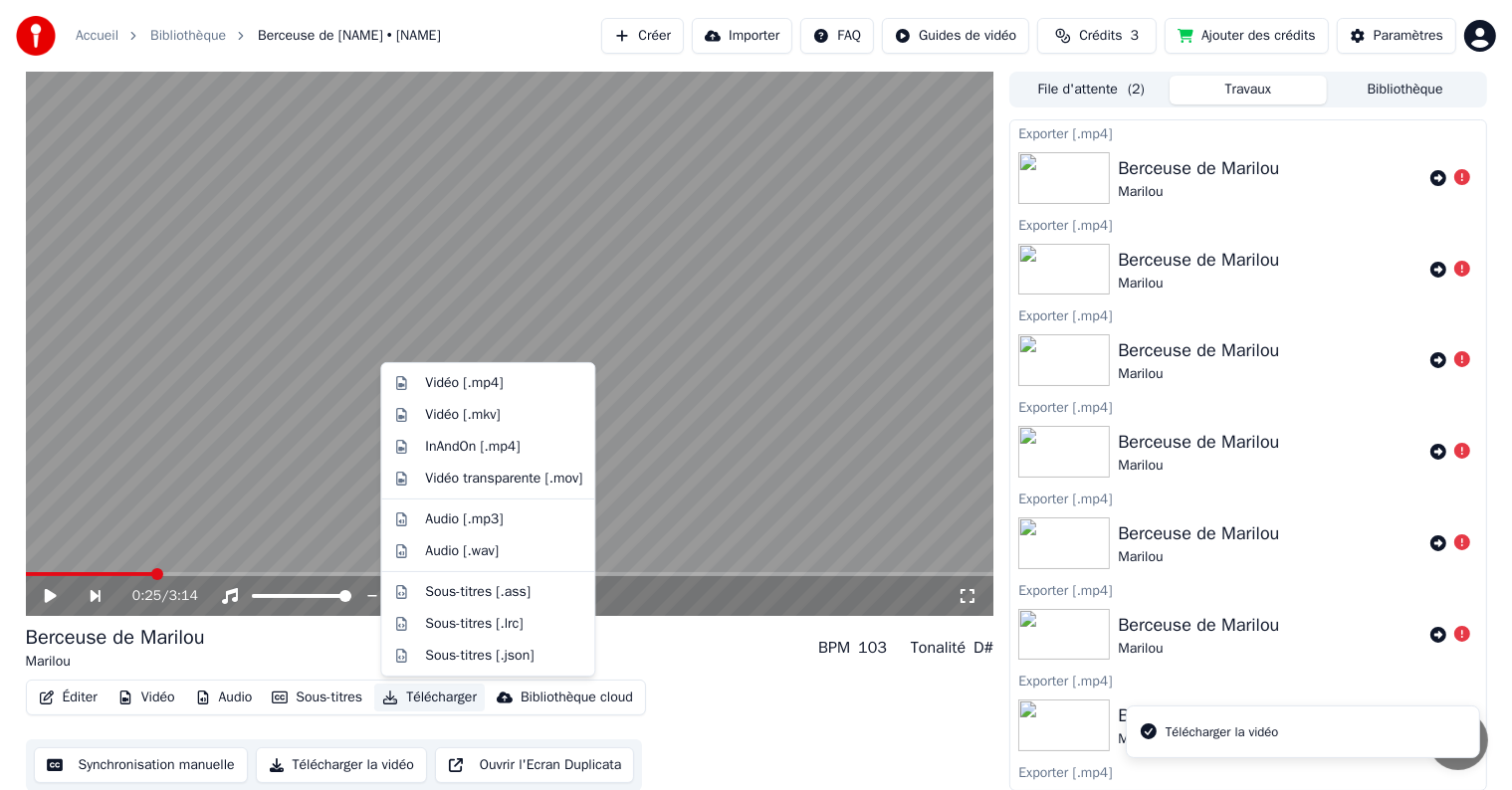 click on "Télécharger" at bounding box center (429, 697) 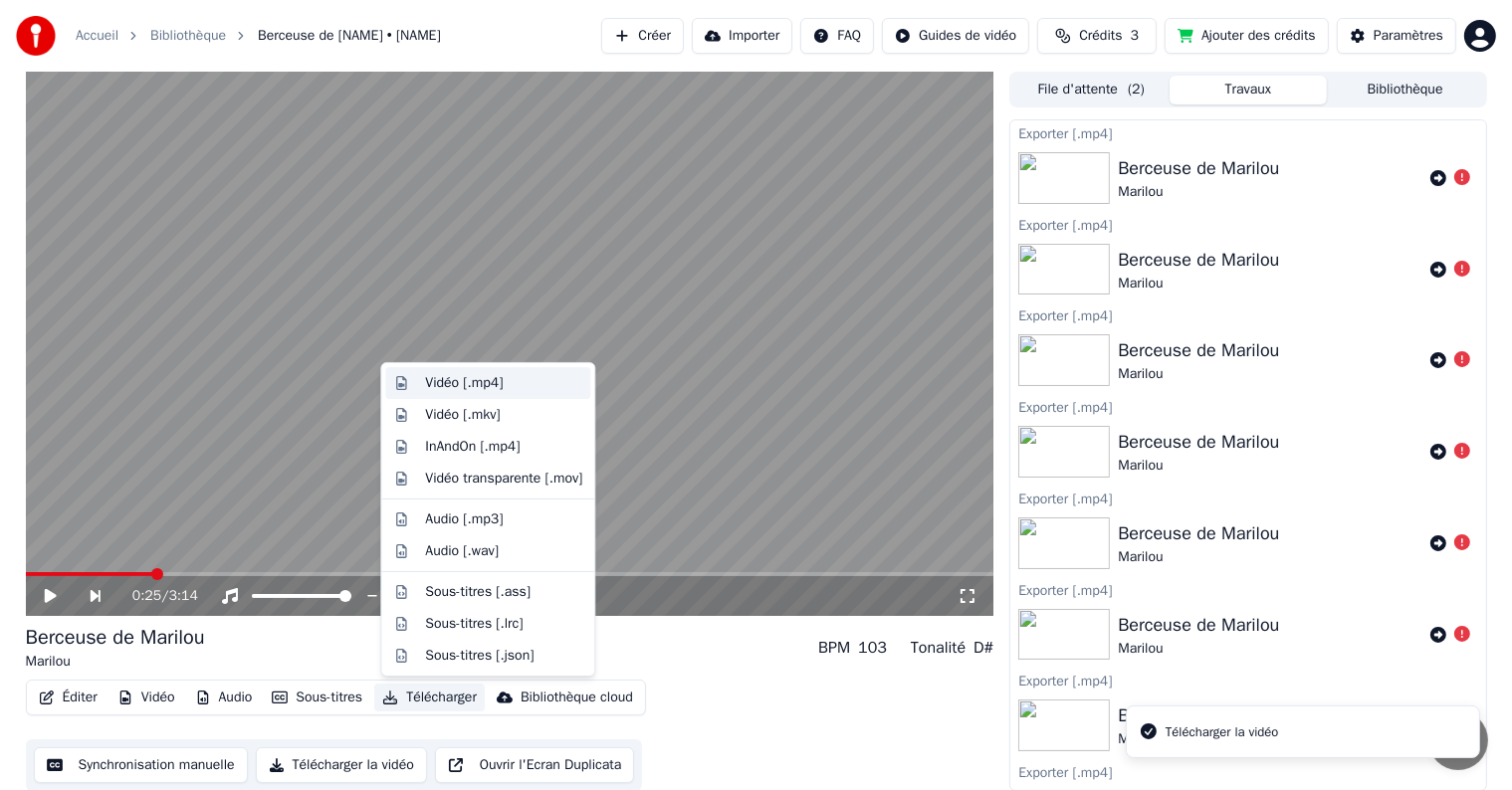 click on "Vidéo [.mp4]" at bounding box center (464, 383) 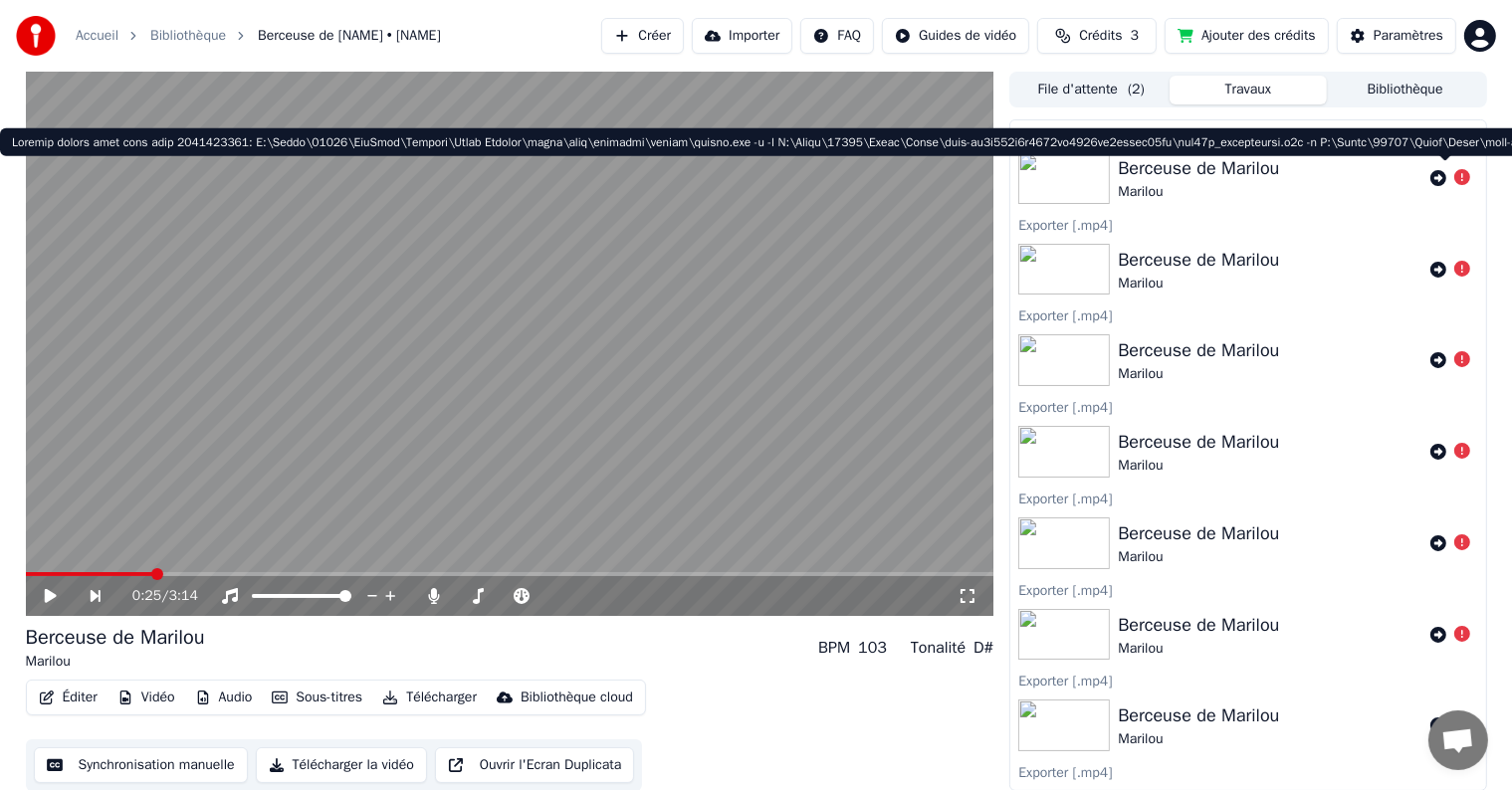 click 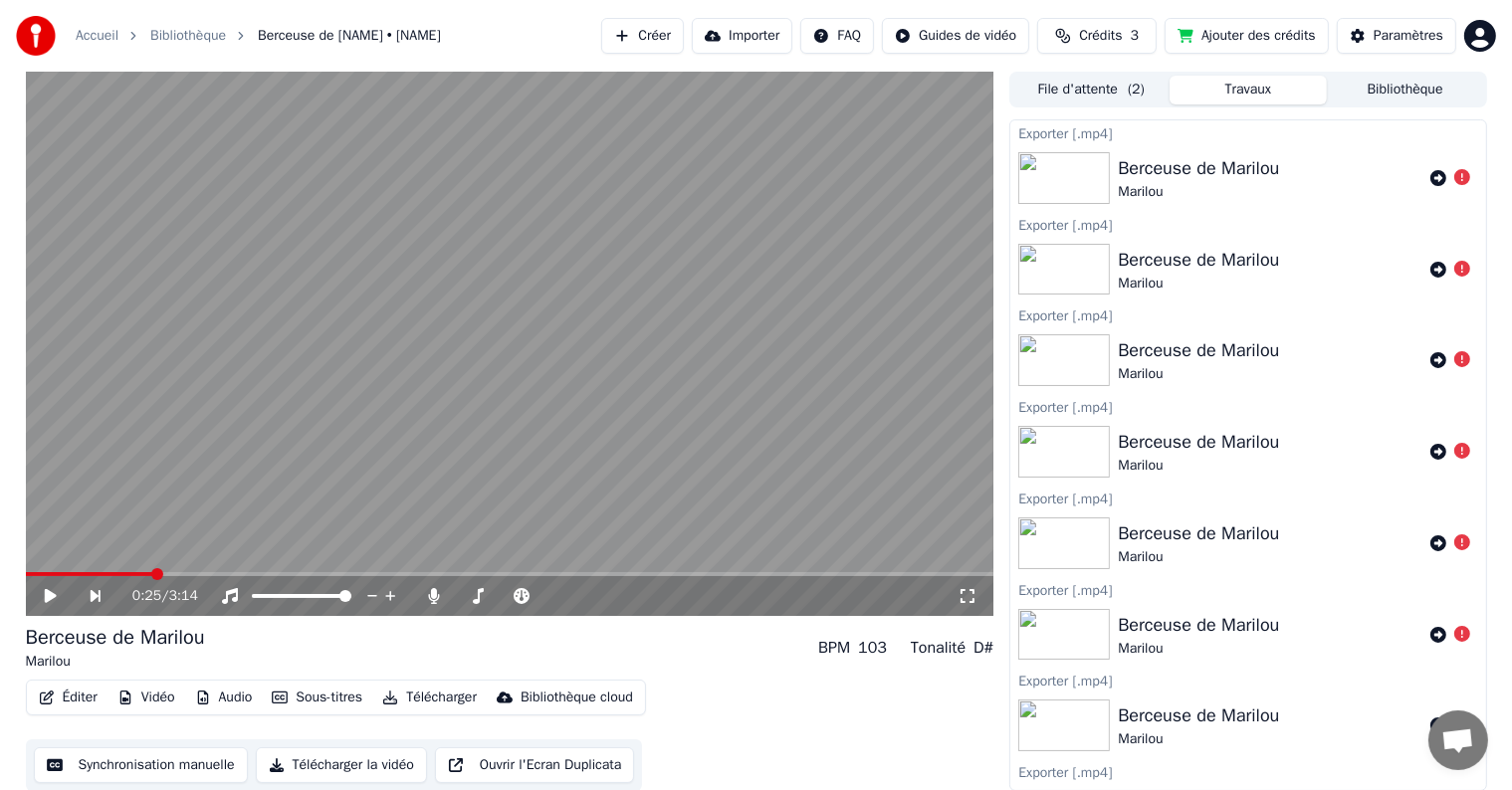 click 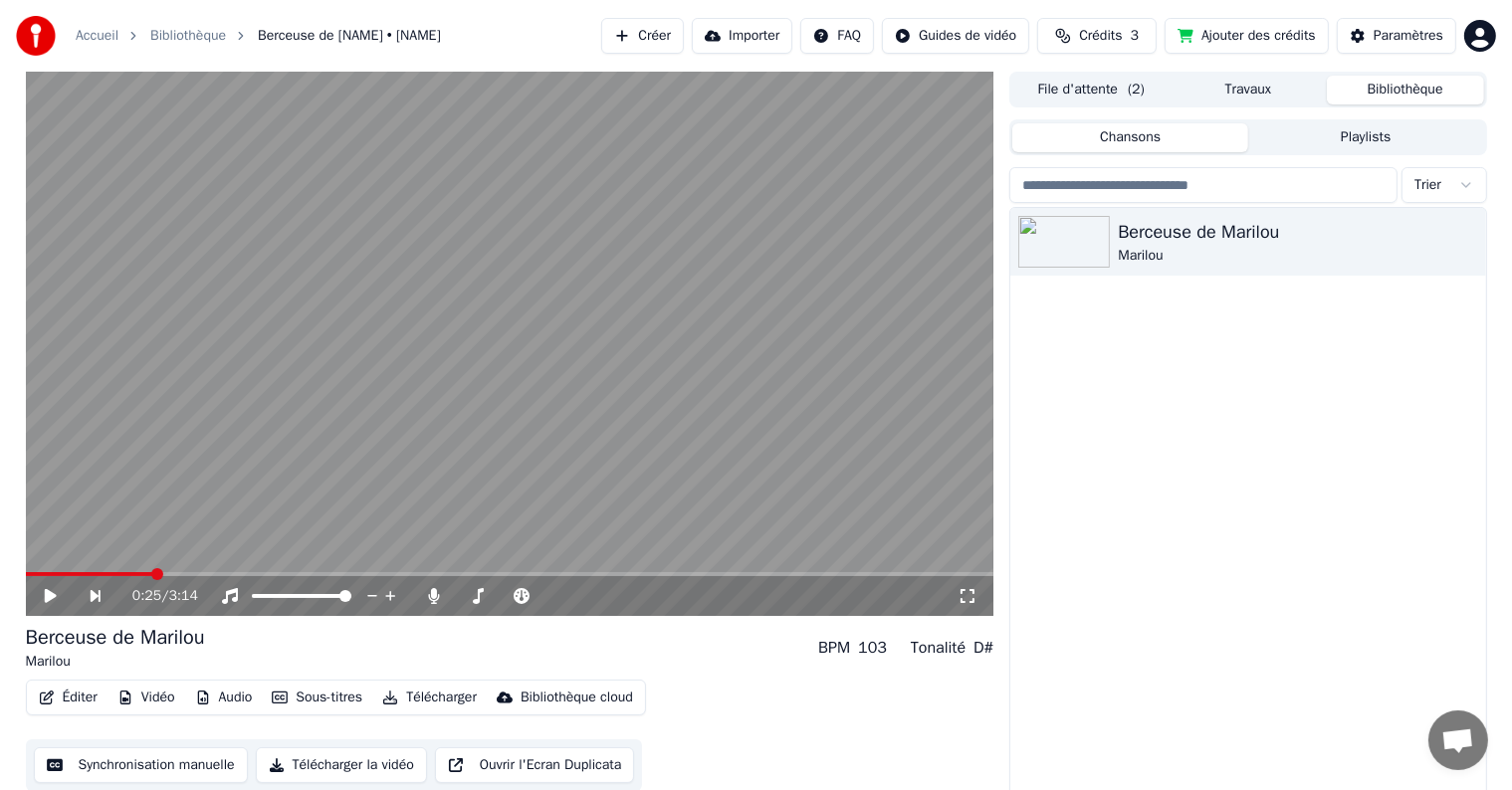 click on "Bibliothèque" at bounding box center (1405, 90) 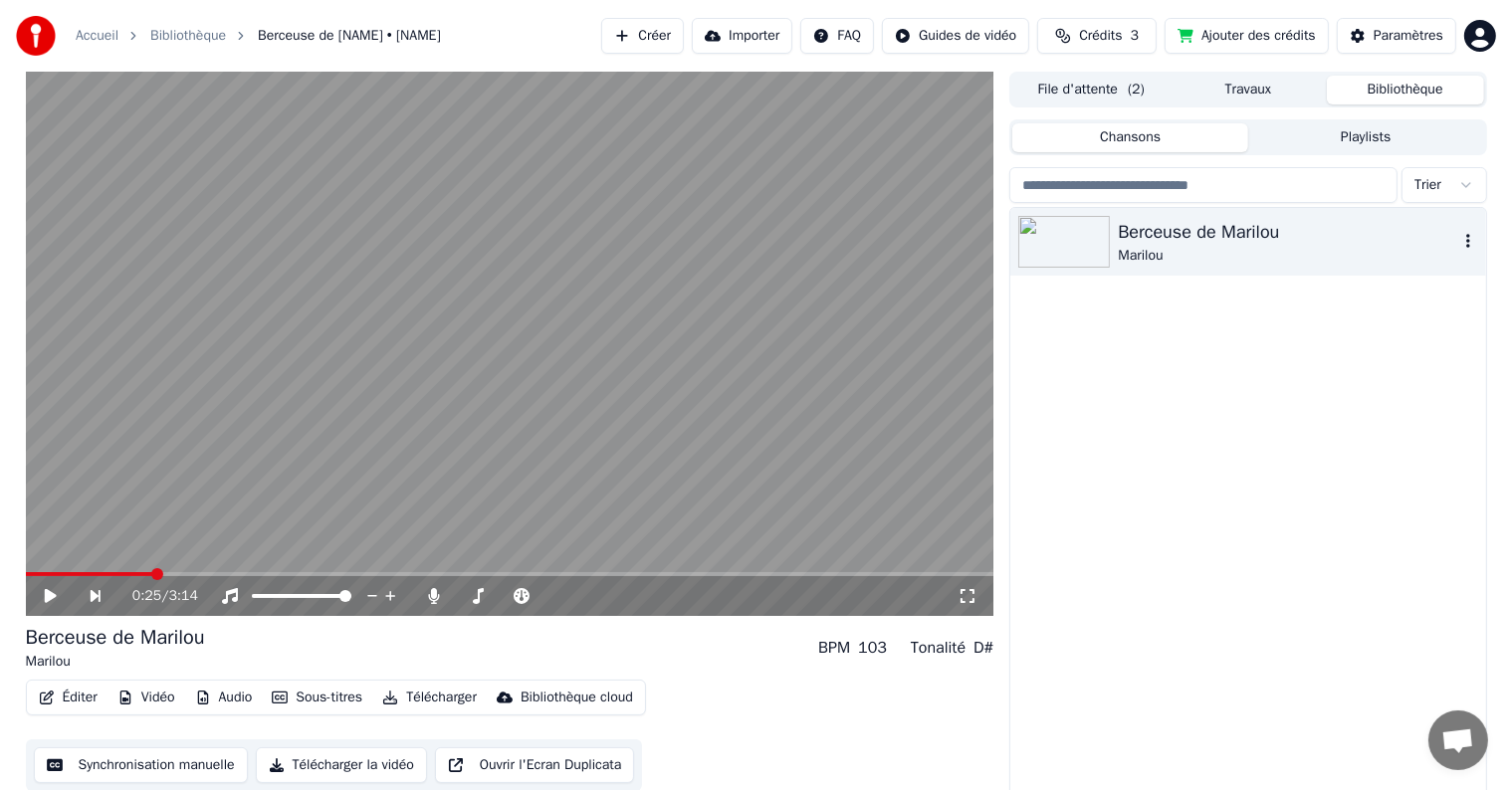 click 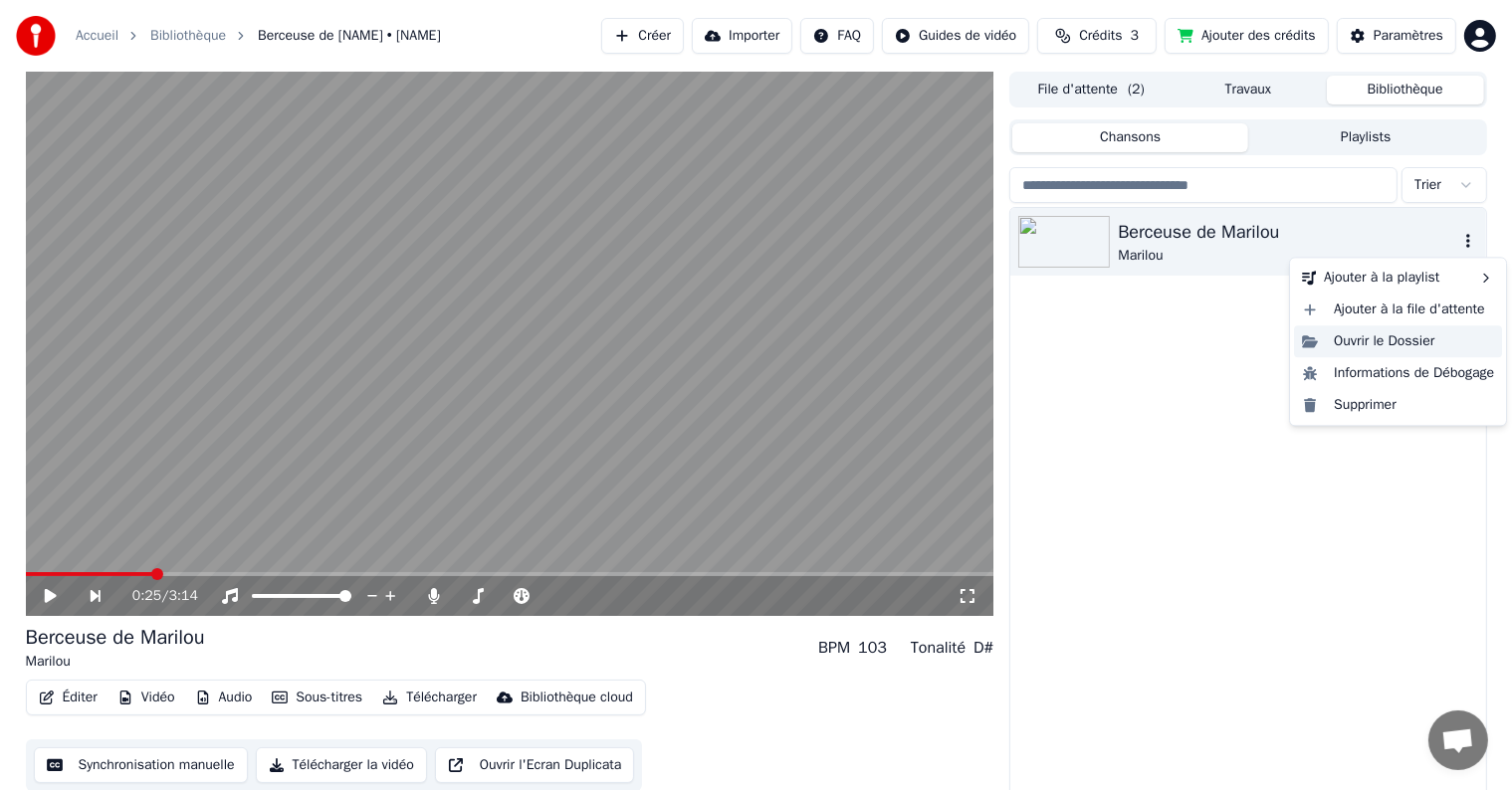 click on "Ouvrir le Dossier" at bounding box center (1398, 341) 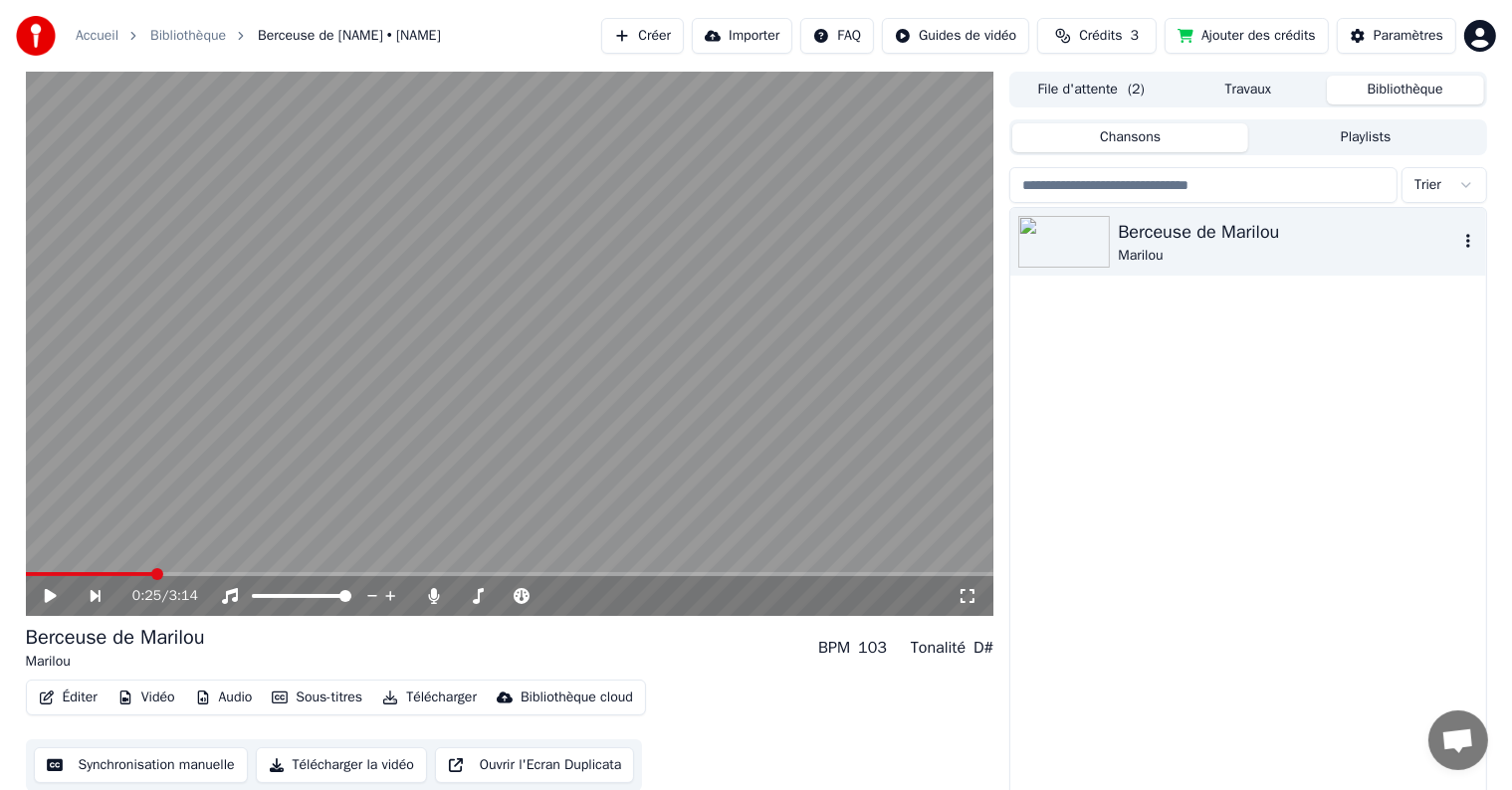 click 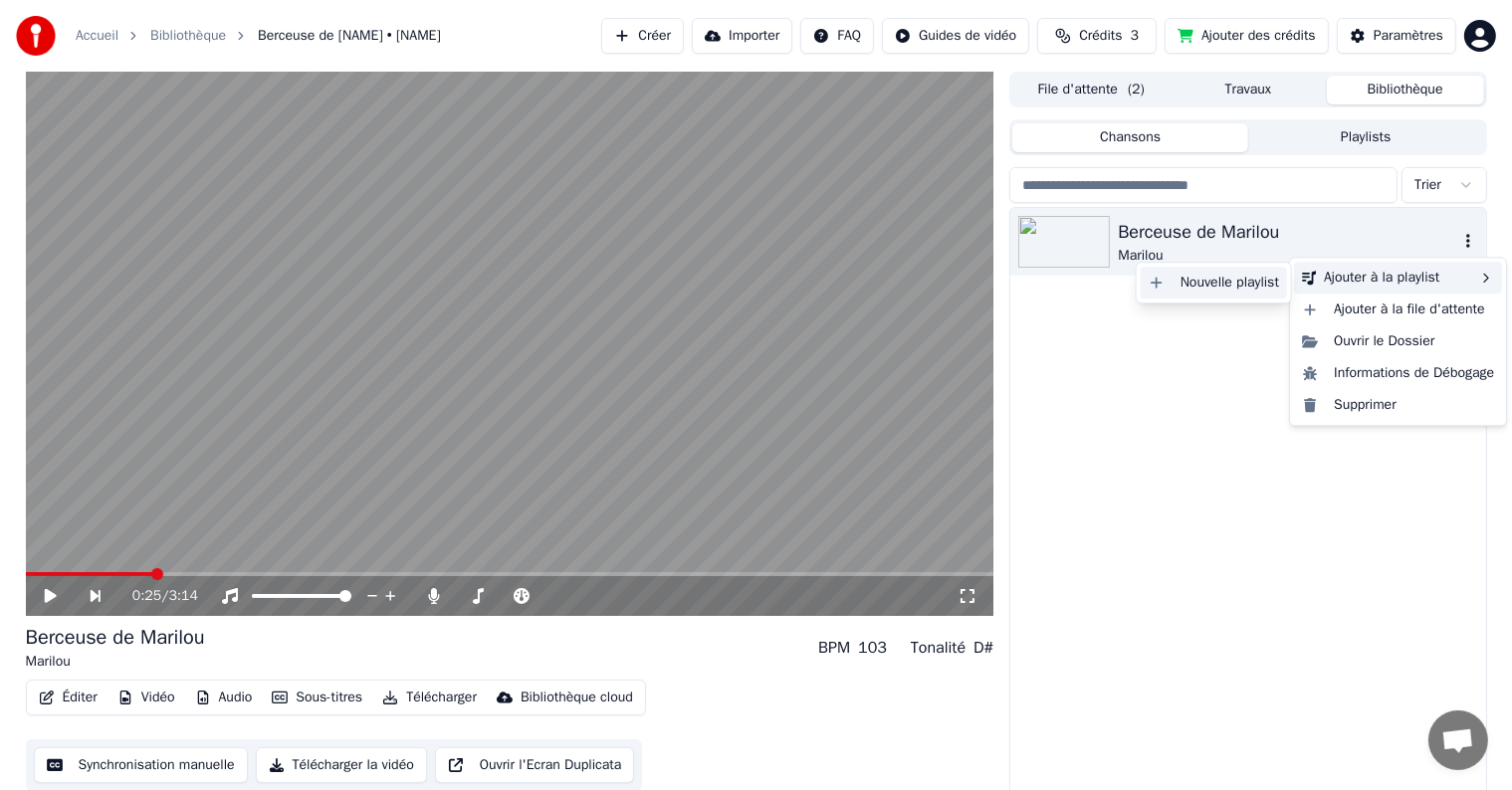 click on "Nouvelle playlist" at bounding box center [1213, 283] 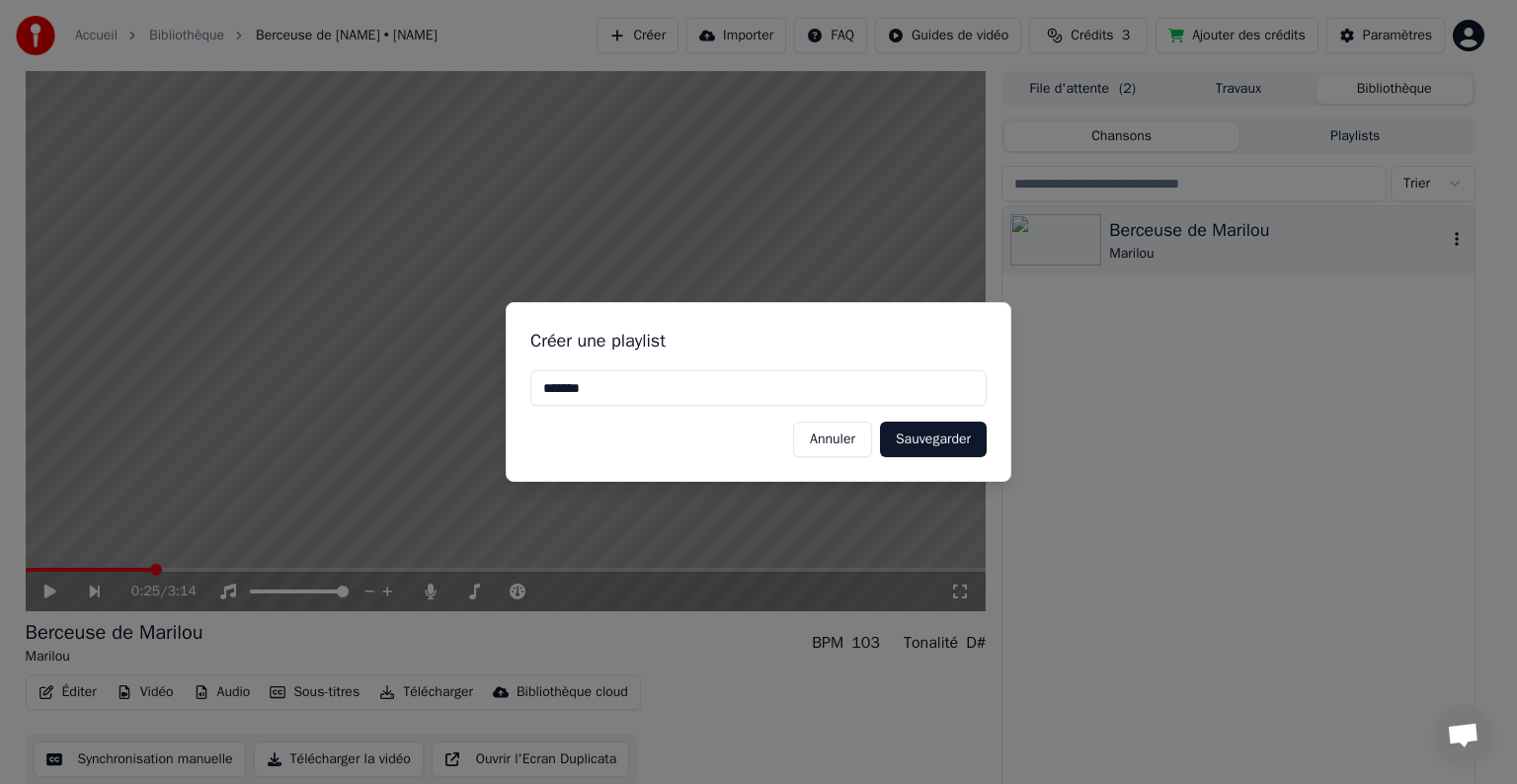 type on "*******" 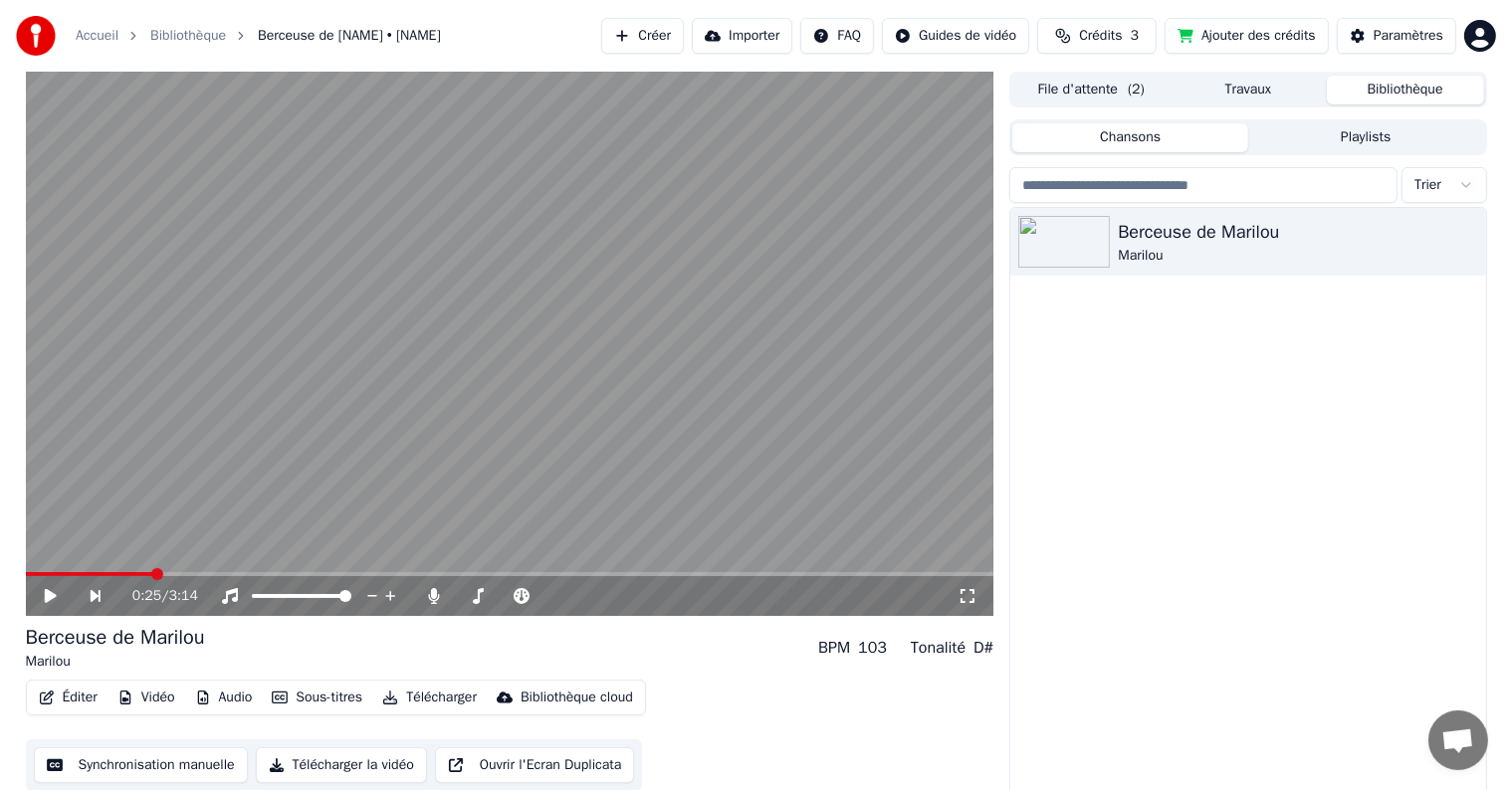 click on "Playlists" at bounding box center [1366, 137] 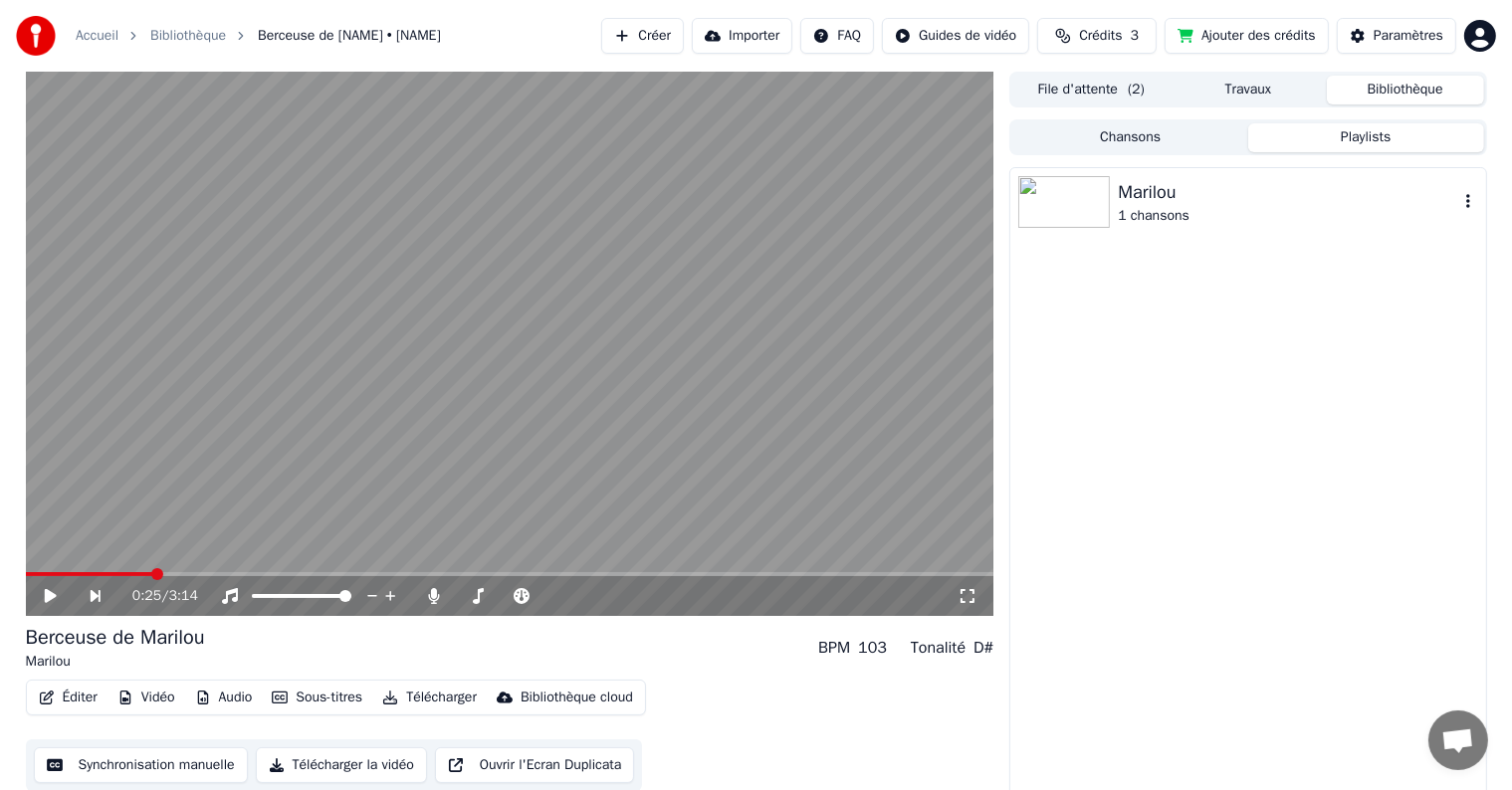 click on "1 chansons" at bounding box center [1287, 216] 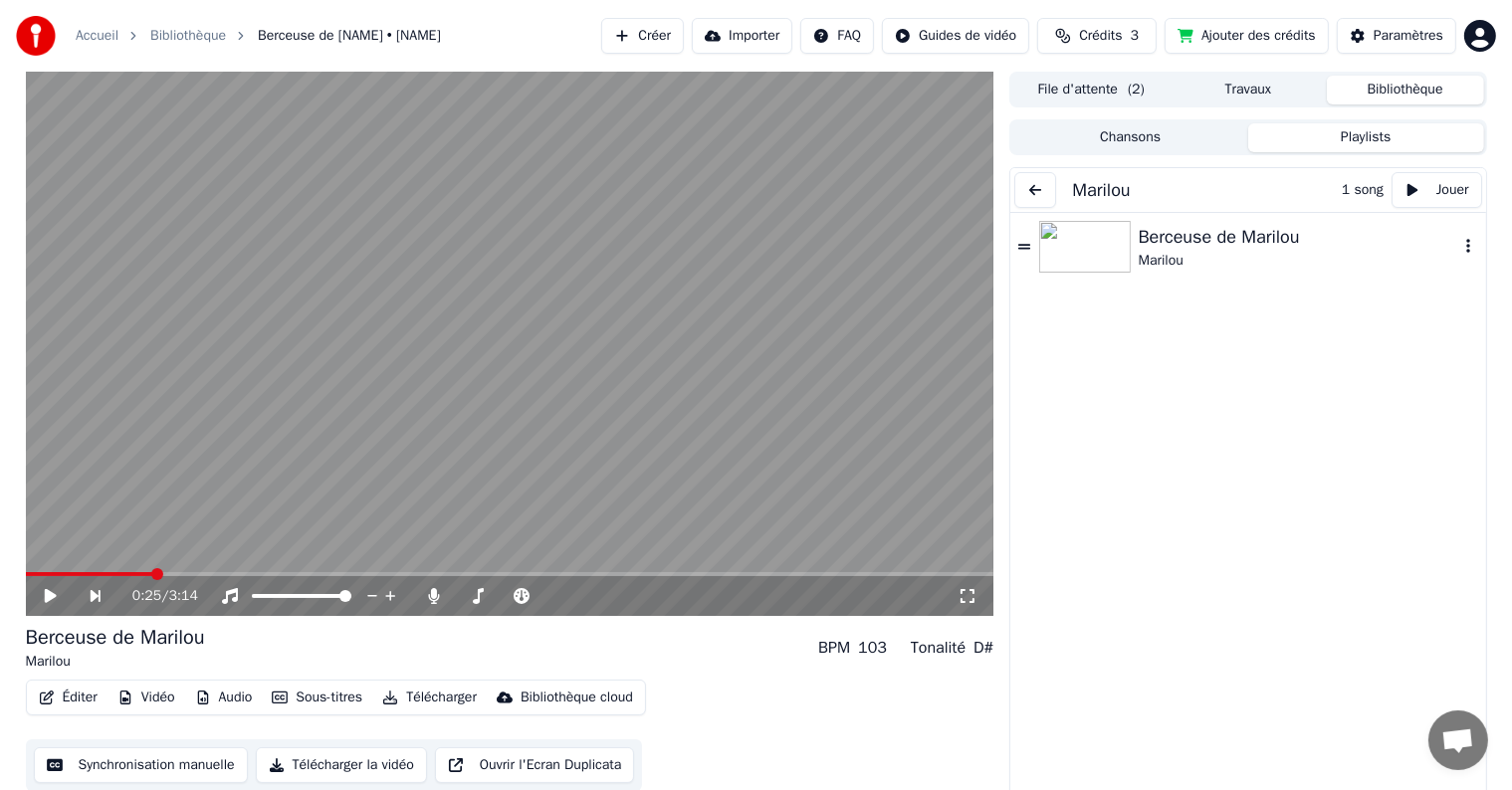 click 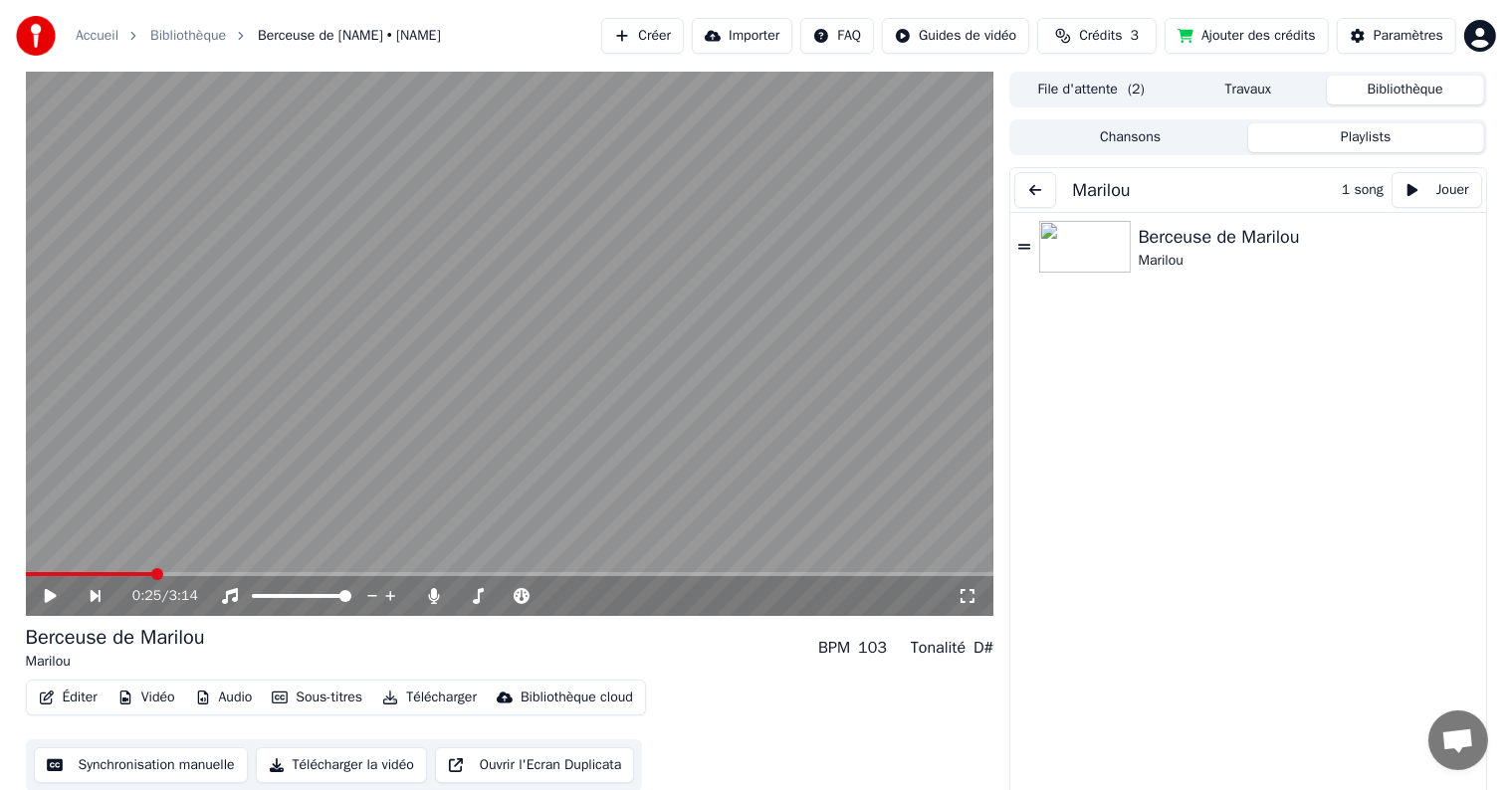 click on "Berceuse de Marilou Marilou" at bounding box center [1247, 527] 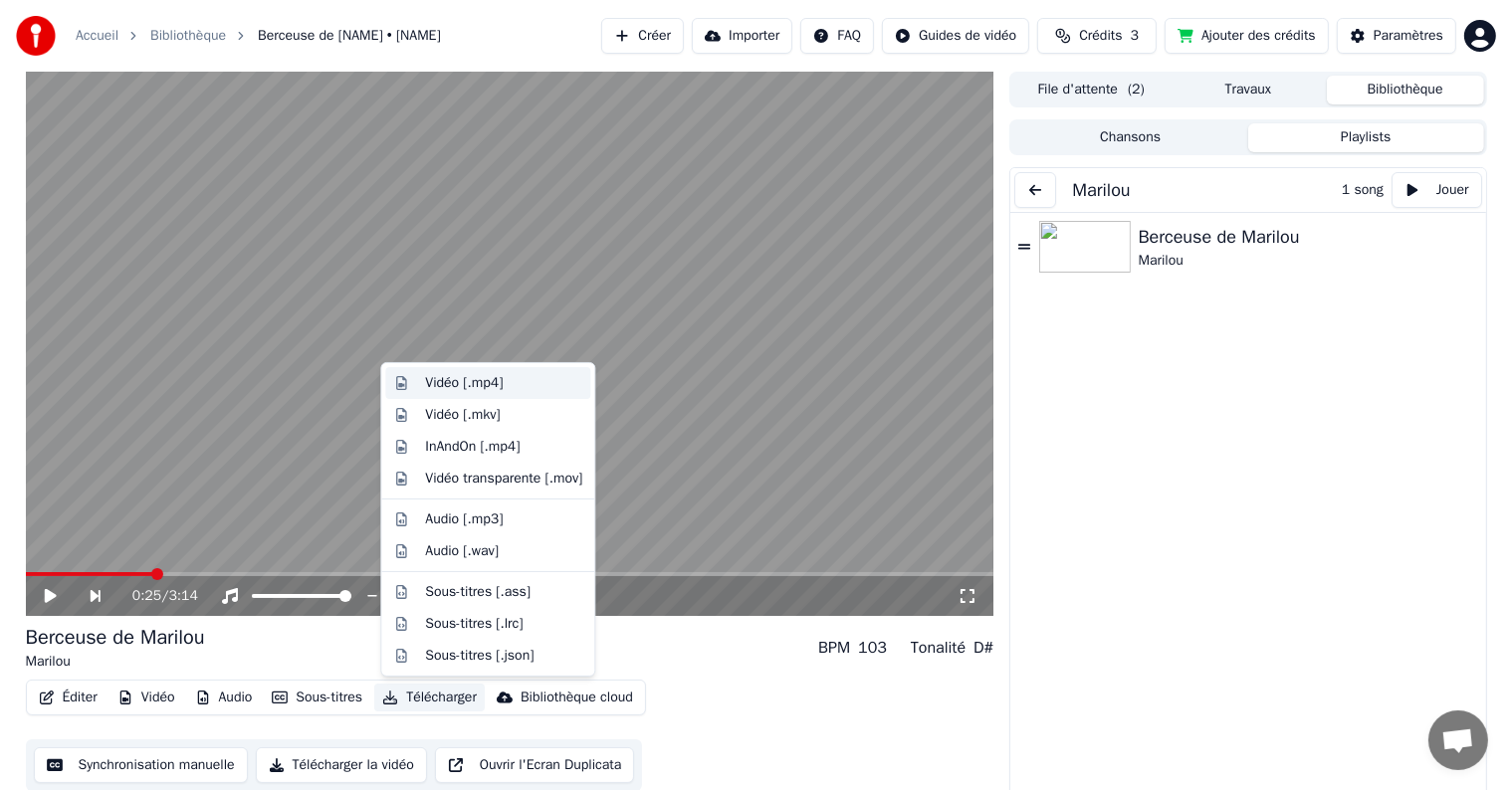 click on "Vidéo [.mp4]" at bounding box center (464, 383) 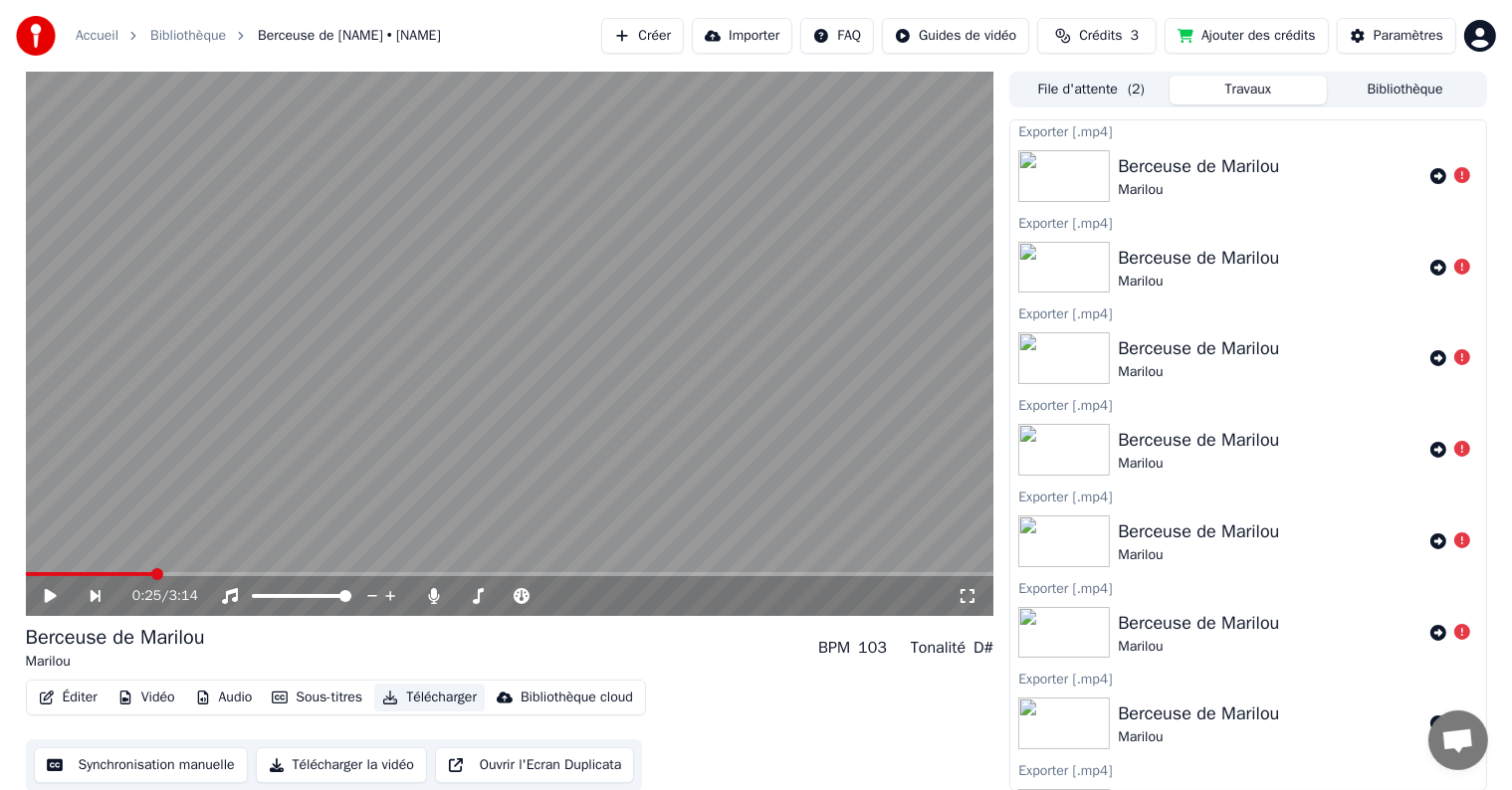 scroll, scrollTop: 0, scrollLeft: 0, axis: both 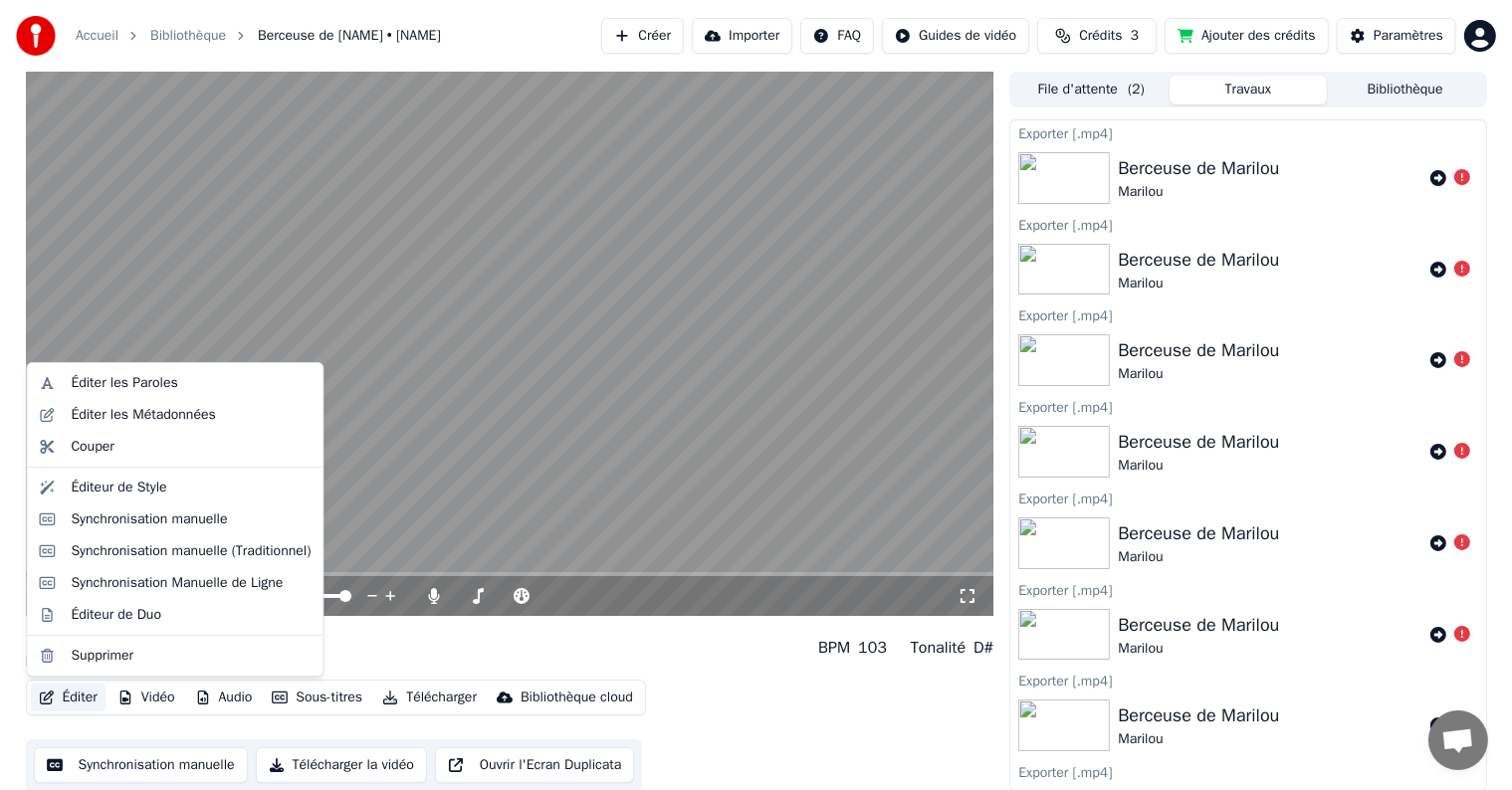 click on "Éditer" at bounding box center [68, 697] 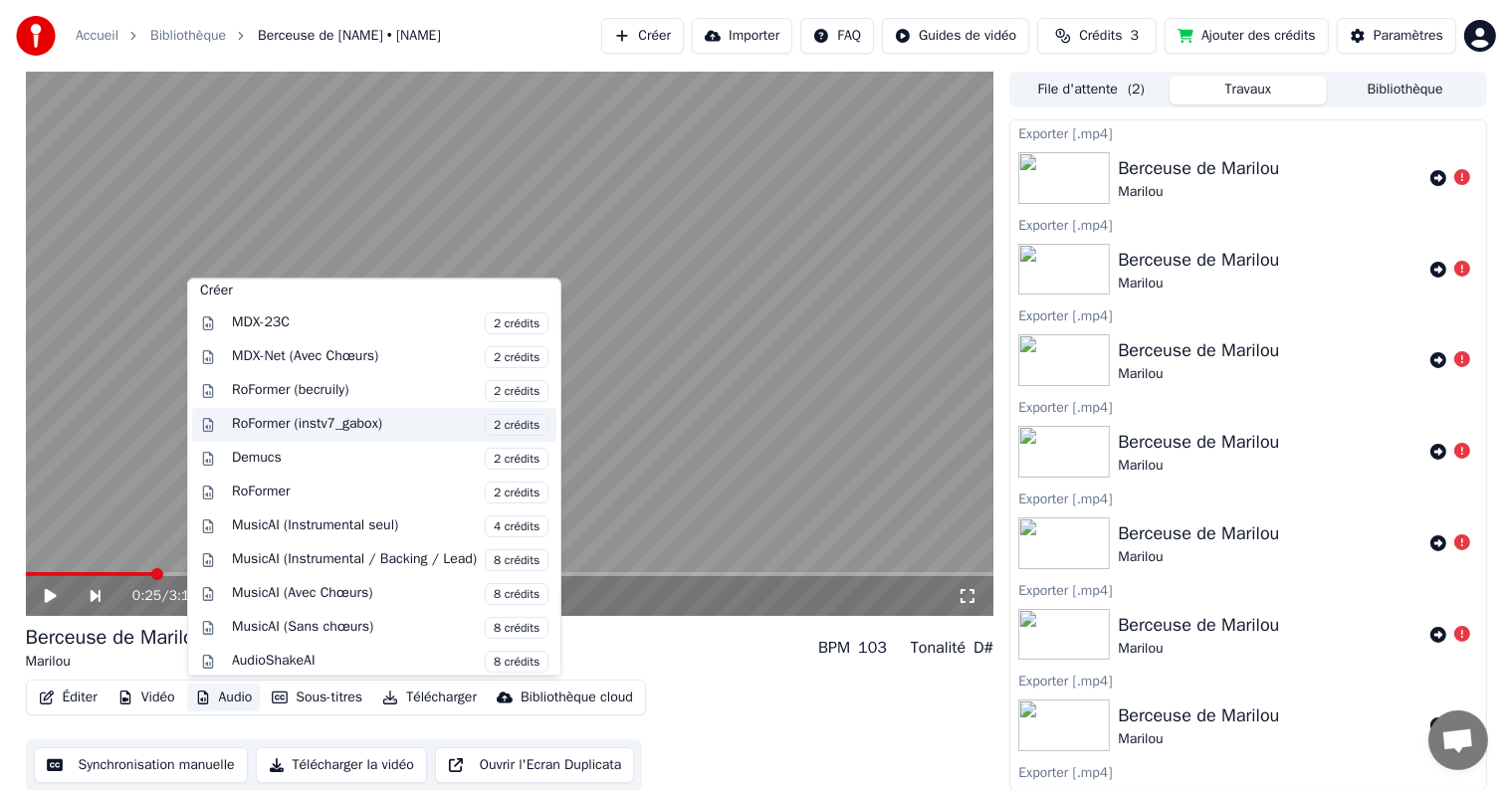 scroll, scrollTop: 196, scrollLeft: 0, axis: vertical 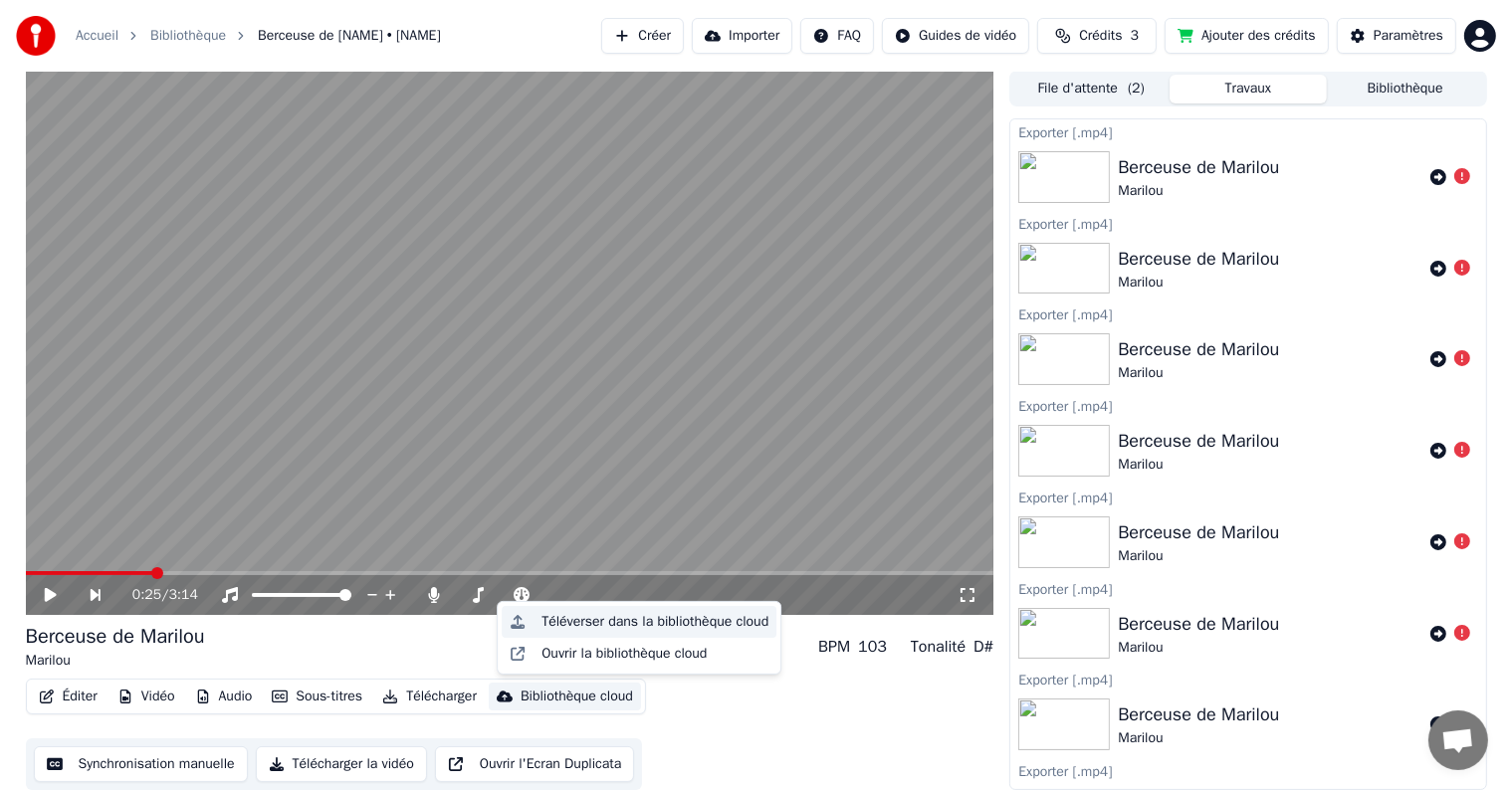 click on "Téléverser dans la bibliothèque cloud" at bounding box center (655, 622) 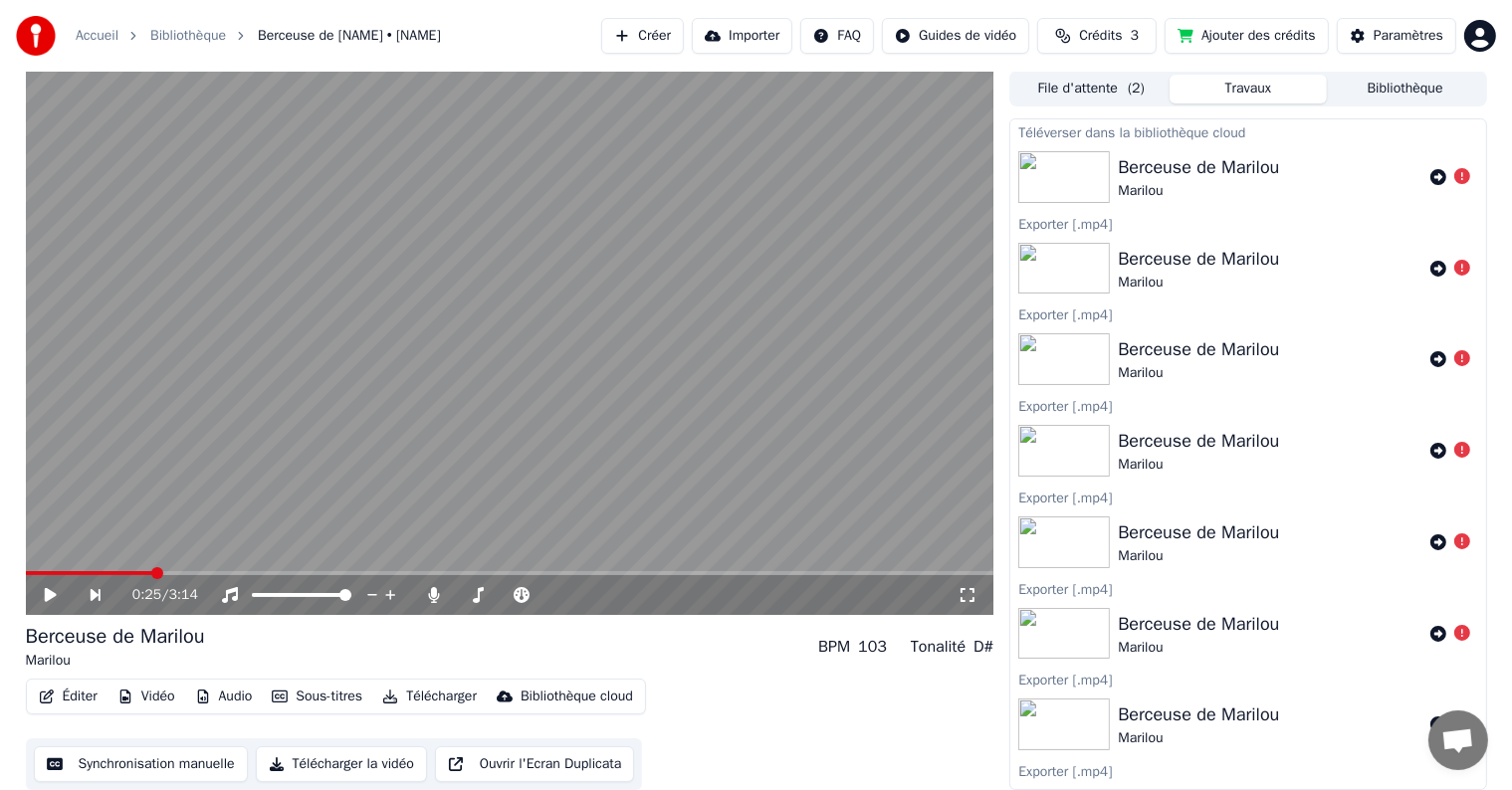 click on "Bibliothèque cloud" at bounding box center (576, 696) 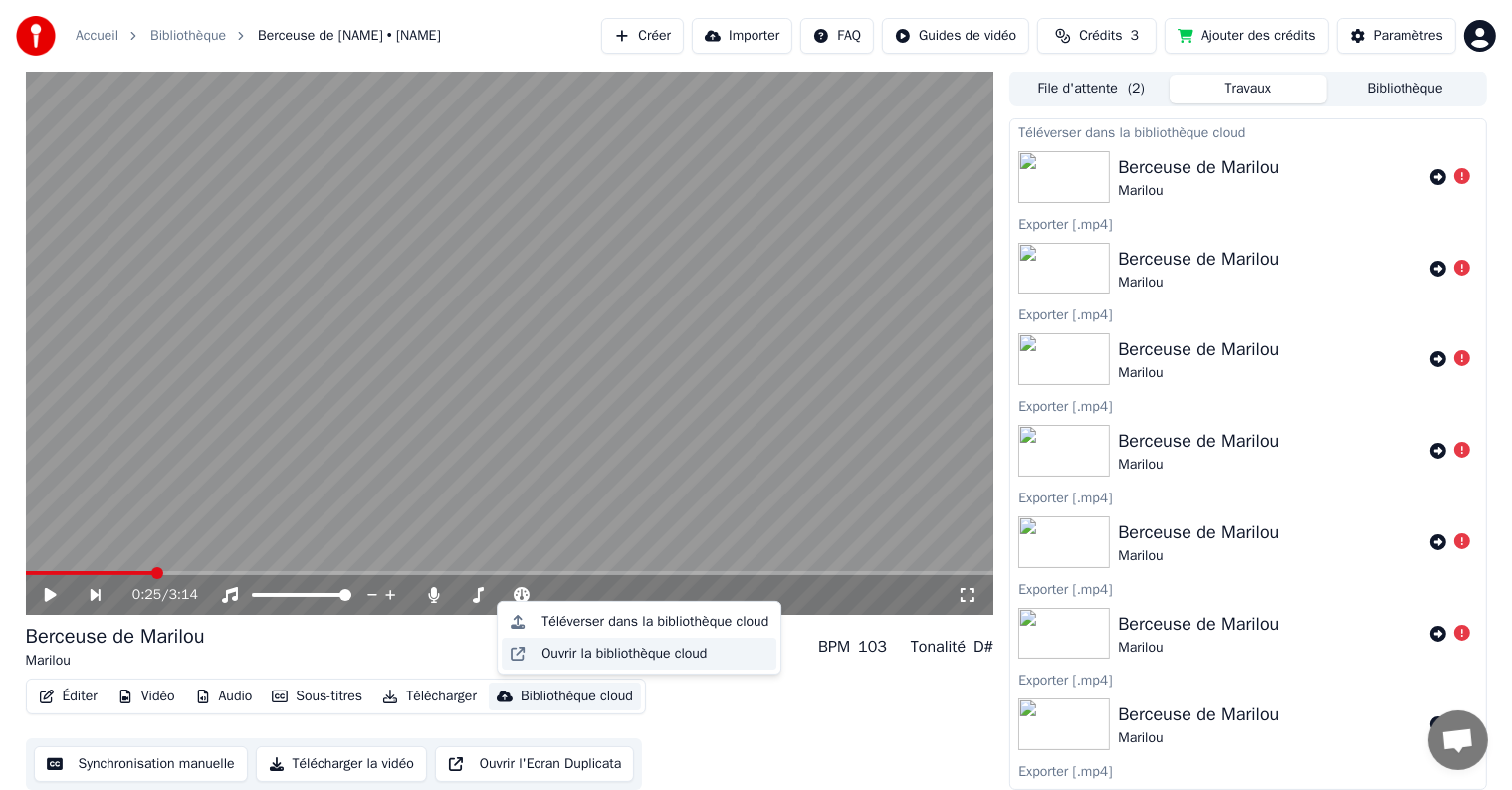 click on "Ouvrir la bibliothèque cloud" at bounding box center (624, 654) 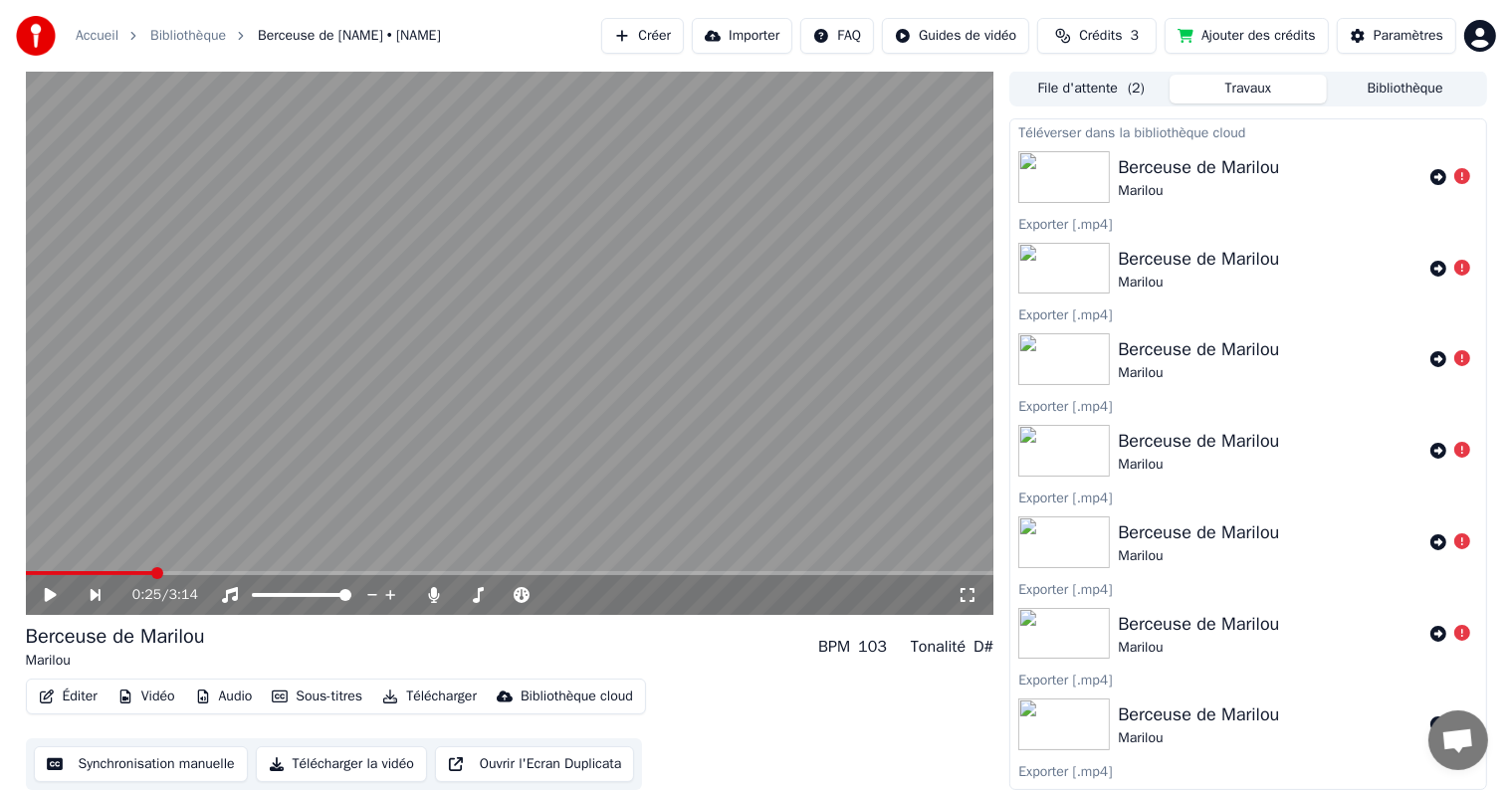 click on "Télécharger" at bounding box center (429, 696) 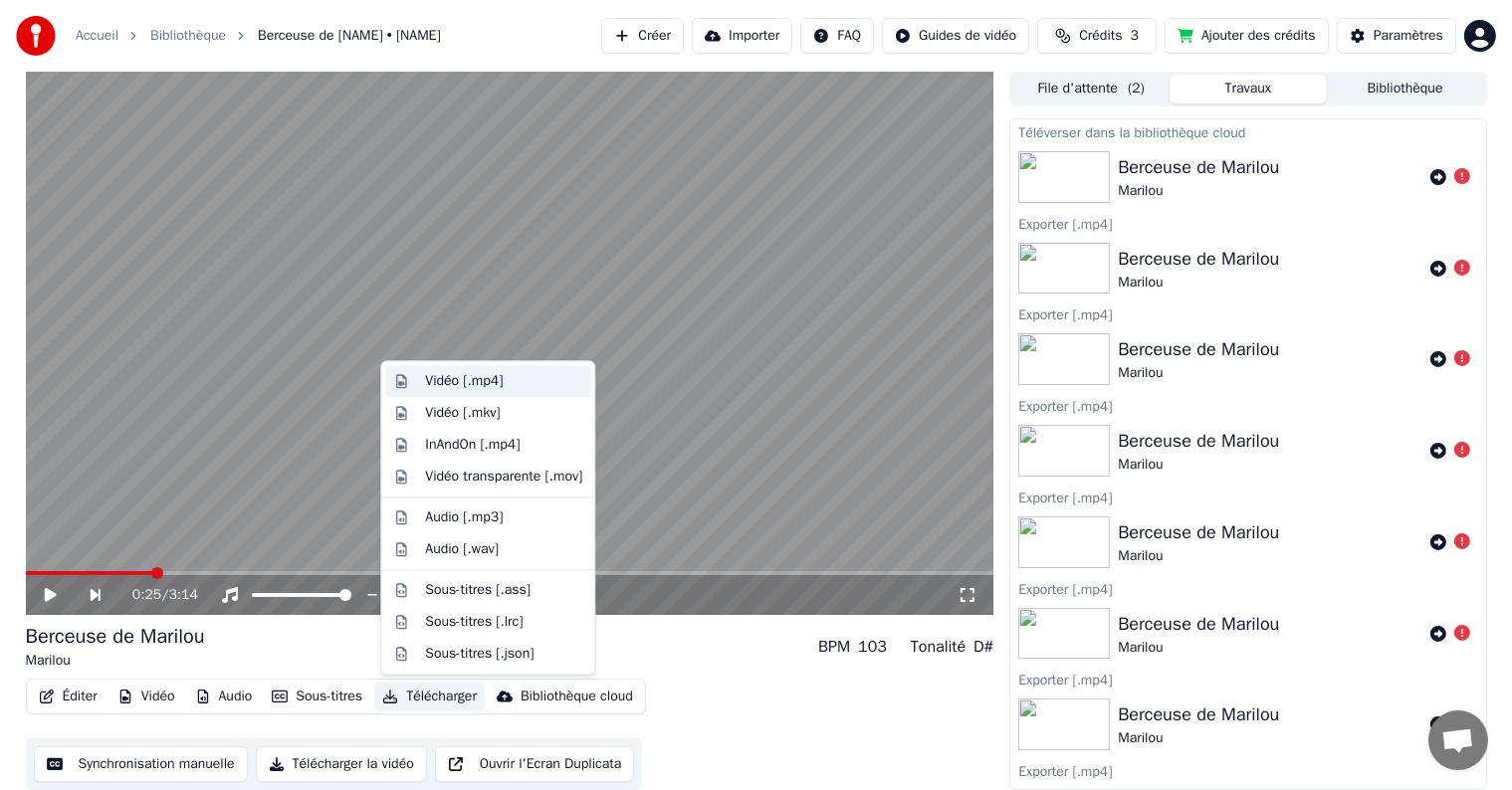 click on "Vidéo [.mp4]" at bounding box center (464, 381) 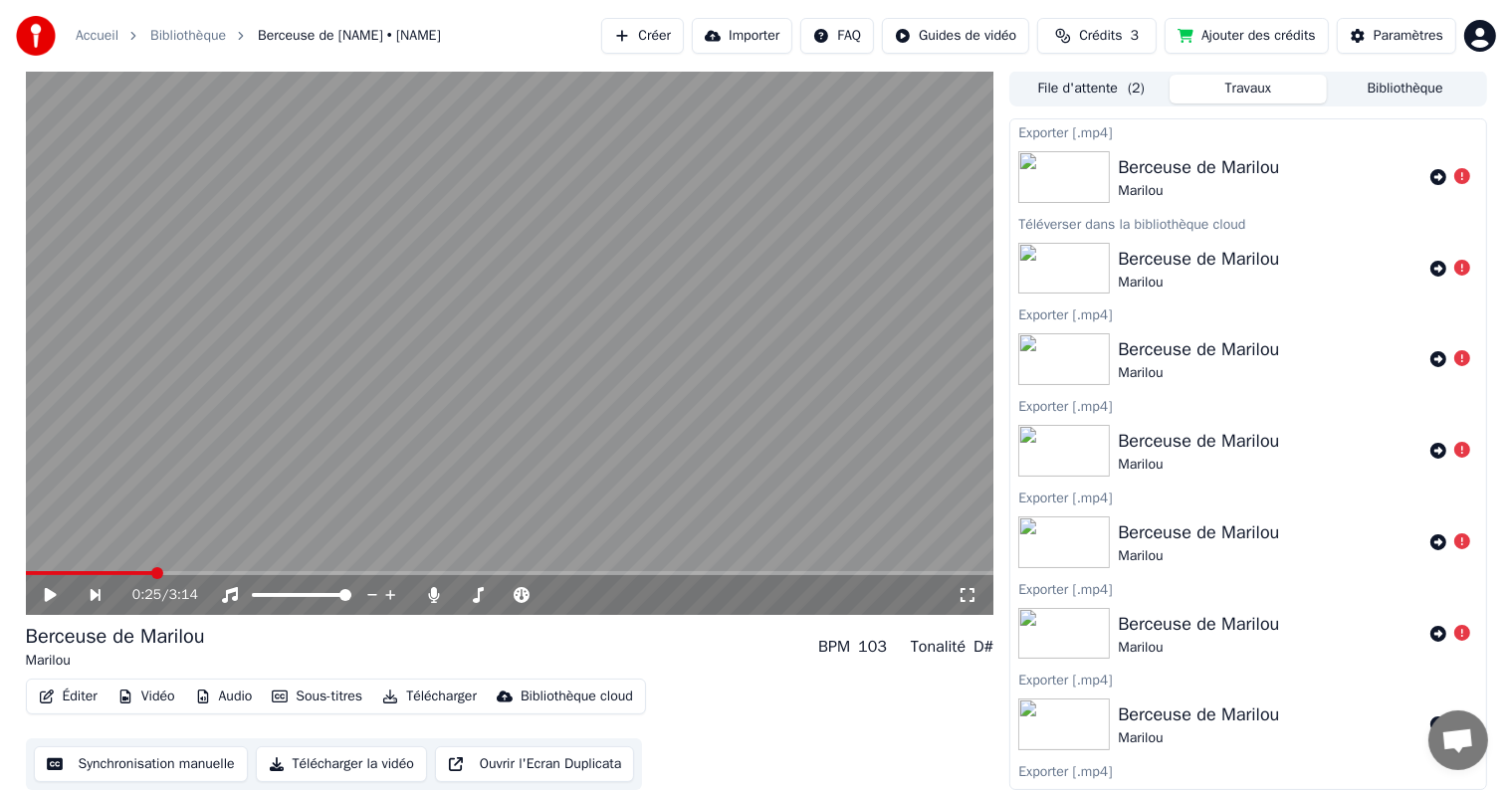 click on "Télécharger la vidéo" at bounding box center [341, 764] 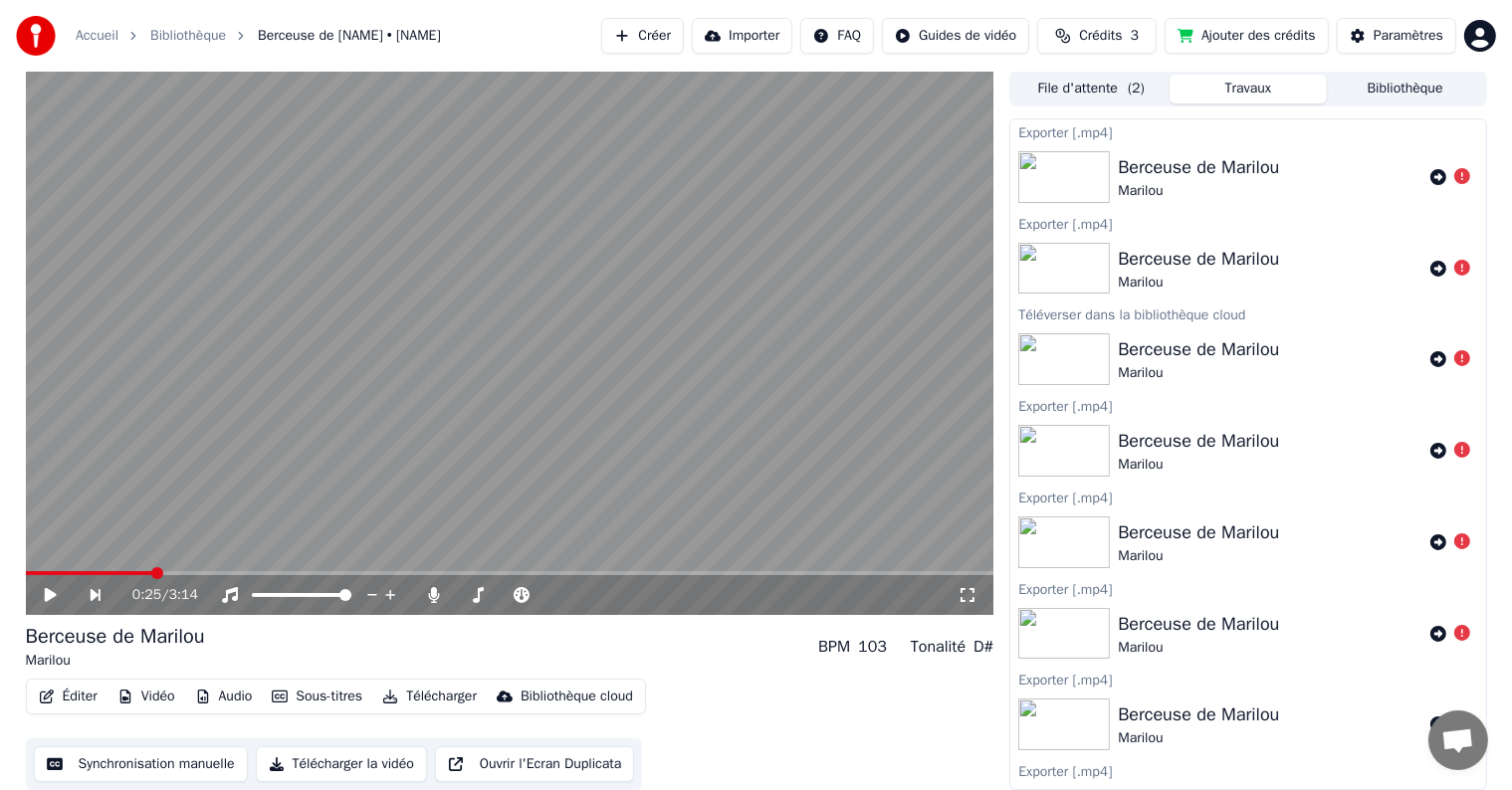 click on "Berceuse de Marilou Marilou" at bounding box center (1269, 269) 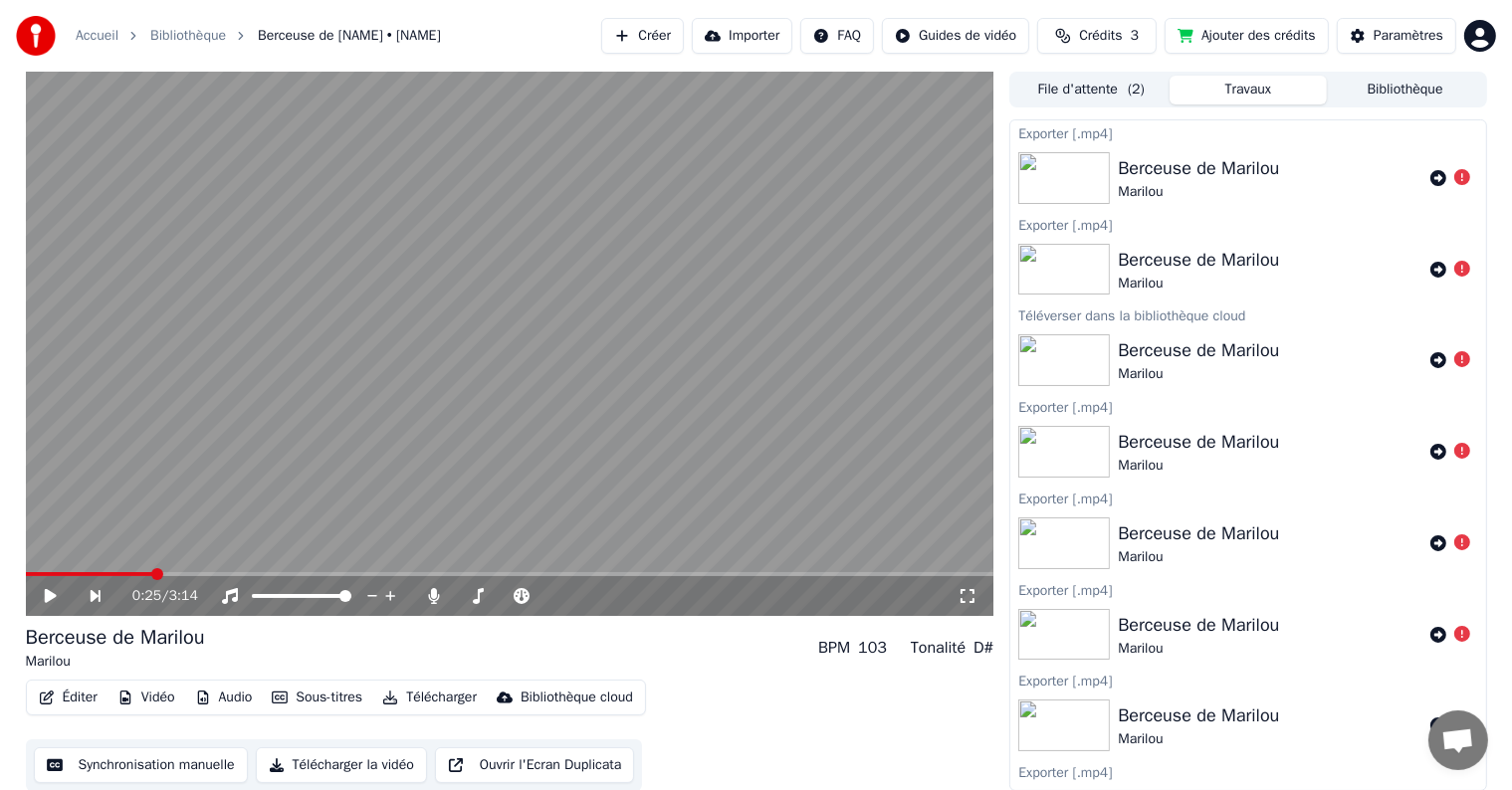 click on "Travaux" at bounding box center [1248, 90] 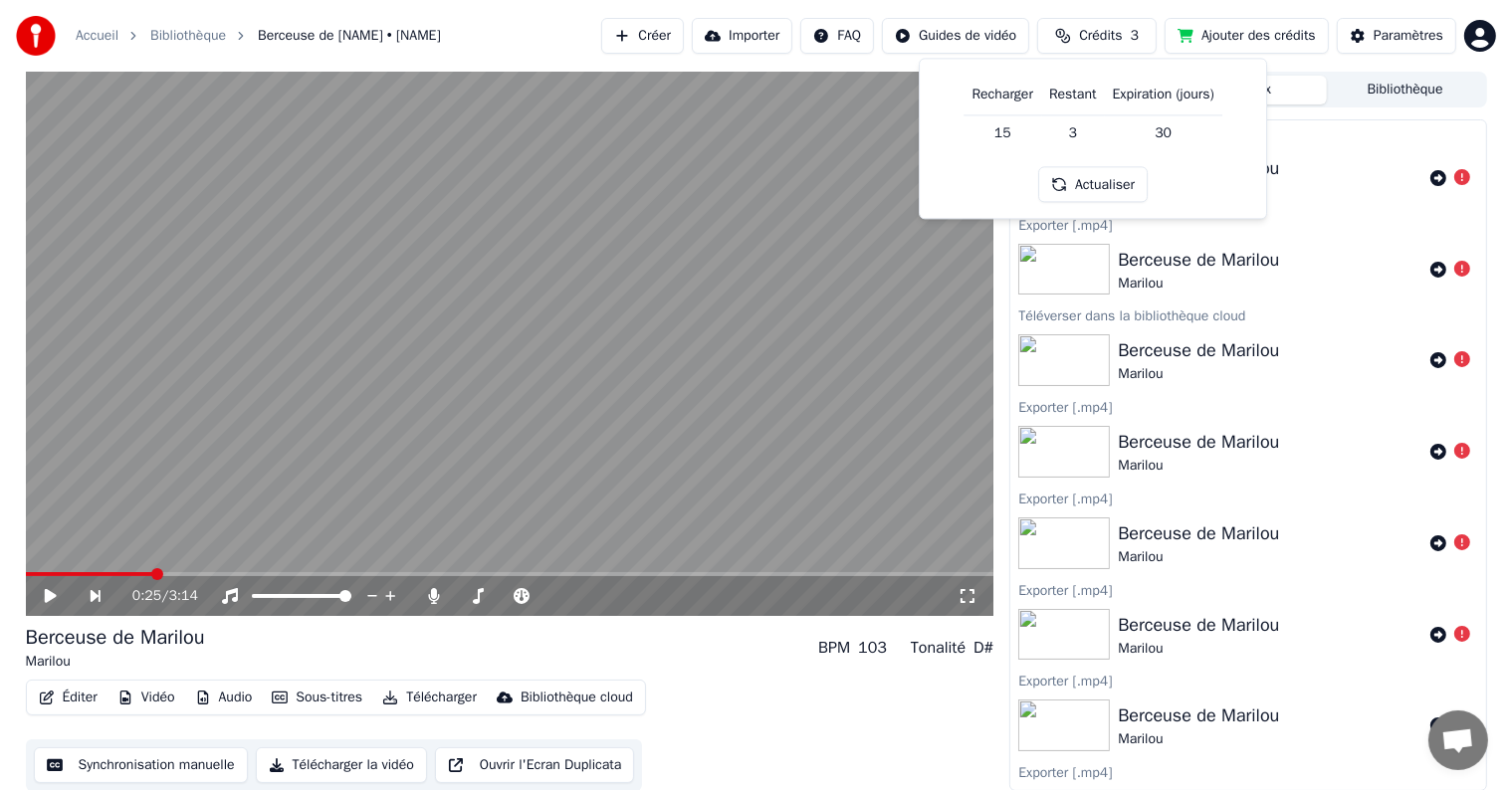 click on "15" at bounding box center (1003, 132) 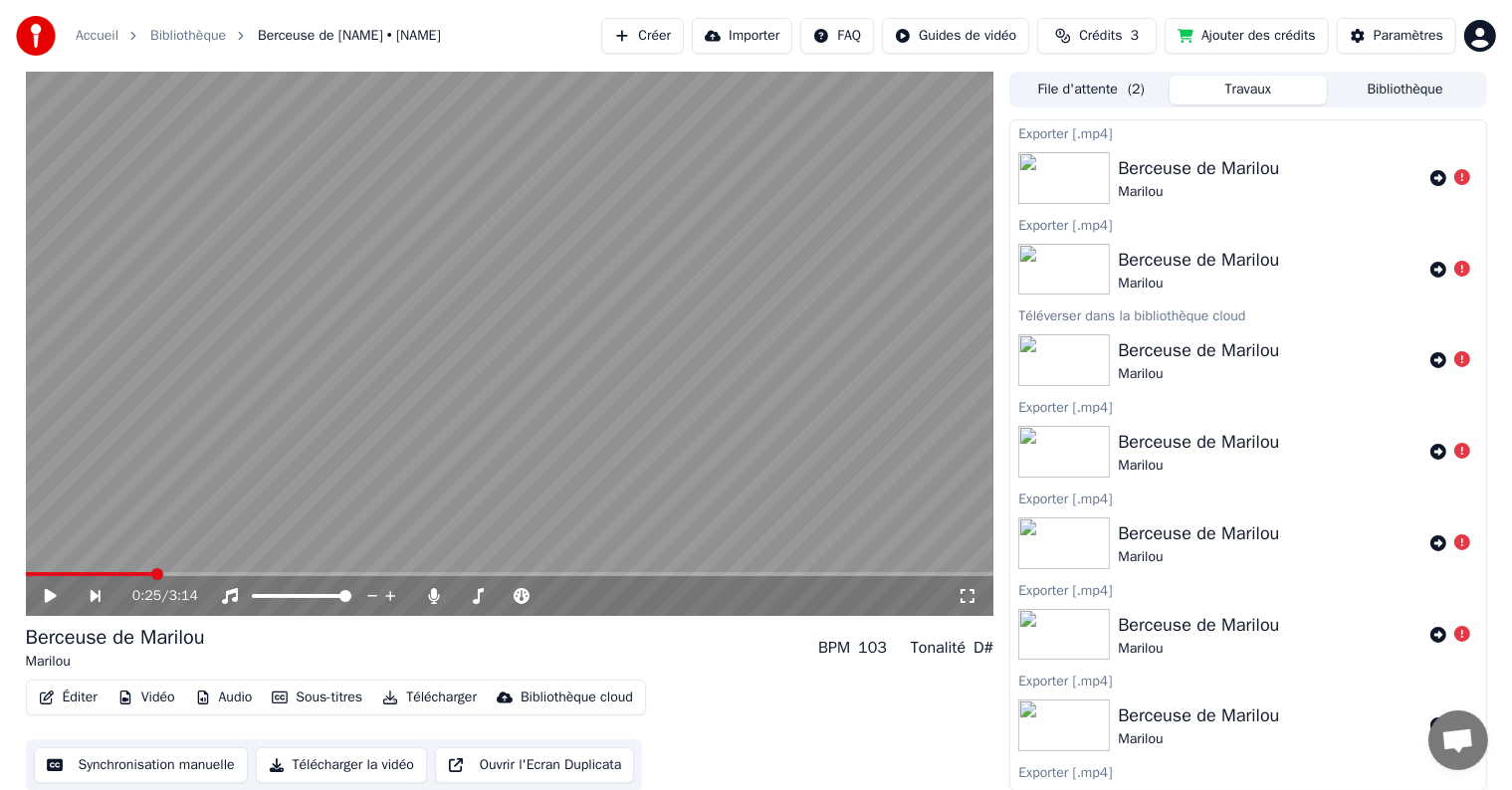 scroll, scrollTop: 1, scrollLeft: 0, axis: vertical 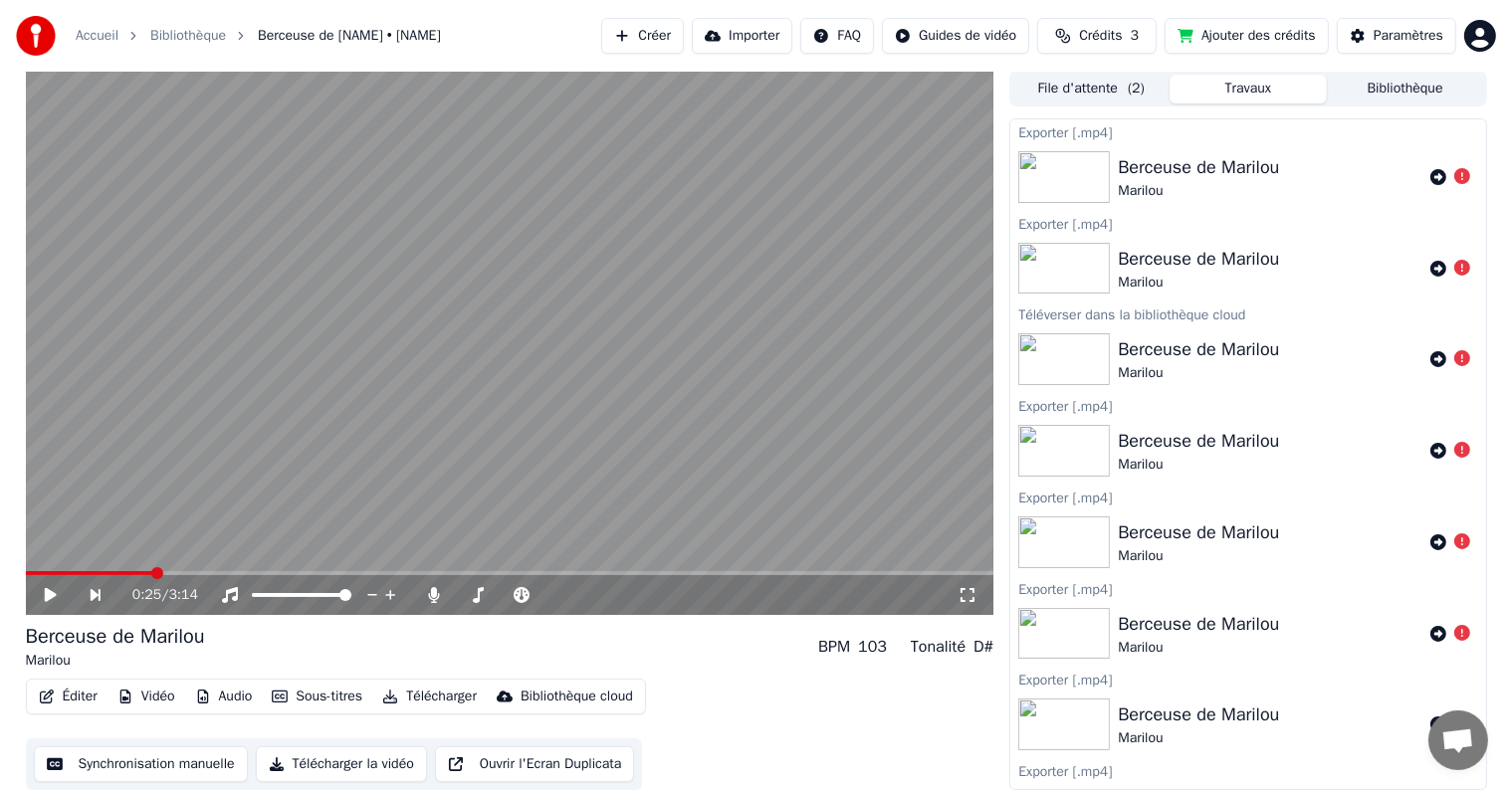 click on "Télécharger la vidéo" at bounding box center (341, 764) 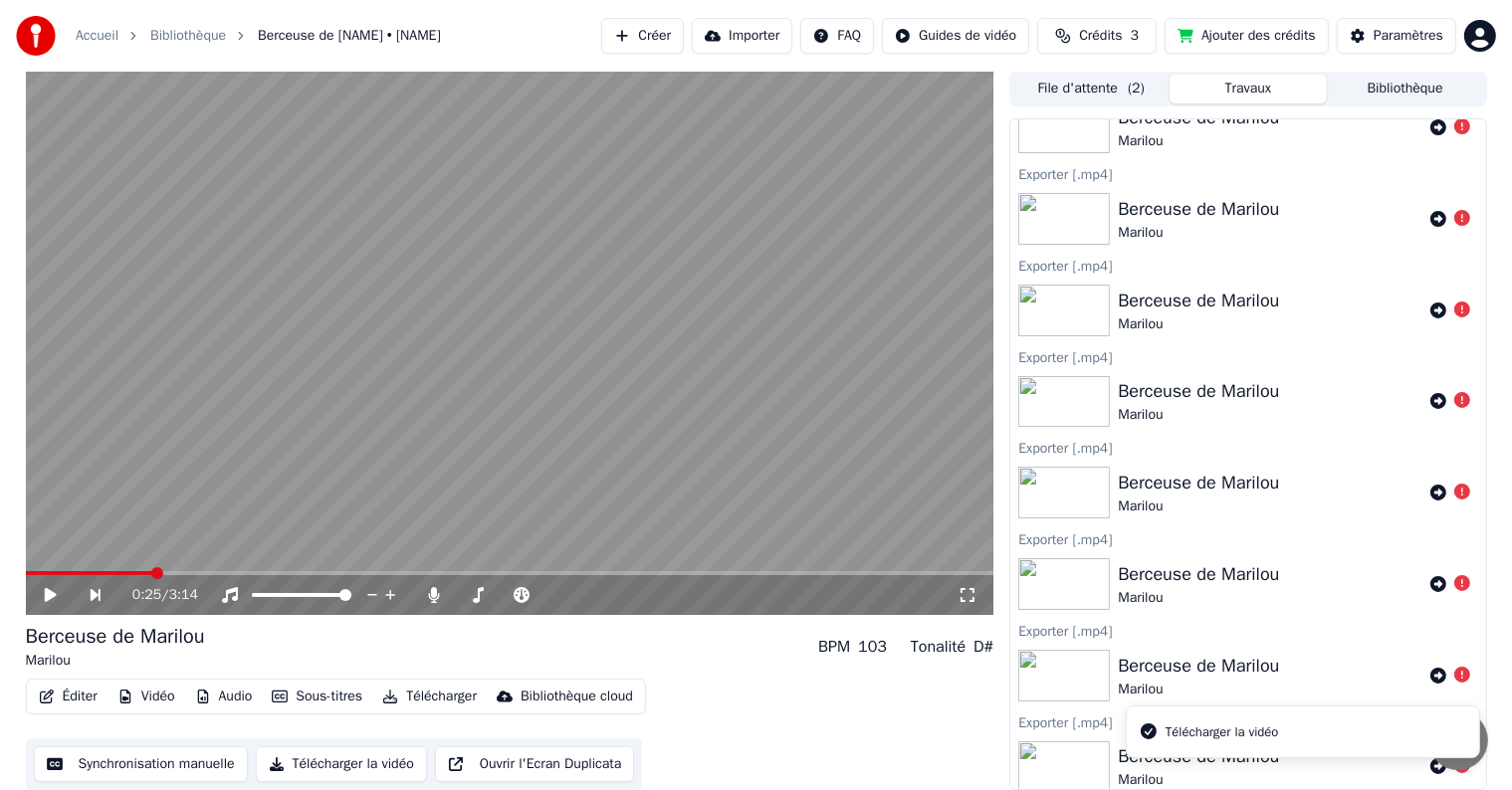 scroll, scrollTop: 0, scrollLeft: 0, axis: both 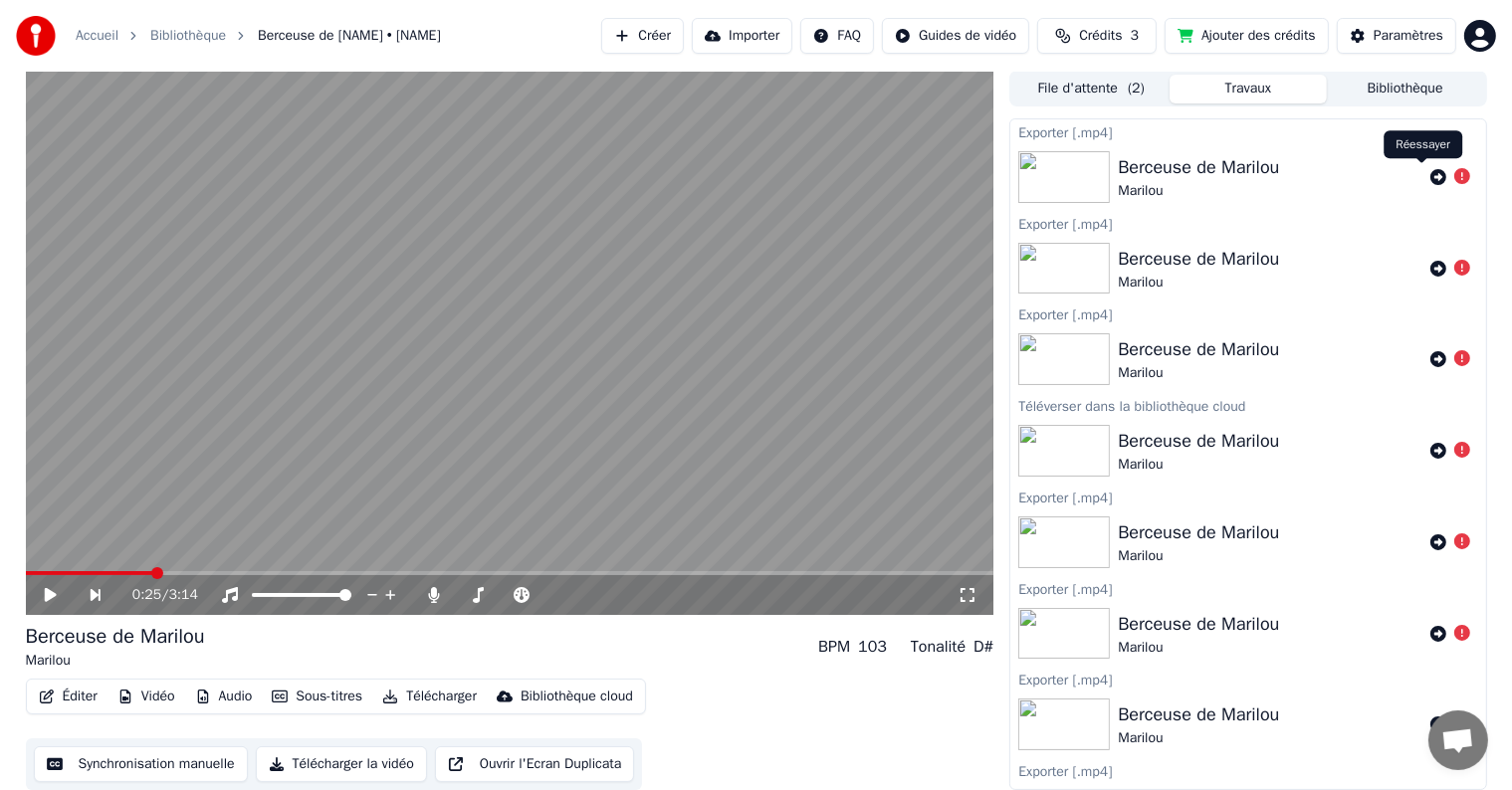click 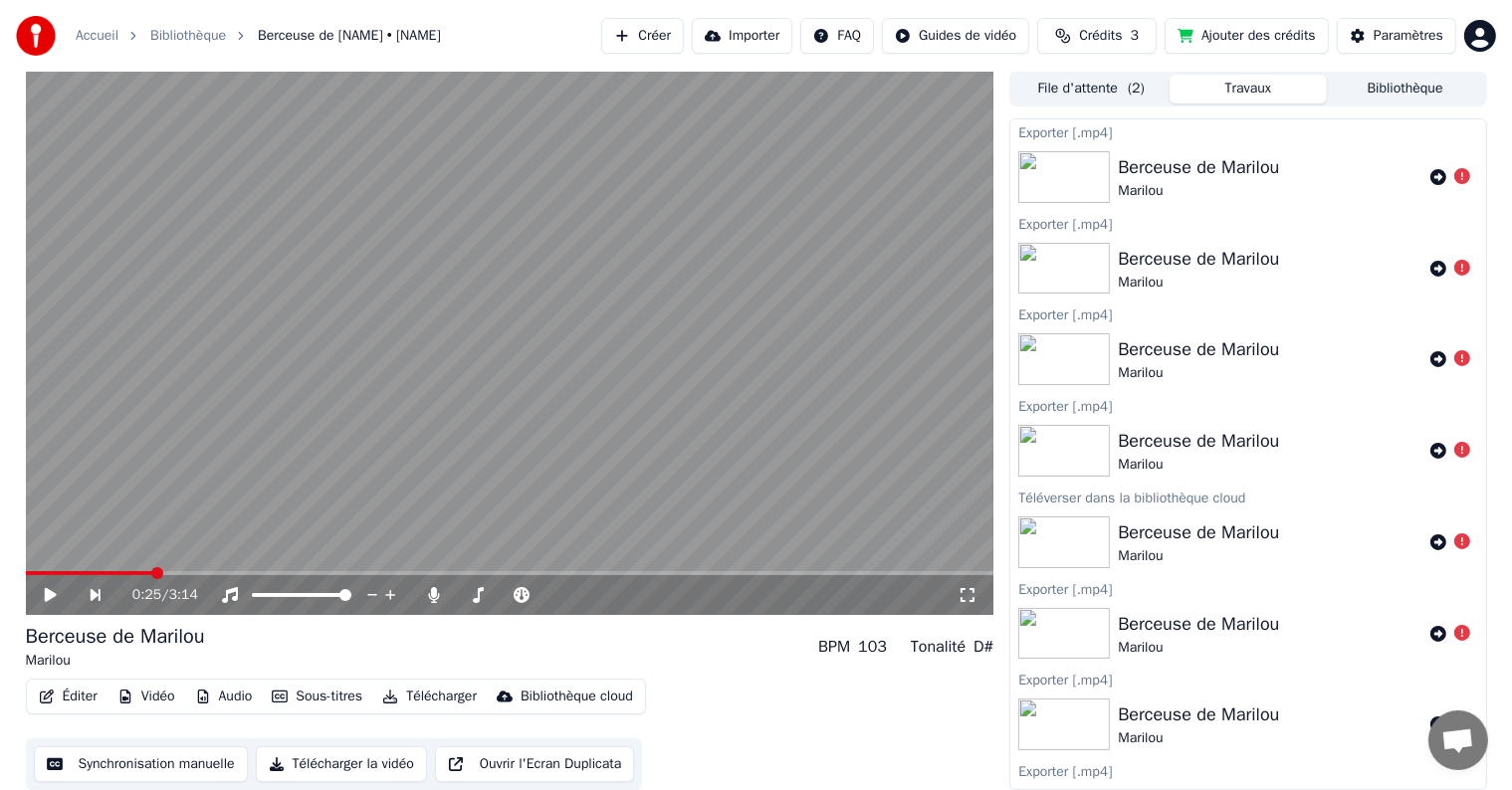 click 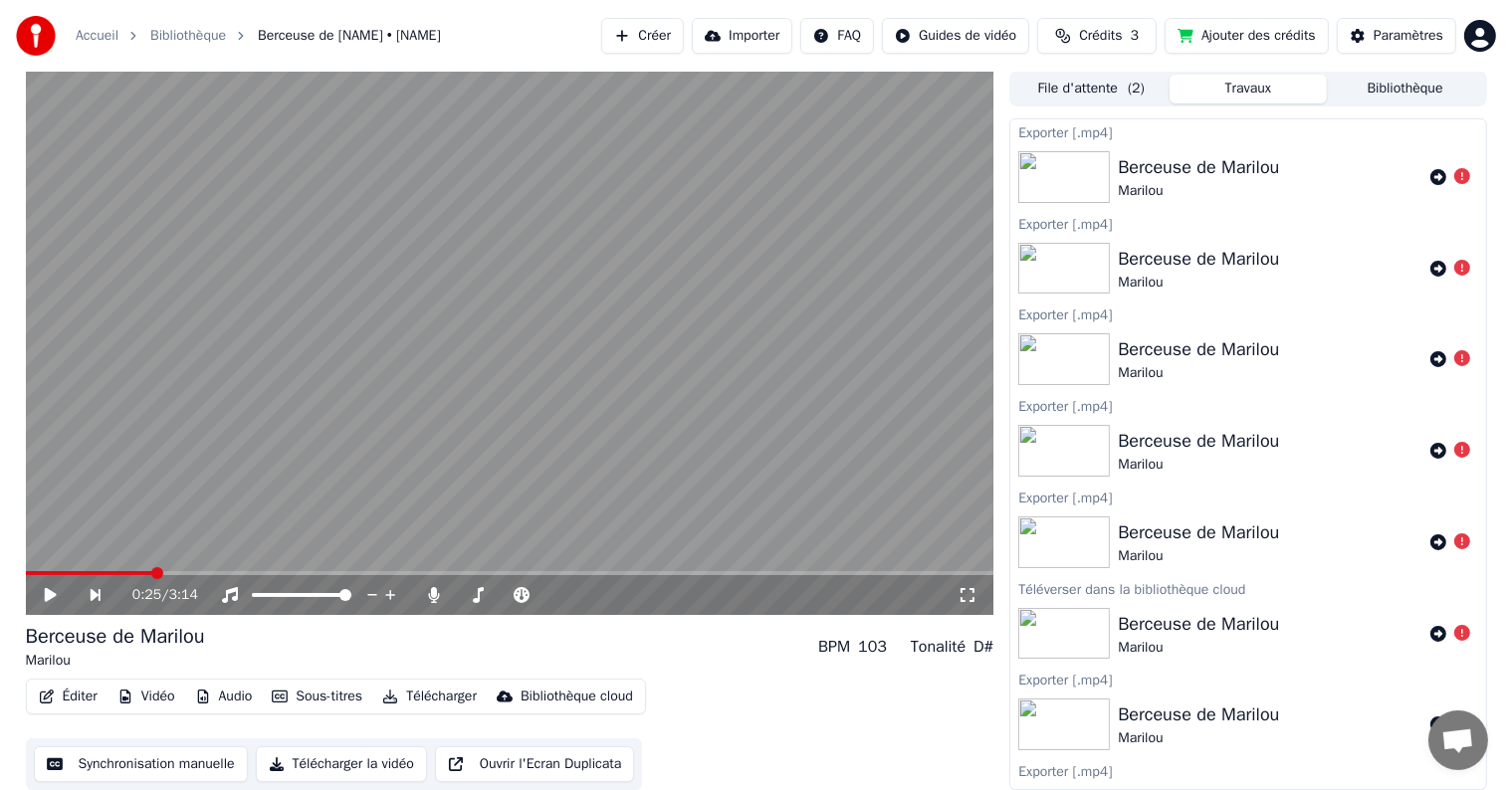 click 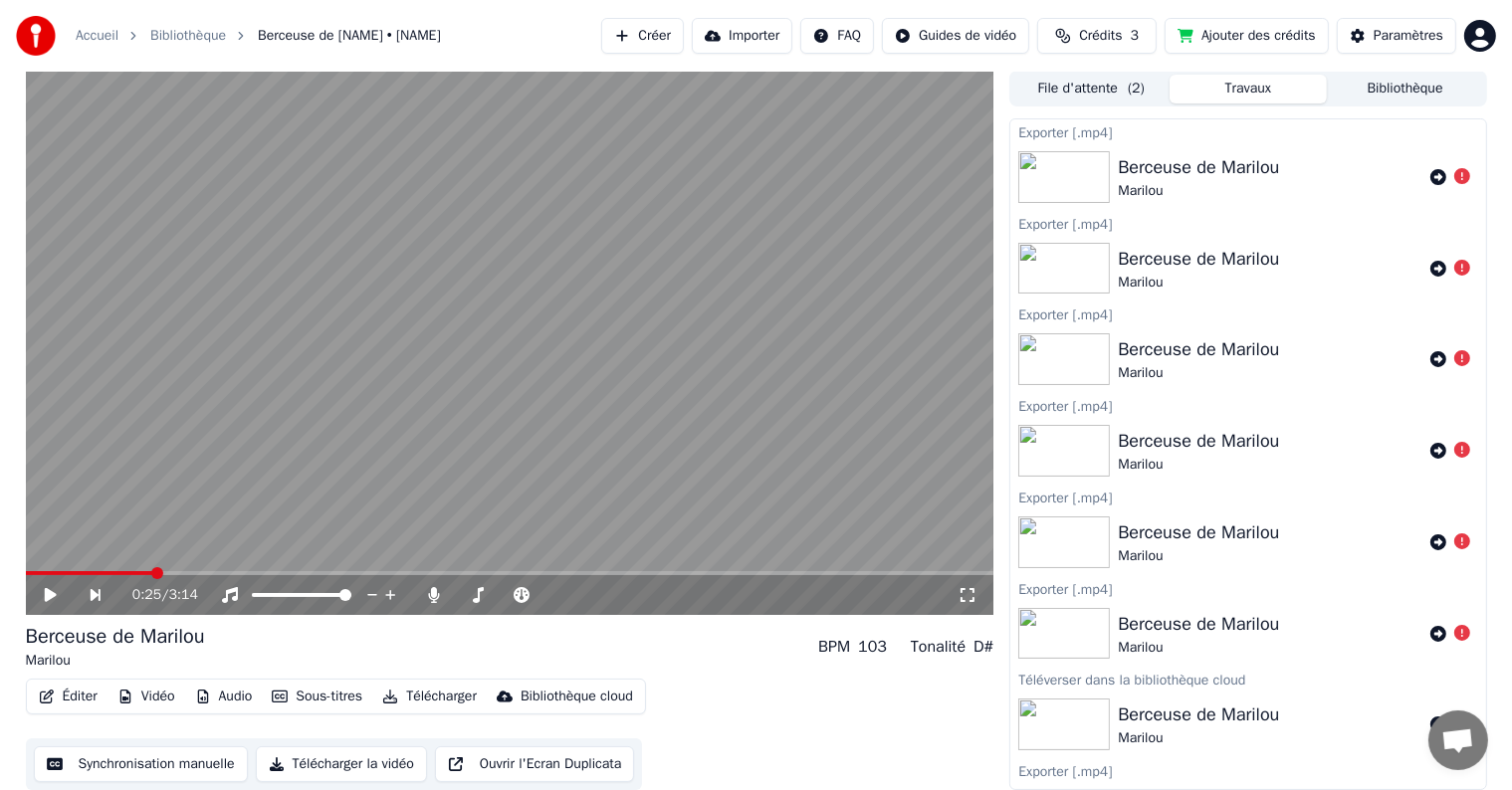 click on "Berceuse de Marilou" at bounding box center [1198, 167] 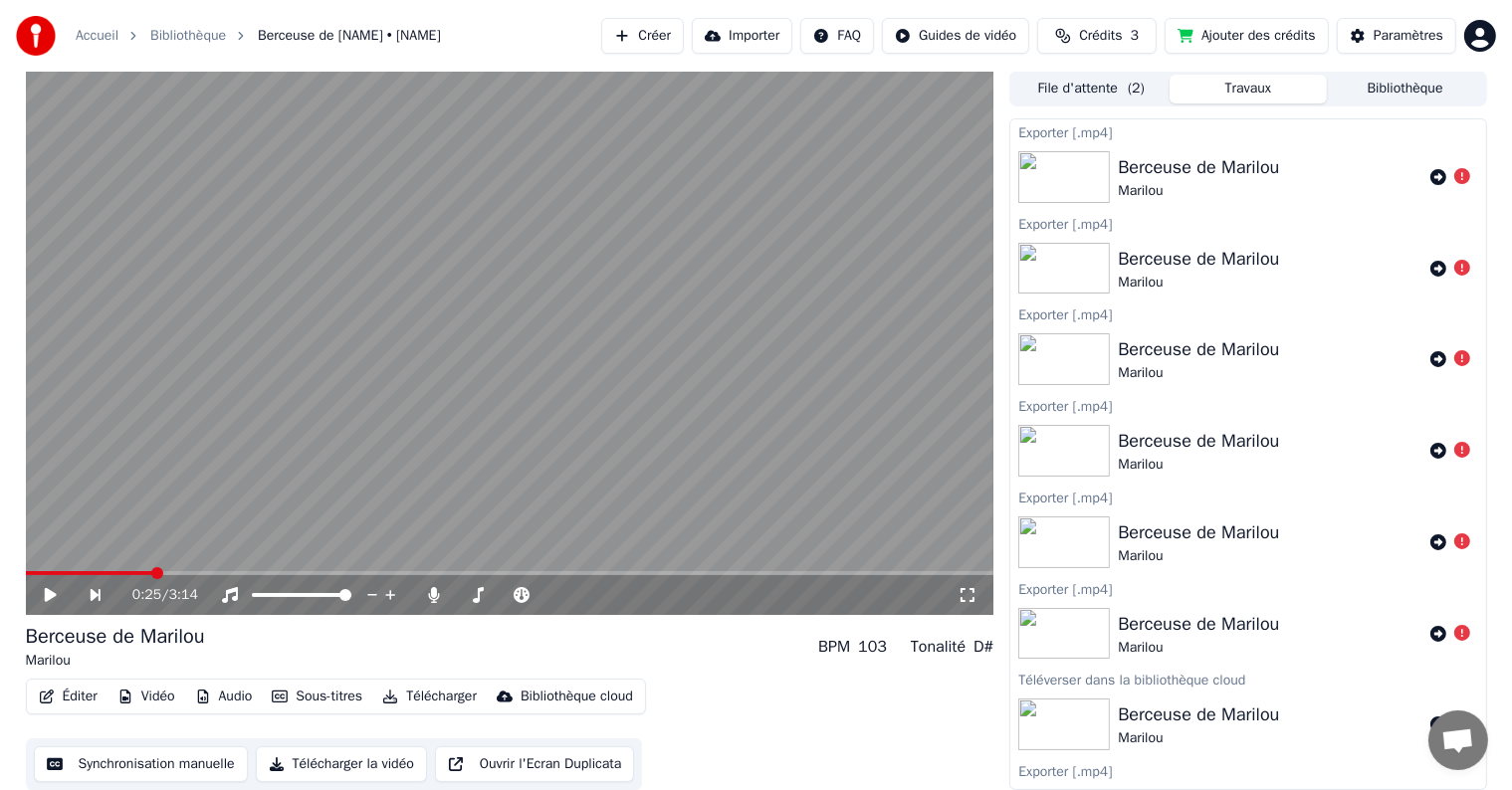 click on "Berceuse de Marilou" at bounding box center [1198, 167] 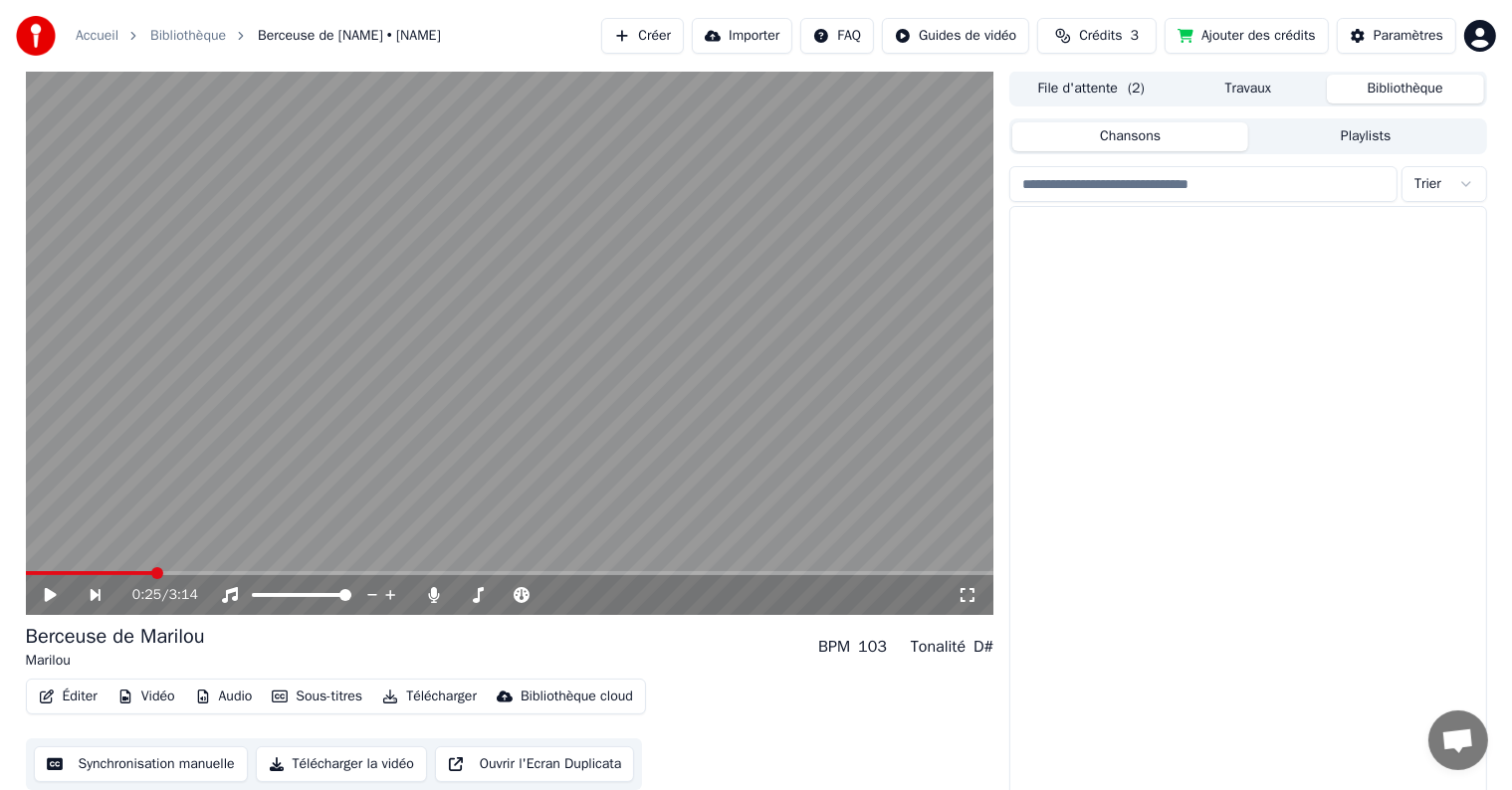 click on "Bibliothèque" at bounding box center (1405, 89) 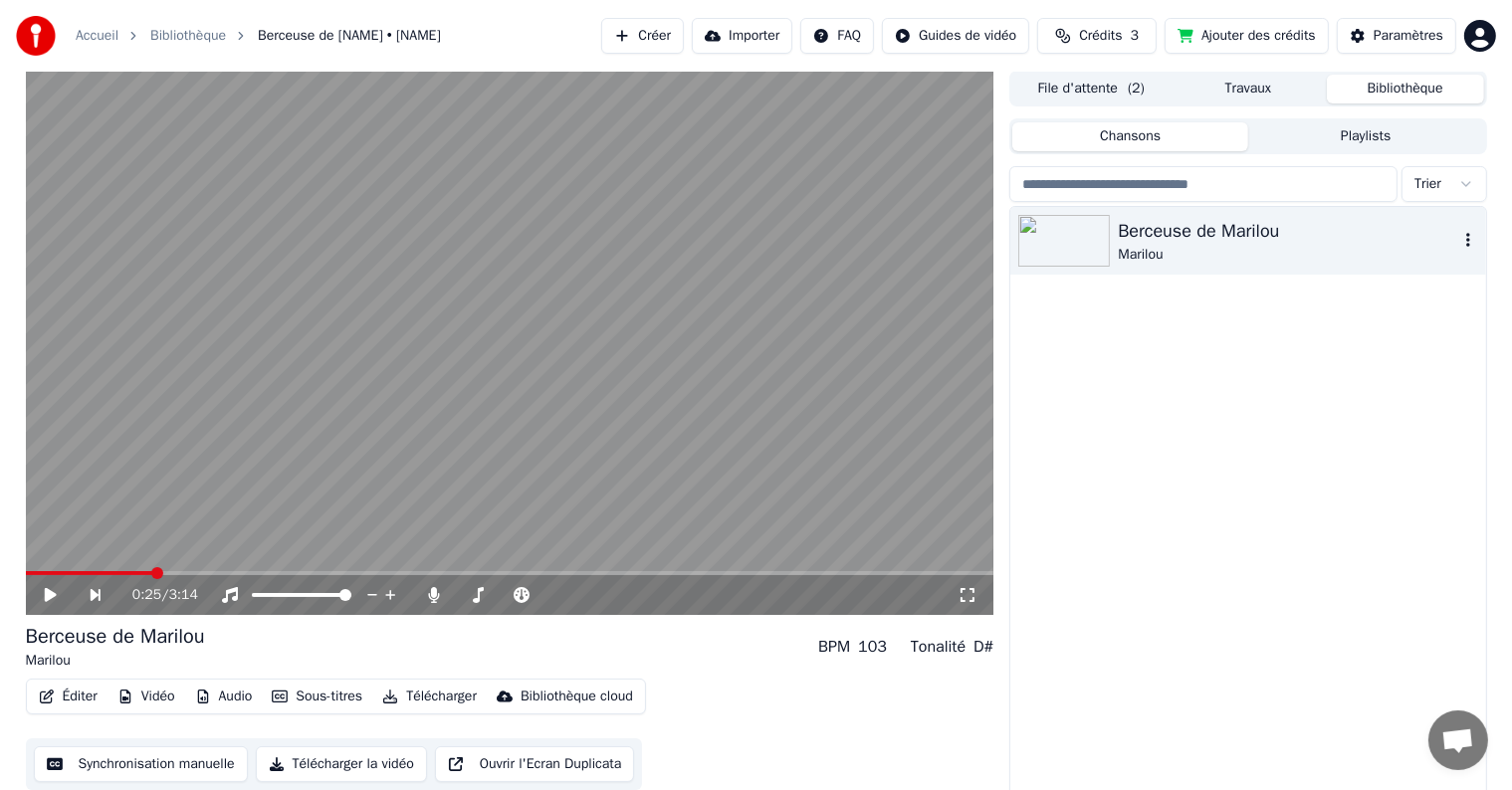 click on "Berceuse de Marilou" at bounding box center [1287, 231] 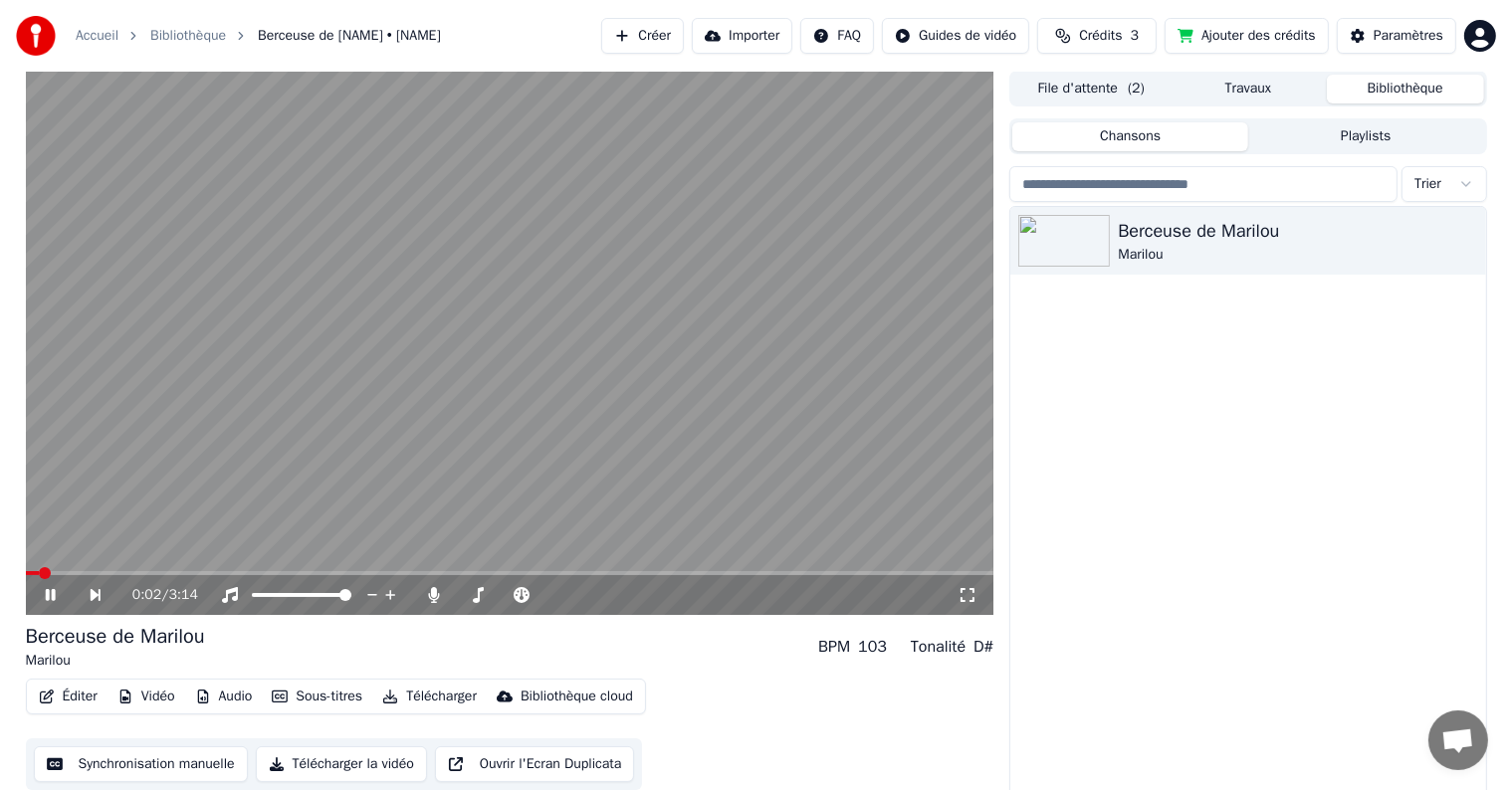 click 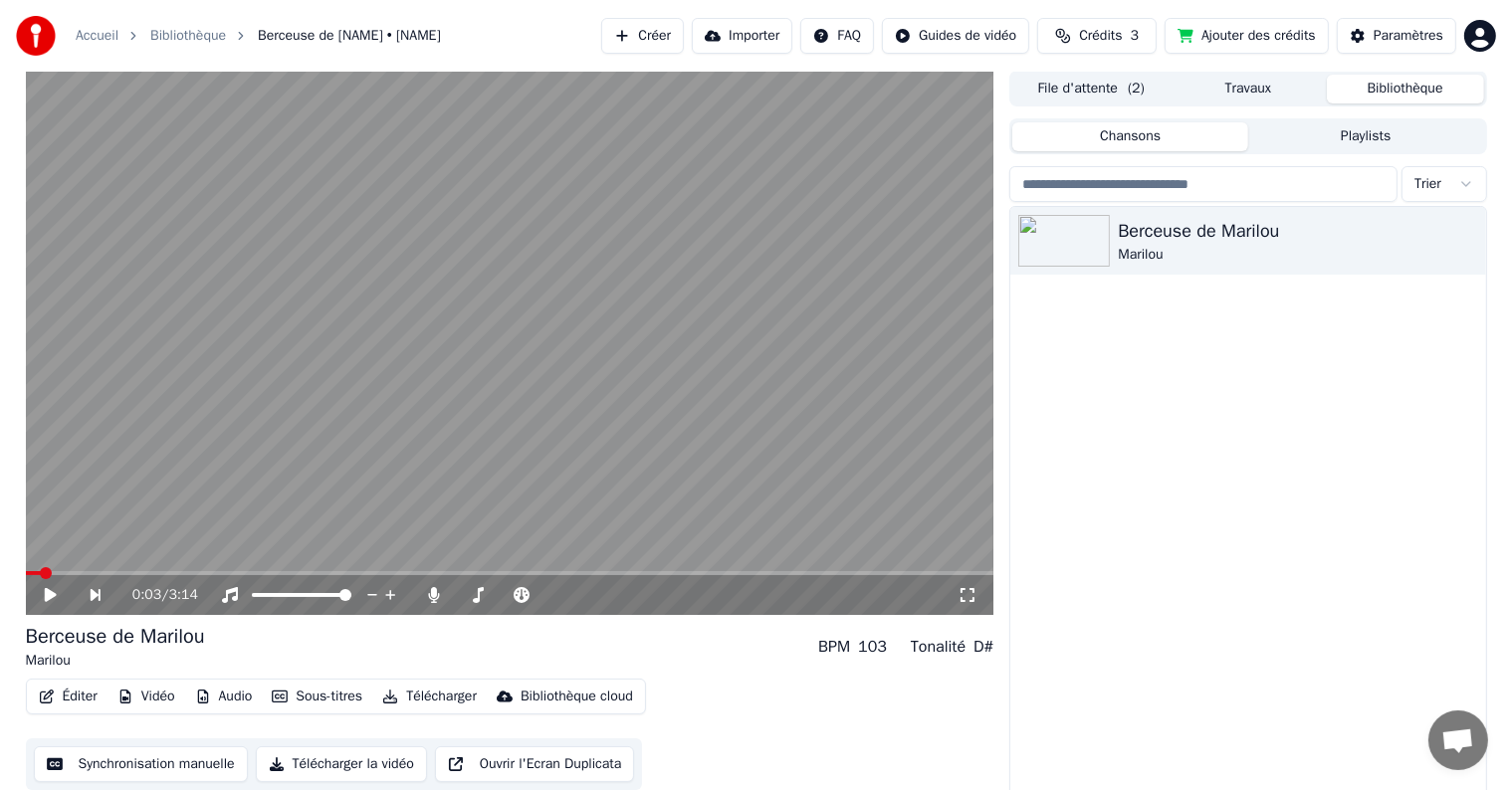 click on "Télécharger" at bounding box center (429, 696) 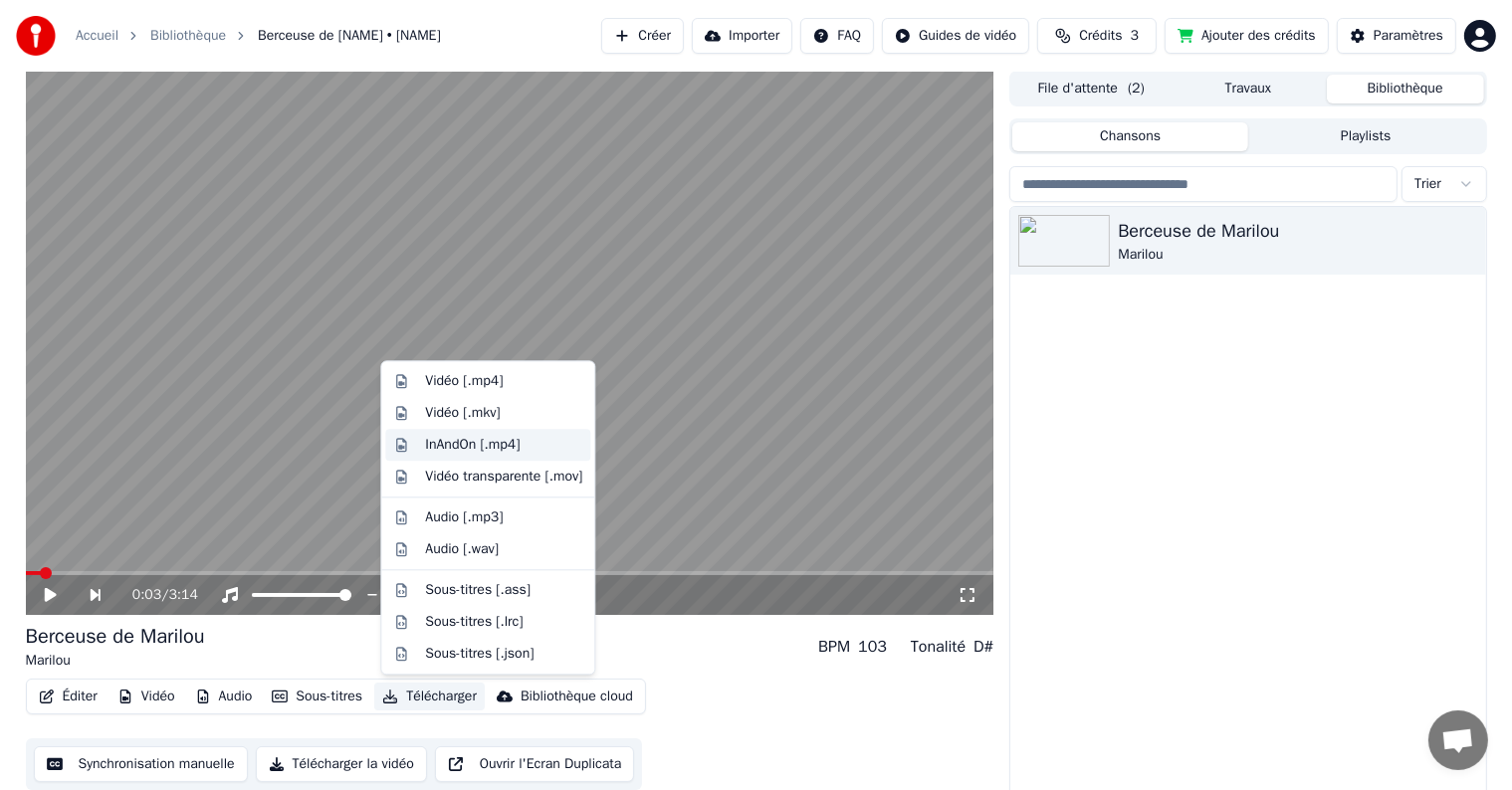 click on "InAndOn [.mp4]" at bounding box center [472, 445] 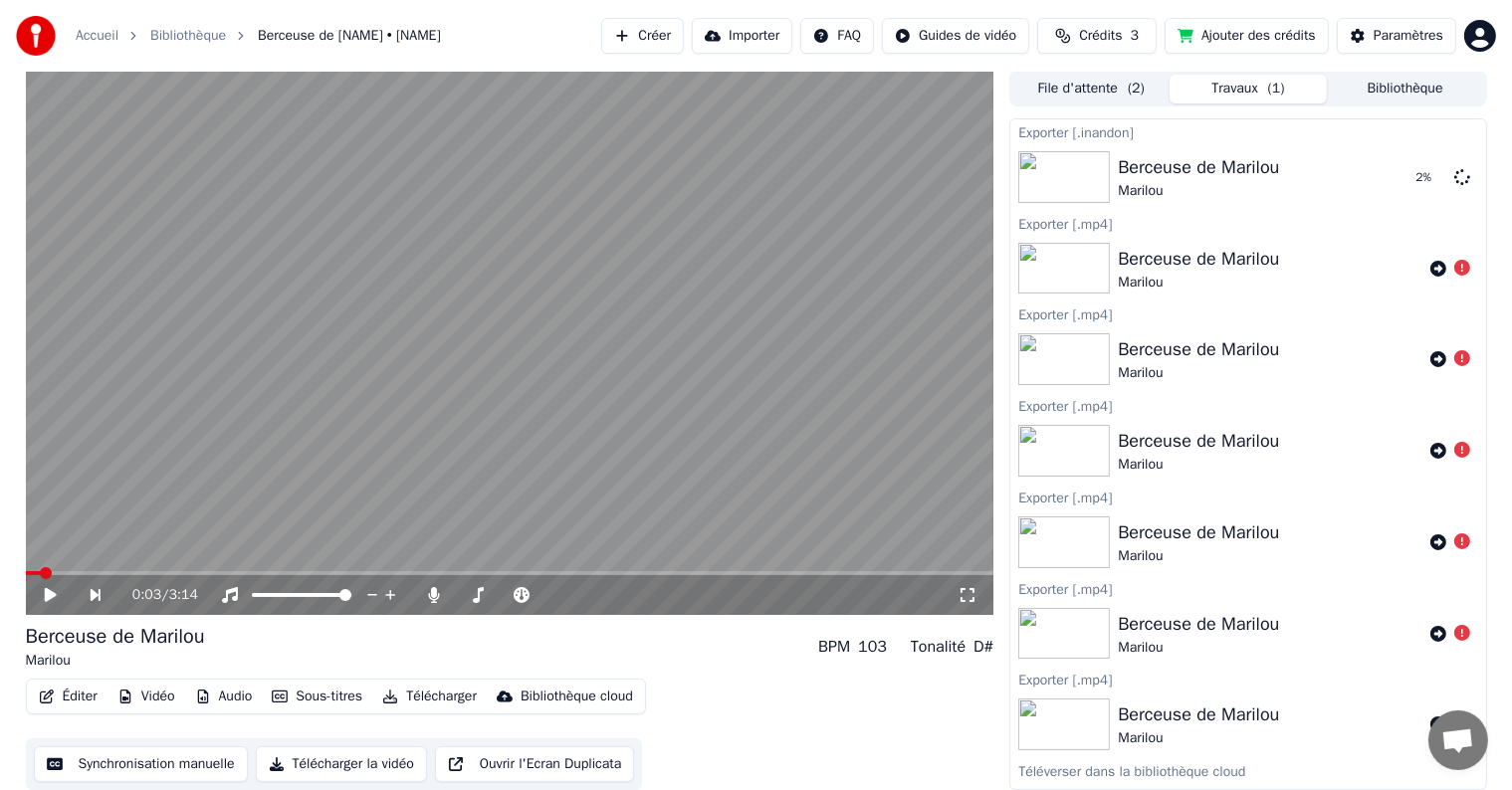 click on "Télécharger la vidéo" at bounding box center (341, 764) 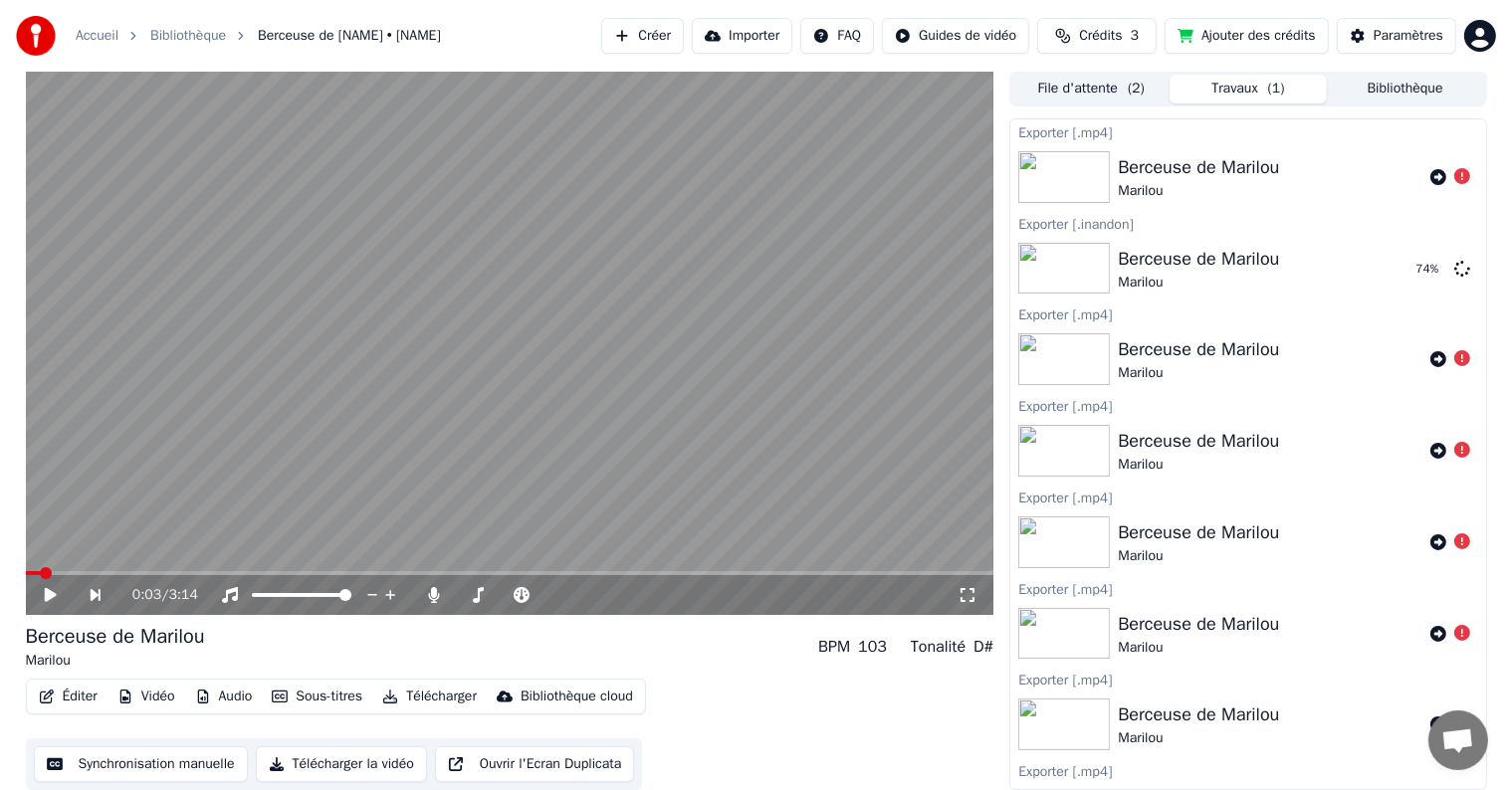 click on "Télécharger la vidéo" at bounding box center [341, 764] 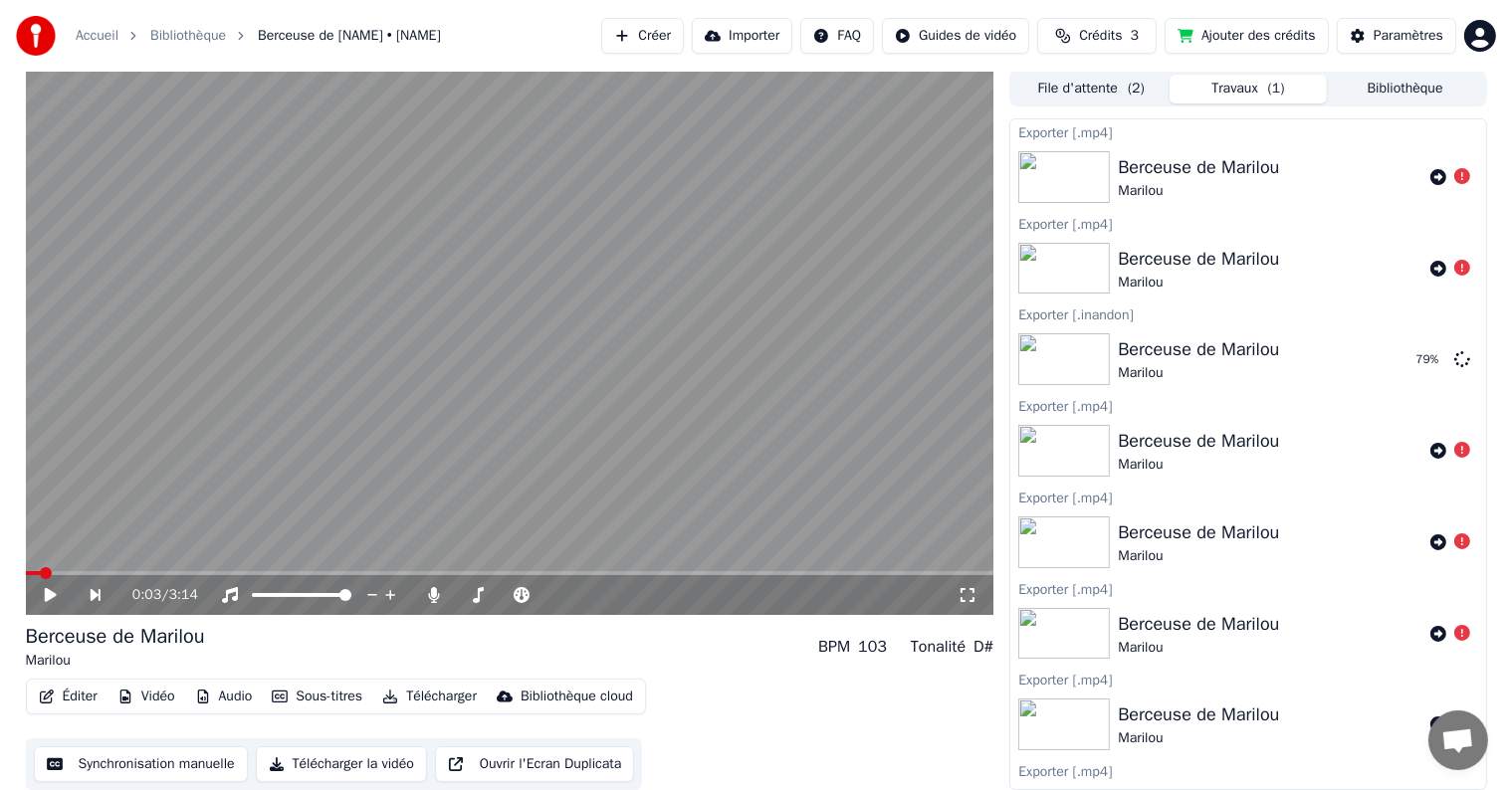 click on "Télécharger" at bounding box center [429, 696] 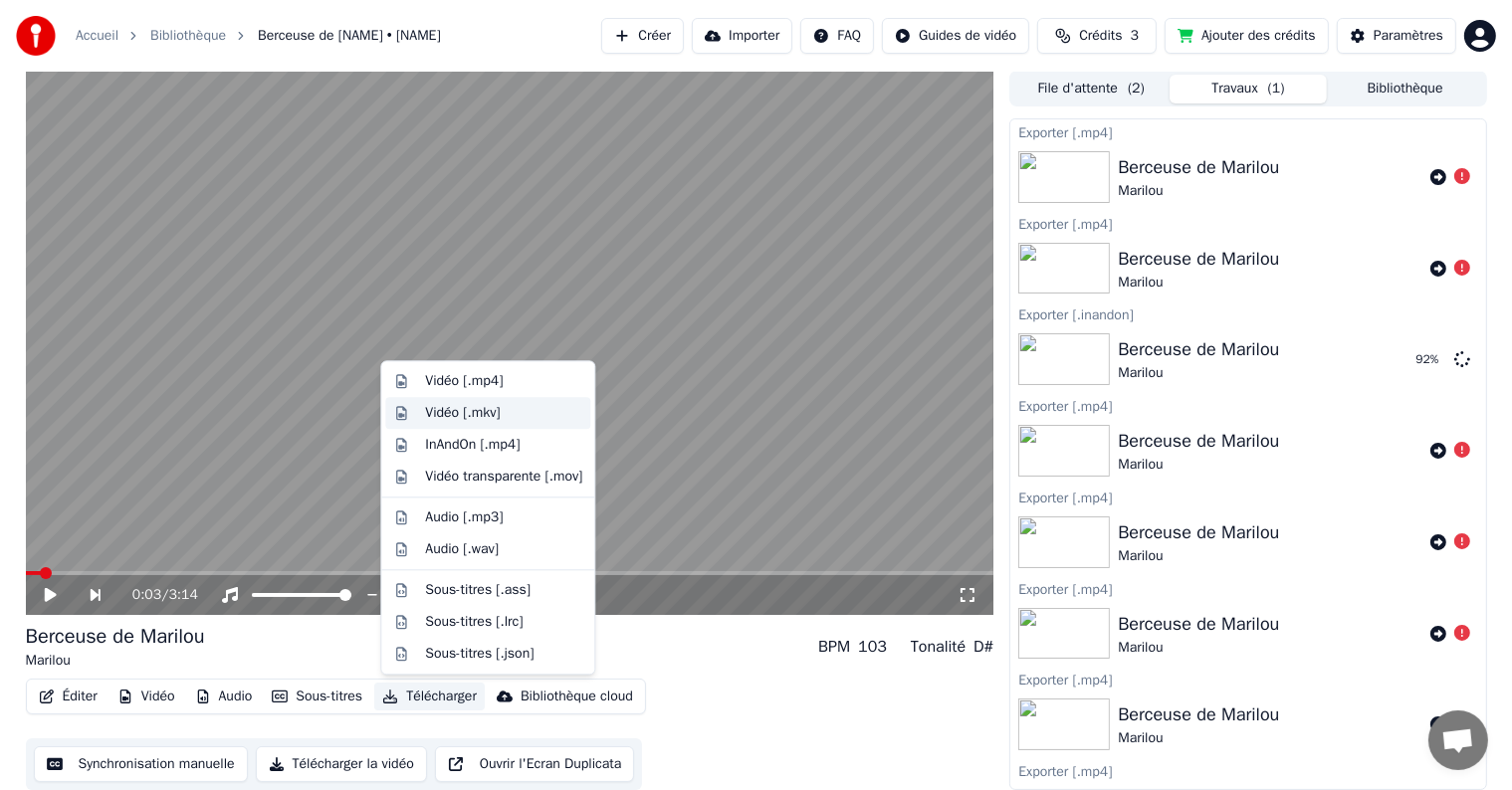 click on "Vidéo [.mkv]" at bounding box center [462, 413] 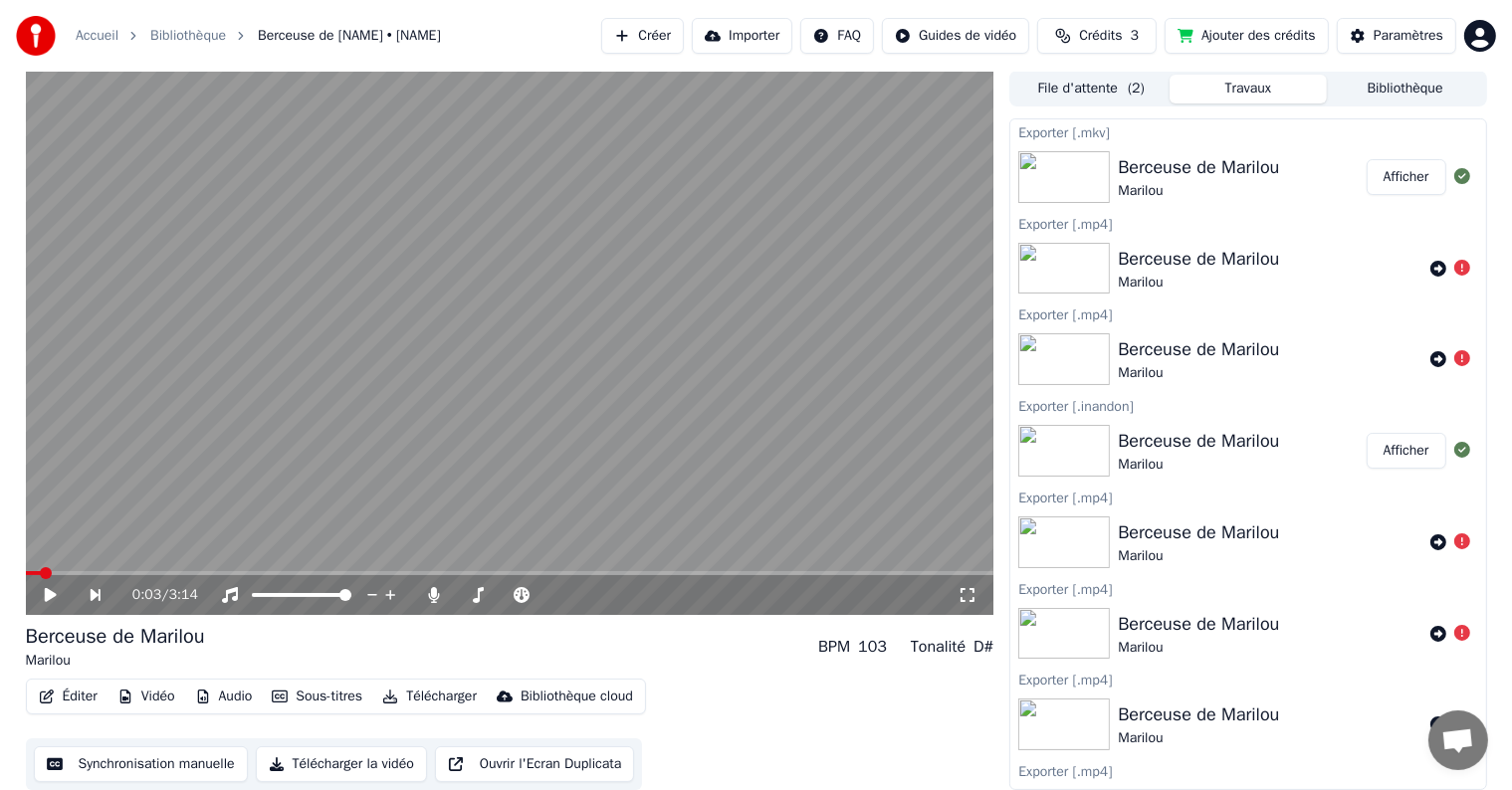 click on "Télécharger" at bounding box center (429, 696) 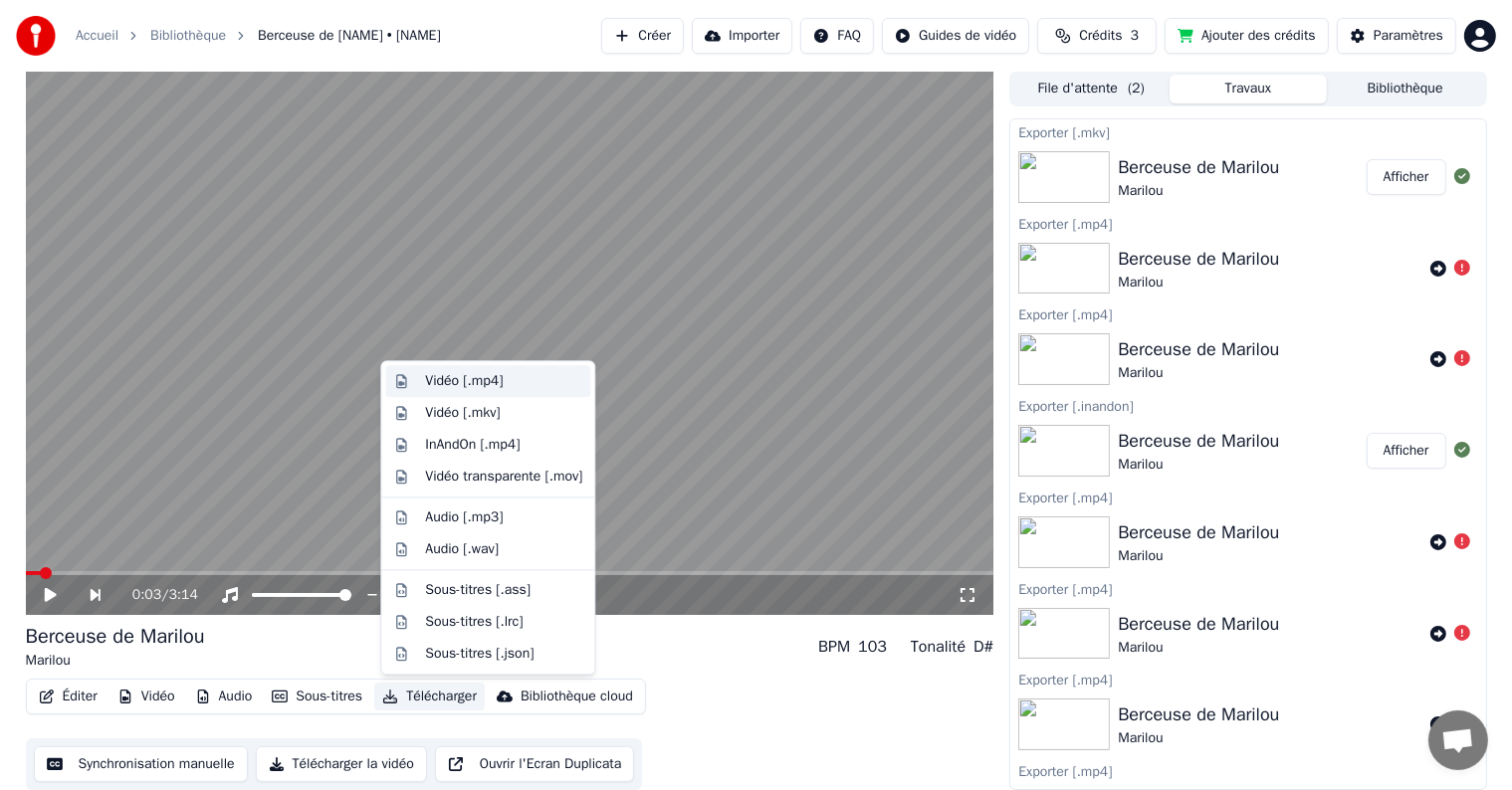 click on "Vidéo [.mp4]" at bounding box center [464, 381] 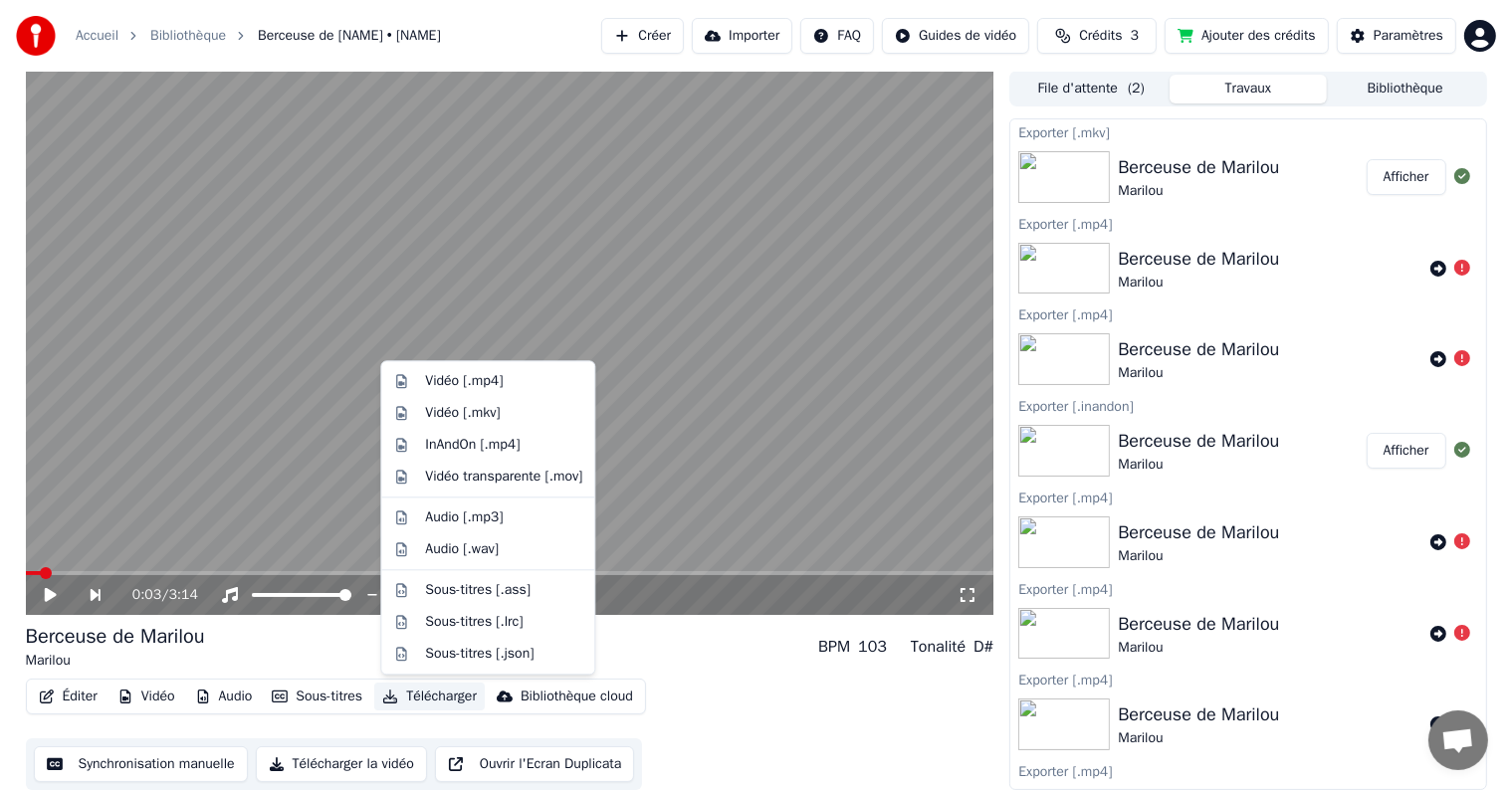 click at bounding box center (510, 342) 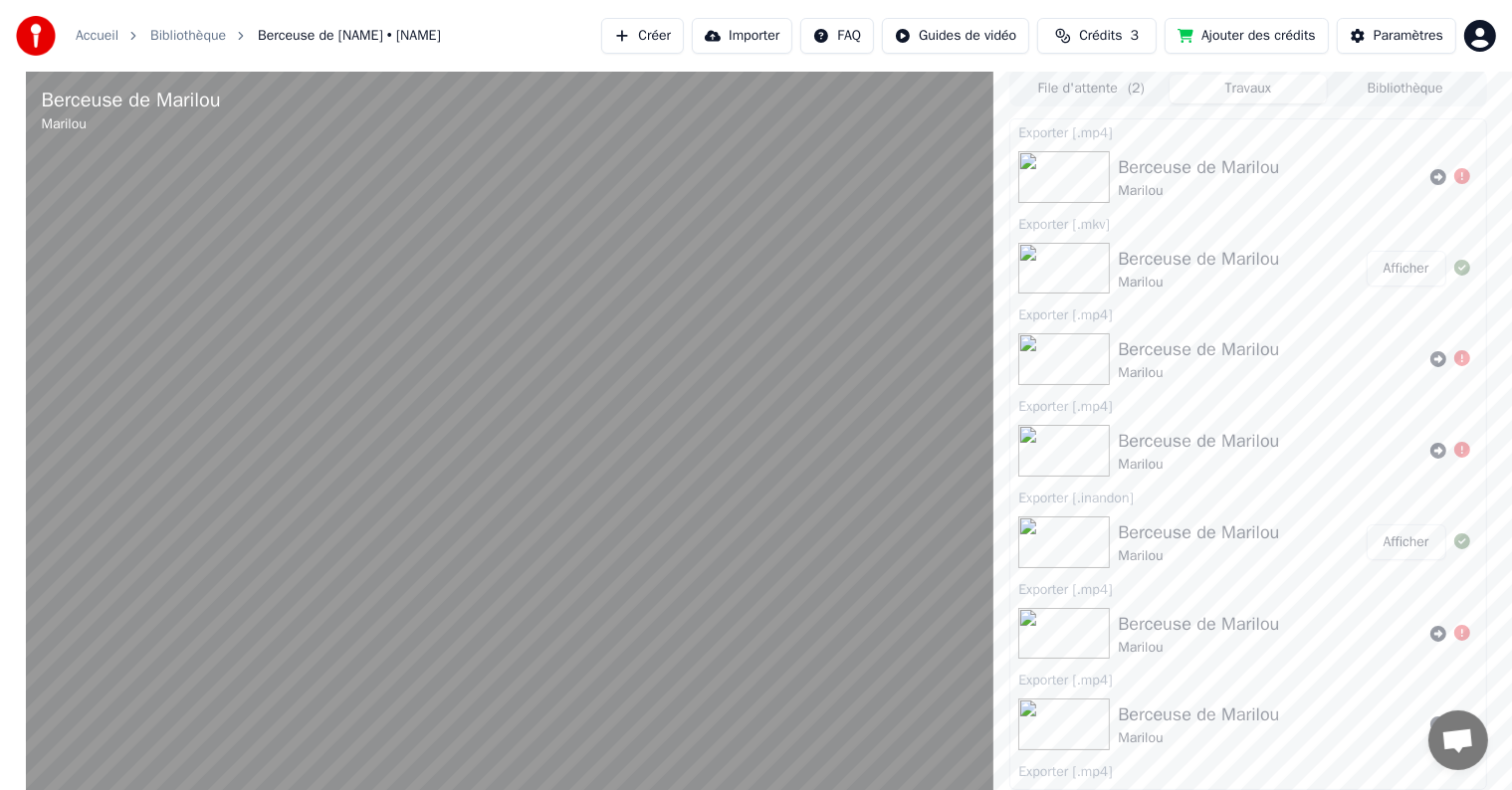 scroll, scrollTop: 0, scrollLeft: 0, axis: both 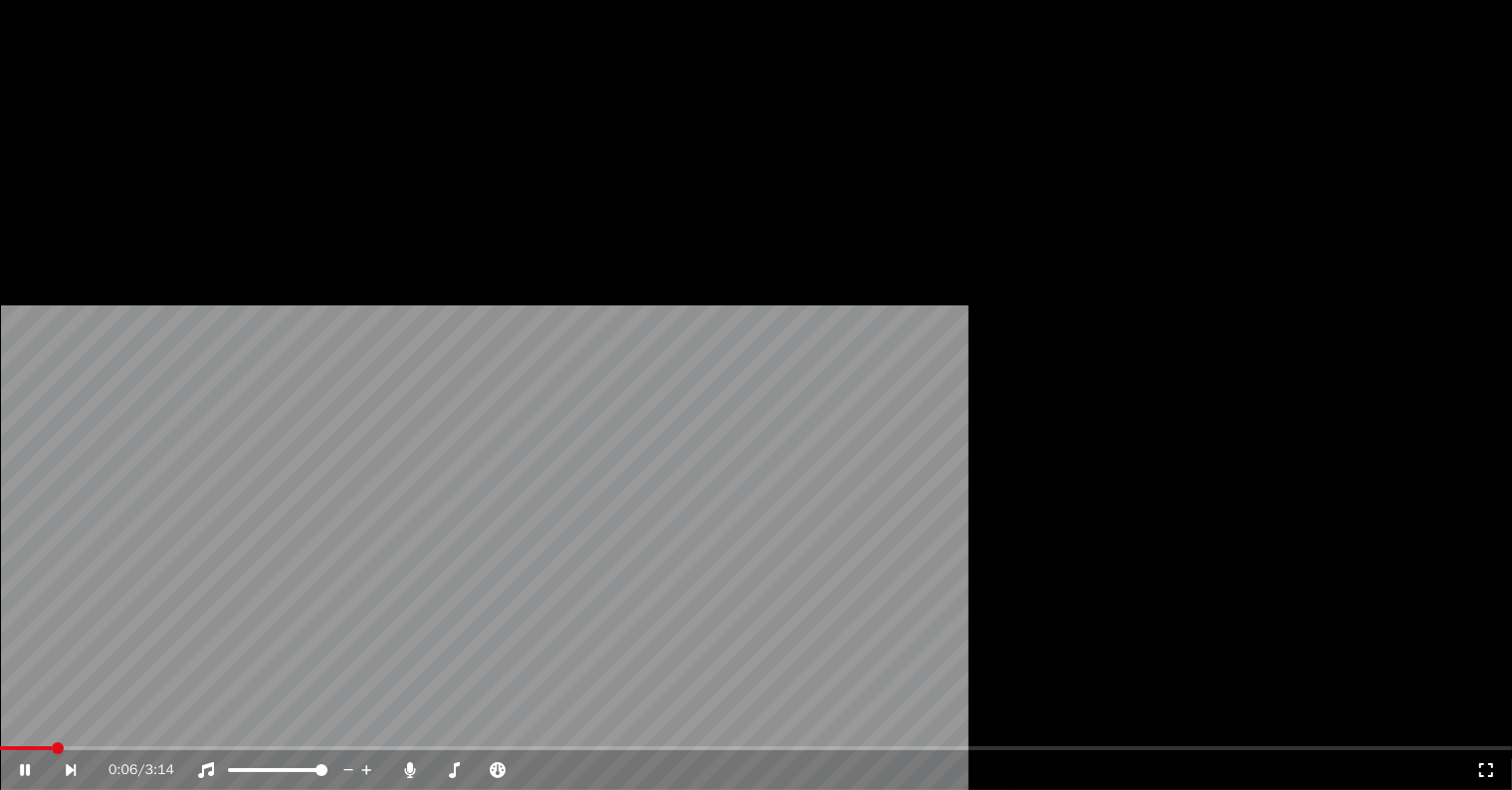click on "Télécharger" at bounding box center (429, 153) 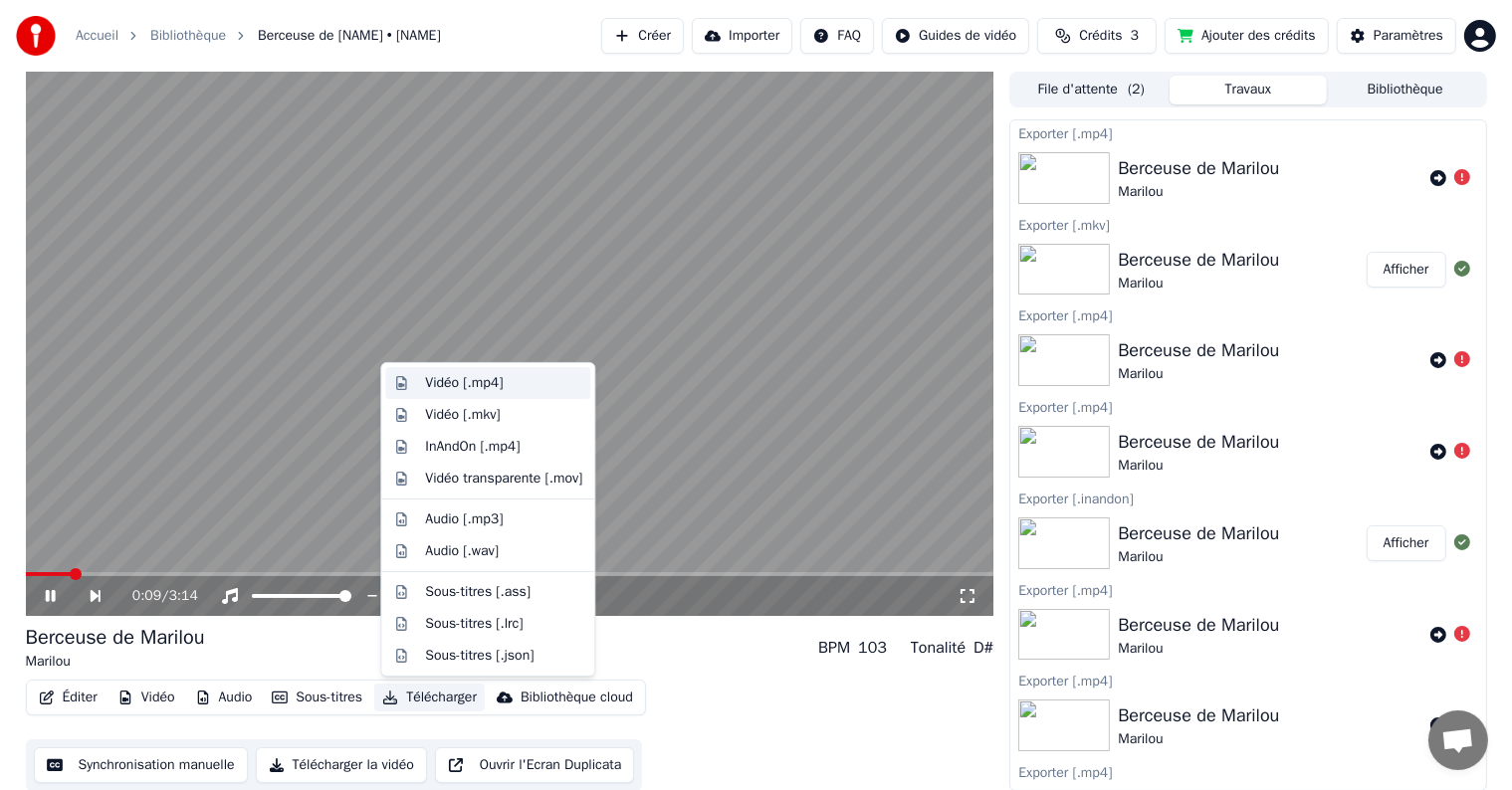 click on "Vidéo [.mp4]" at bounding box center [464, 383] 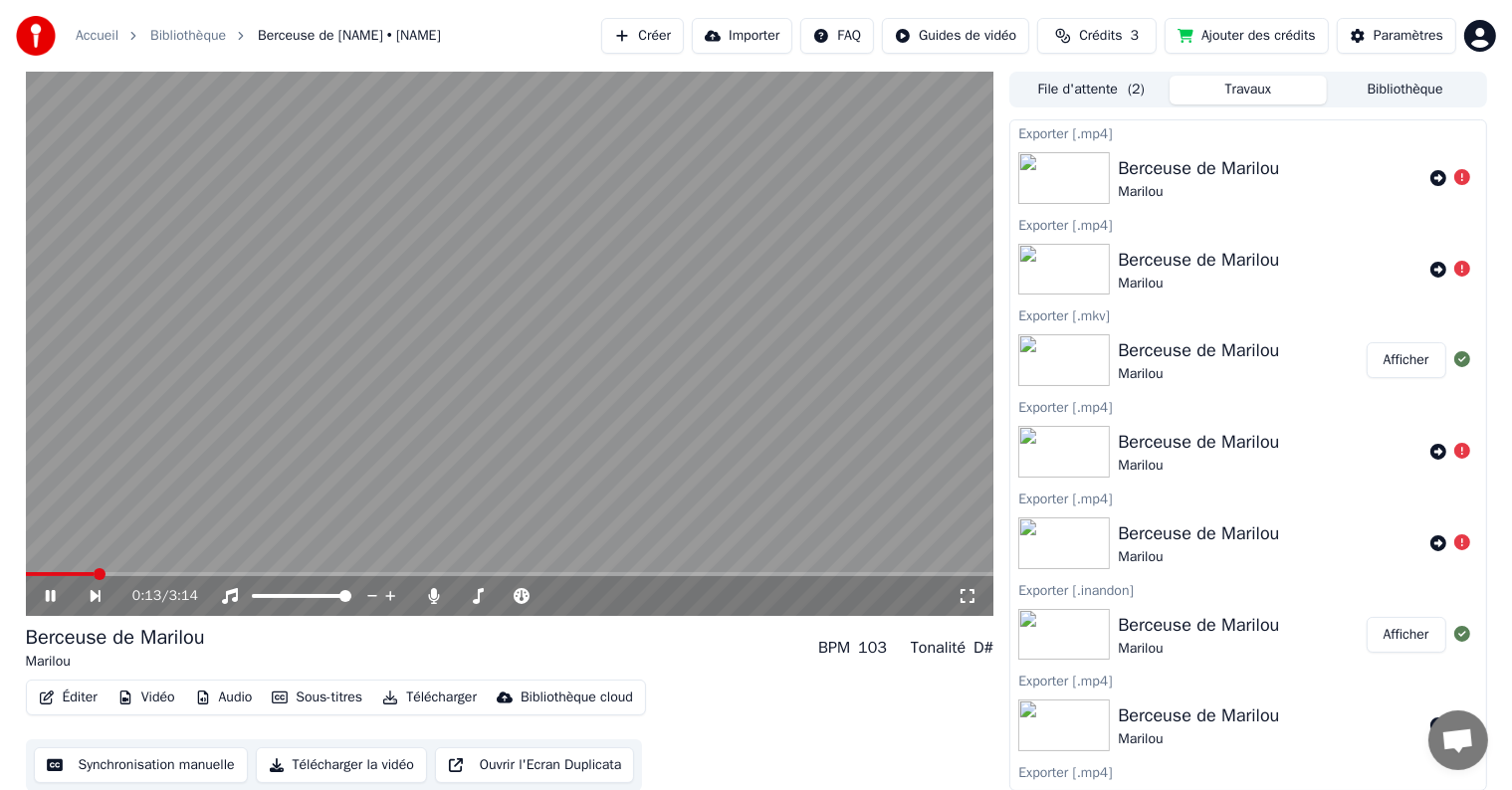 click on "Télécharger" at bounding box center (429, 697) 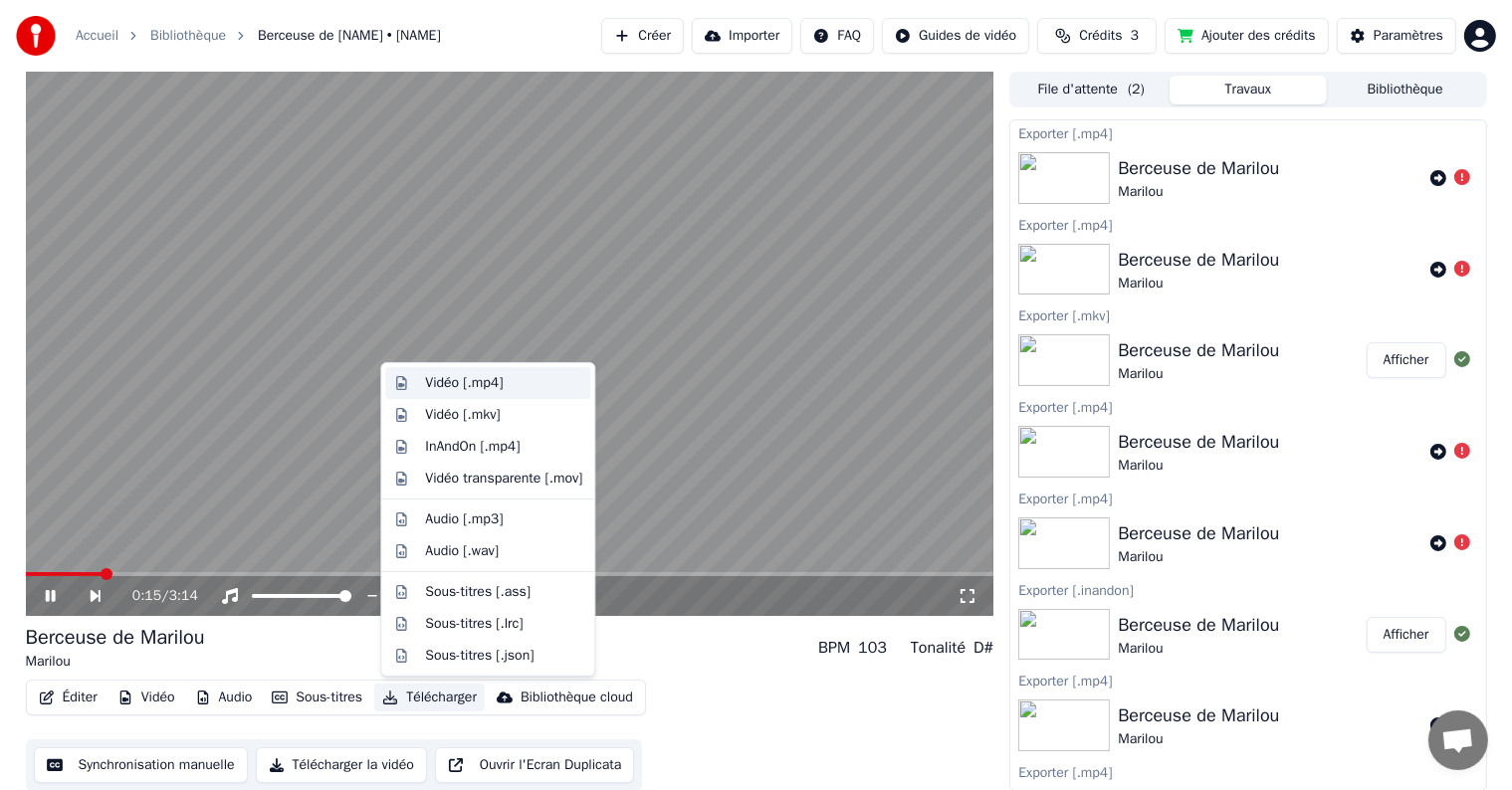 click on "Vidéo [.mp4]" at bounding box center [464, 383] 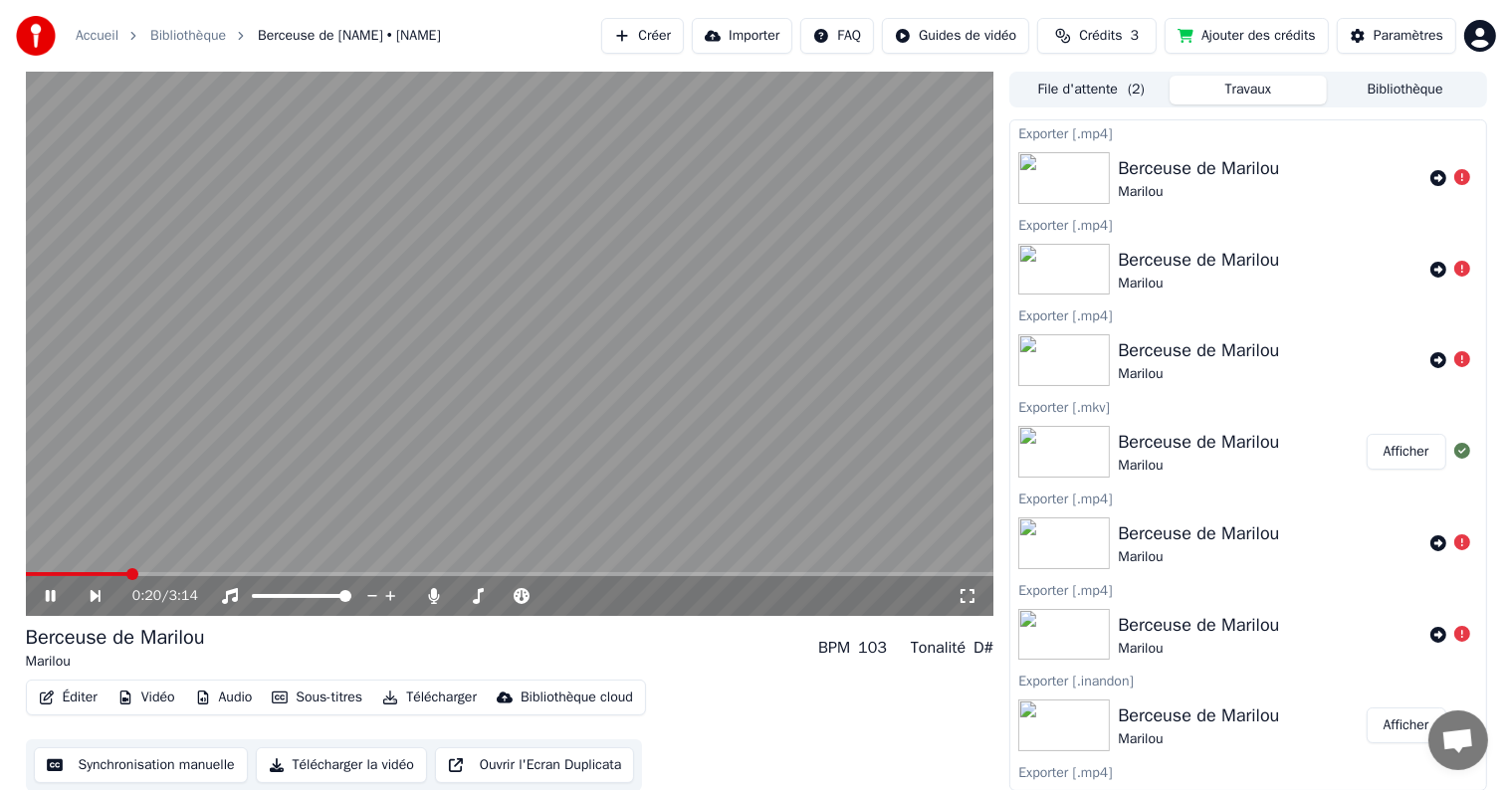 click 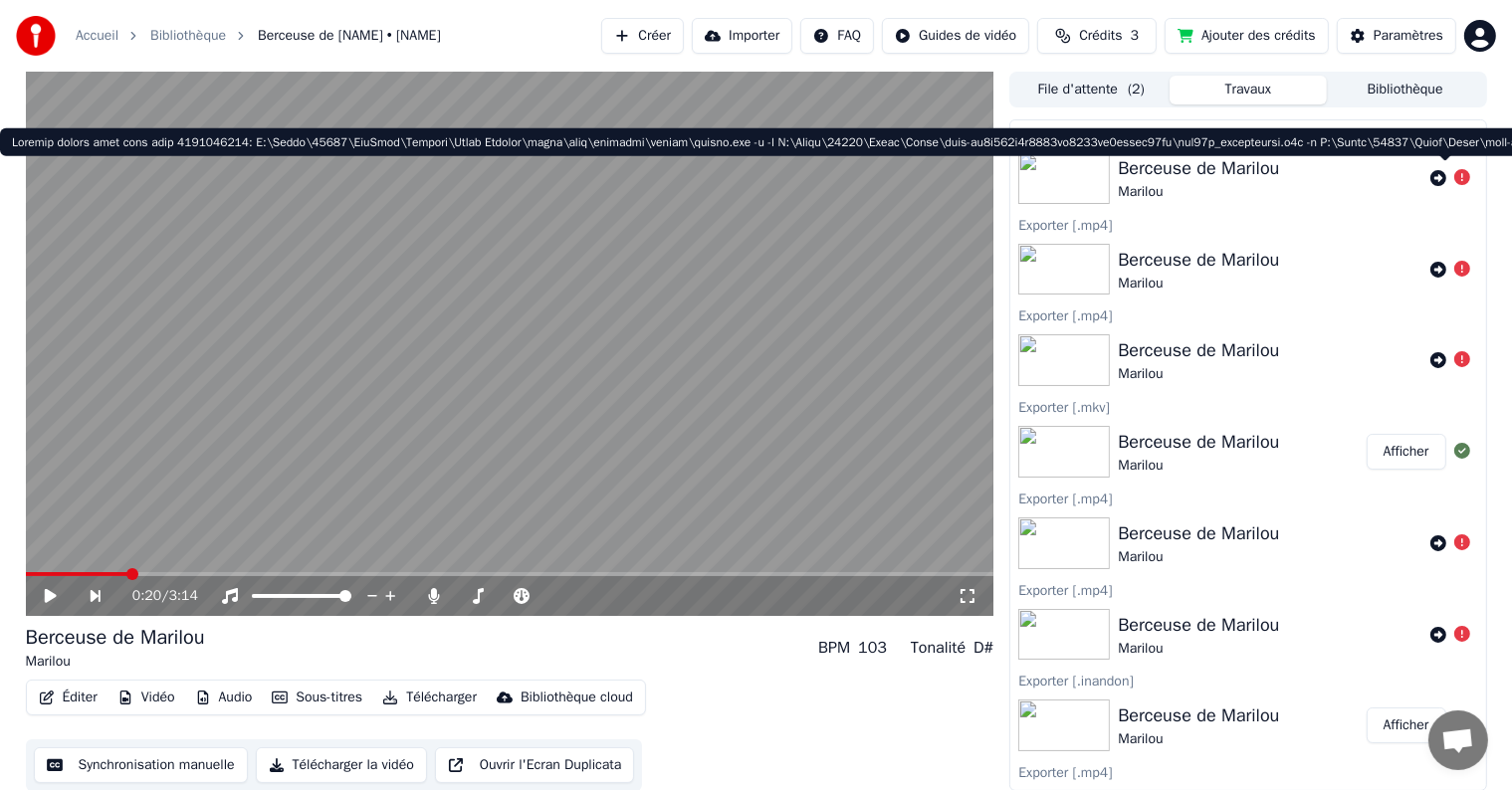 click 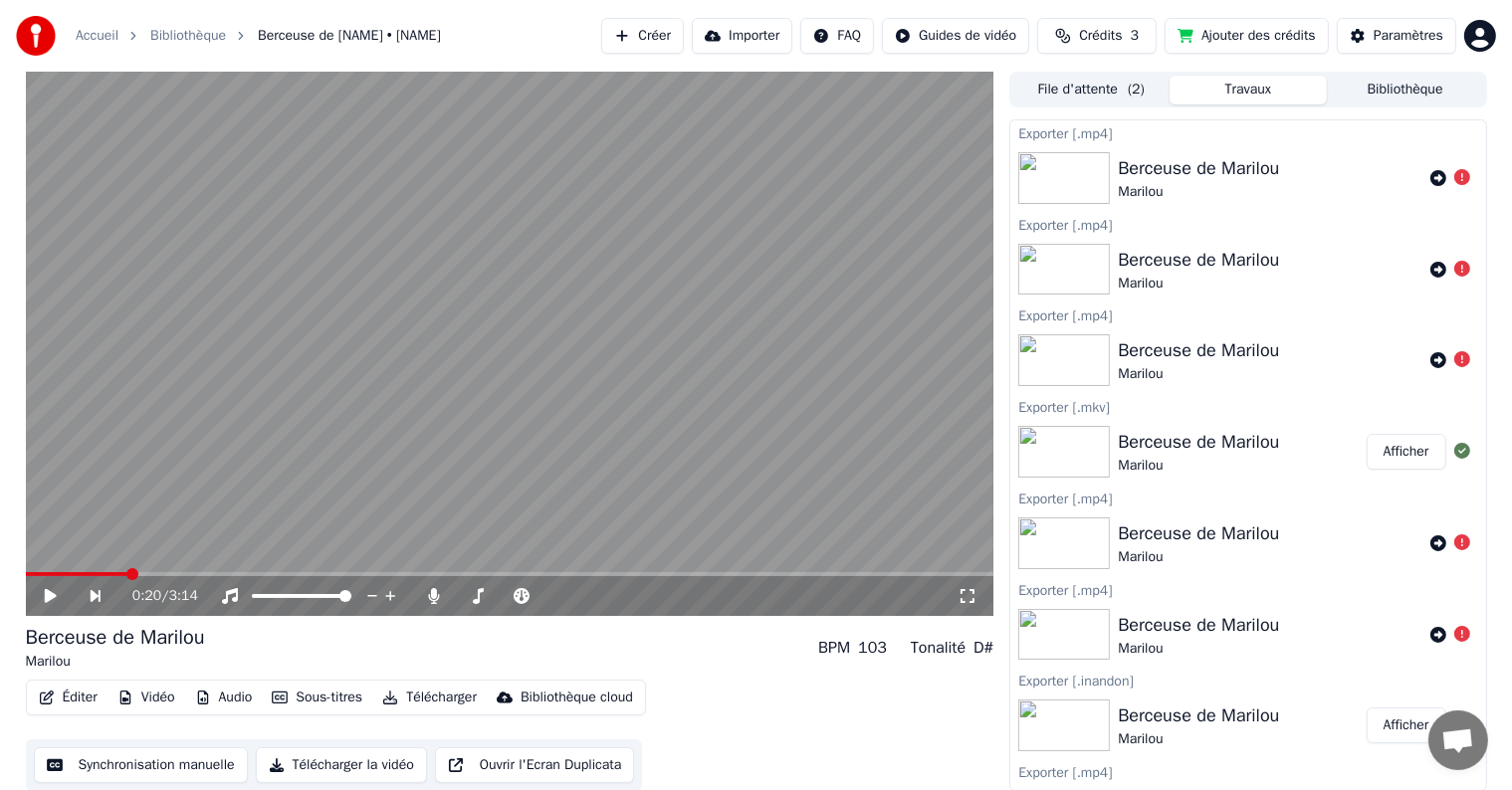 click on "Créer" at bounding box center [642, 36] 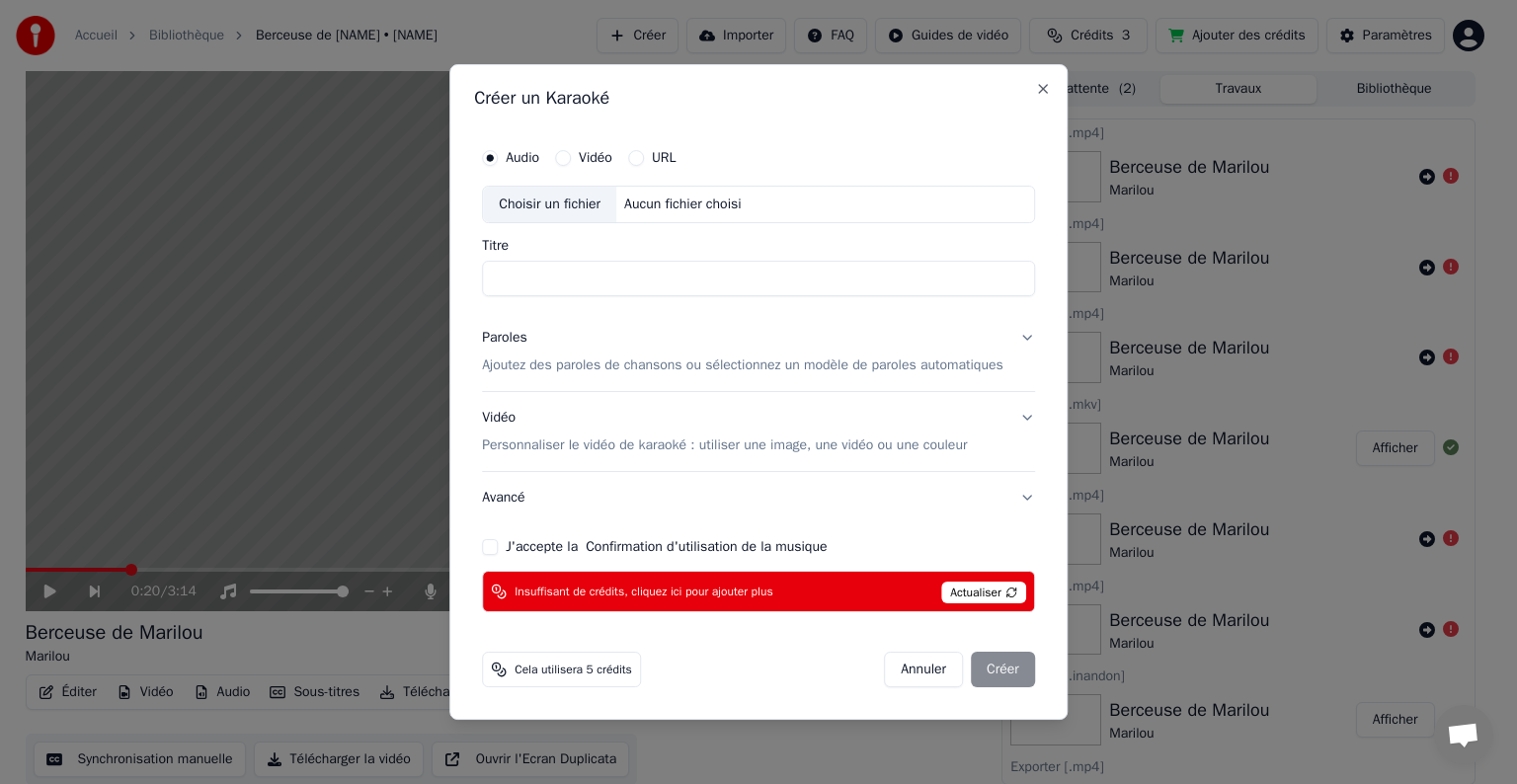 click on "Annuler" at bounding box center (923, 669) 